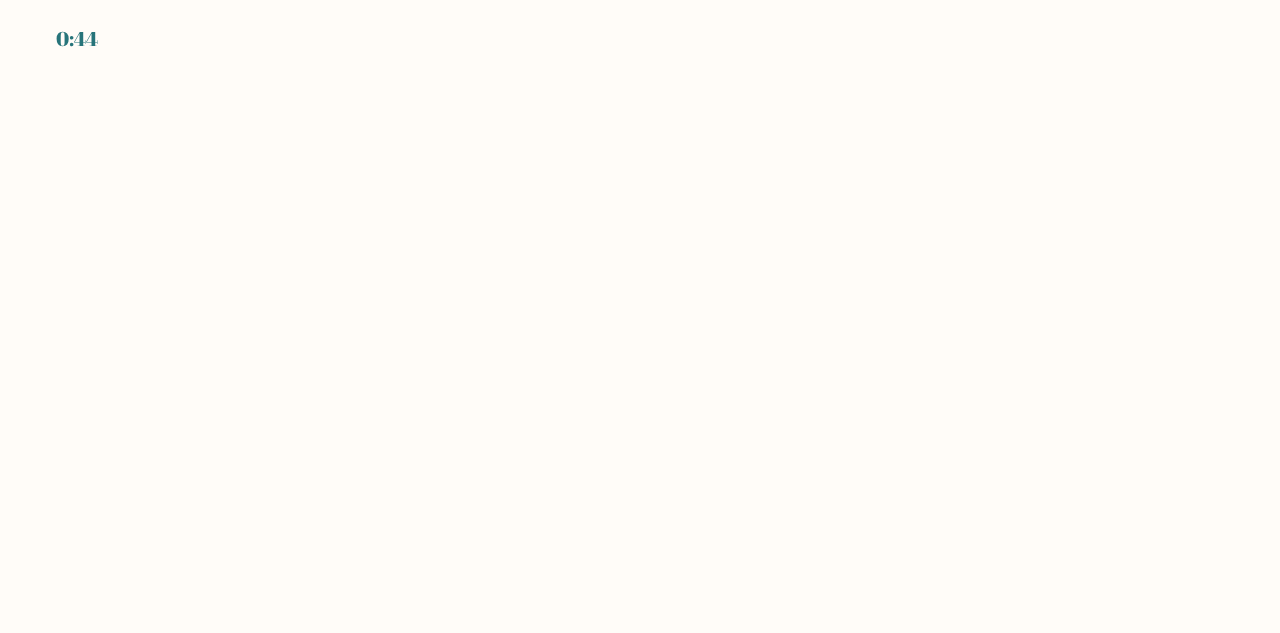 scroll, scrollTop: 0, scrollLeft: 0, axis: both 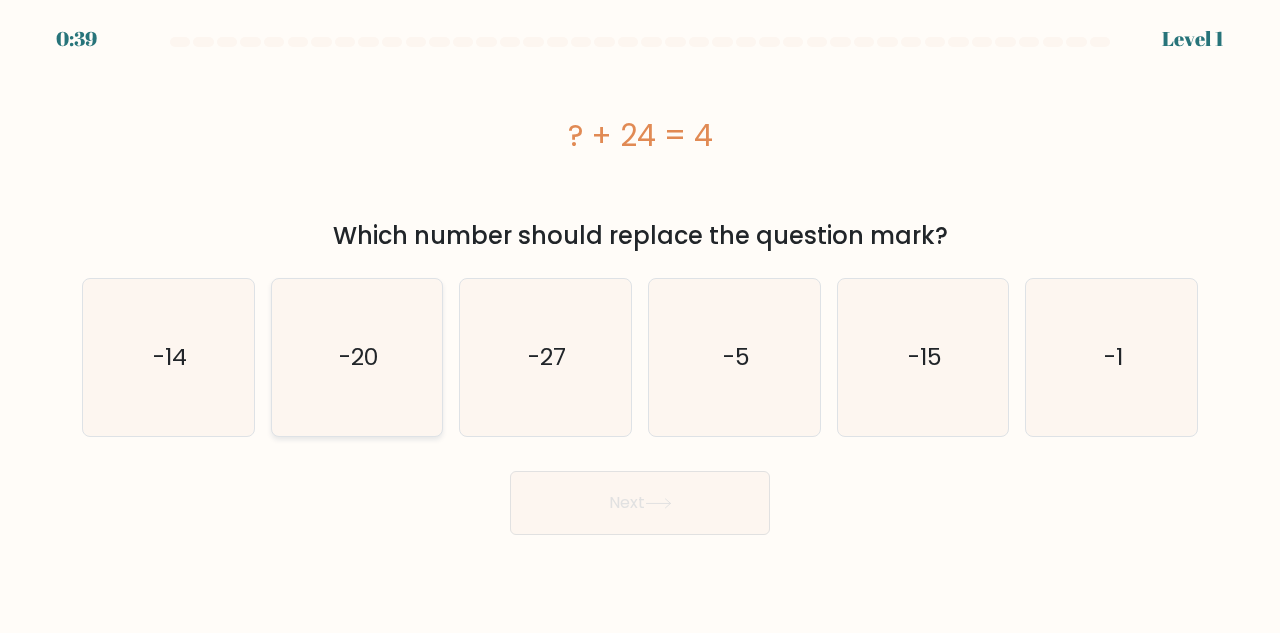 click on "-20" 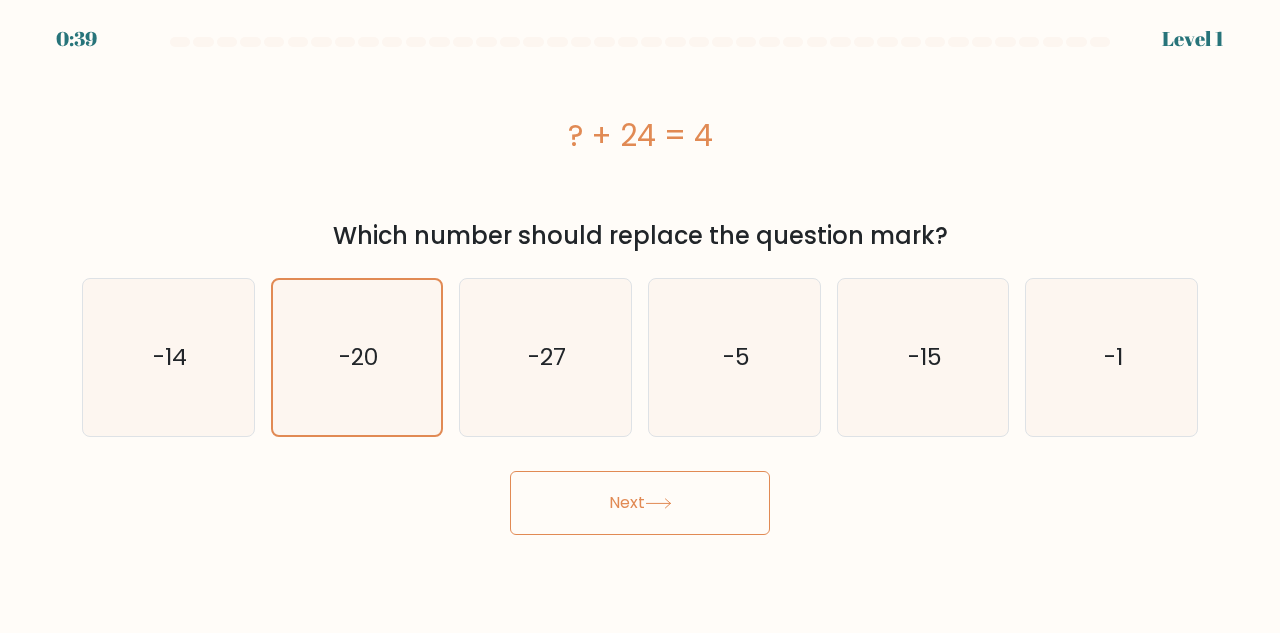 click on "Next" at bounding box center (640, 503) 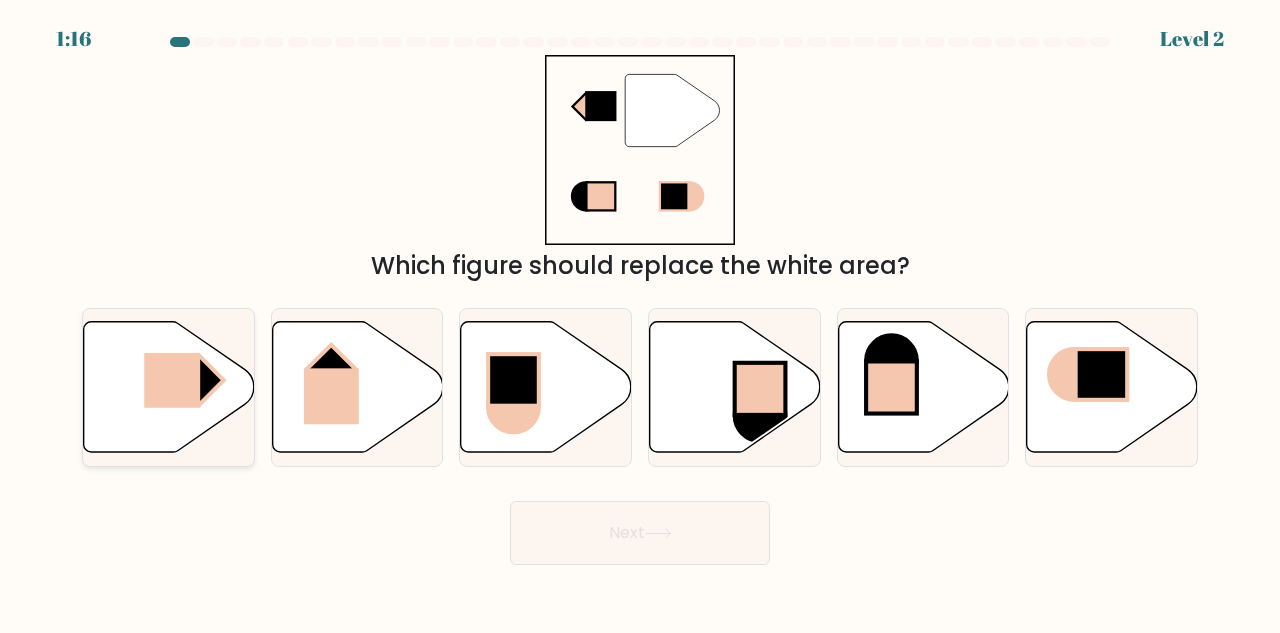 click at bounding box center [168, 387] 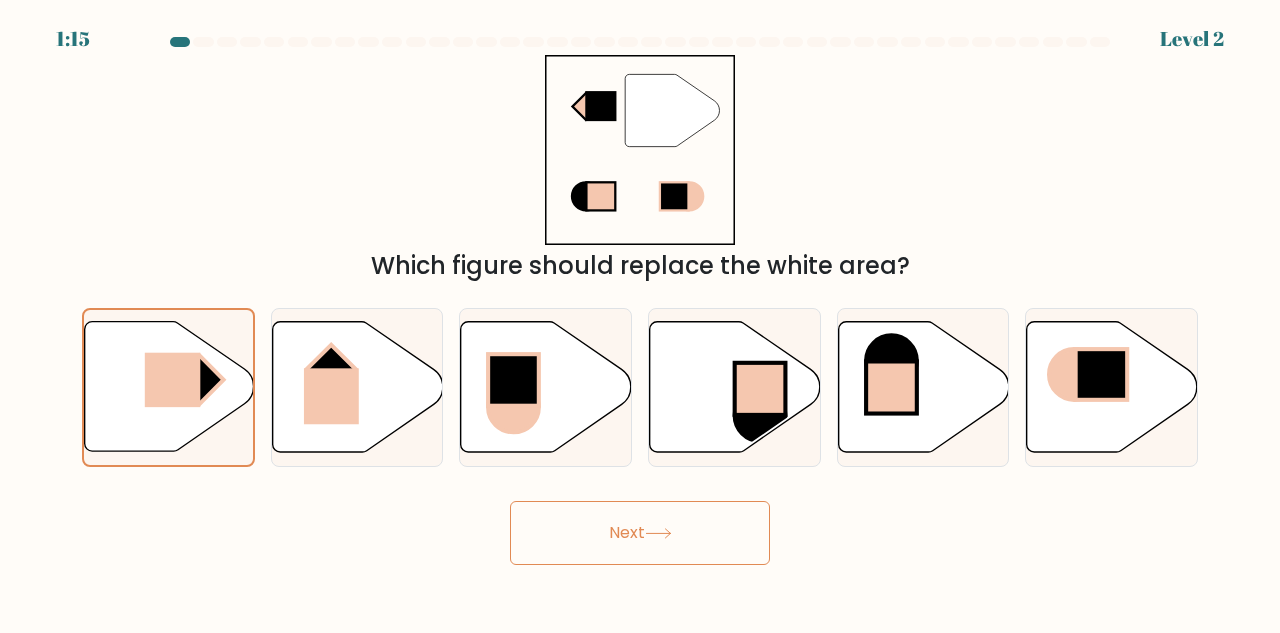 click on "Next" at bounding box center [640, 533] 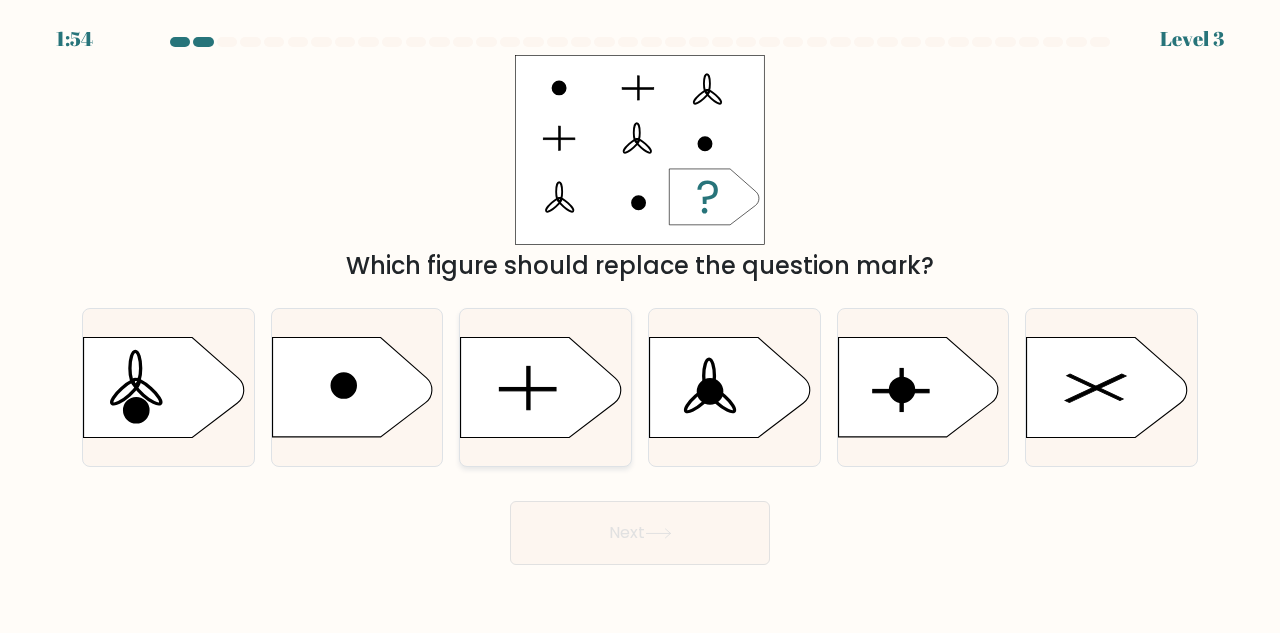 click 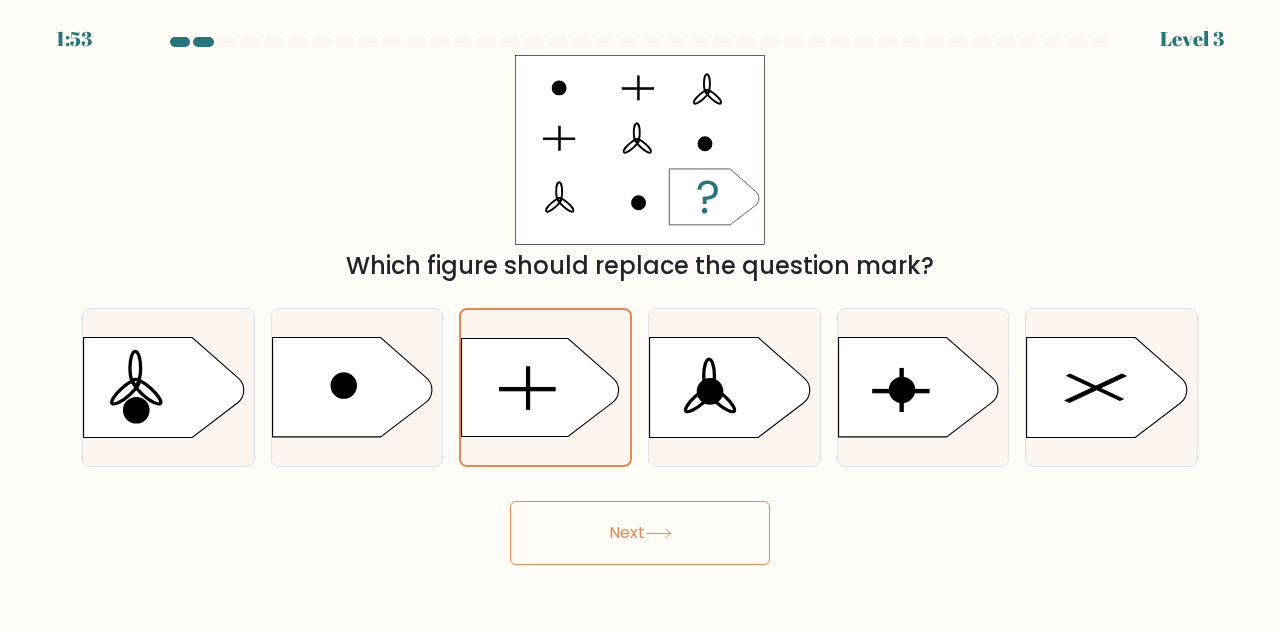 click on "Next" at bounding box center (640, 533) 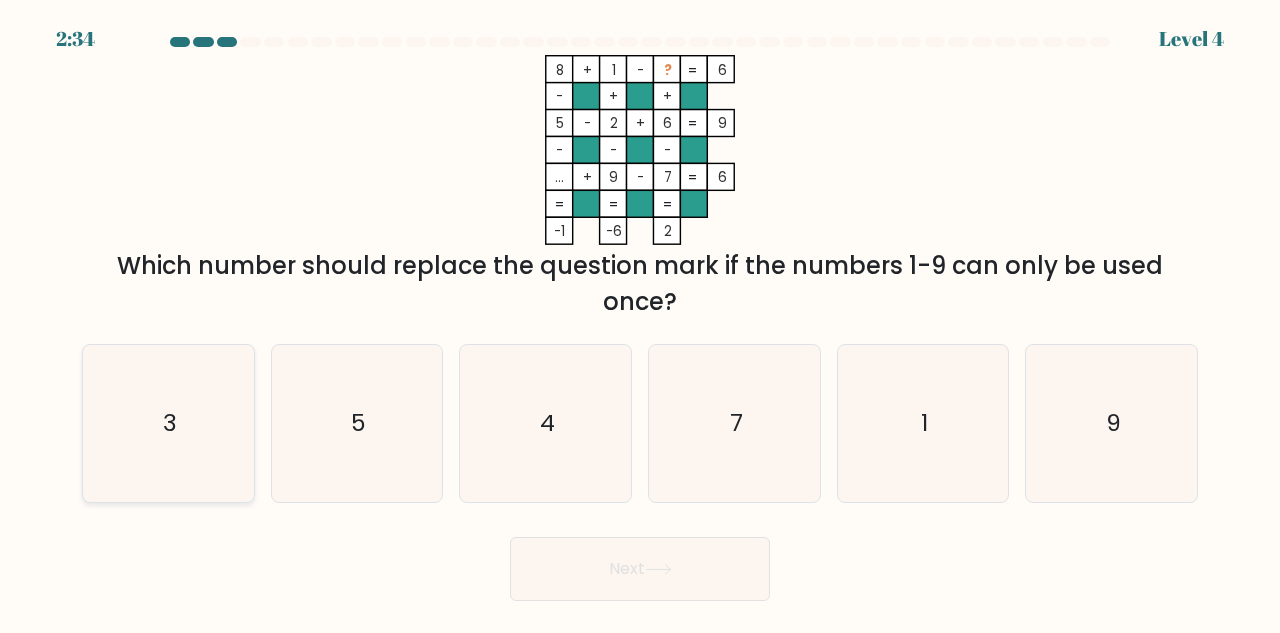 click on "3" 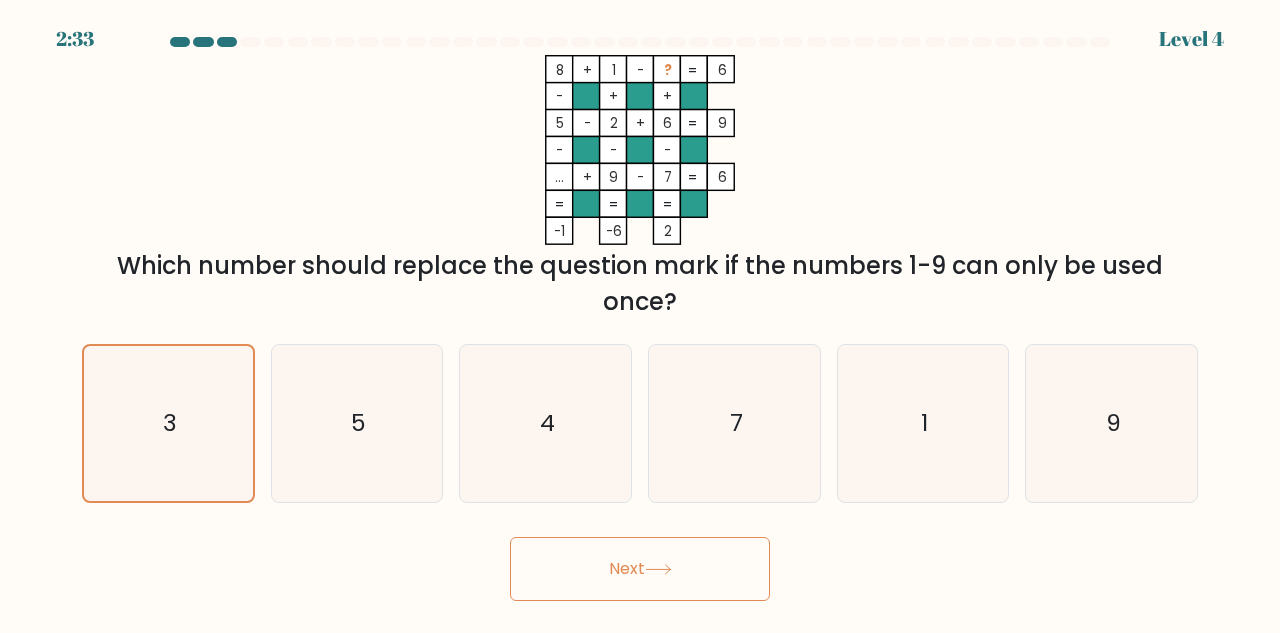 click on "Next" at bounding box center (640, 569) 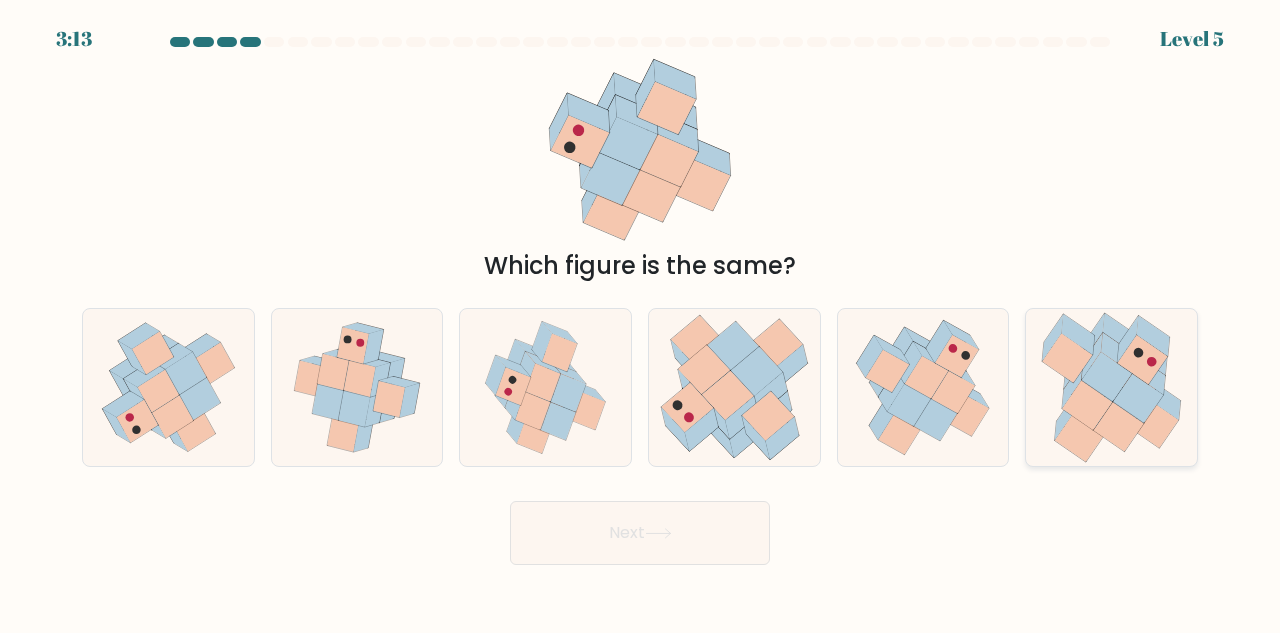 click 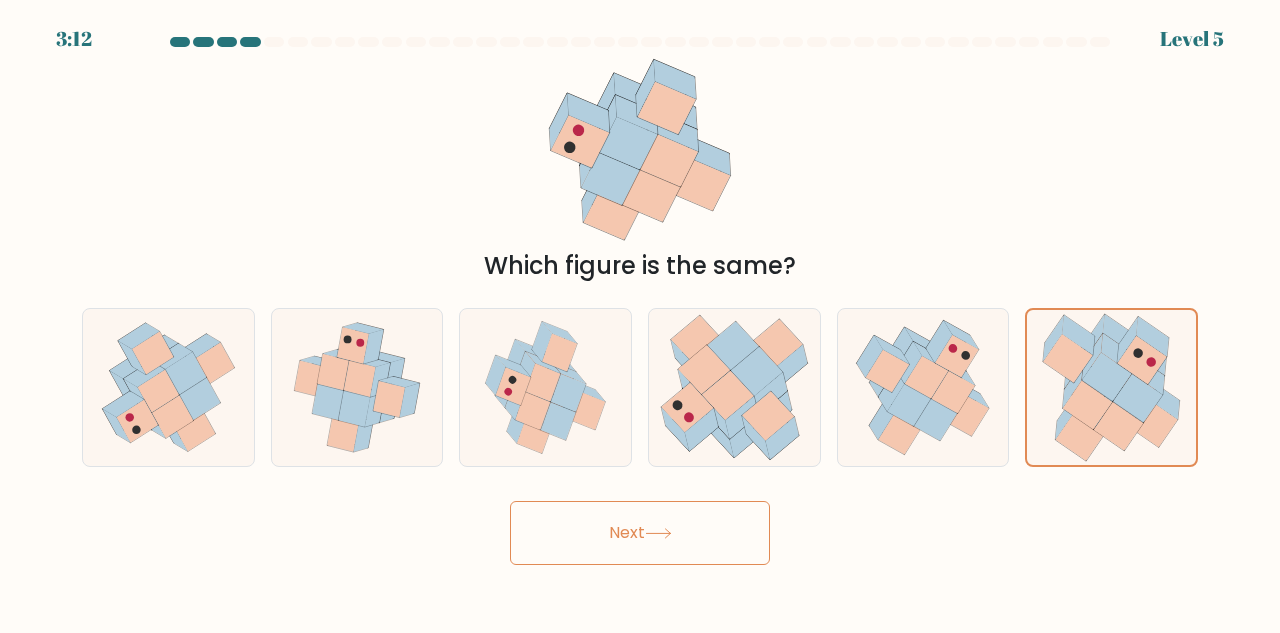 click on "Next" at bounding box center (640, 533) 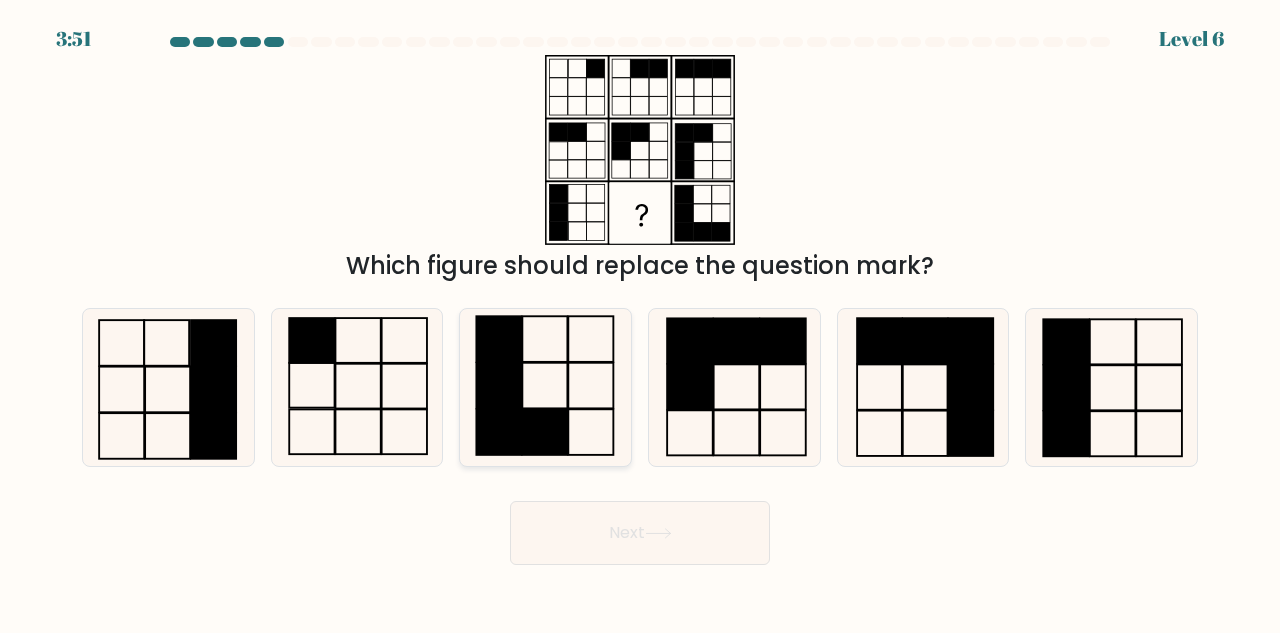 click 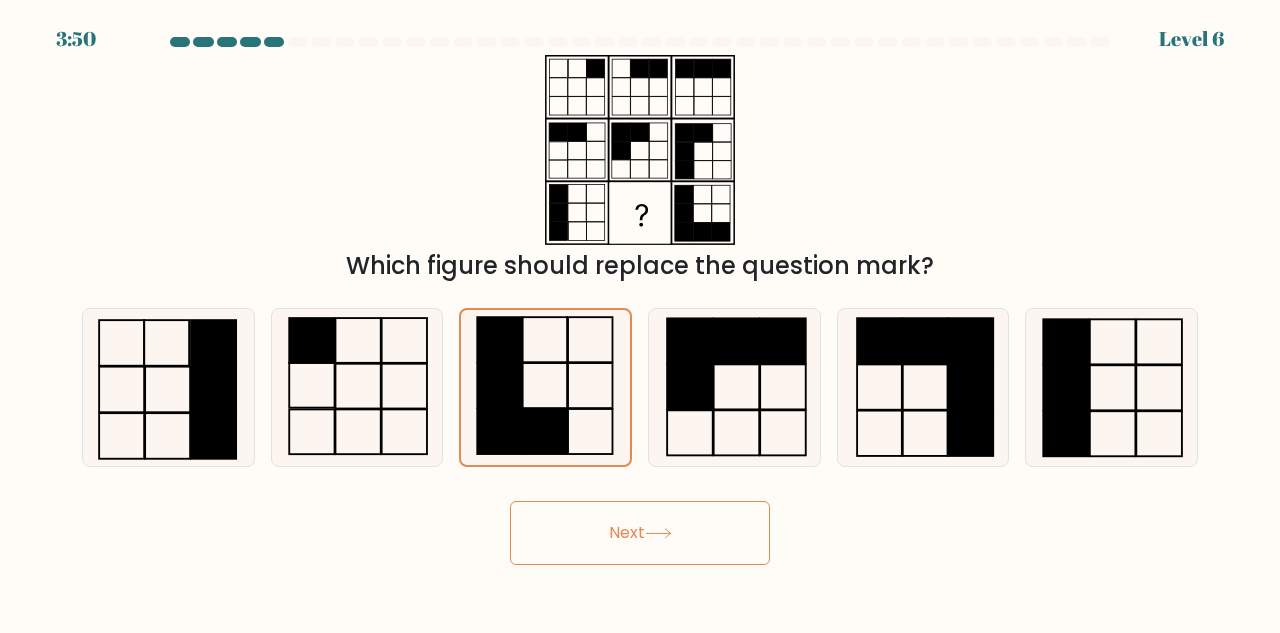 click on "Next" at bounding box center (640, 533) 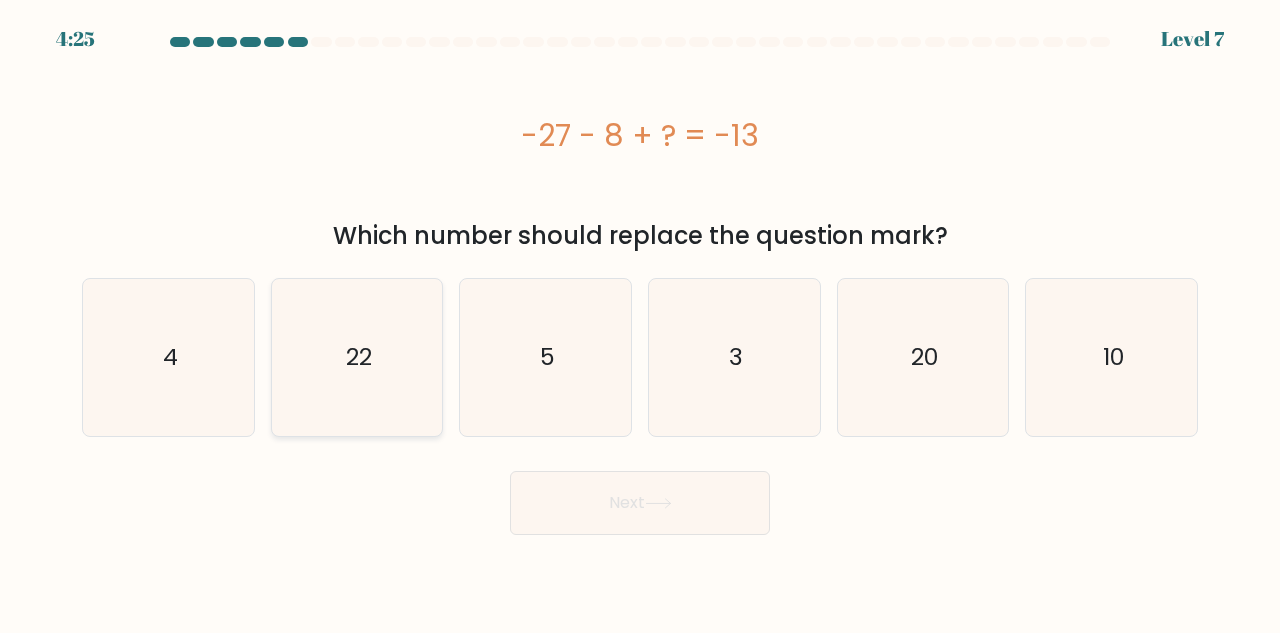 click on "22" 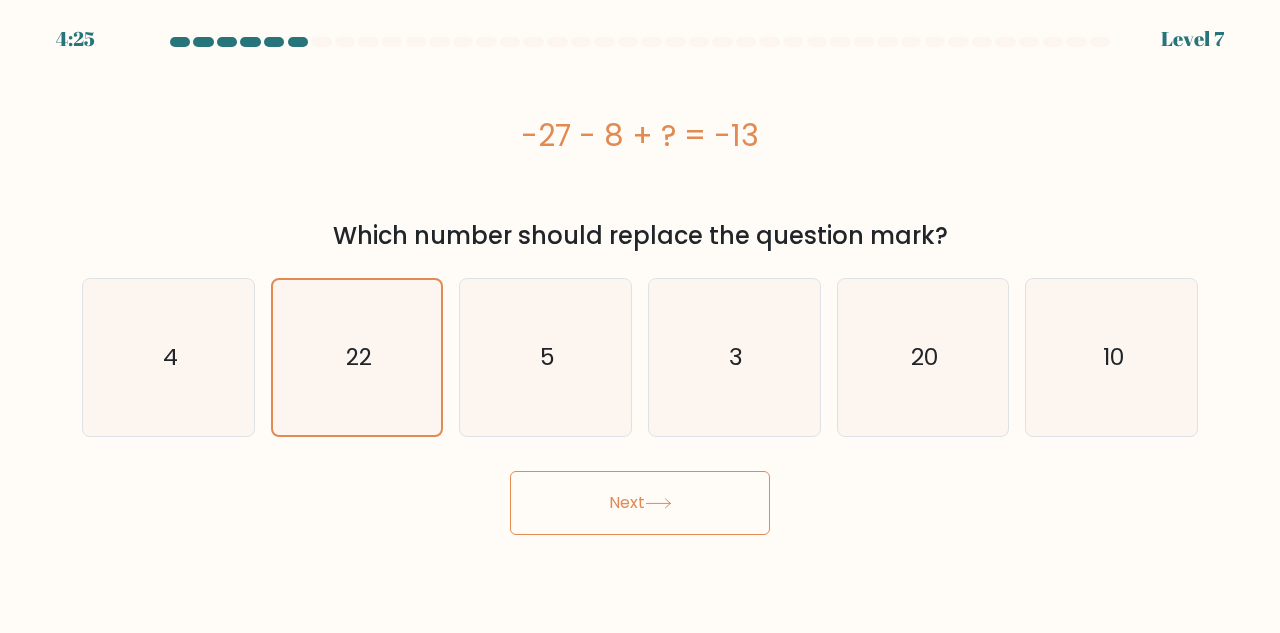 click on "Next" at bounding box center (640, 503) 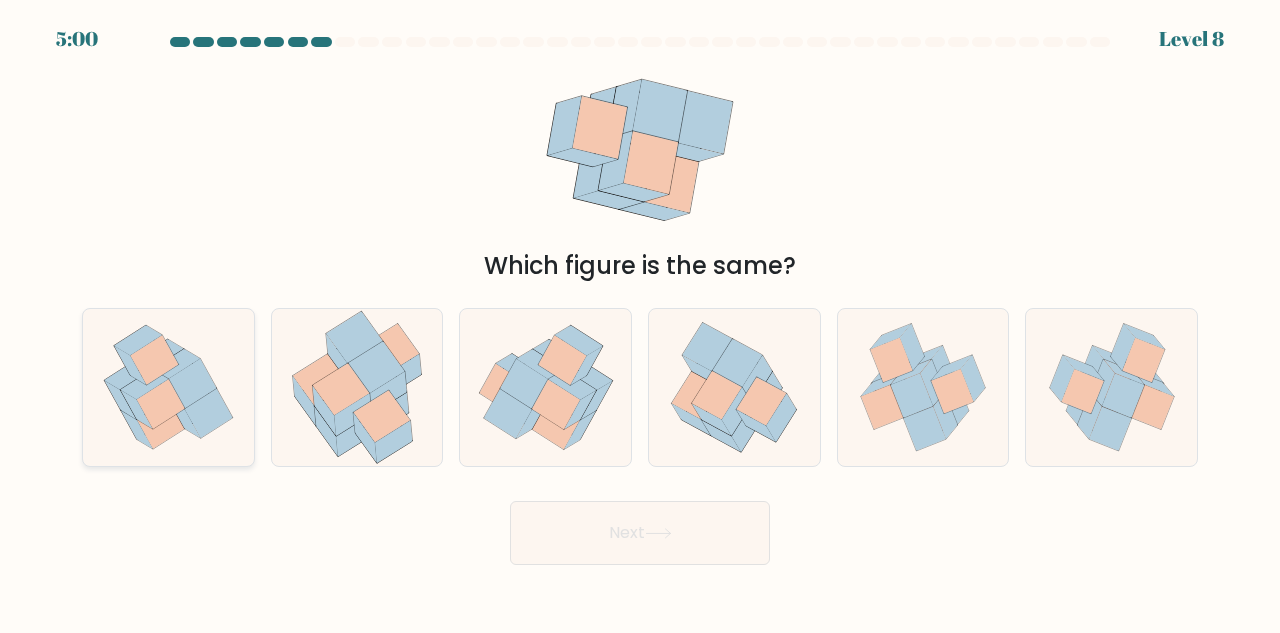click 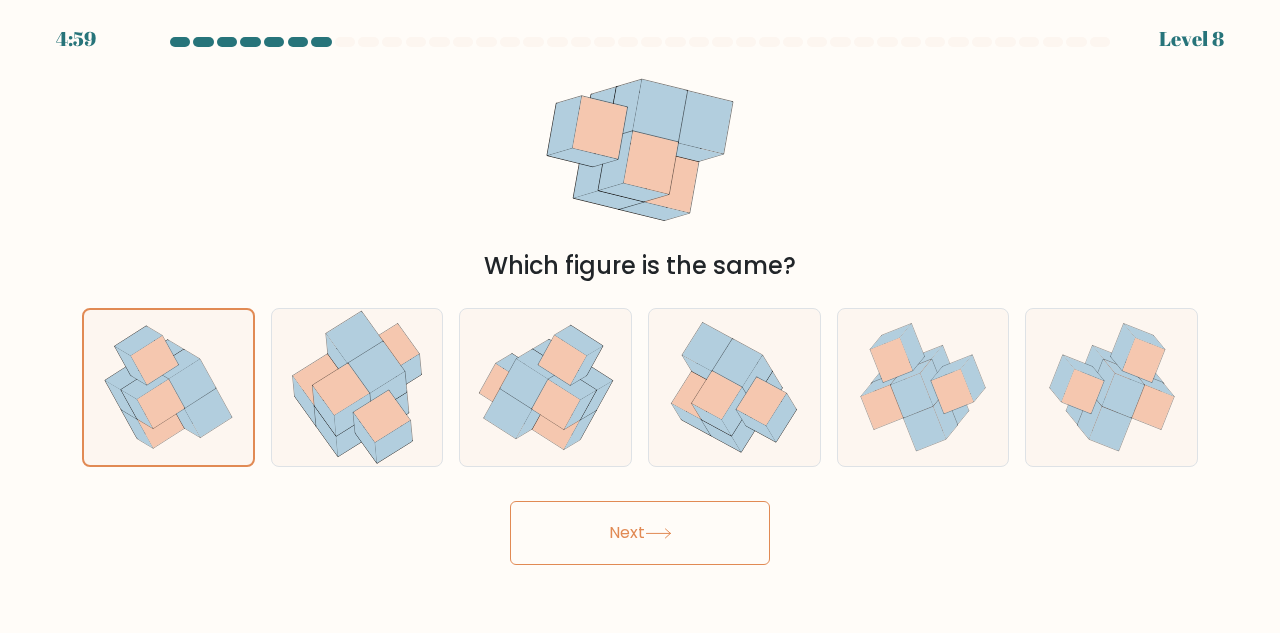 click on "Next" at bounding box center [640, 533] 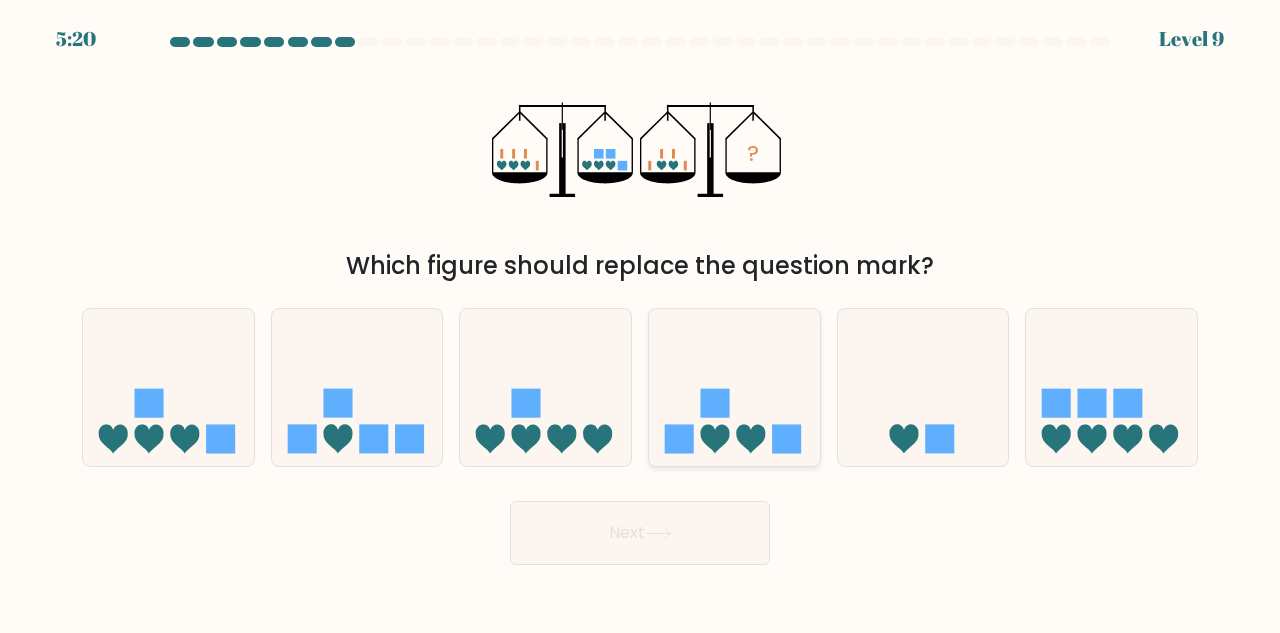click 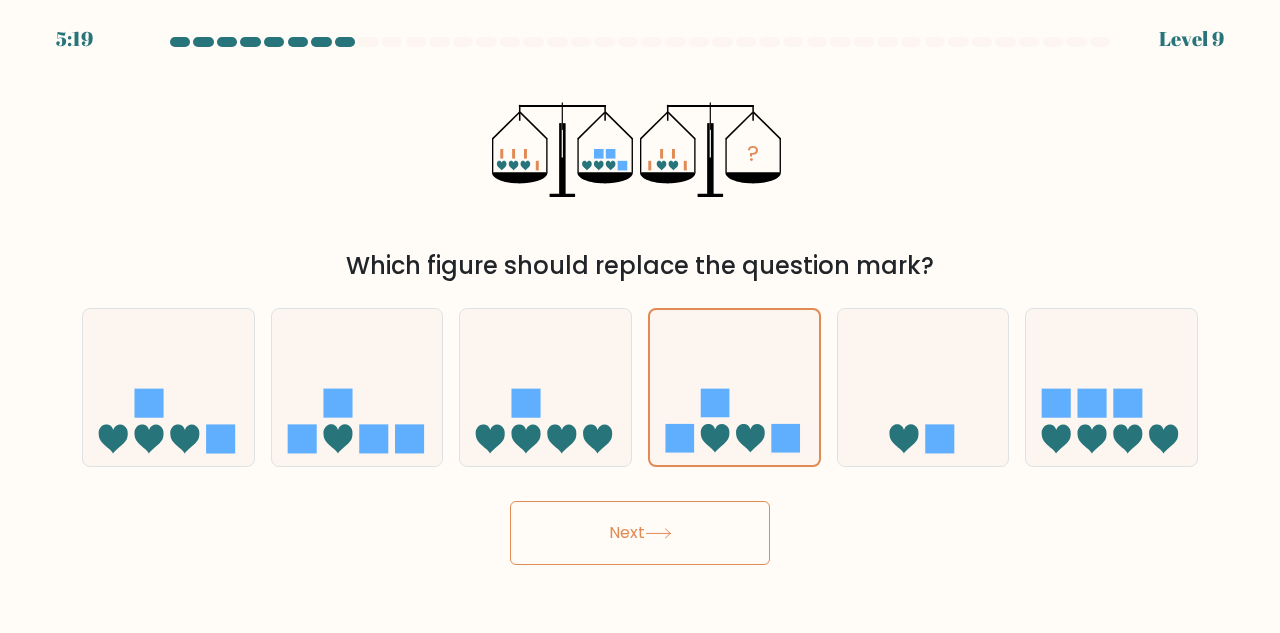 click on "Next" at bounding box center (640, 533) 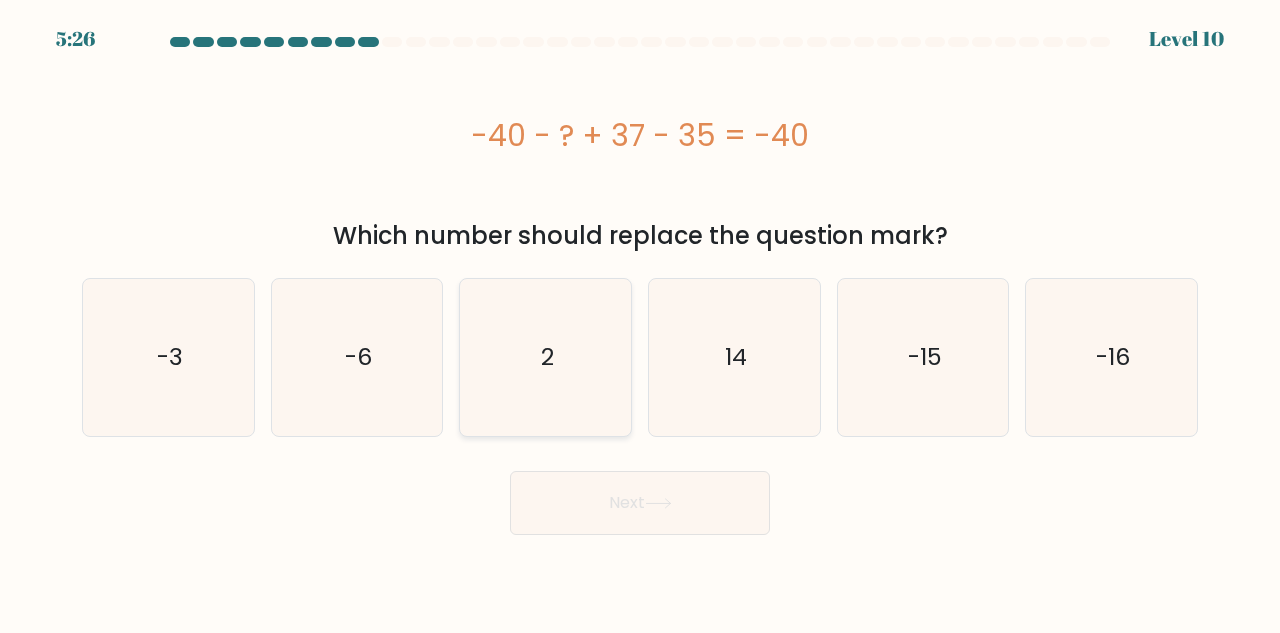 click on "2" 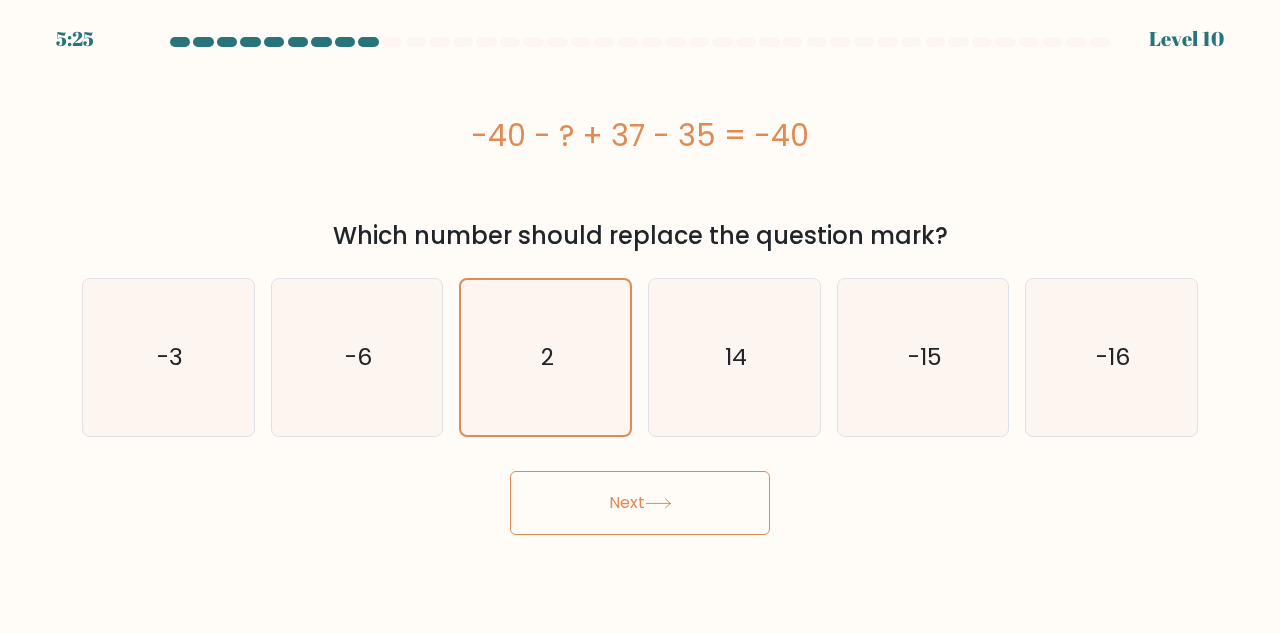 click on "Next" at bounding box center (640, 503) 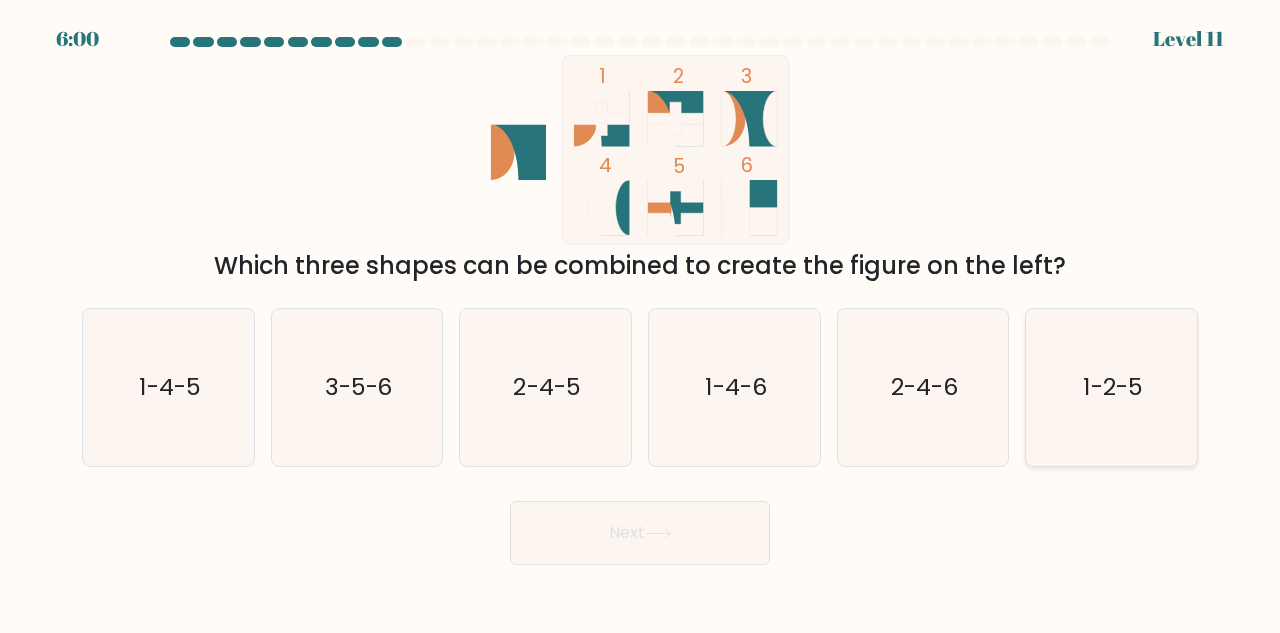 click on "1-2-5" 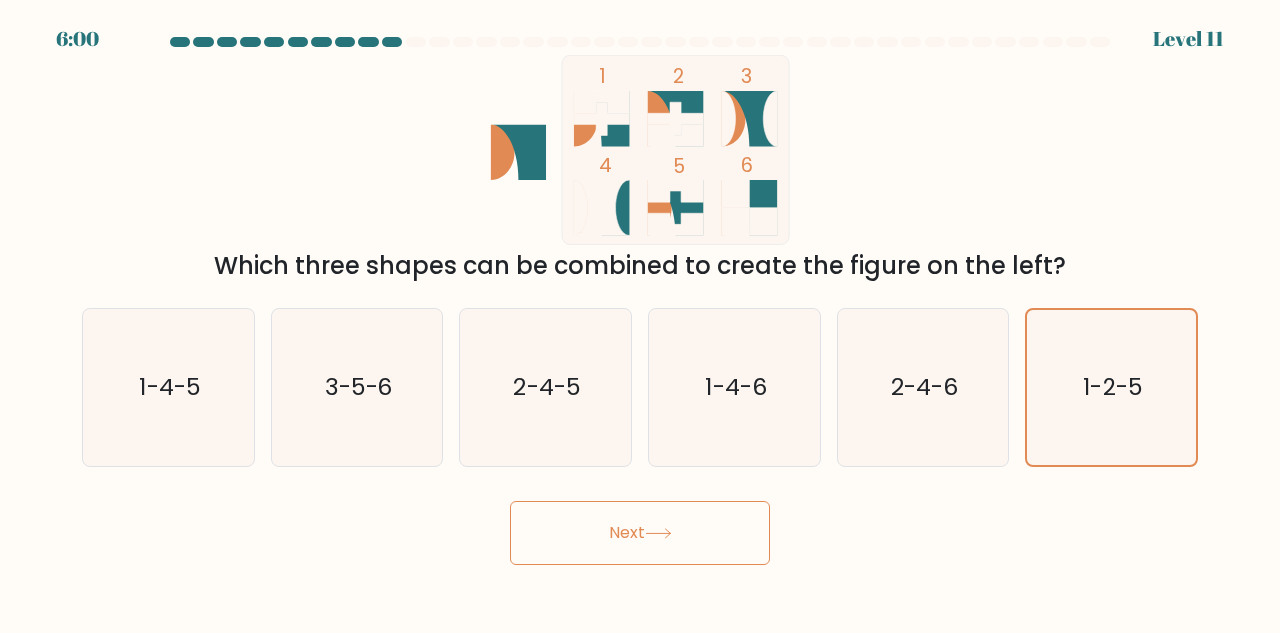 click 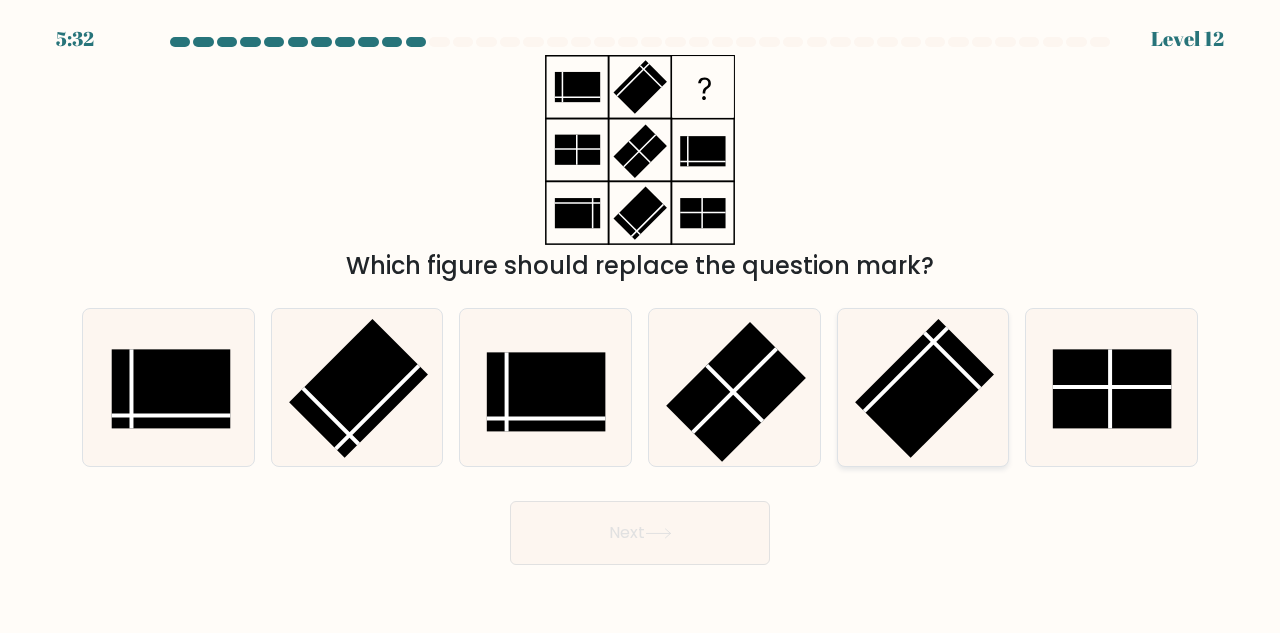 click 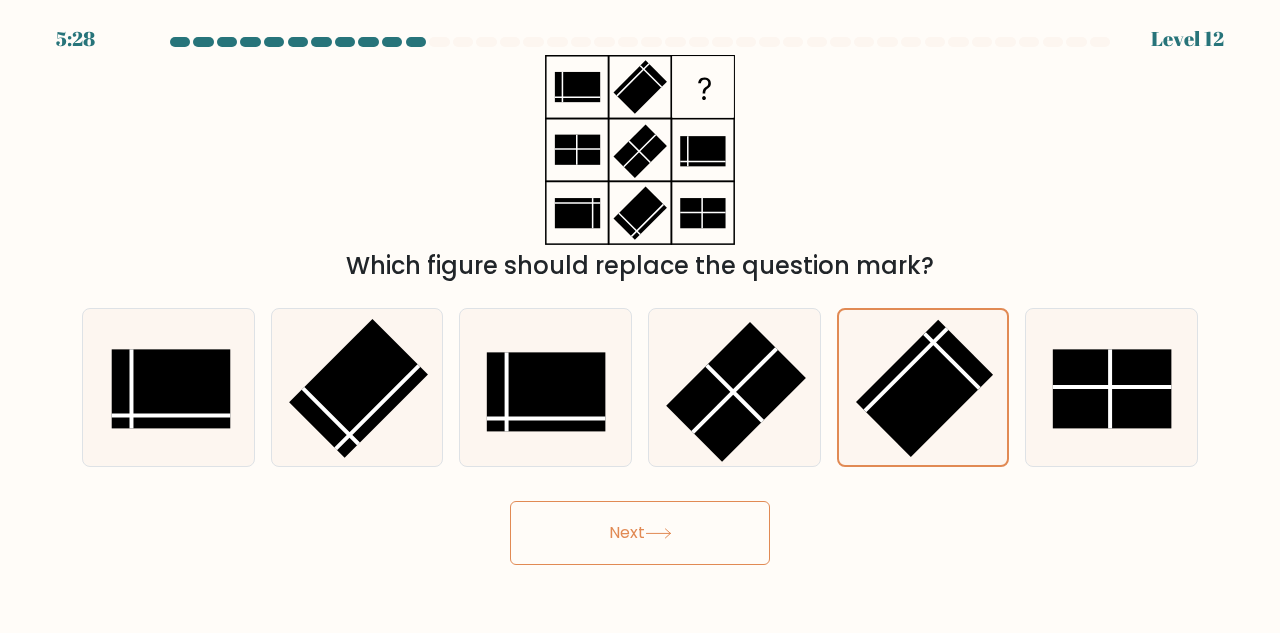 click on "Next" at bounding box center [640, 533] 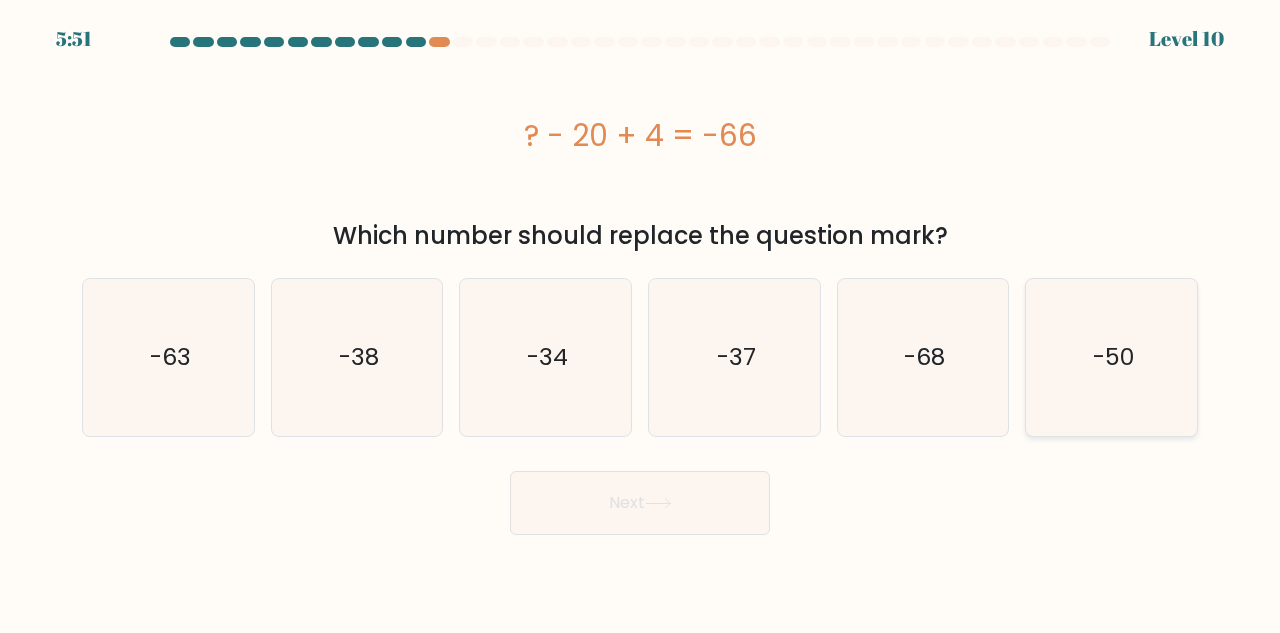 click on "-50" 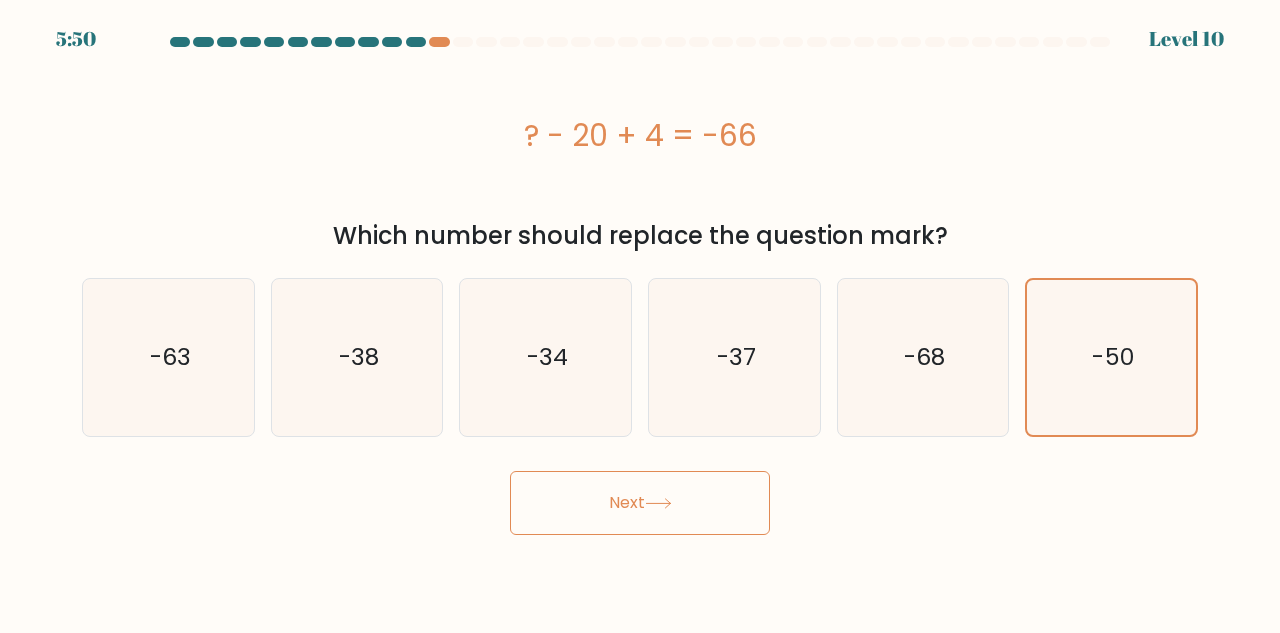 click on "Next" at bounding box center (640, 503) 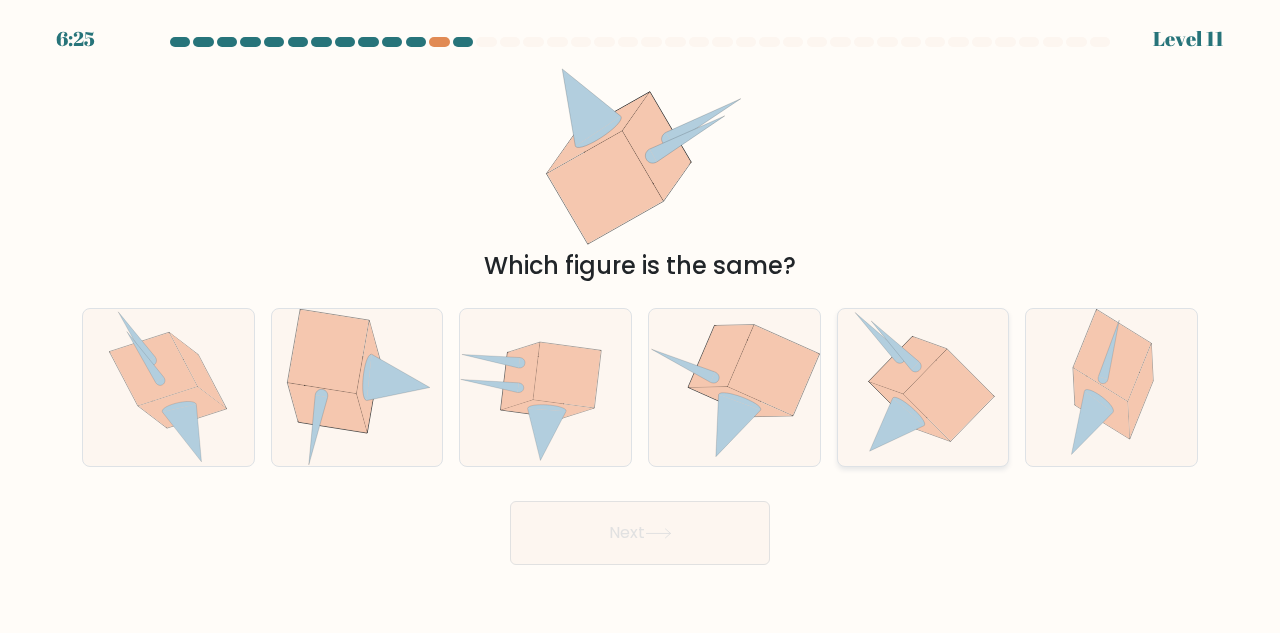click 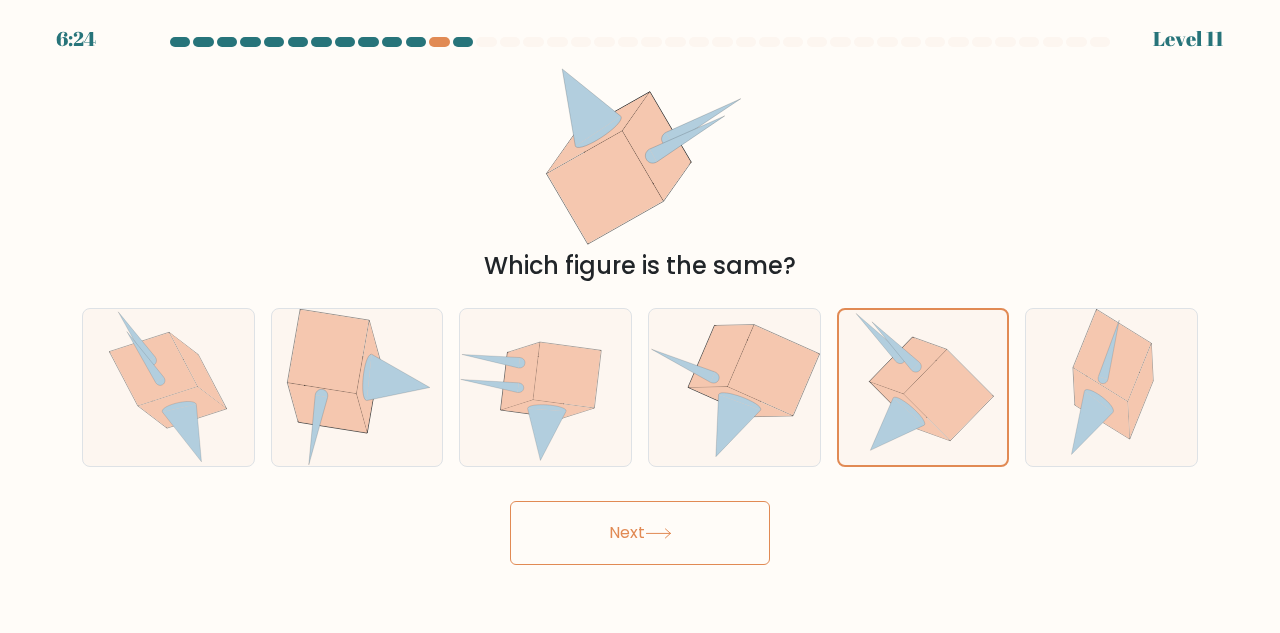 click on "Next" at bounding box center [640, 533] 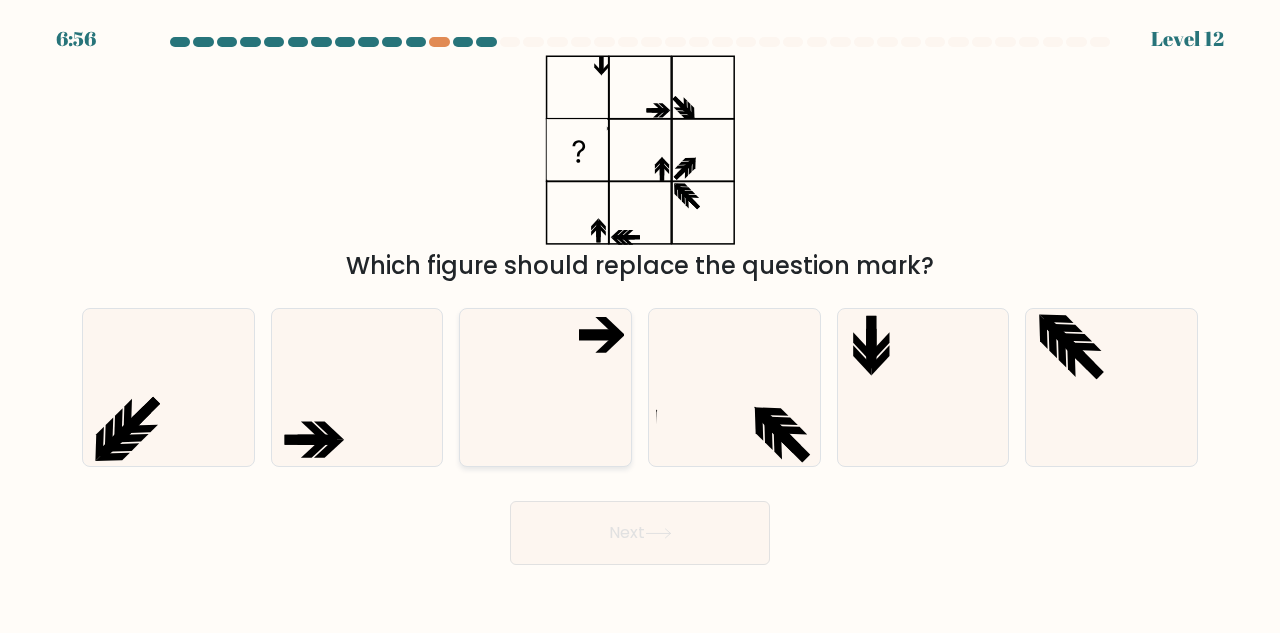 click 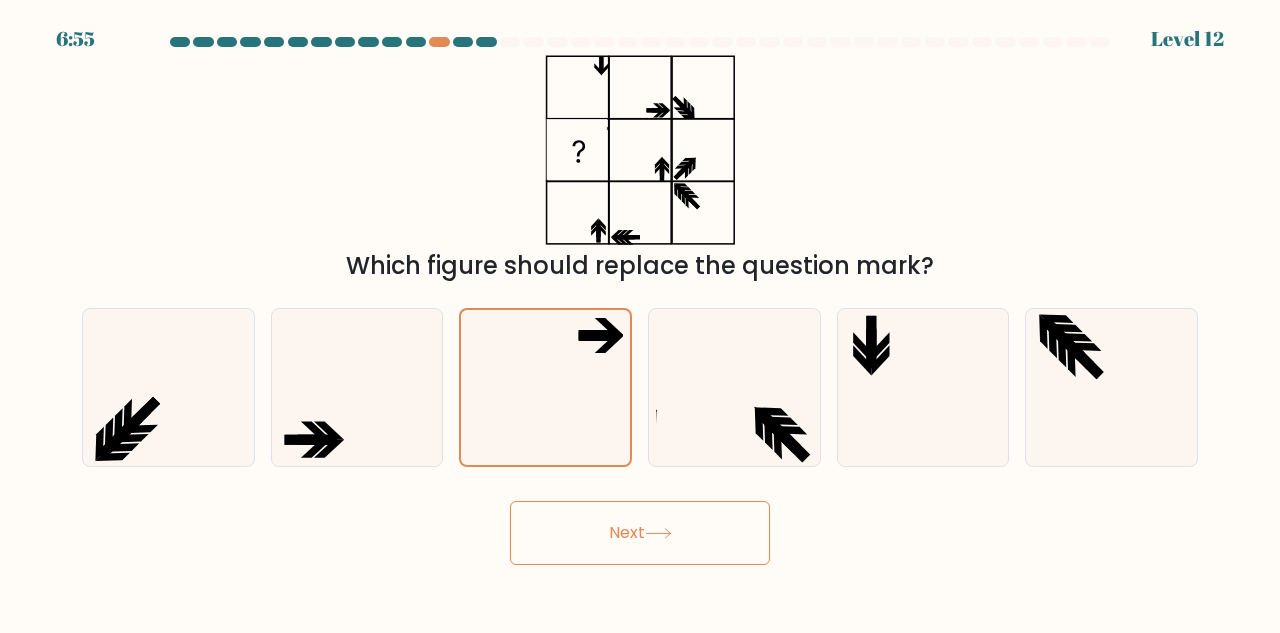 click on "Next" at bounding box center (640, 533) 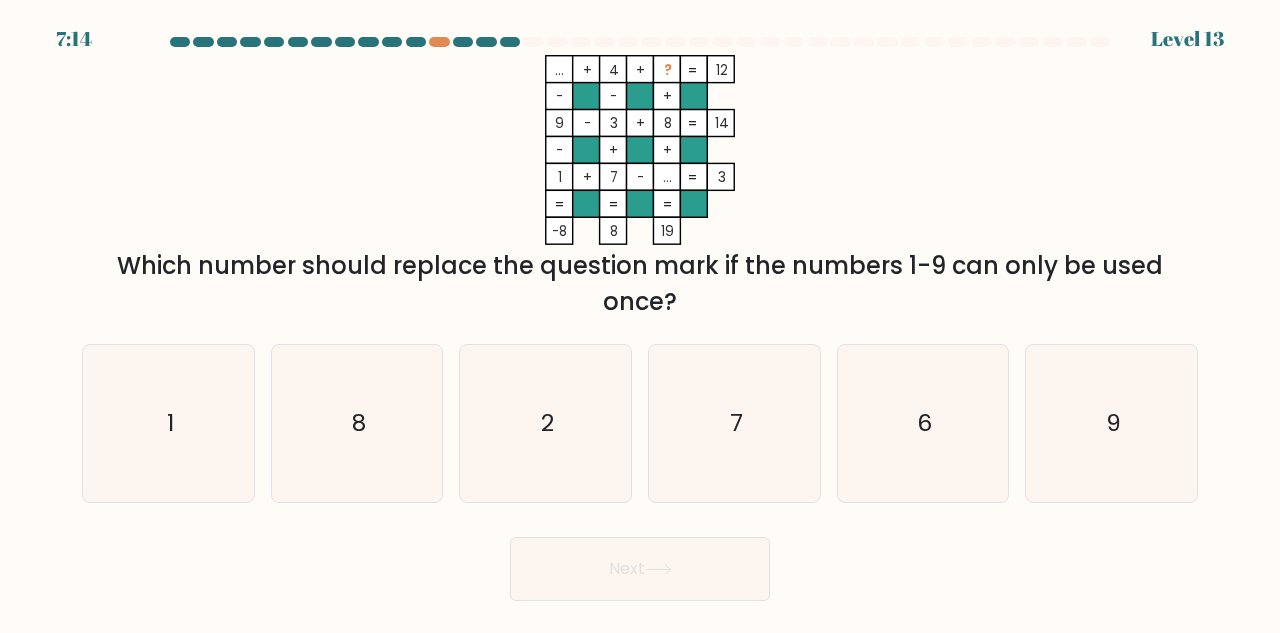 click on "e.
6" at bounding box center (923, 423) 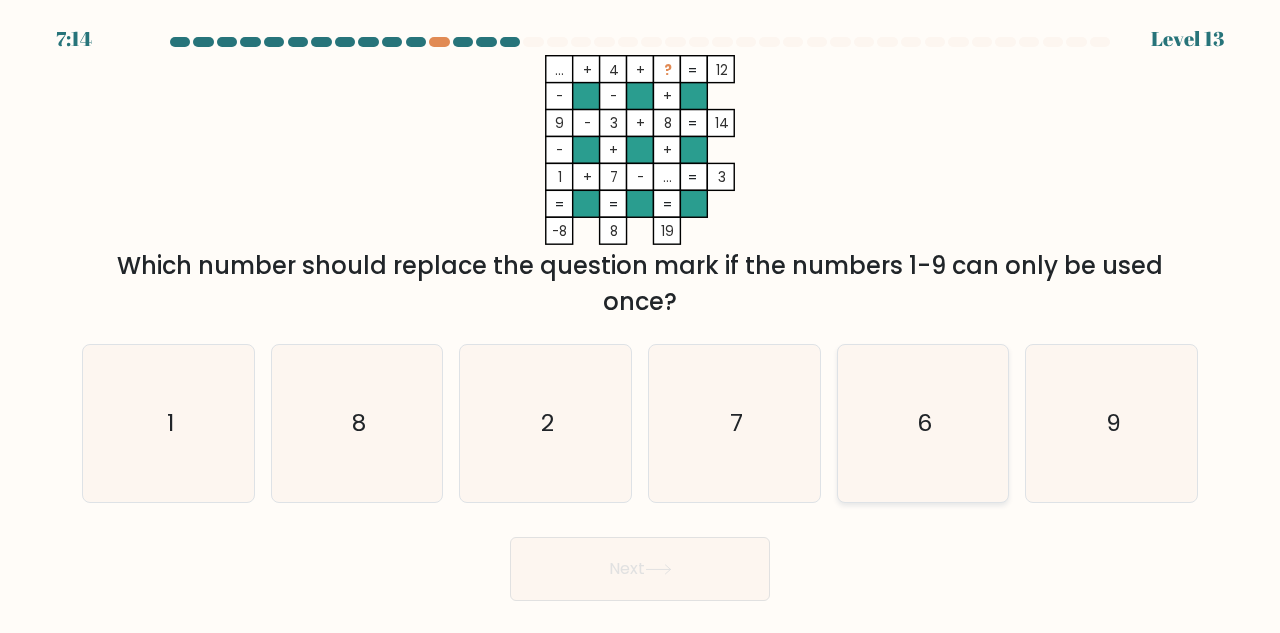 click on "6" 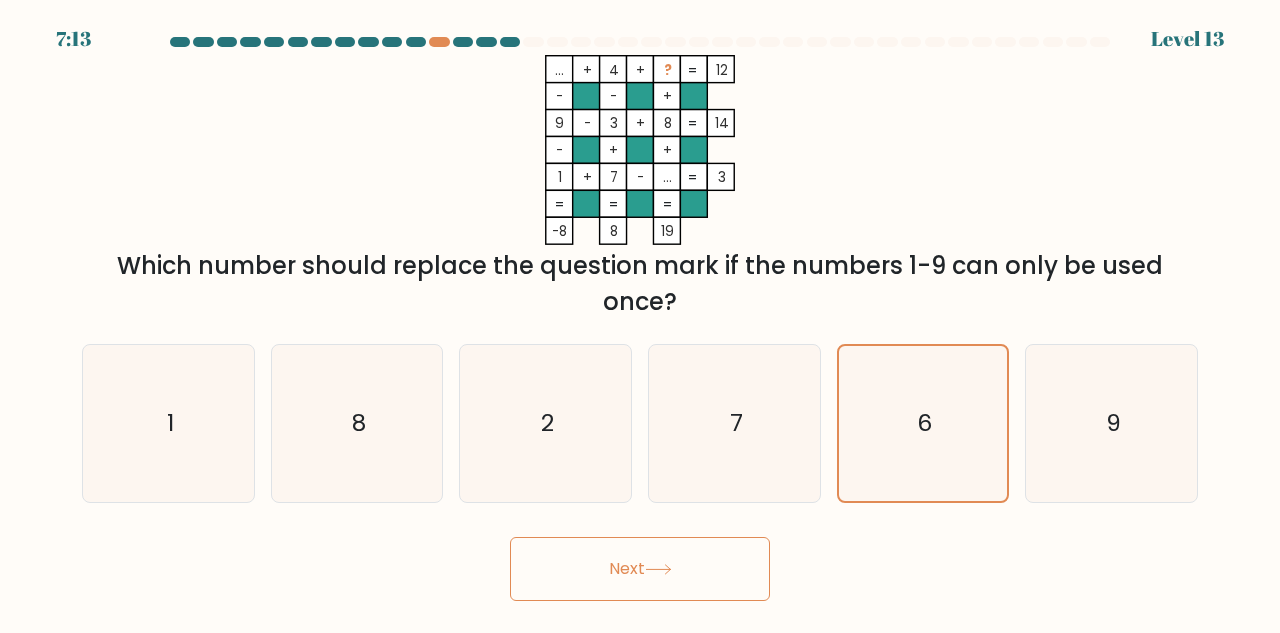click on "Next" at bounding box center [640, 569] 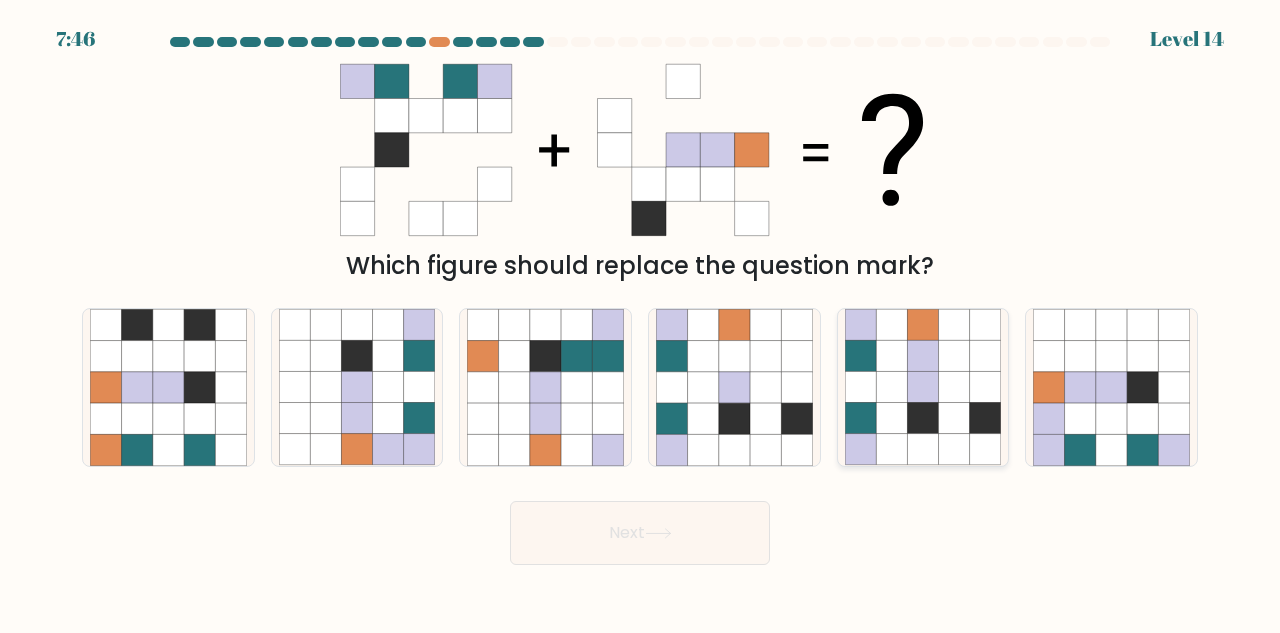 click 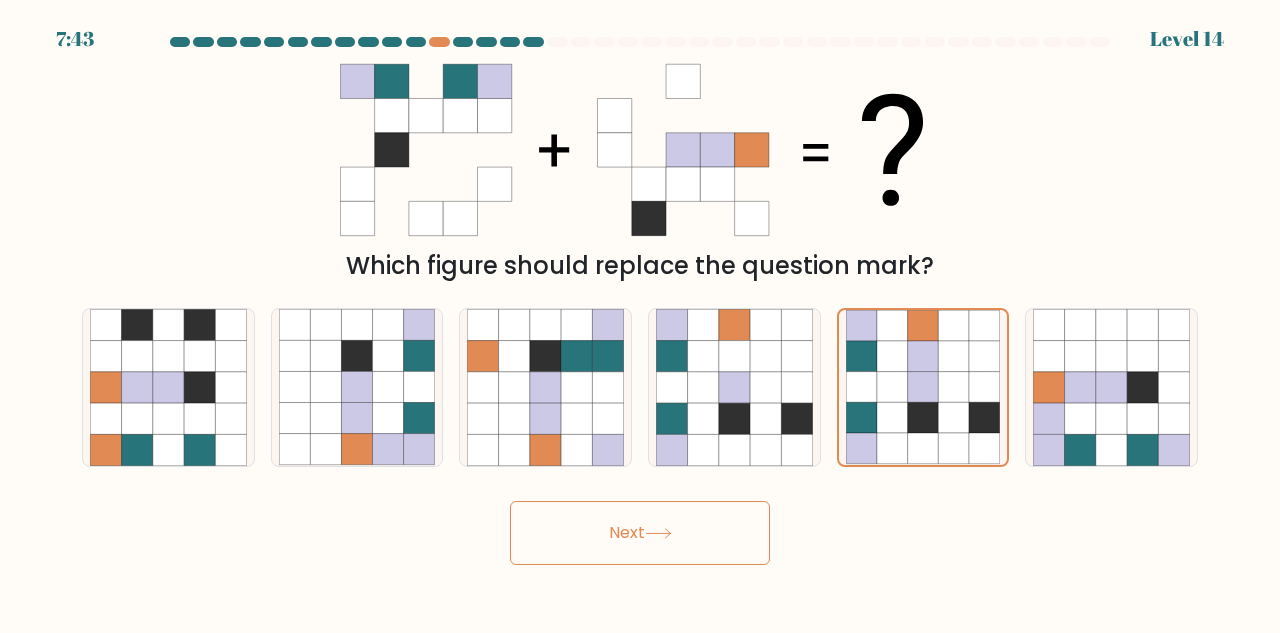 click on "Next" at bounding box center (640, 533) 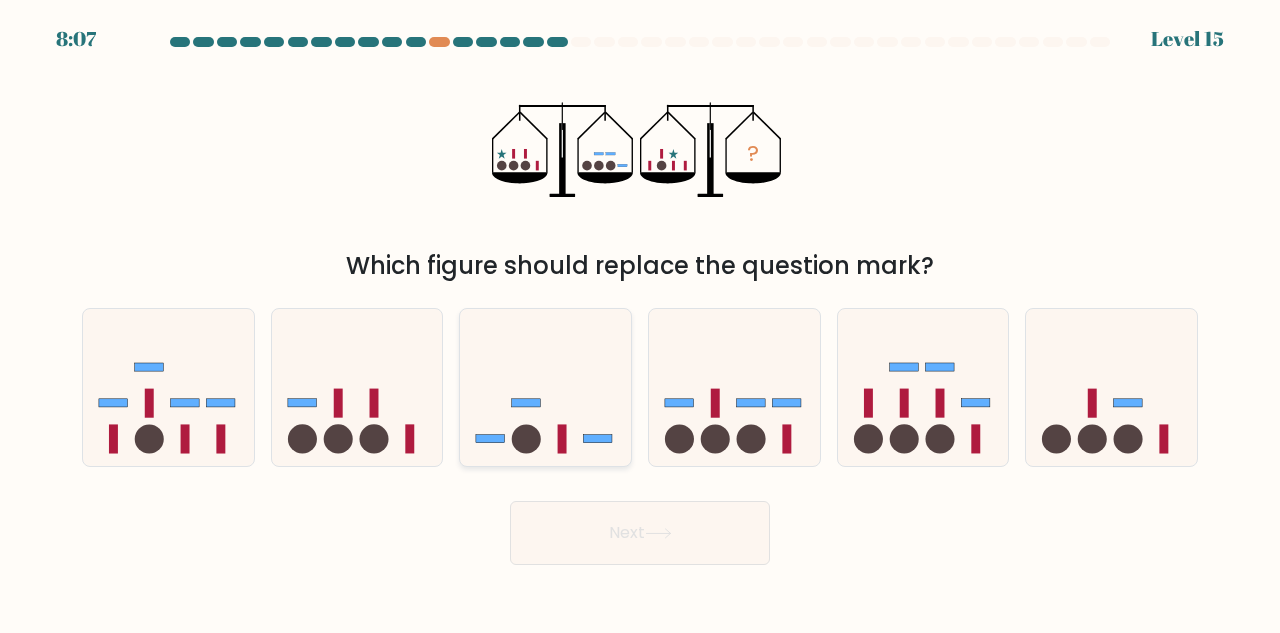 click 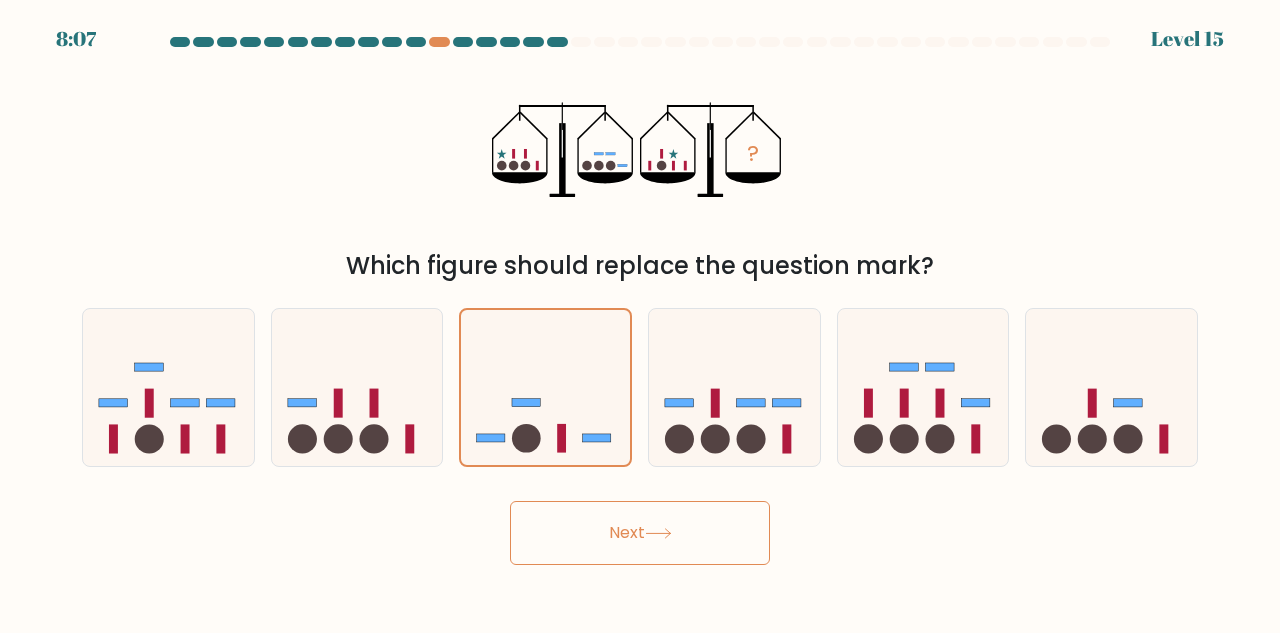 click on "Next" at bounding box center [640, 533] 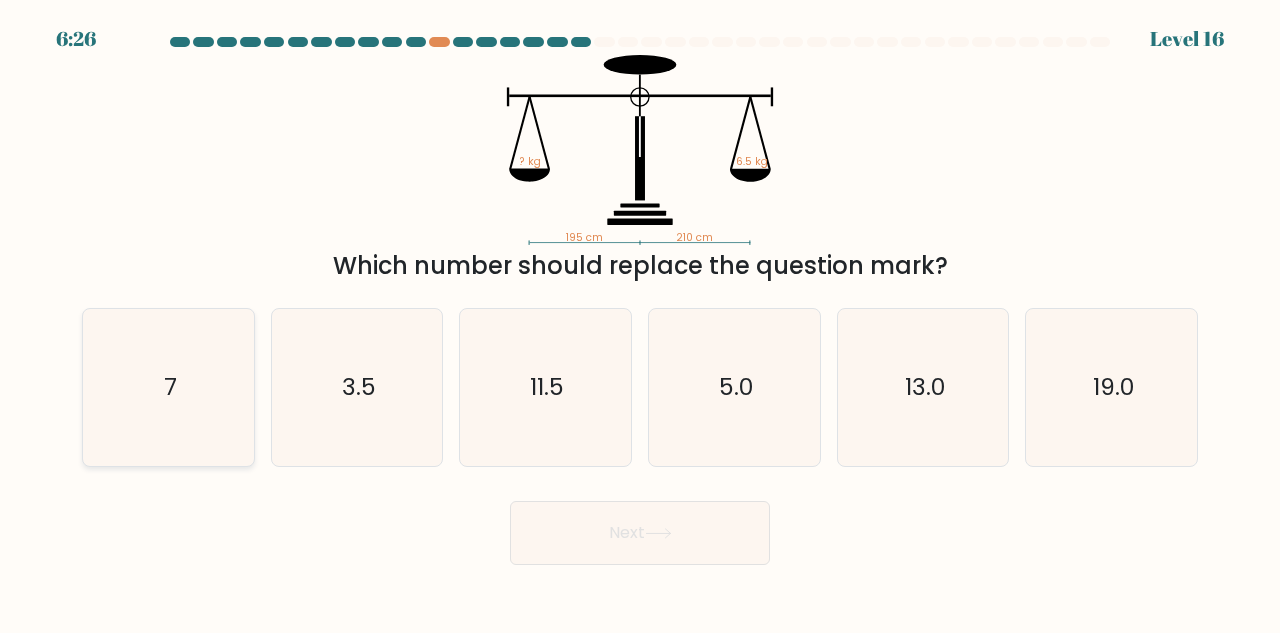 click on "7" 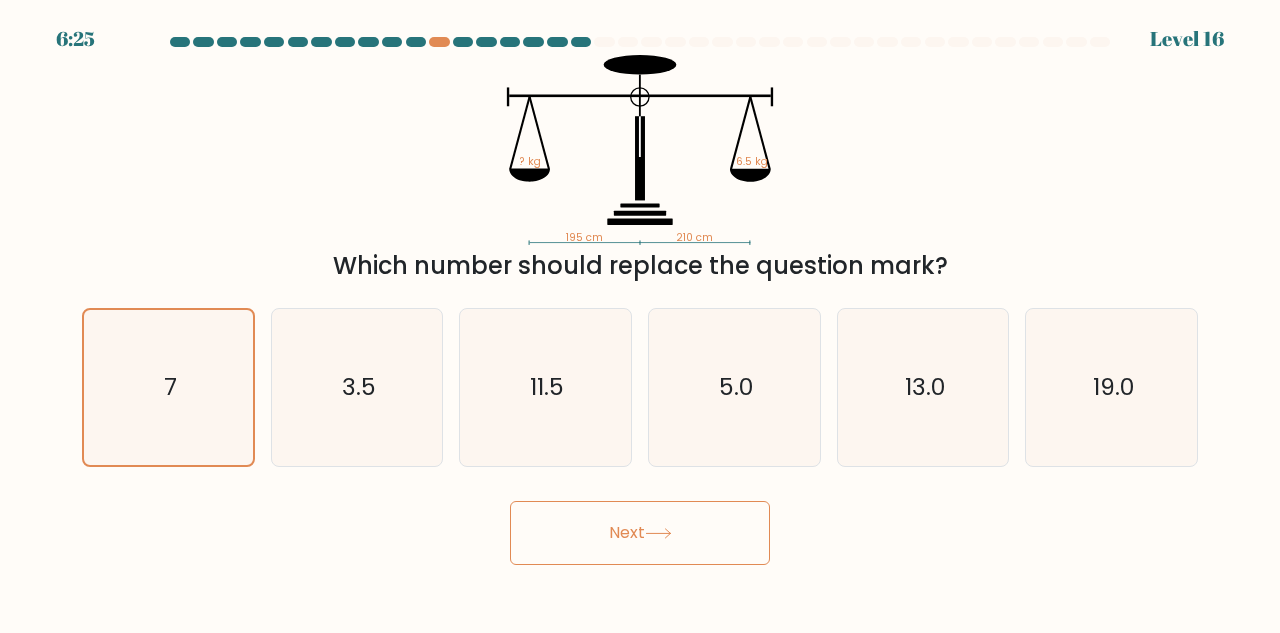click on "Next" at bounding box center (640, 533) 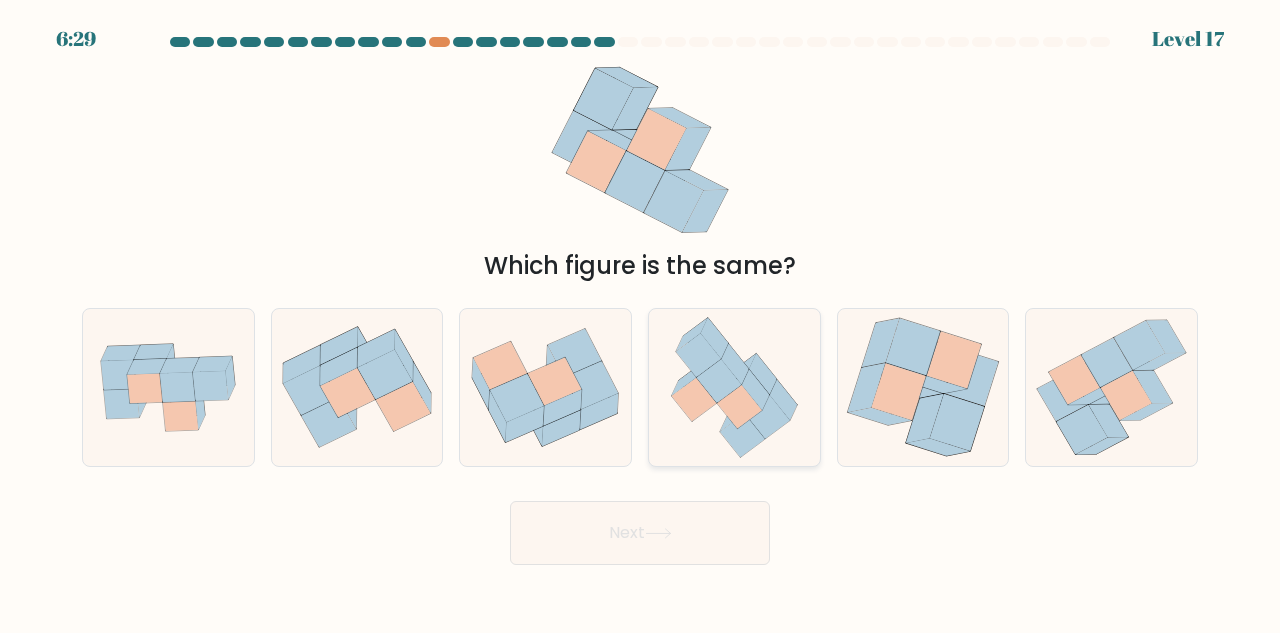 click 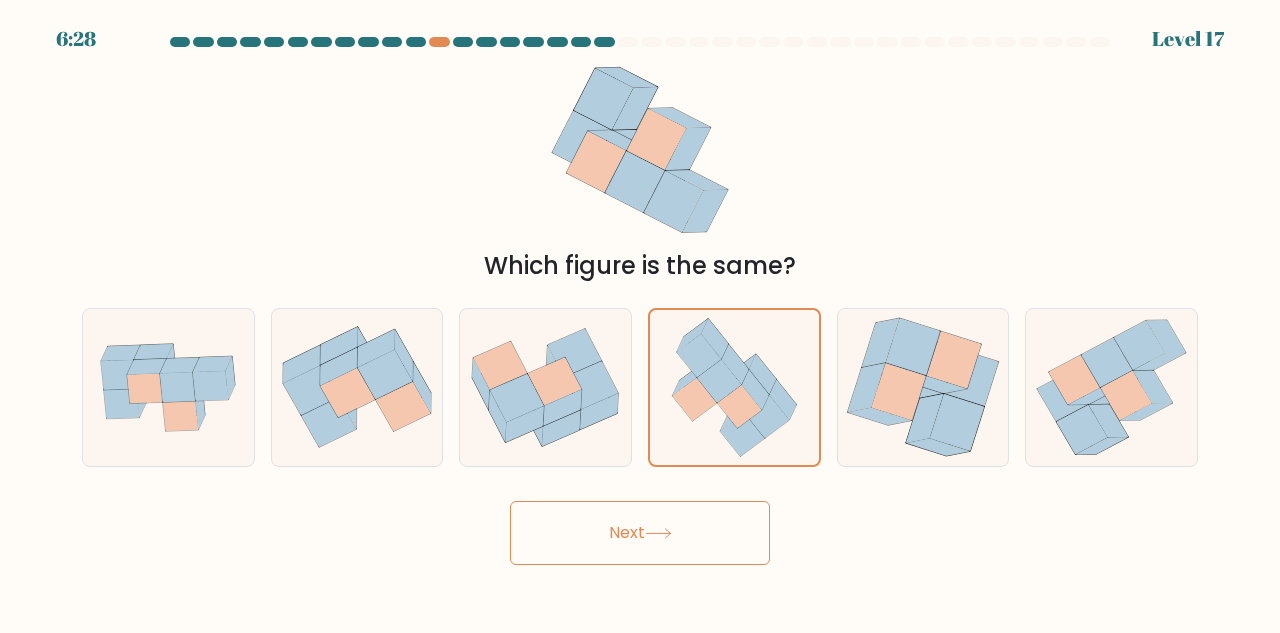 click on "Next" at bounding box center (640, 533) 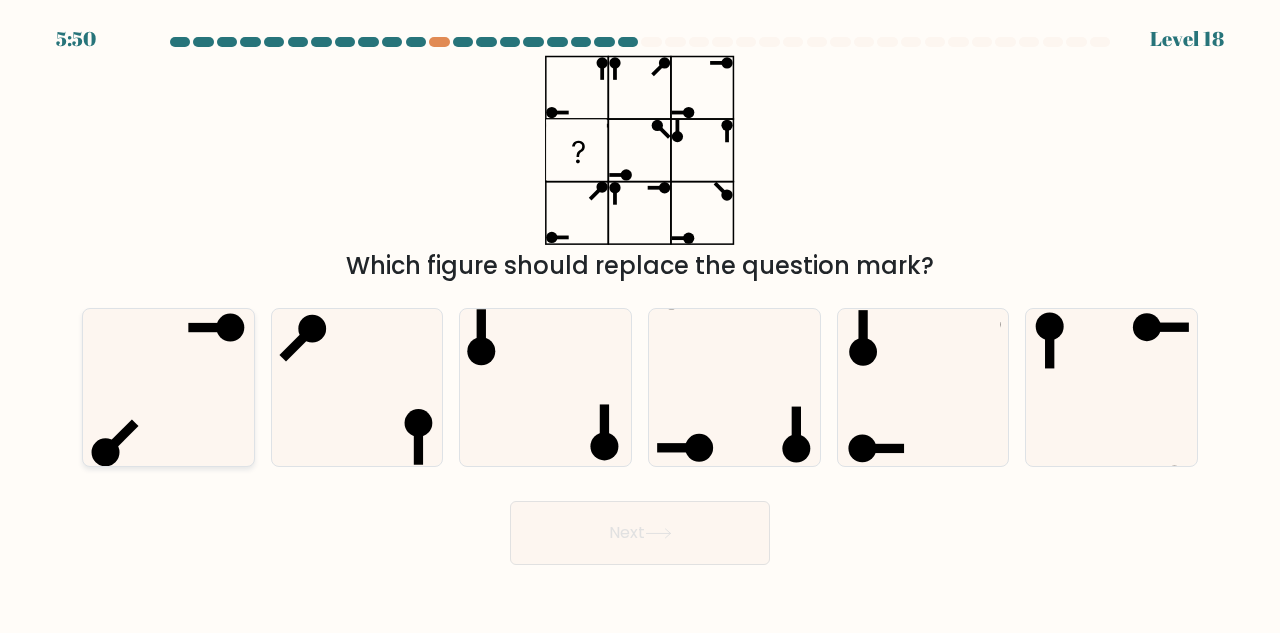 click 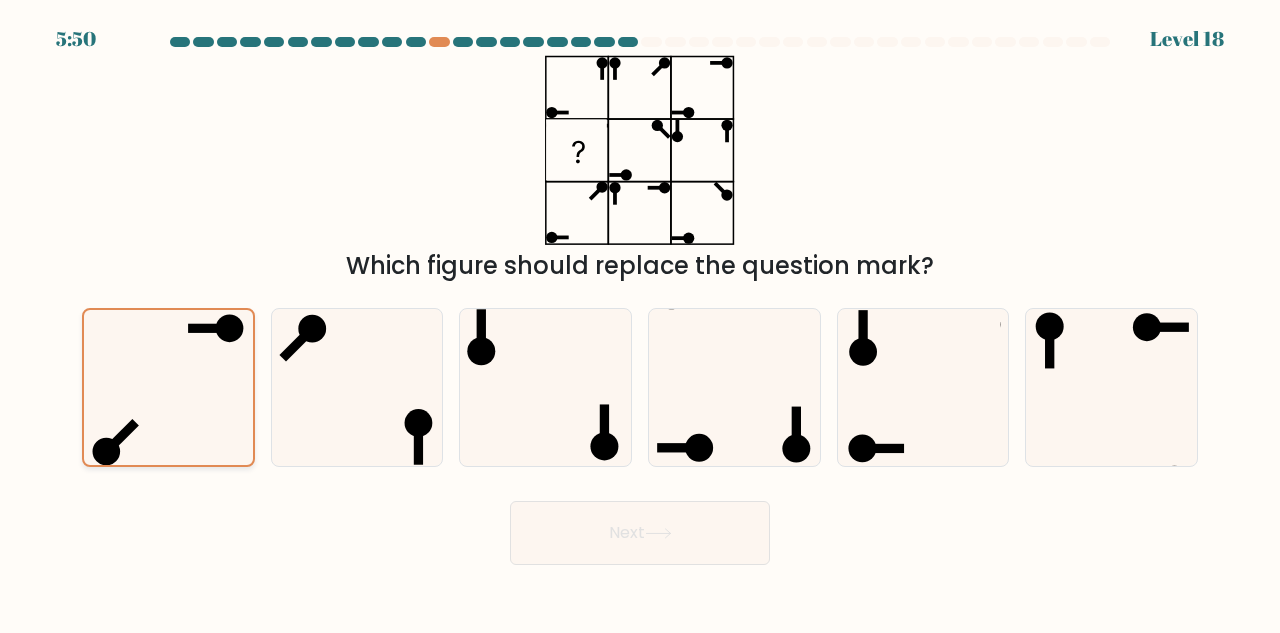 click 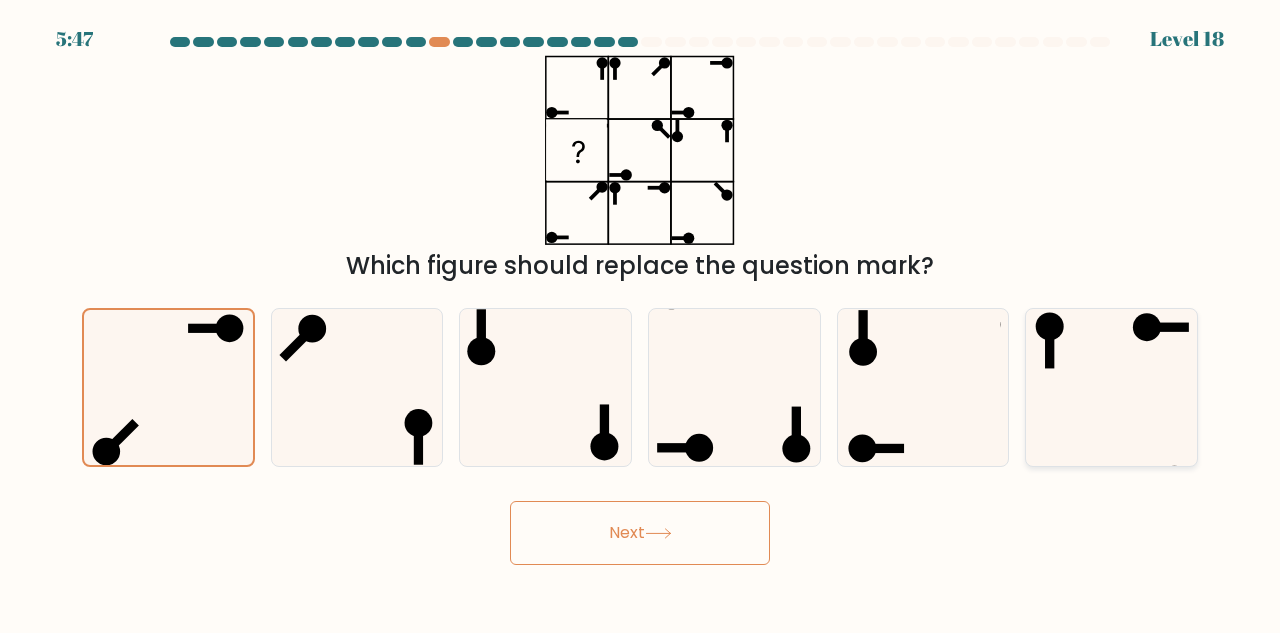 click 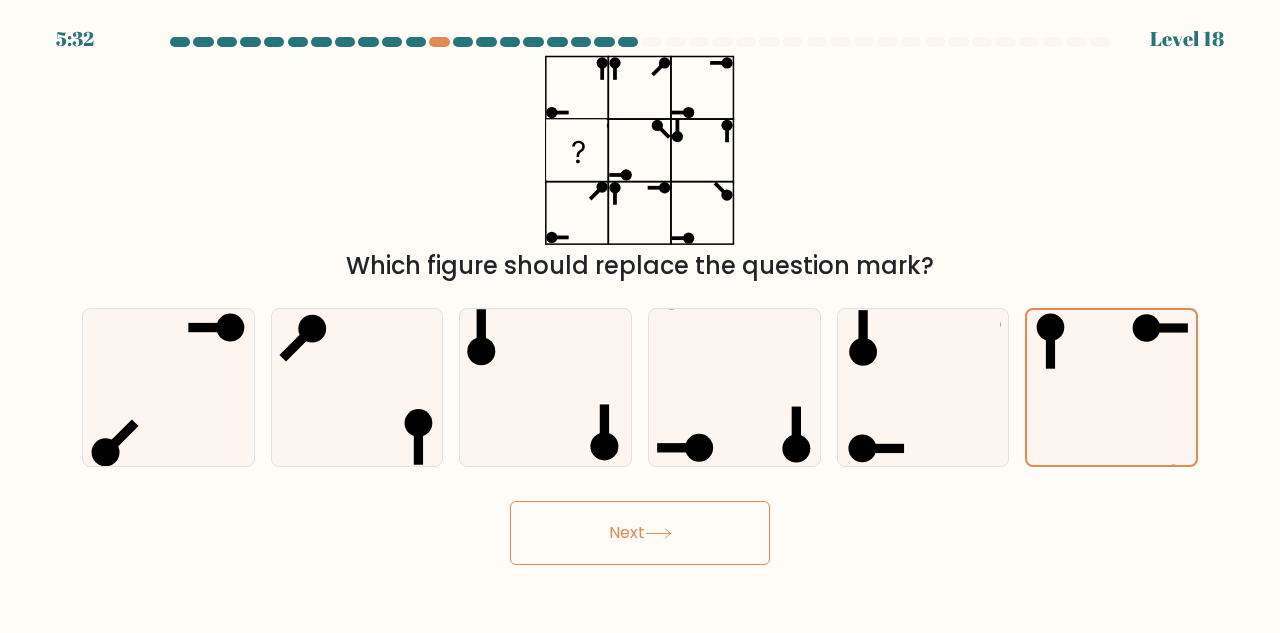 click on "Next" at bounding box center (640, 533) 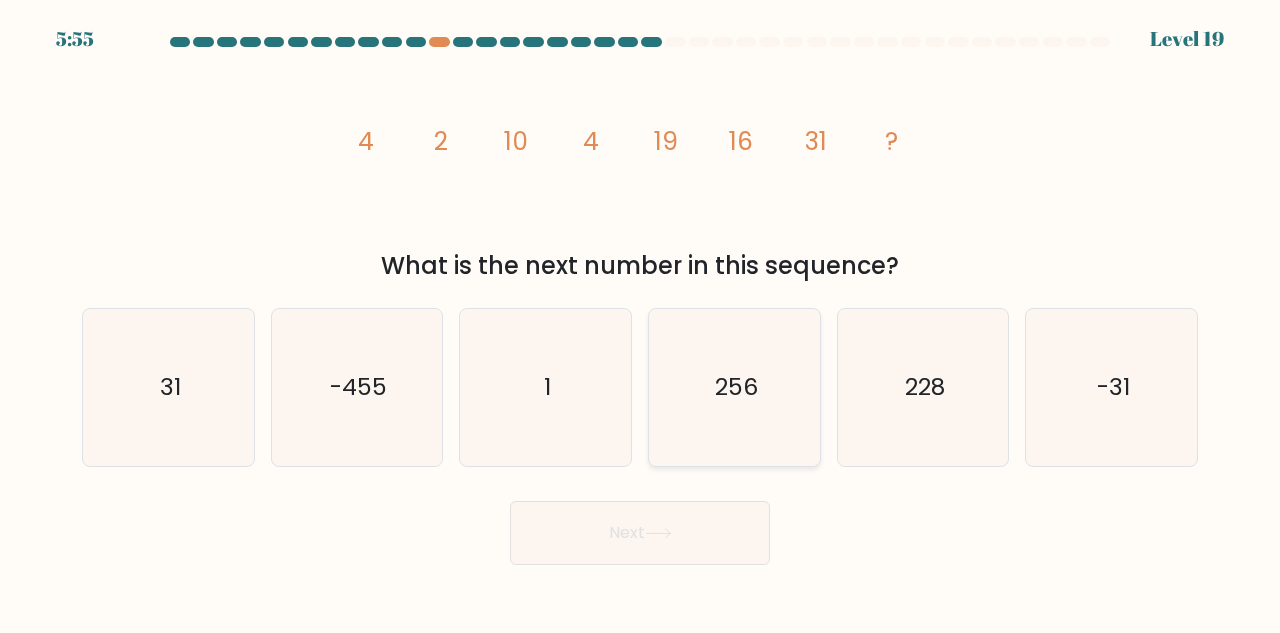 click on "256" 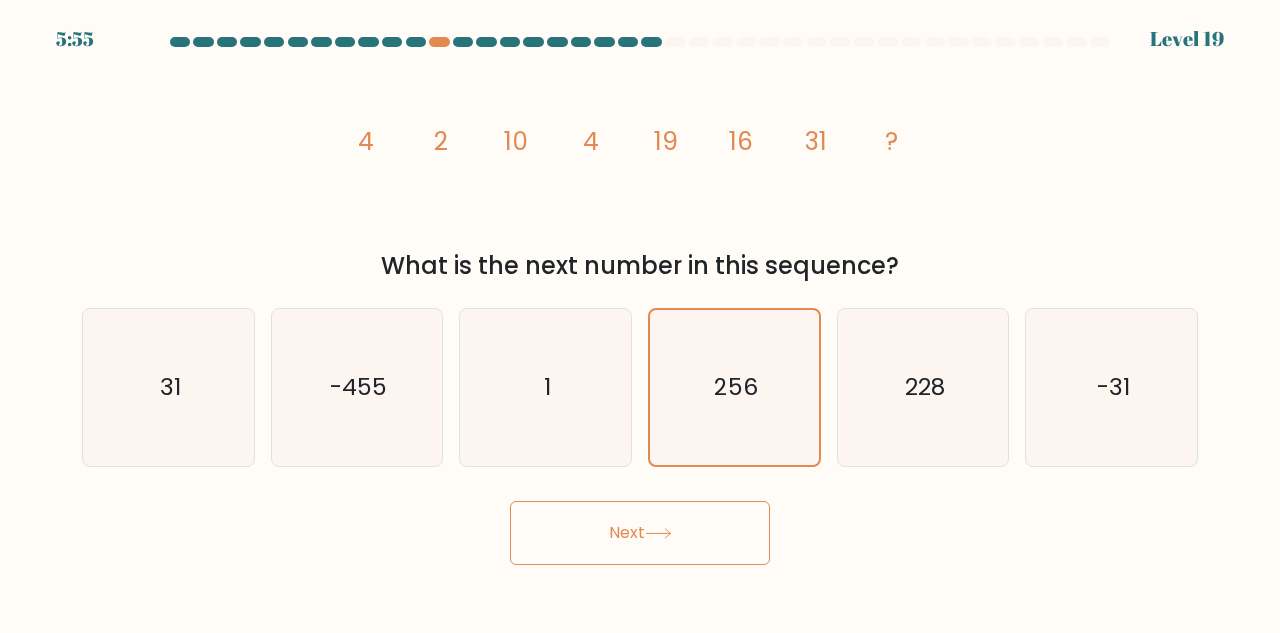click 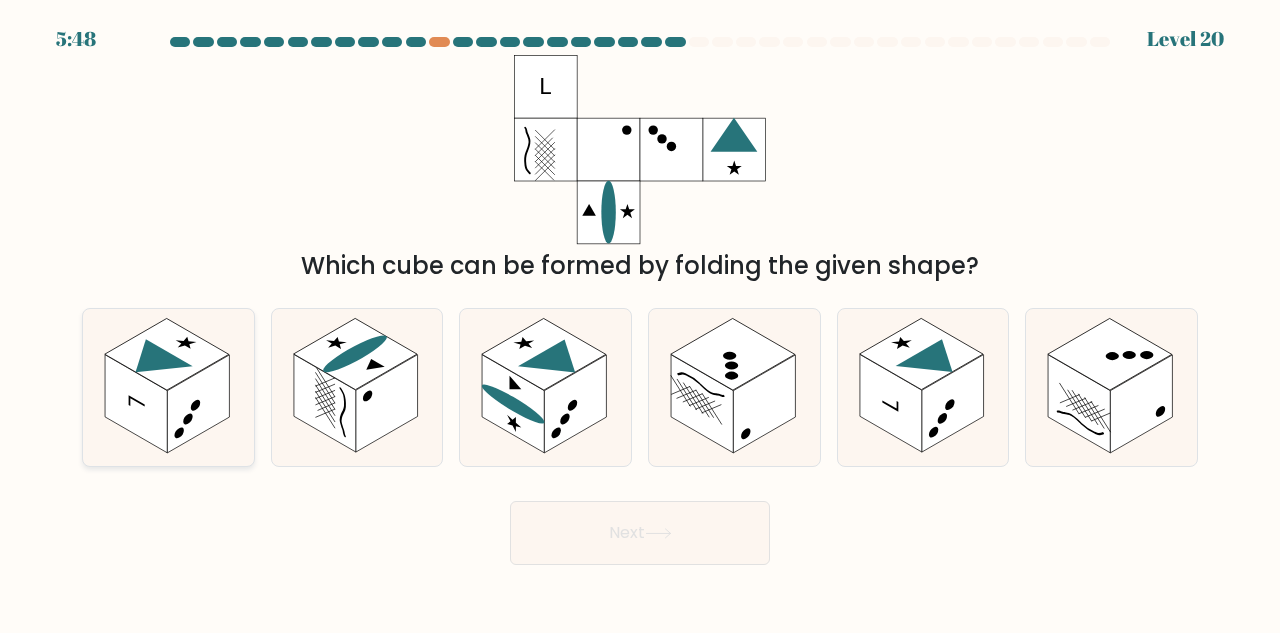 click 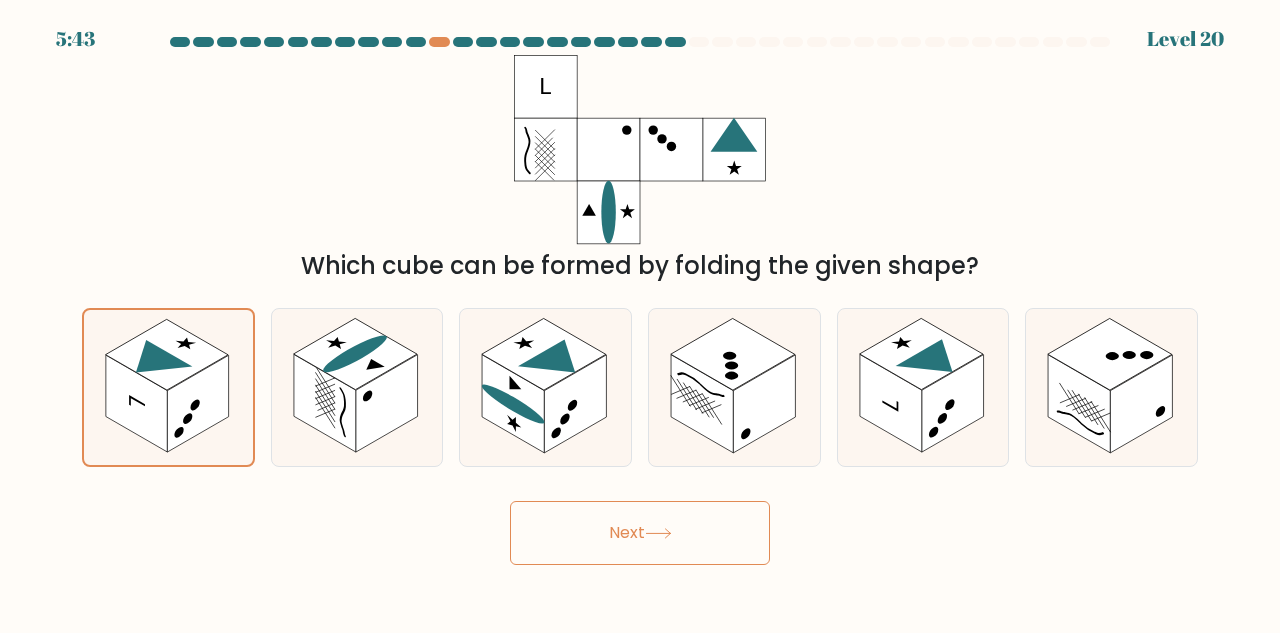 click on "Next" at bounding box center [640, 533] 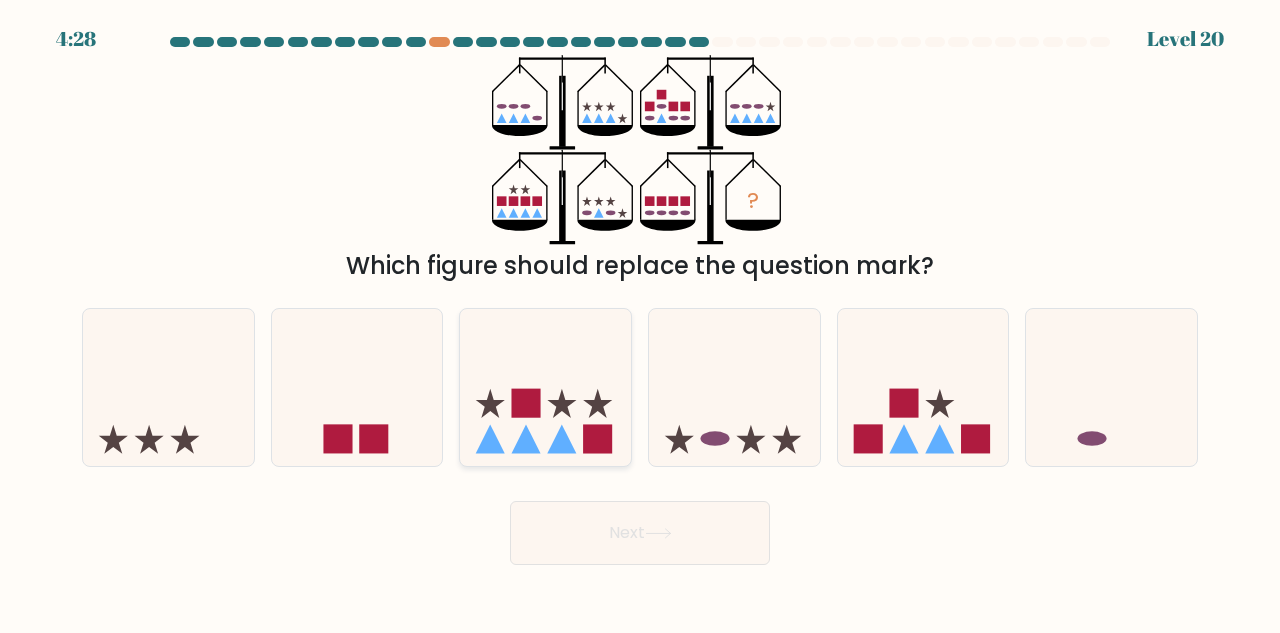 click 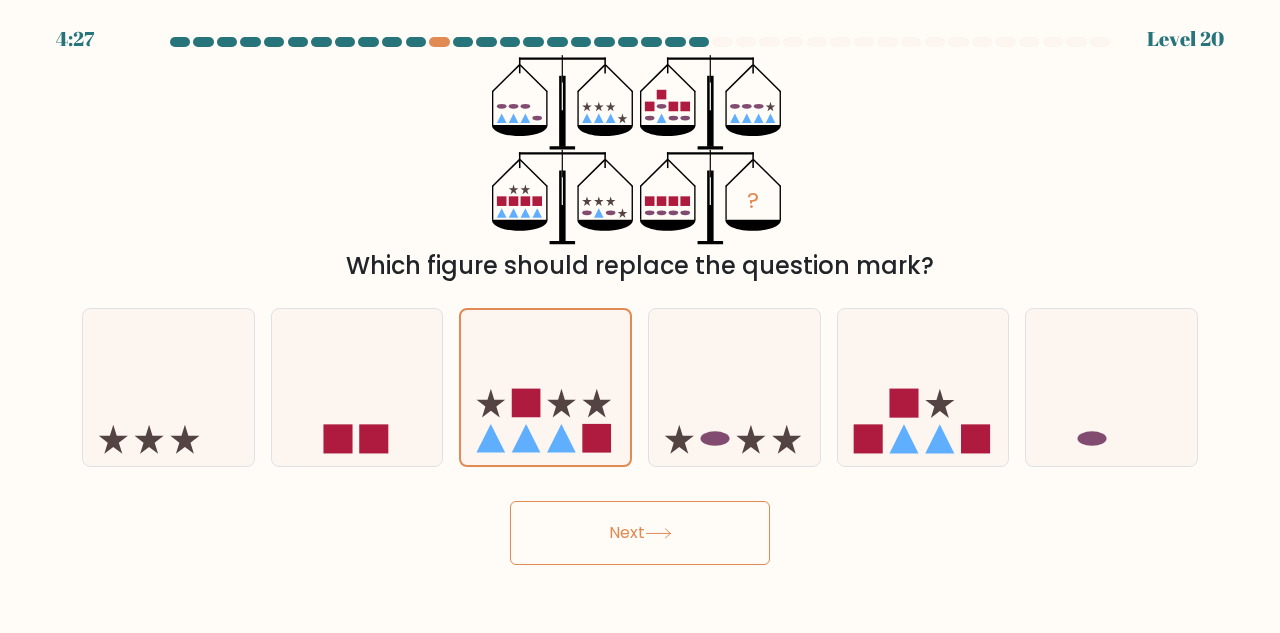 click on "Next" at bounding box center [640, 533] 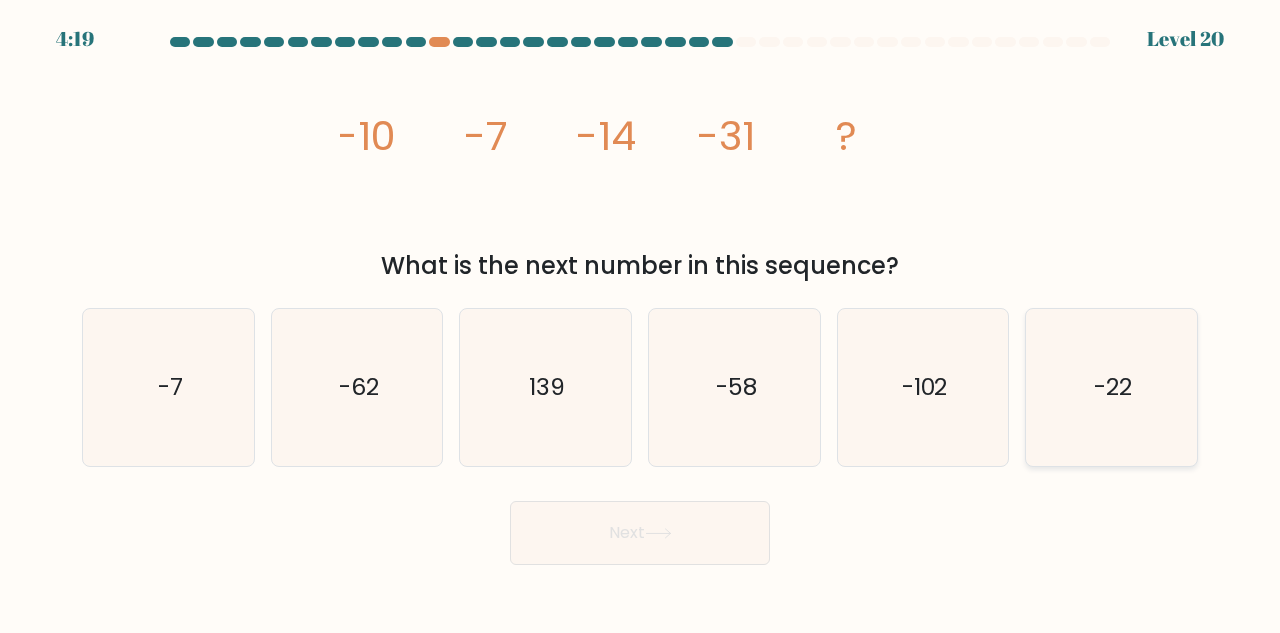 click on "-22" 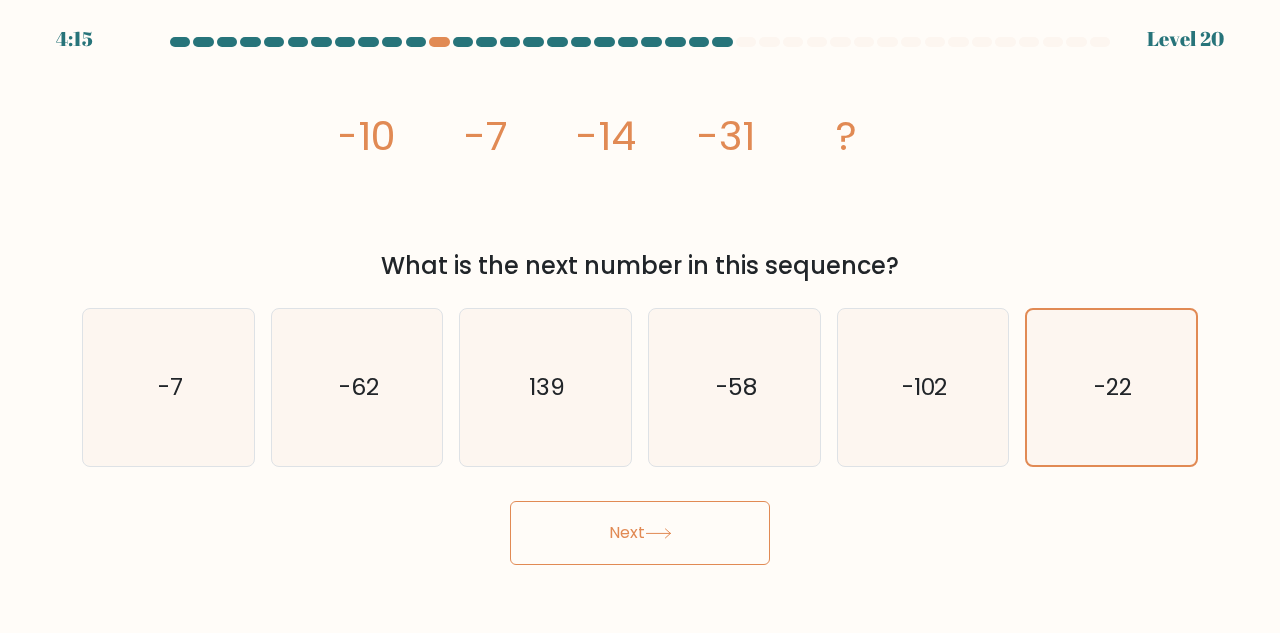 click on "Next" at bounding box center (640, 533) 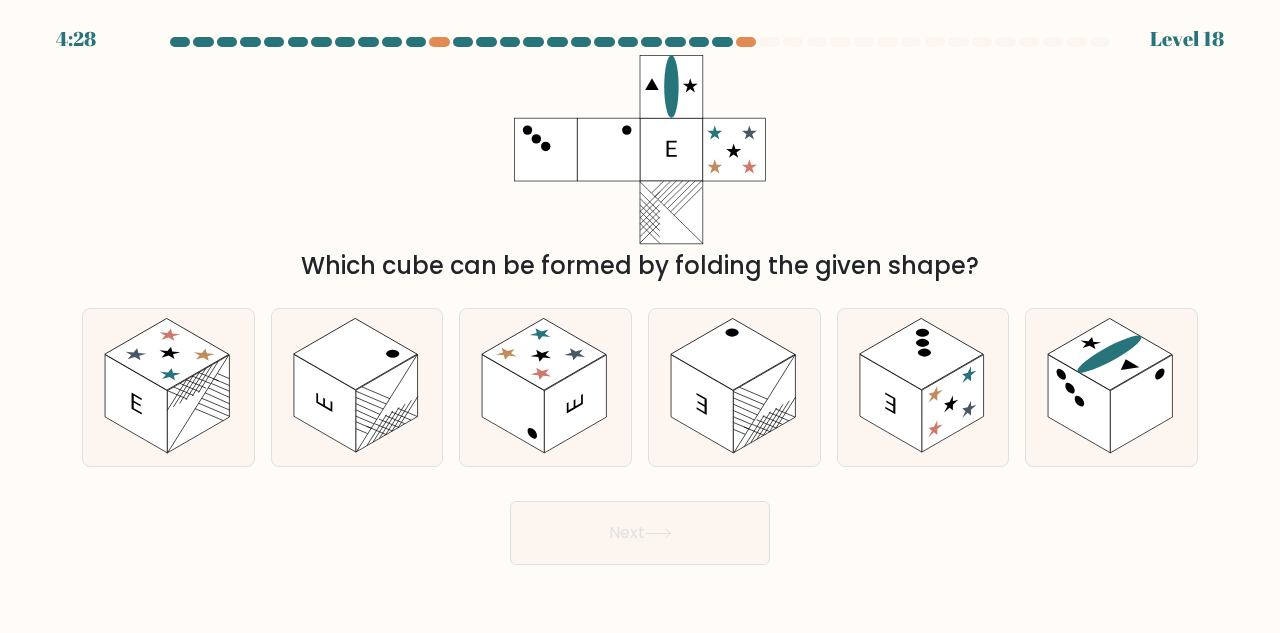 click on "Which cube can be formed by folding the given shape?" at bounding box center [640, 169] 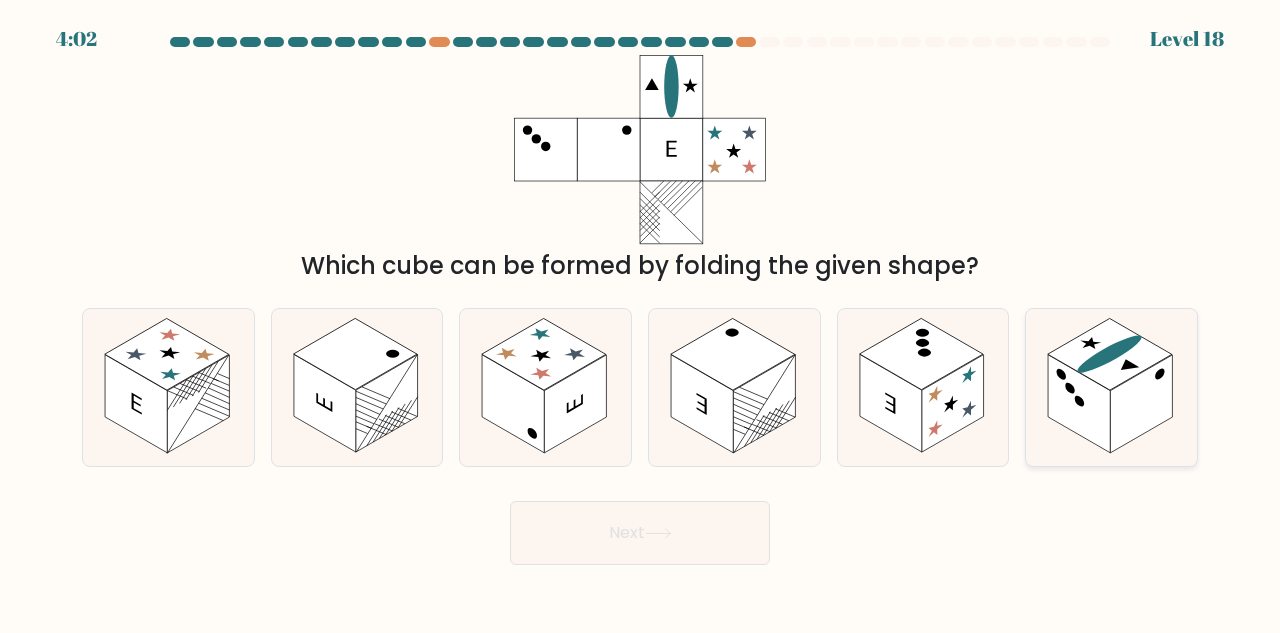 click 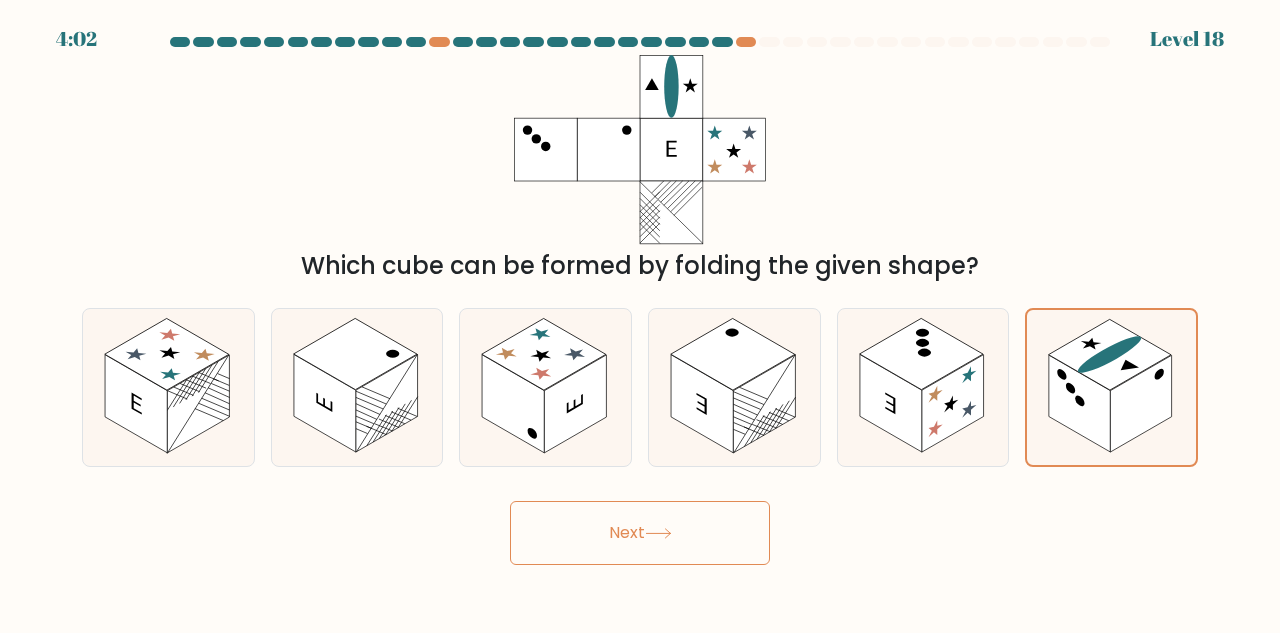 click on "Next" at bounding box center (640, 533) 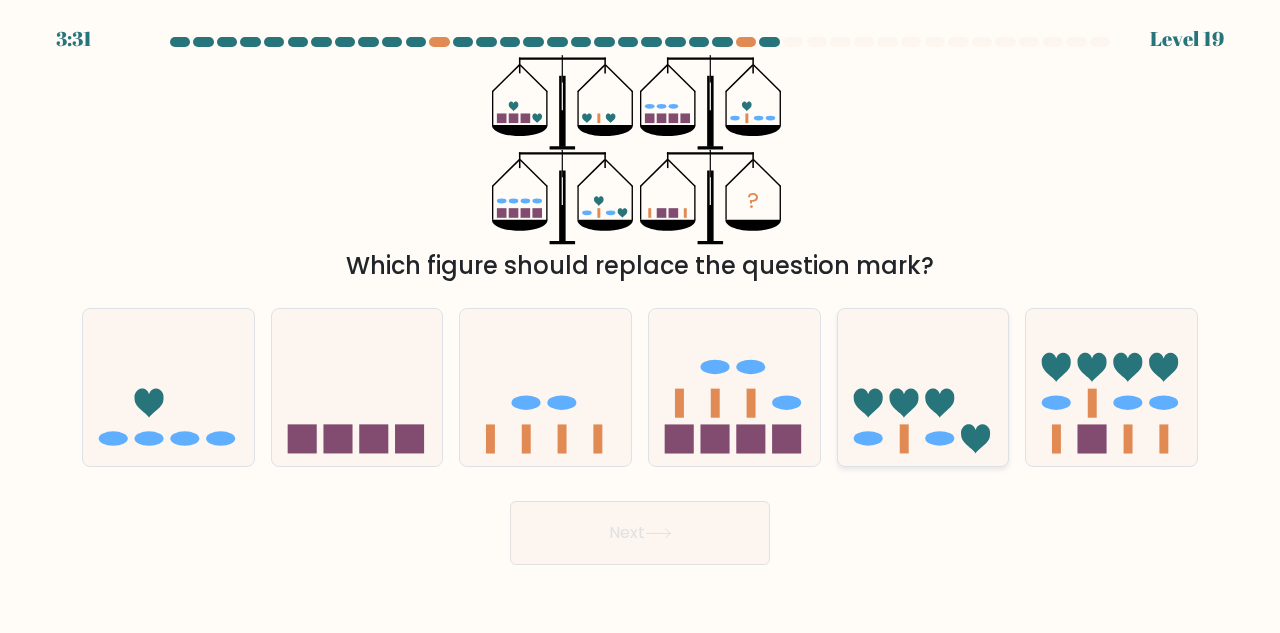 click 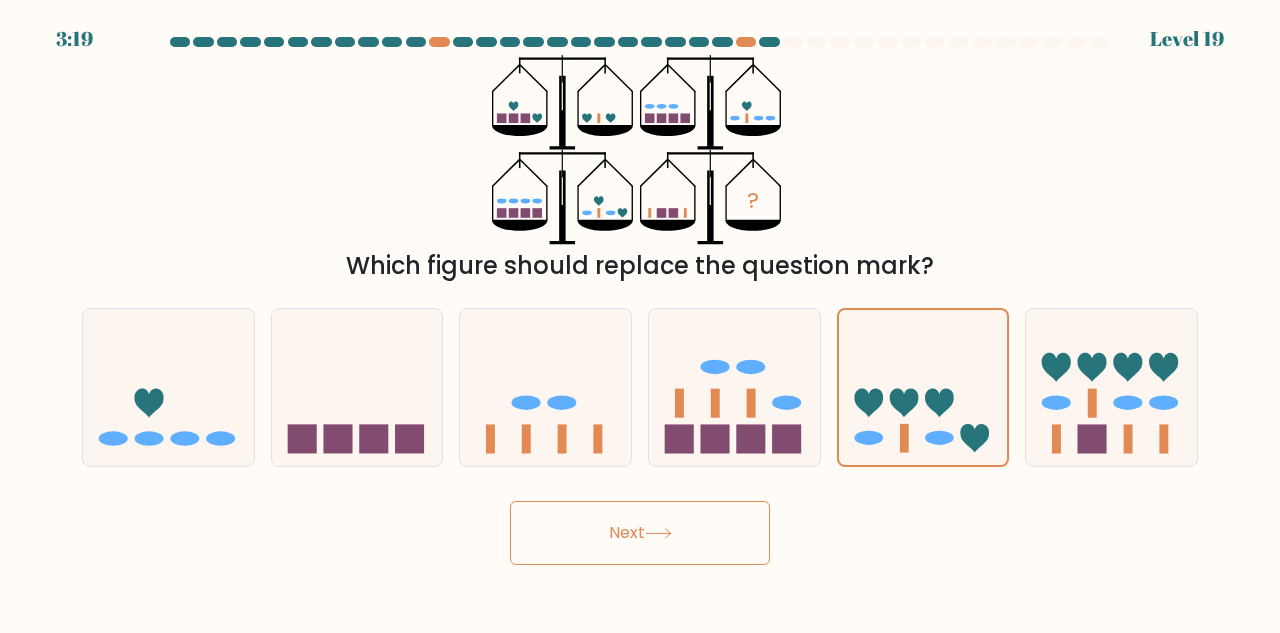 click on "Next" at bounding box center (640, 533) 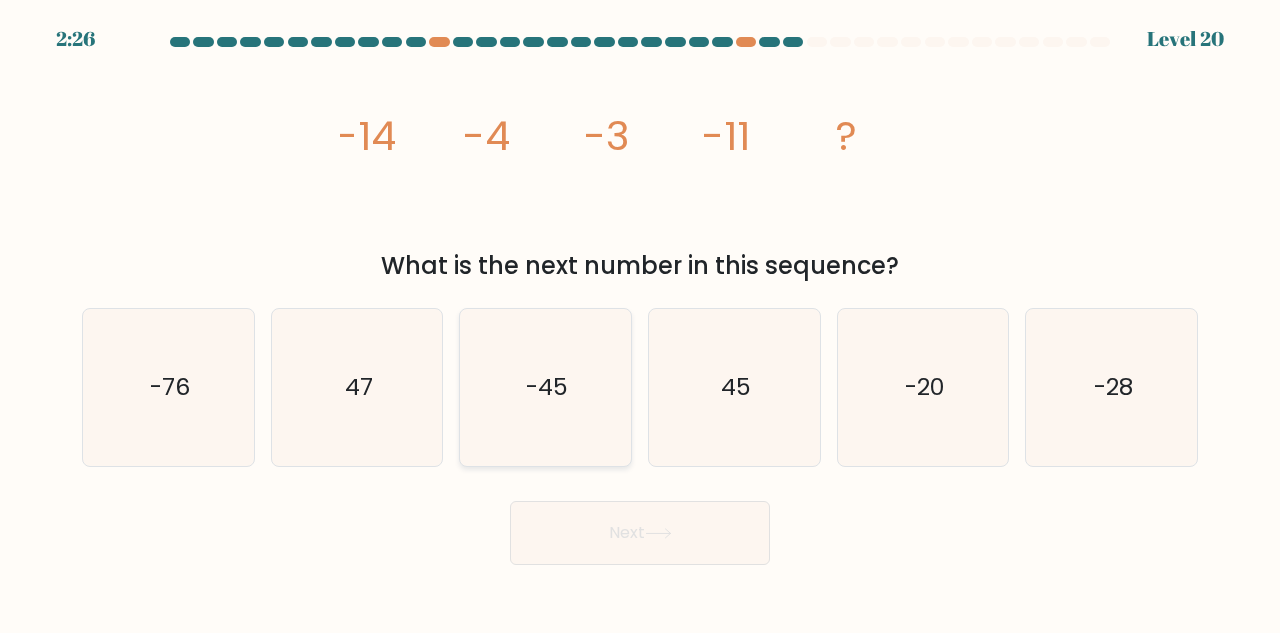 click on "-45" 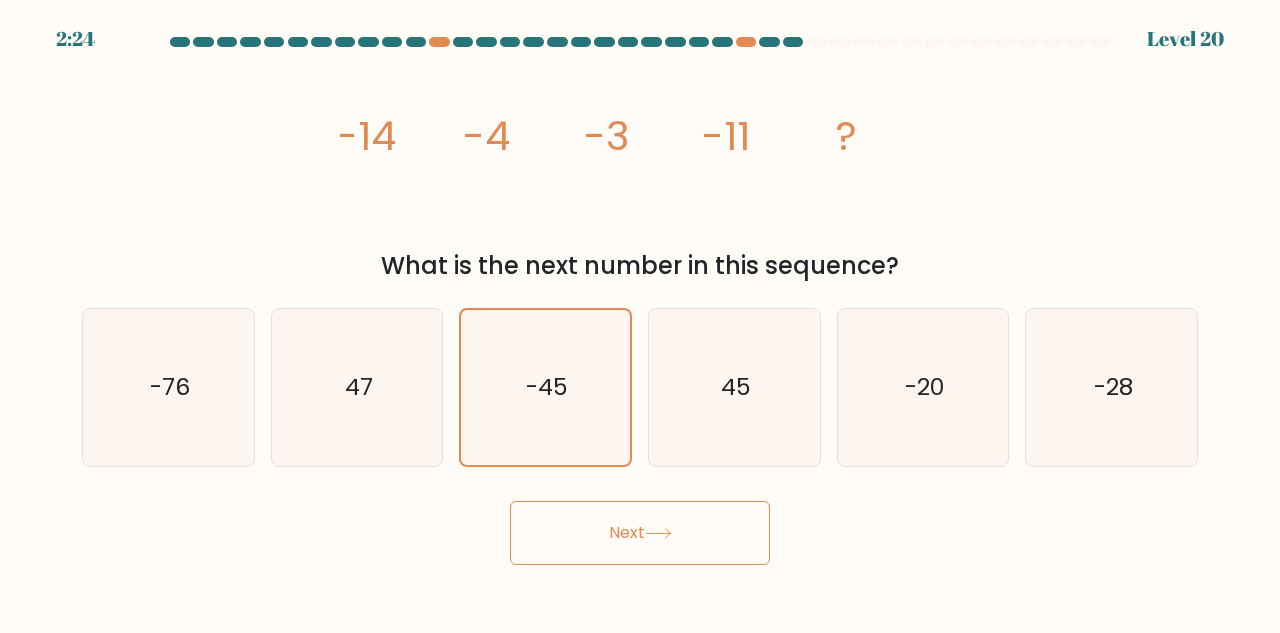 click on "Next" at bounding box center (640, 533) 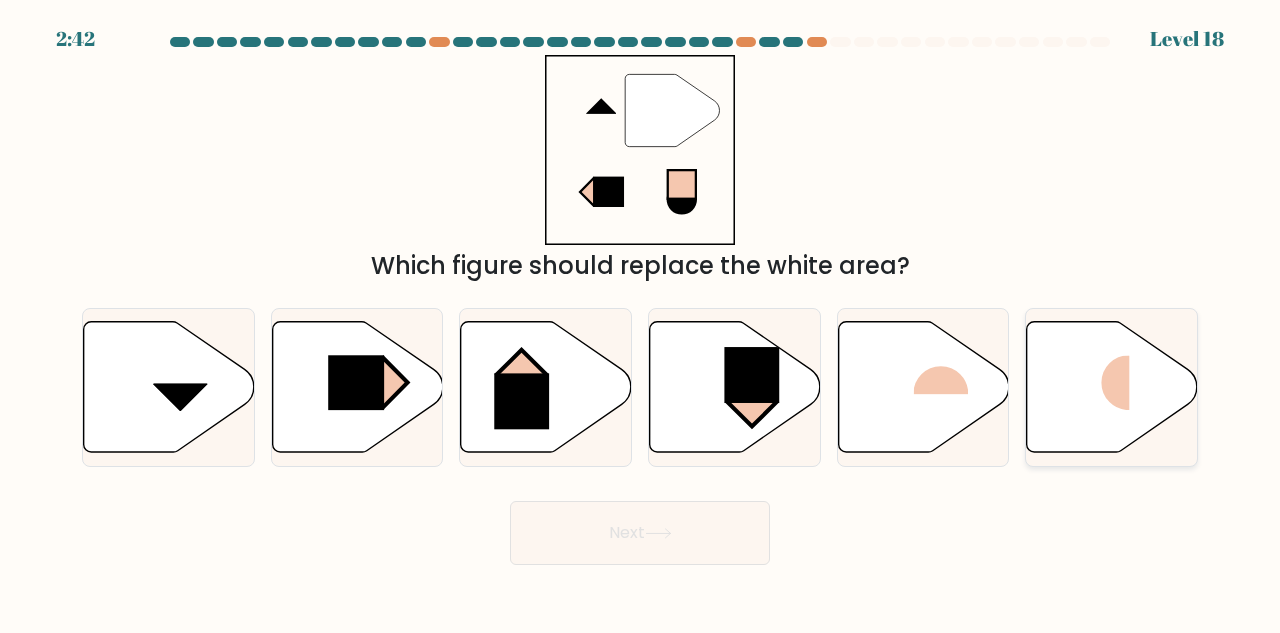 click 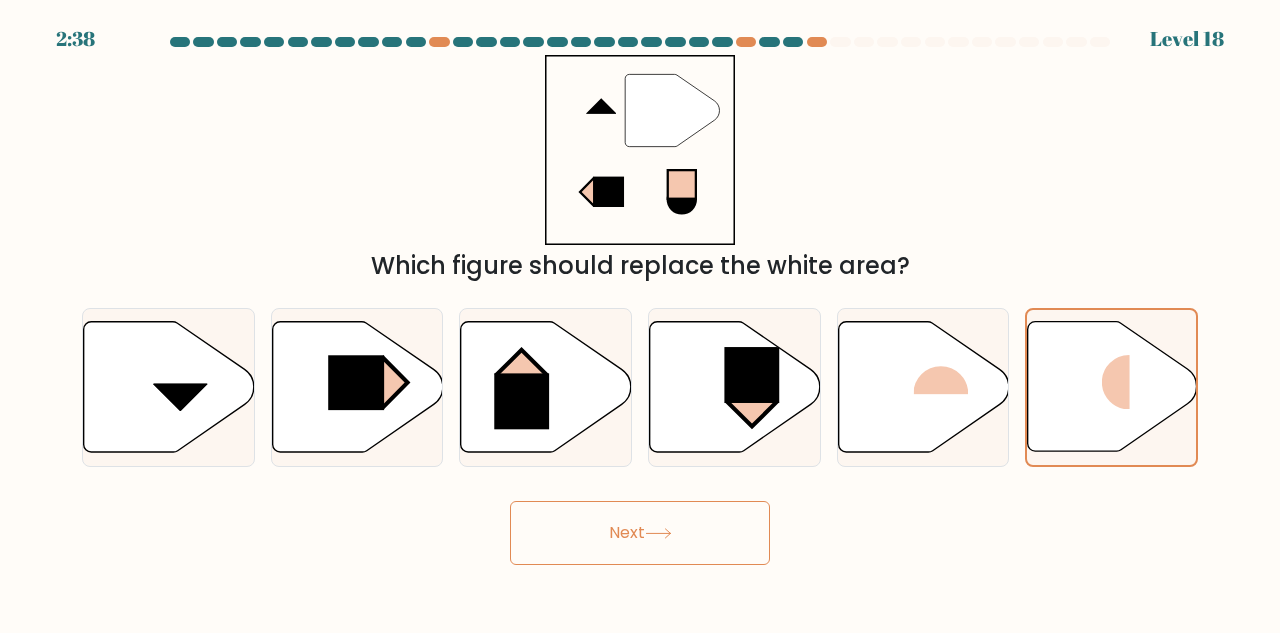 click on "Next" at bounding box center [640, 533] 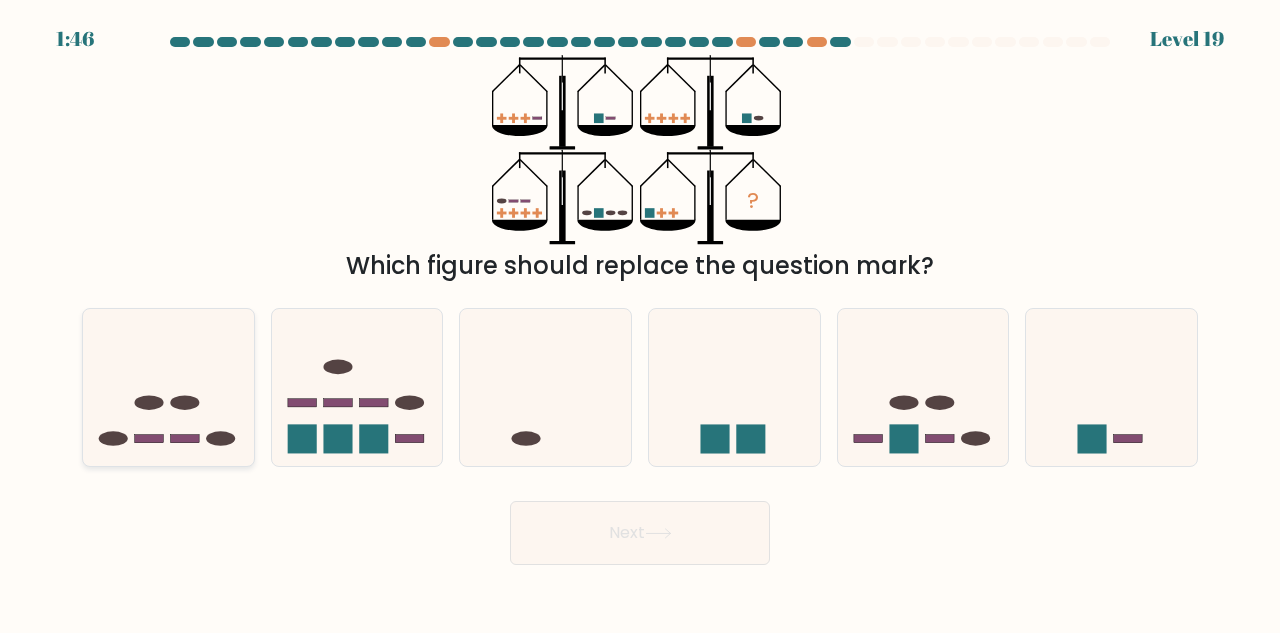 click 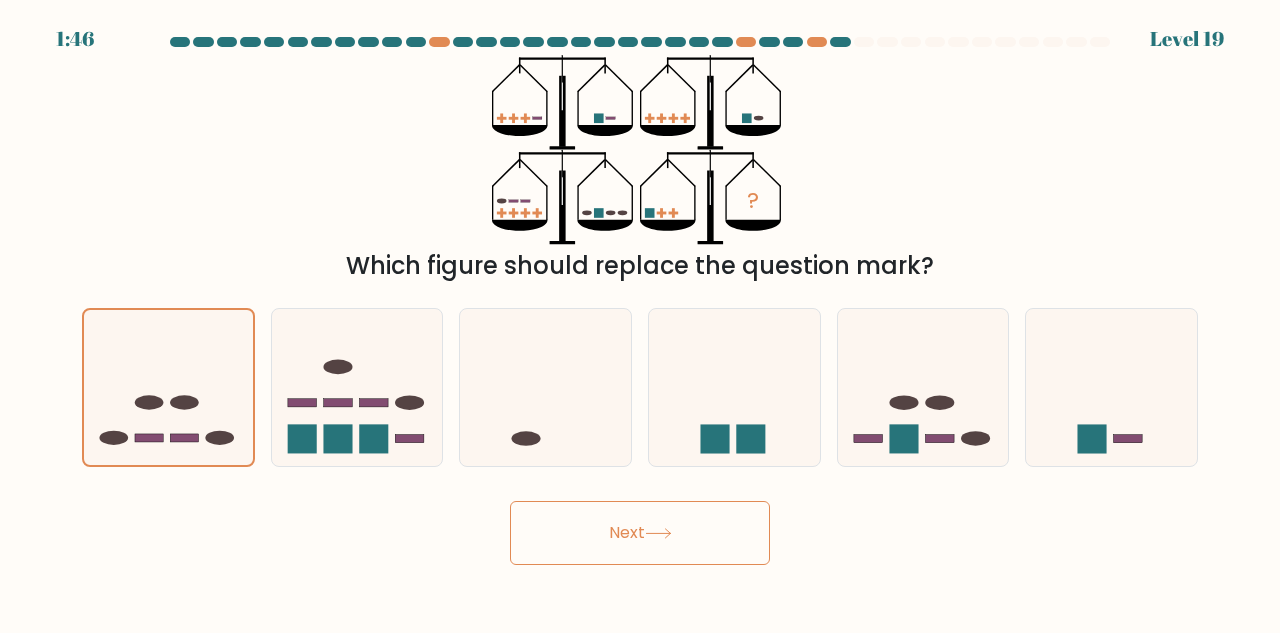 click on "Next" at bounding box center [640, 533] 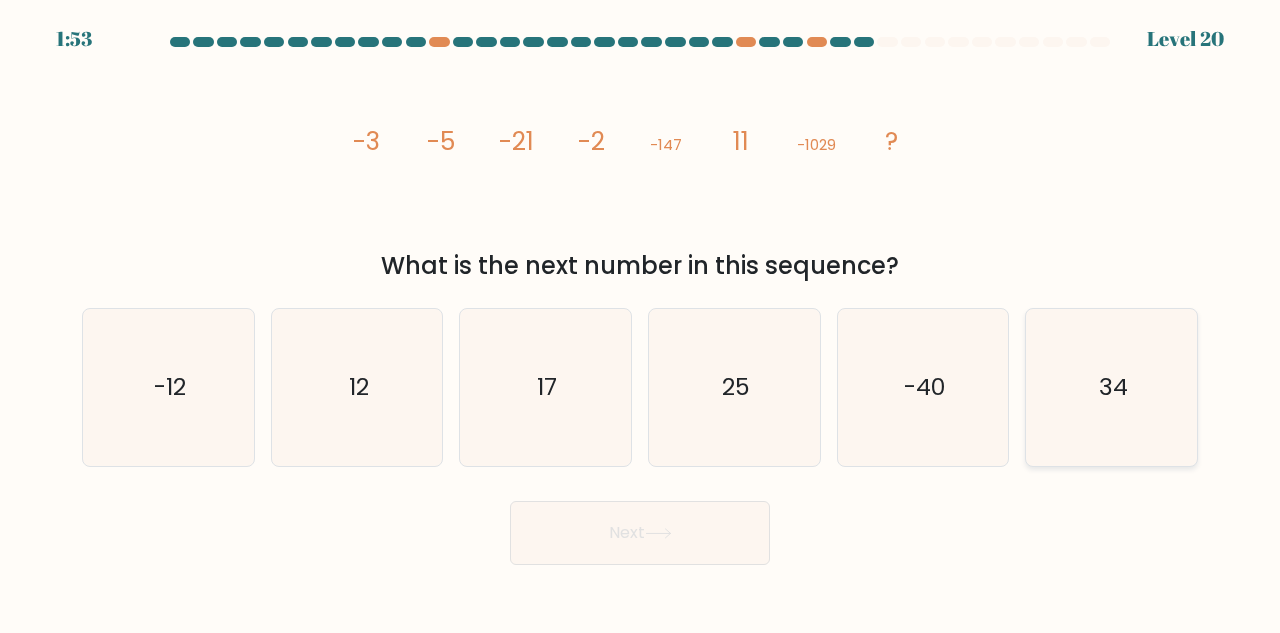 click on "34" 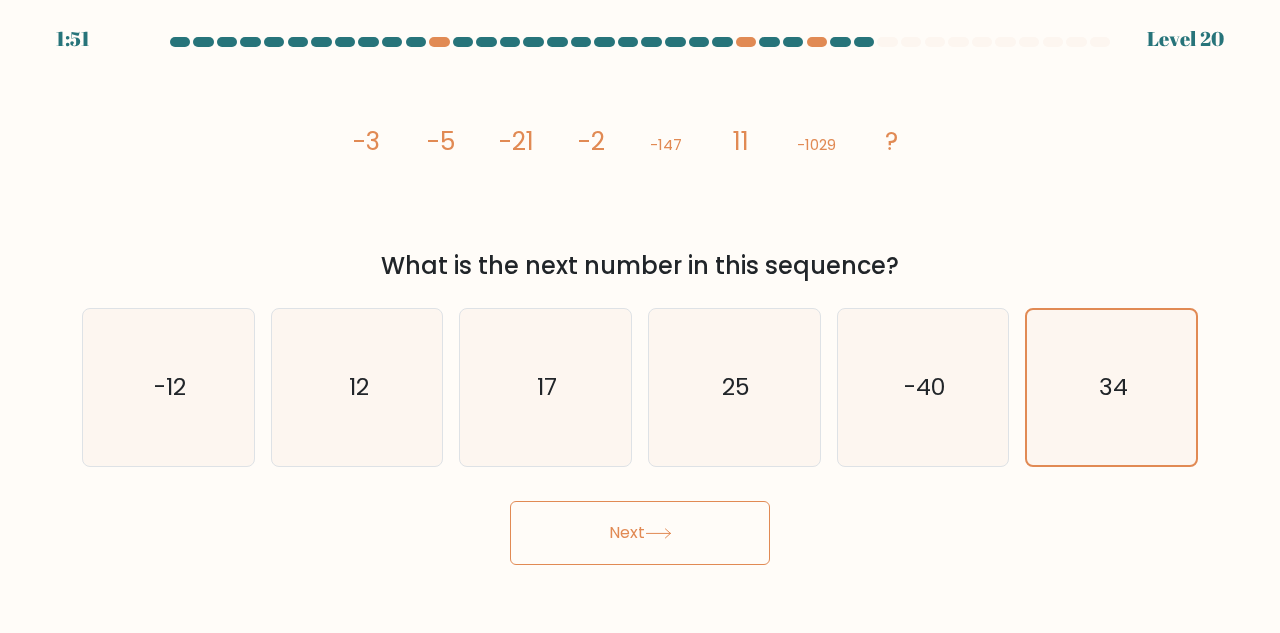 click on "Next" at bounding box center [640, 533] 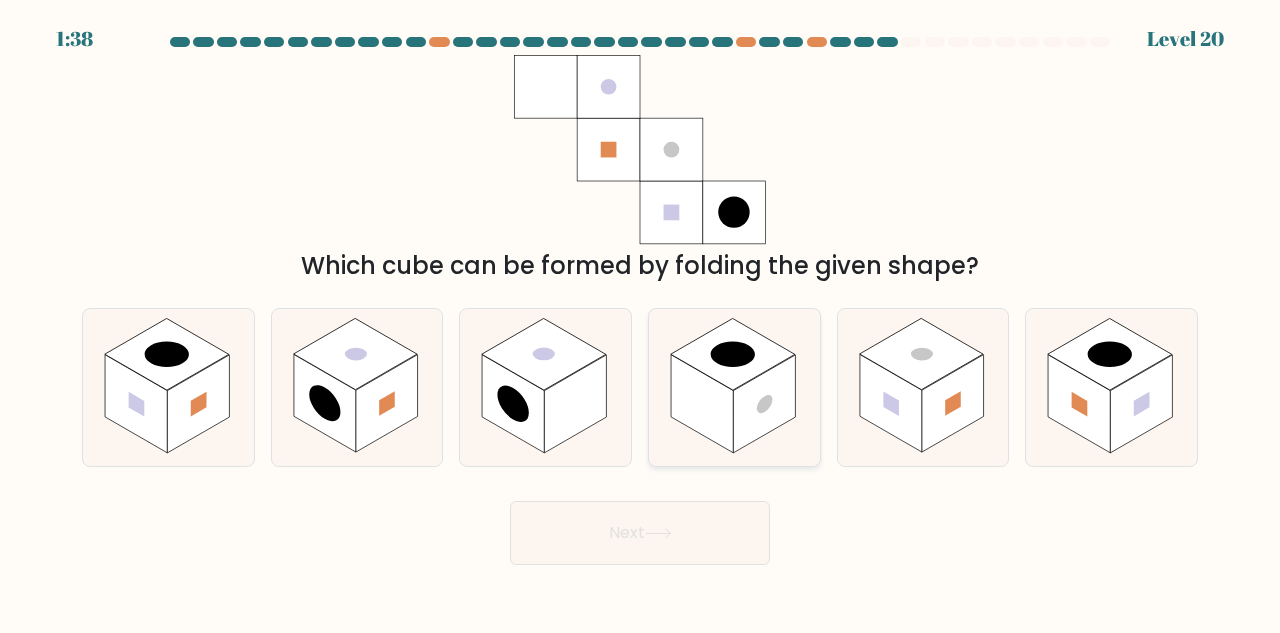 click 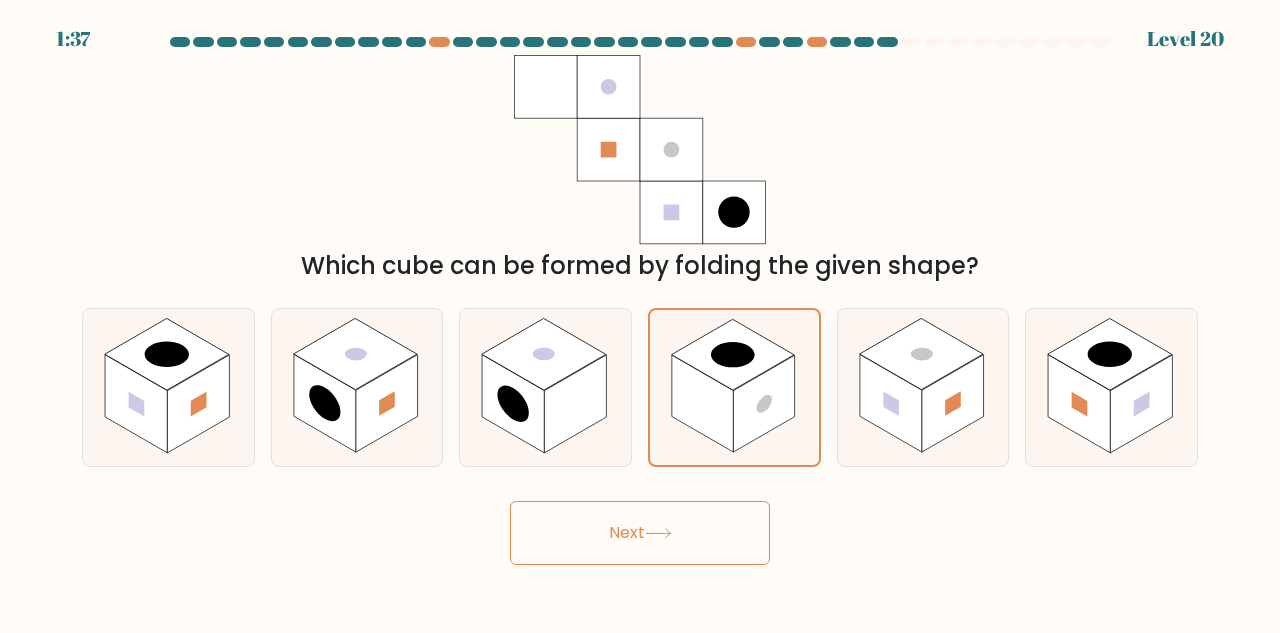 click on "Next" at bounding box center [640, 533] 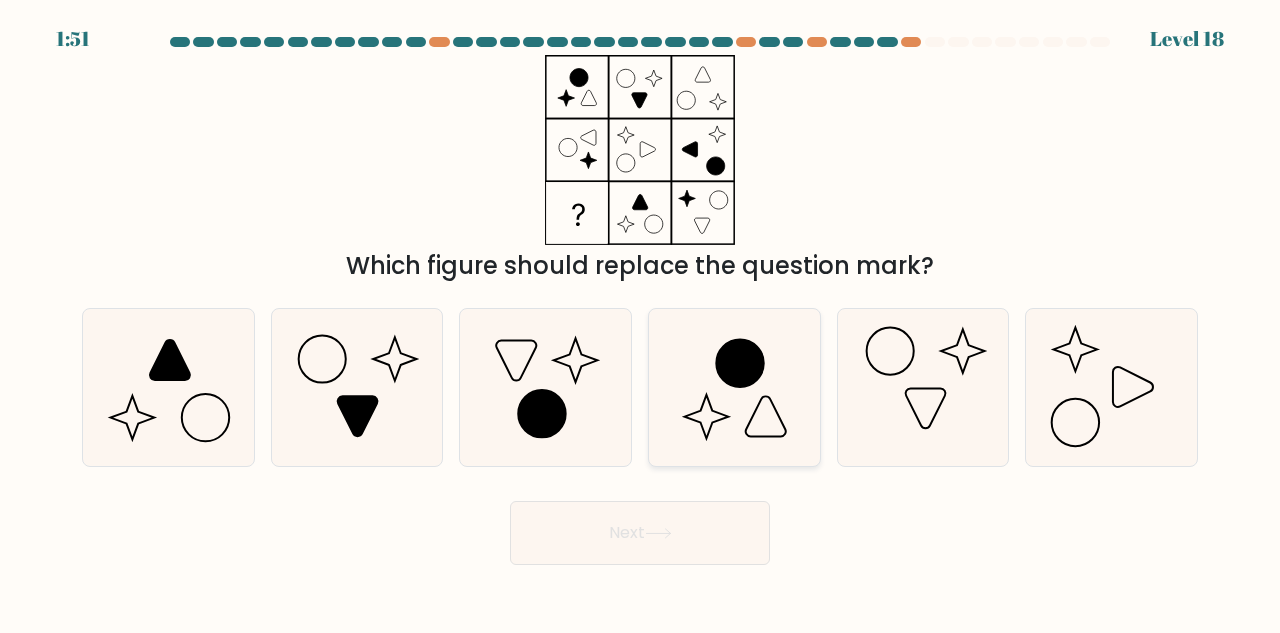 click 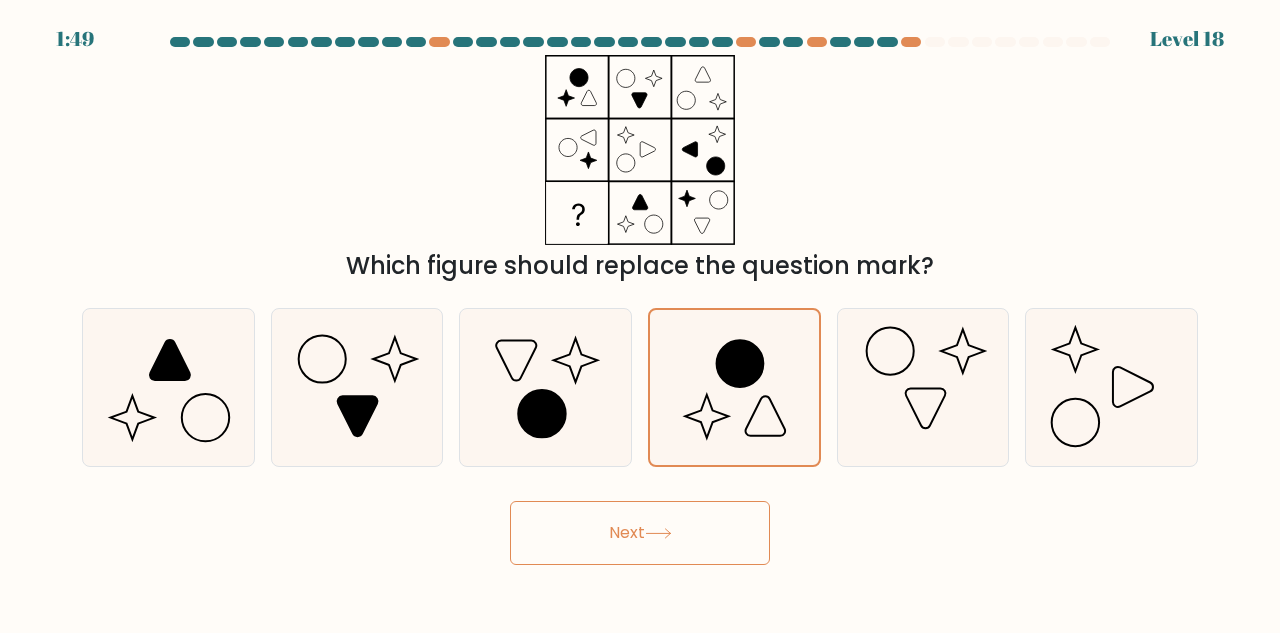 click on "Next" at bounding box center (640, 533) 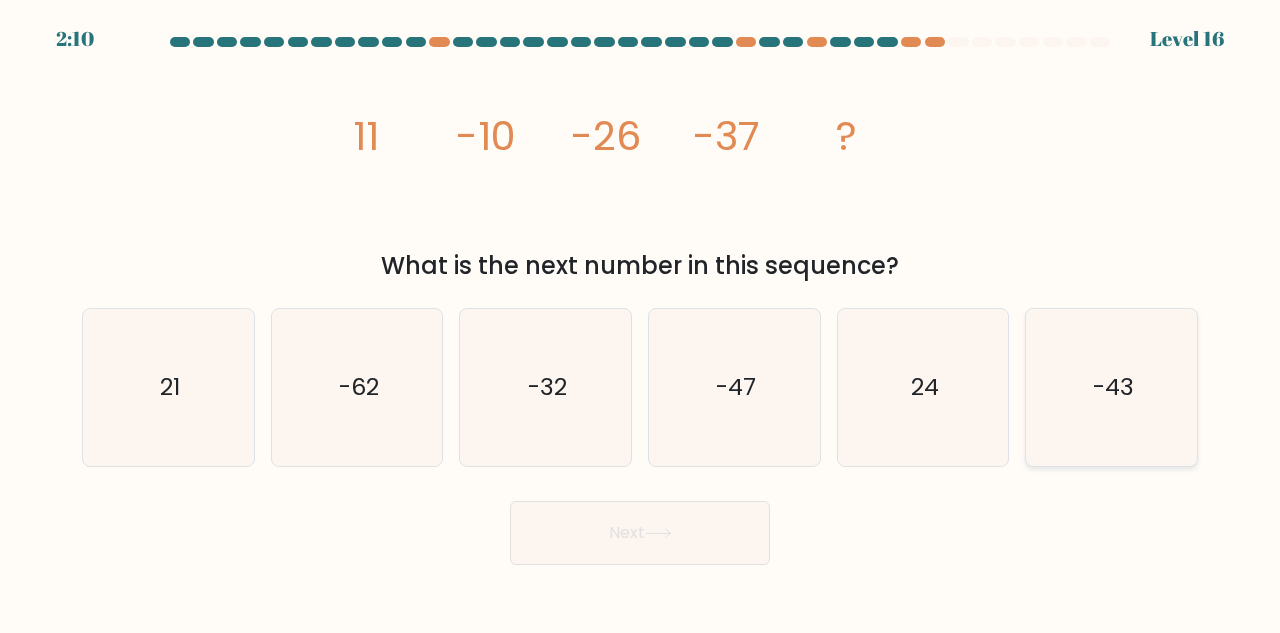 click on "-43" 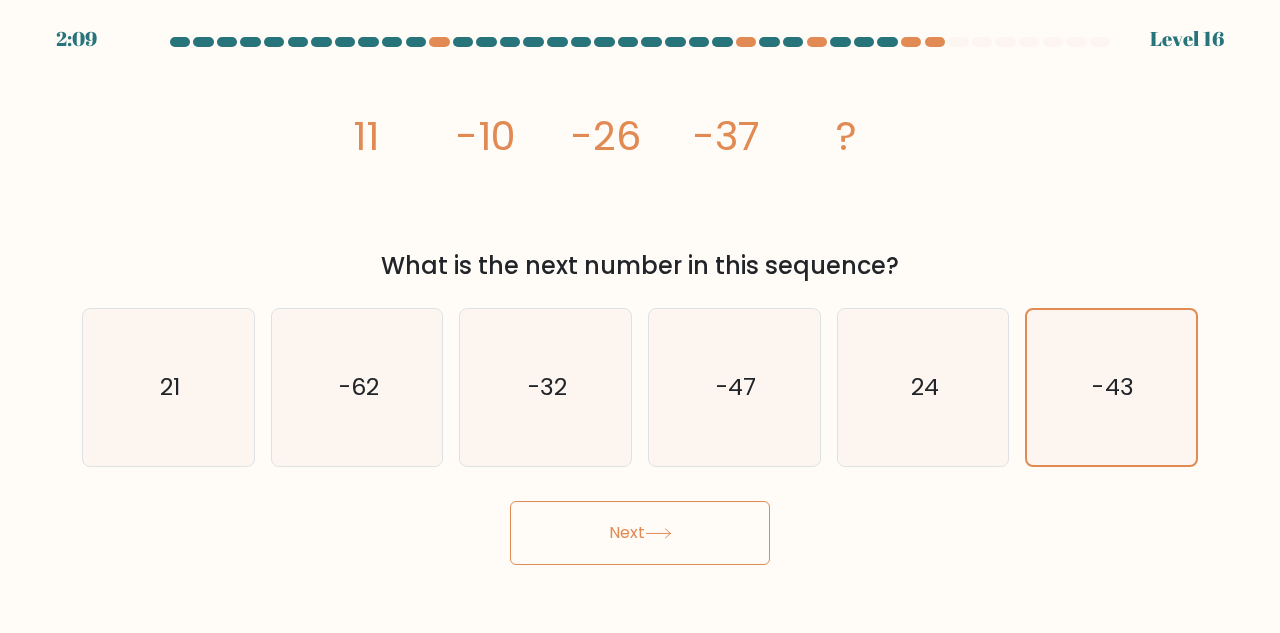 click on "Next" at bounding box center [640, 533] 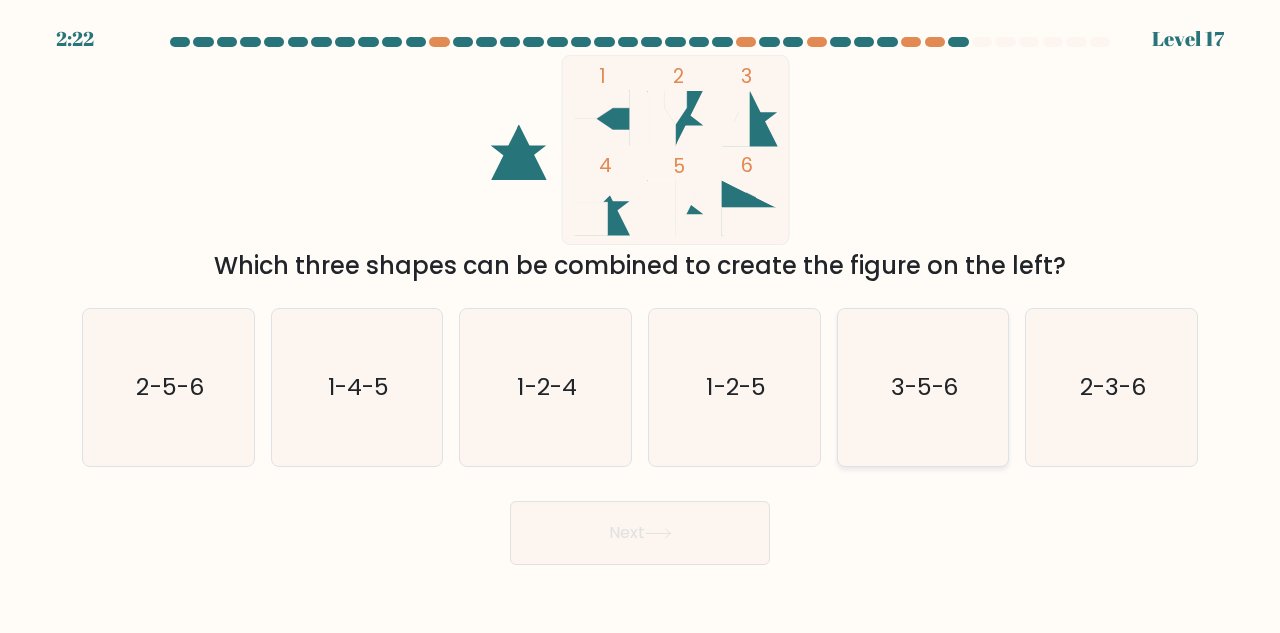 click on "3-5-6" 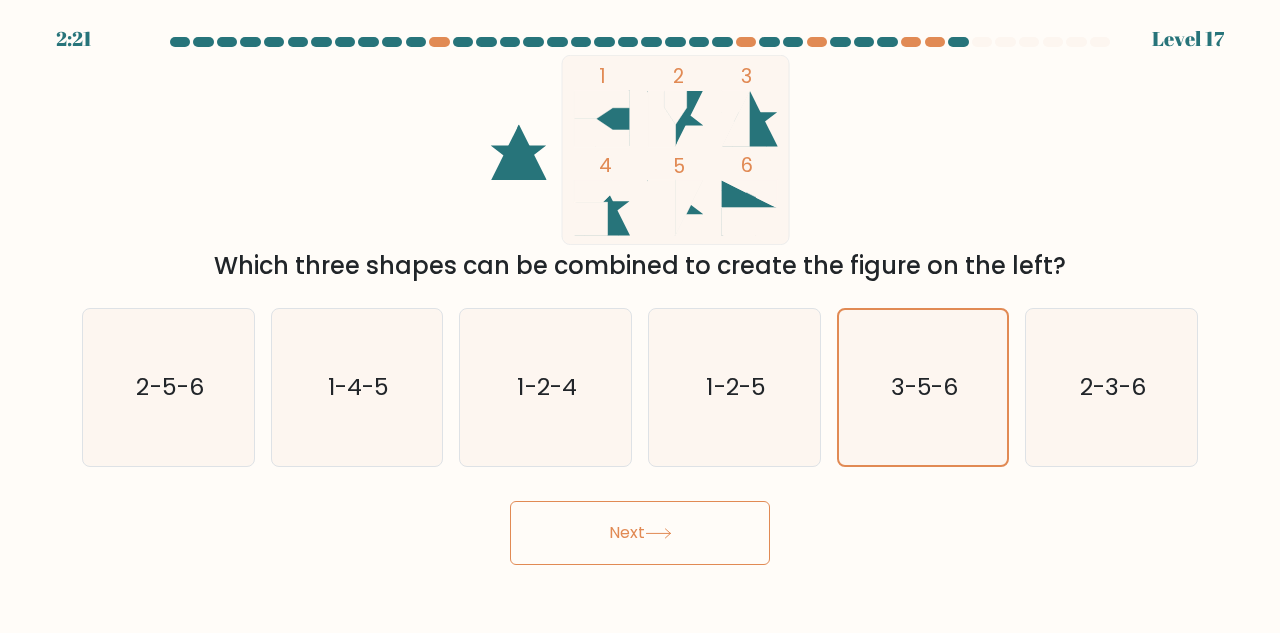 click on "Next" at bounding box center (640, 533) 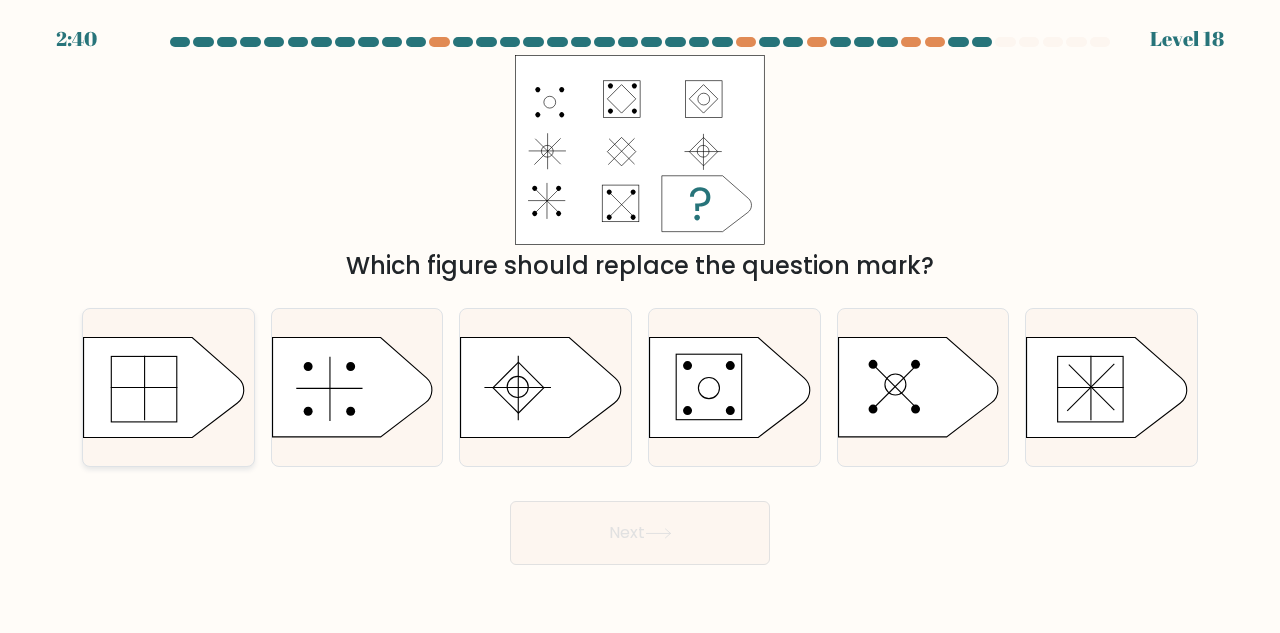 click 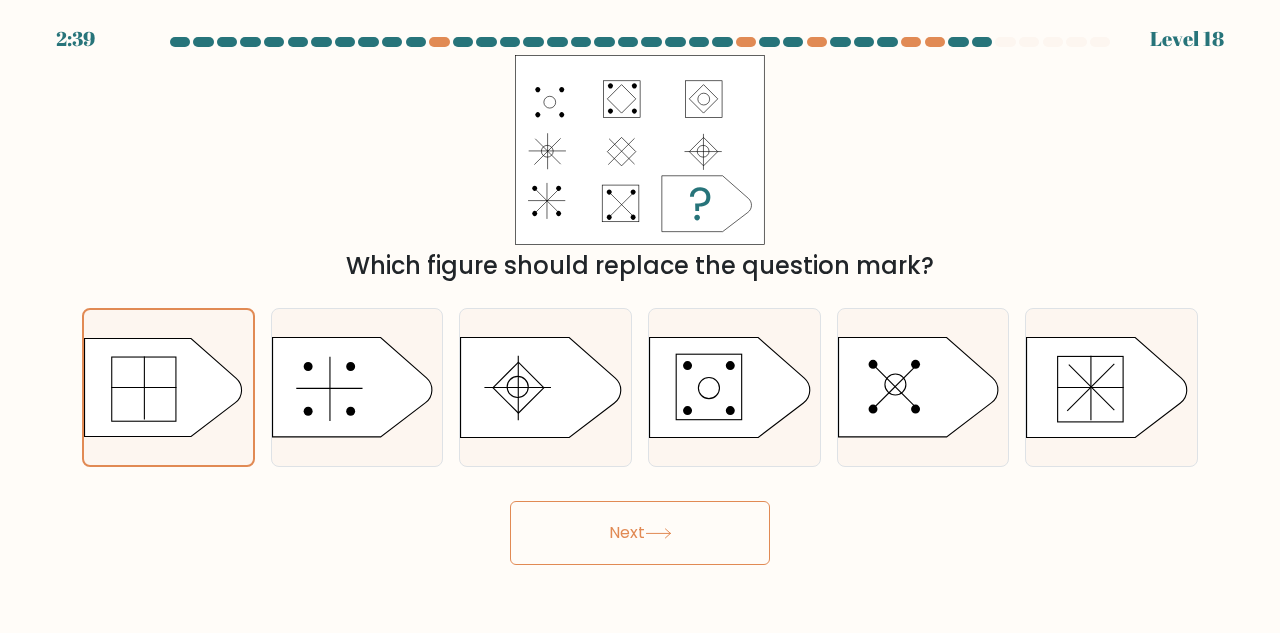 click on "Next" at bounding box center (640, 533) 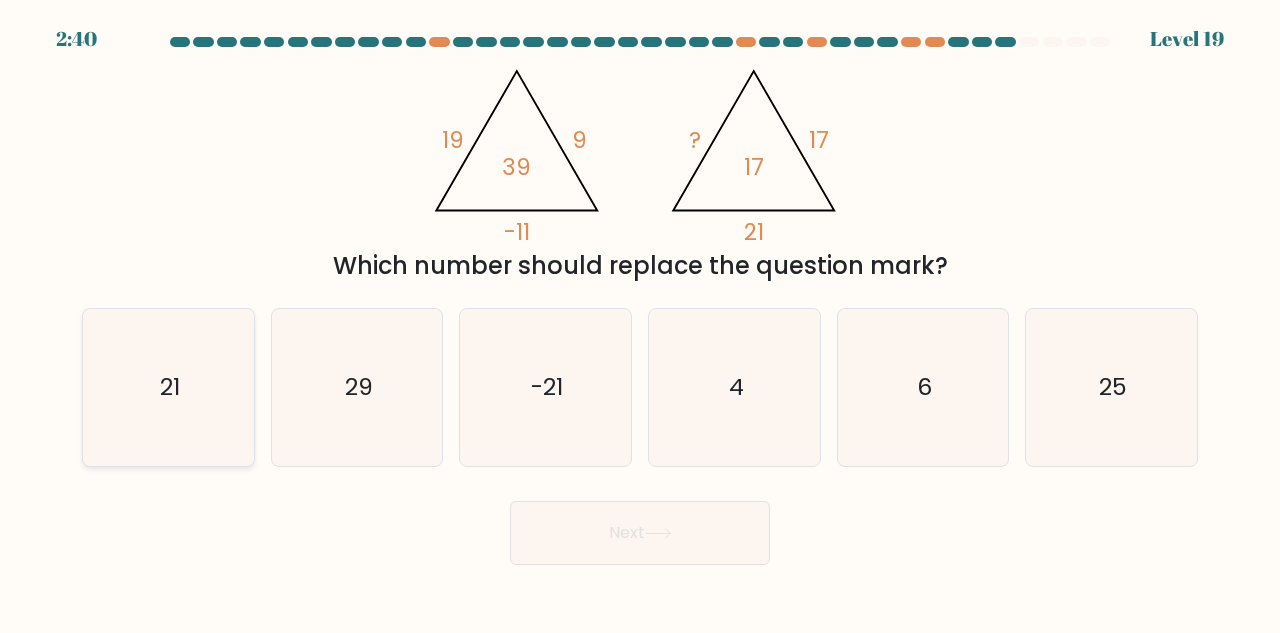 click on "21" 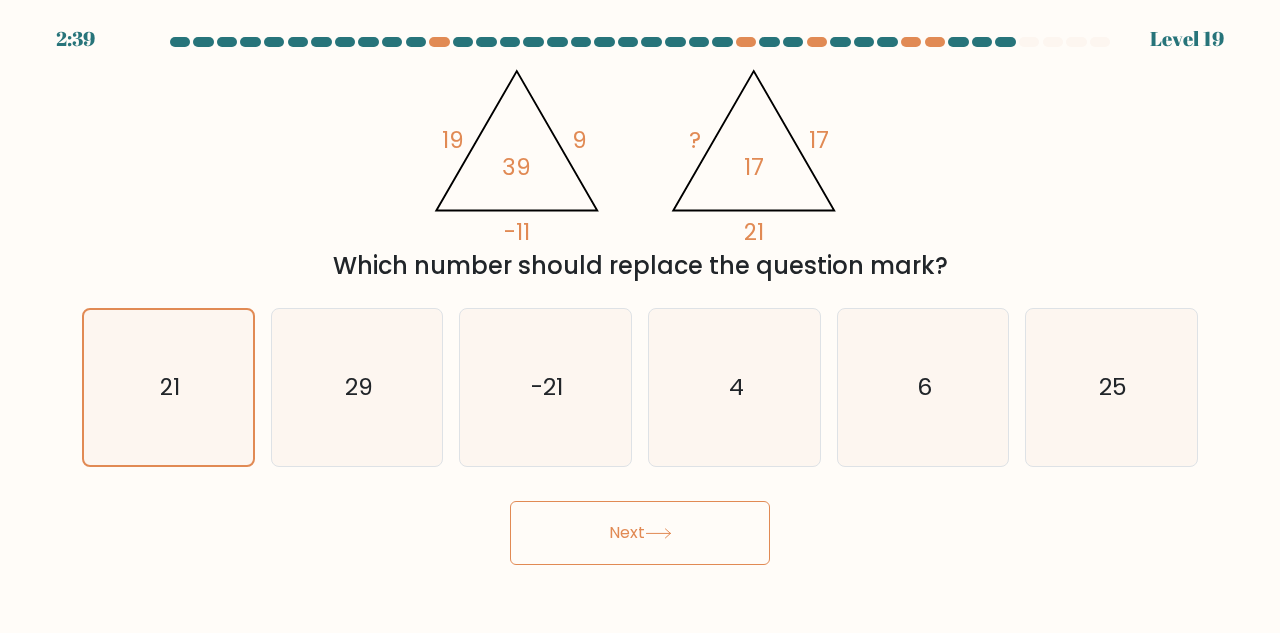 click on "Next" at bounding box center (640, 533) 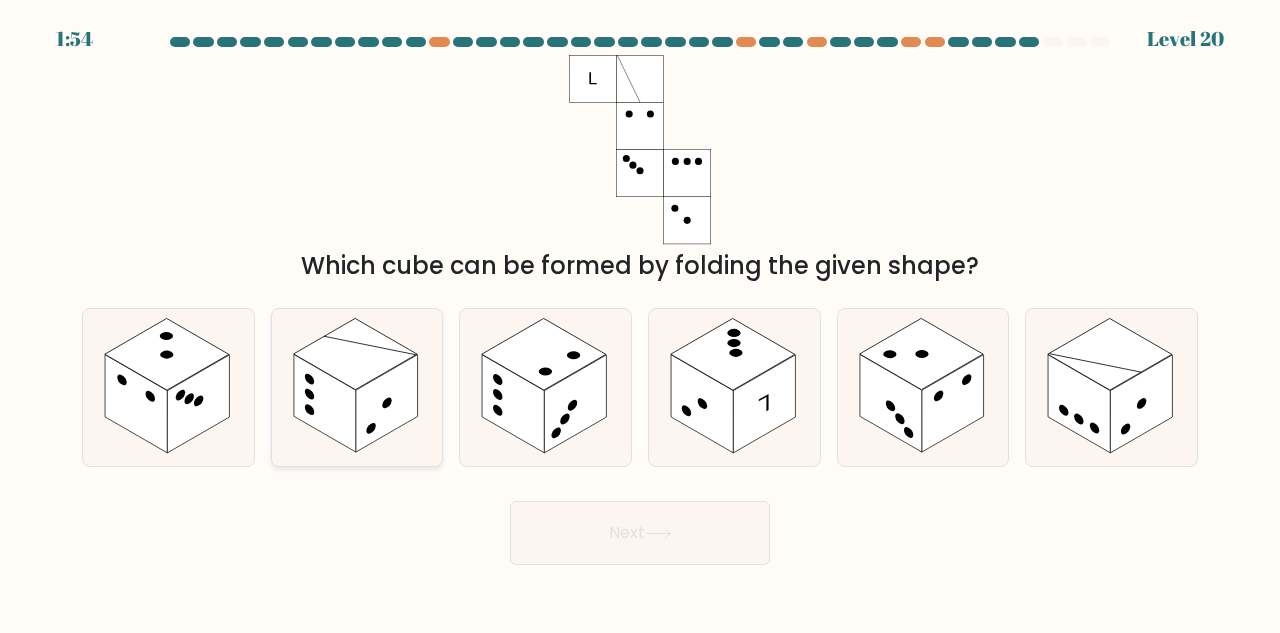 click 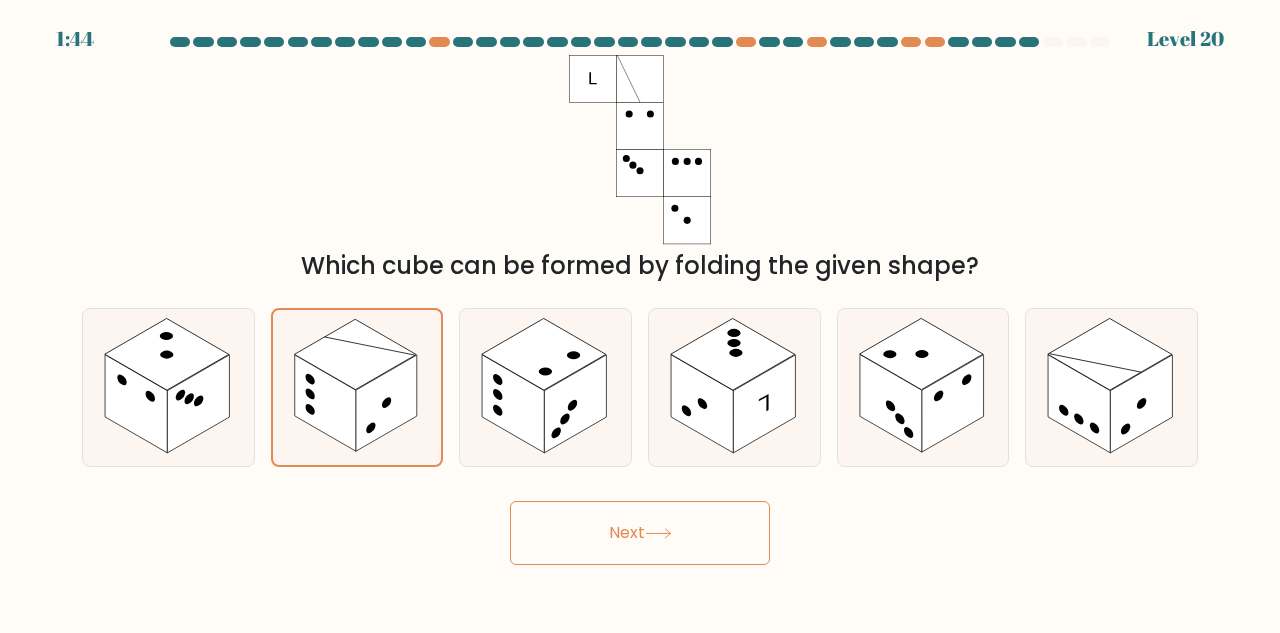 click on "Next" at bounding box center [640, 533] 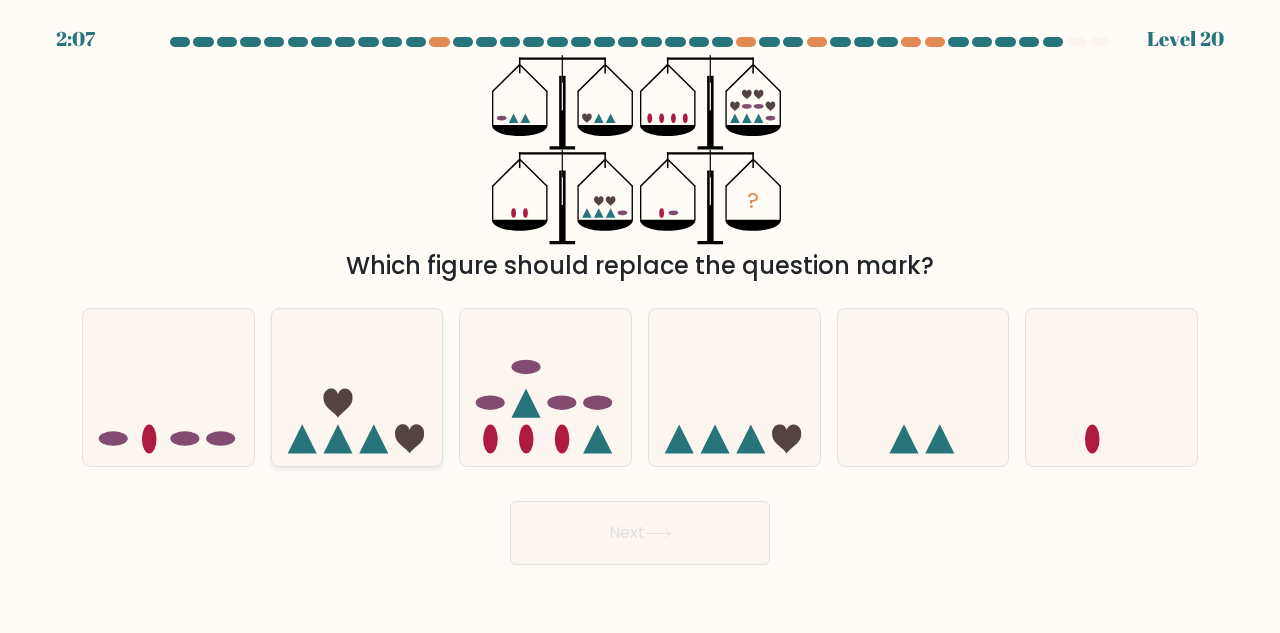 click 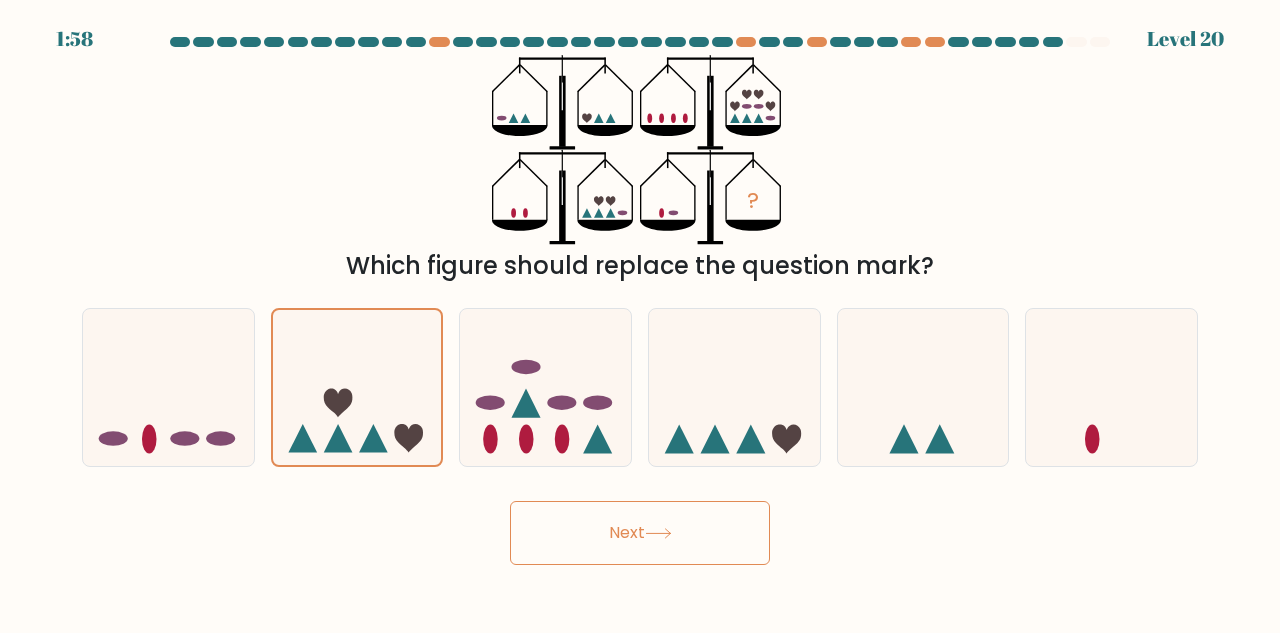click on "Next" at bounding box center [640, 533] 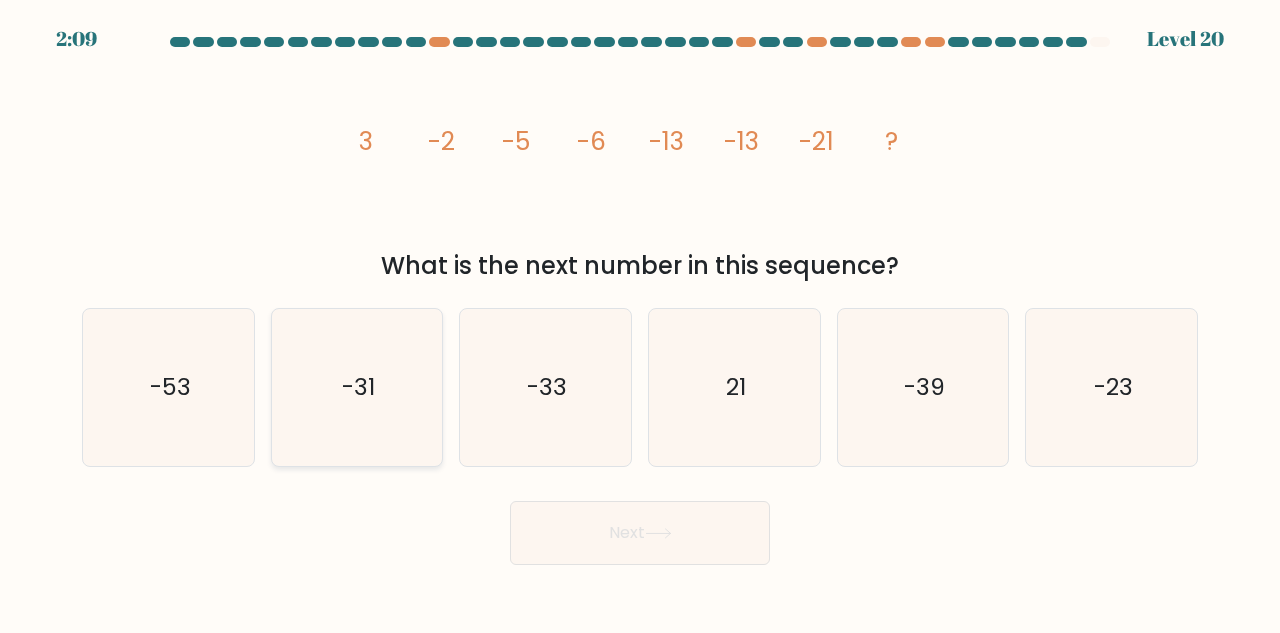 click on "-31" 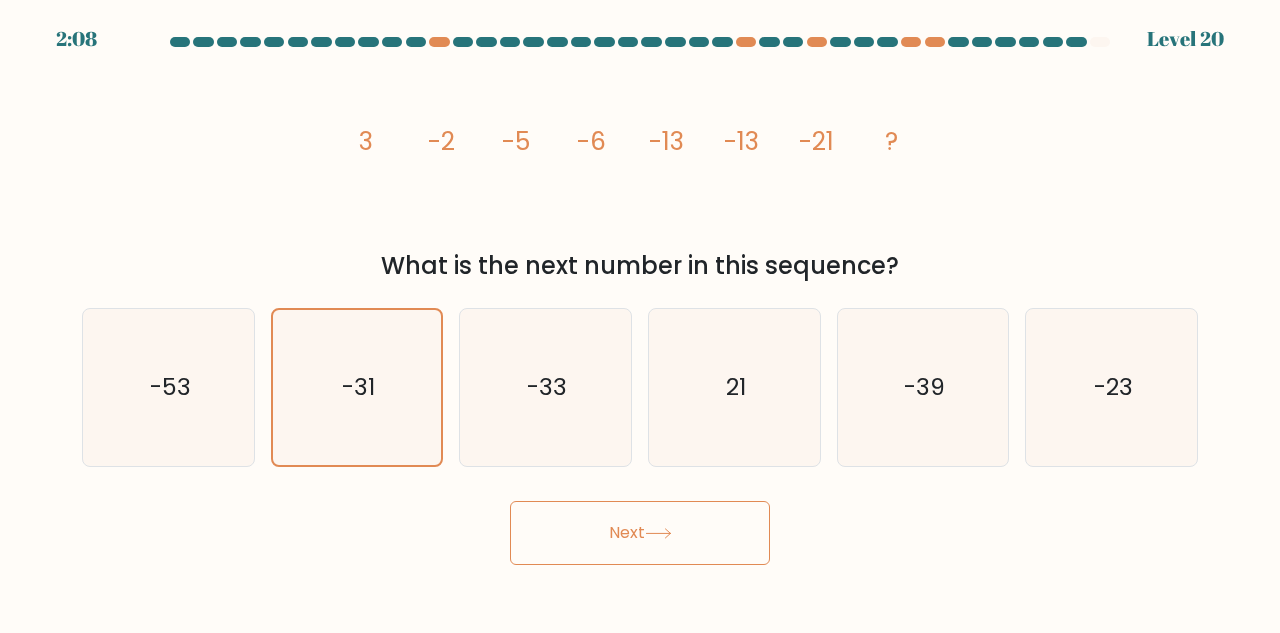 click on "Next" at bounding box center [640, 533] 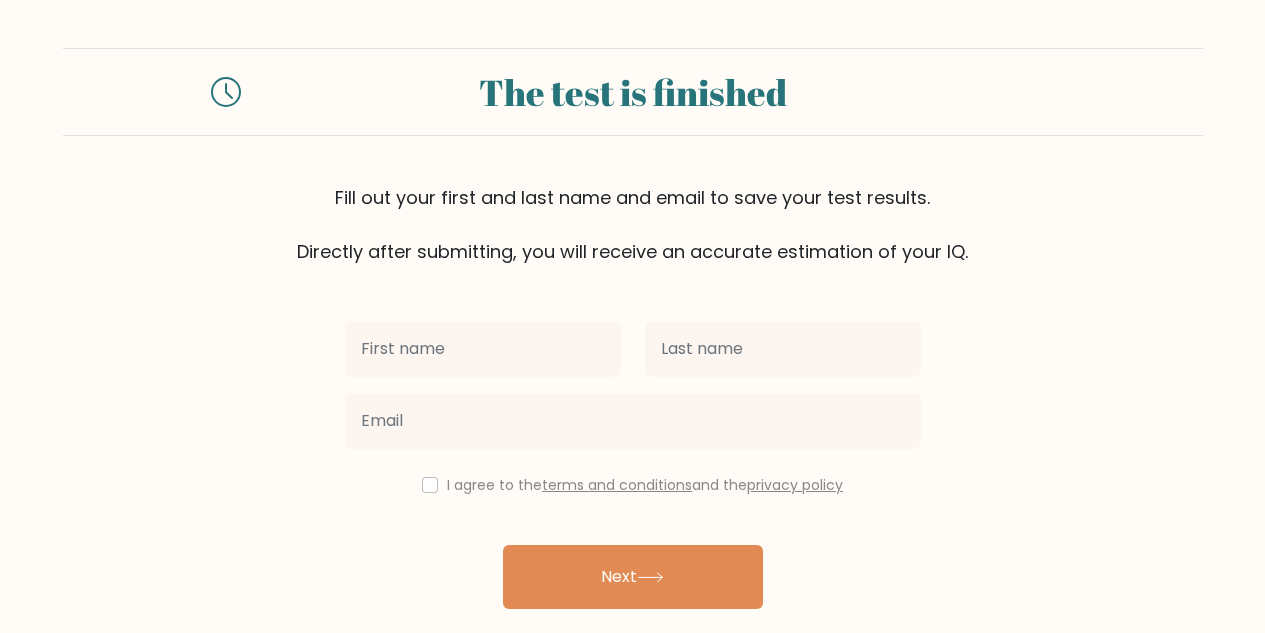 scroll, scrollTop: 0, scrollLeft: 0, axis: both 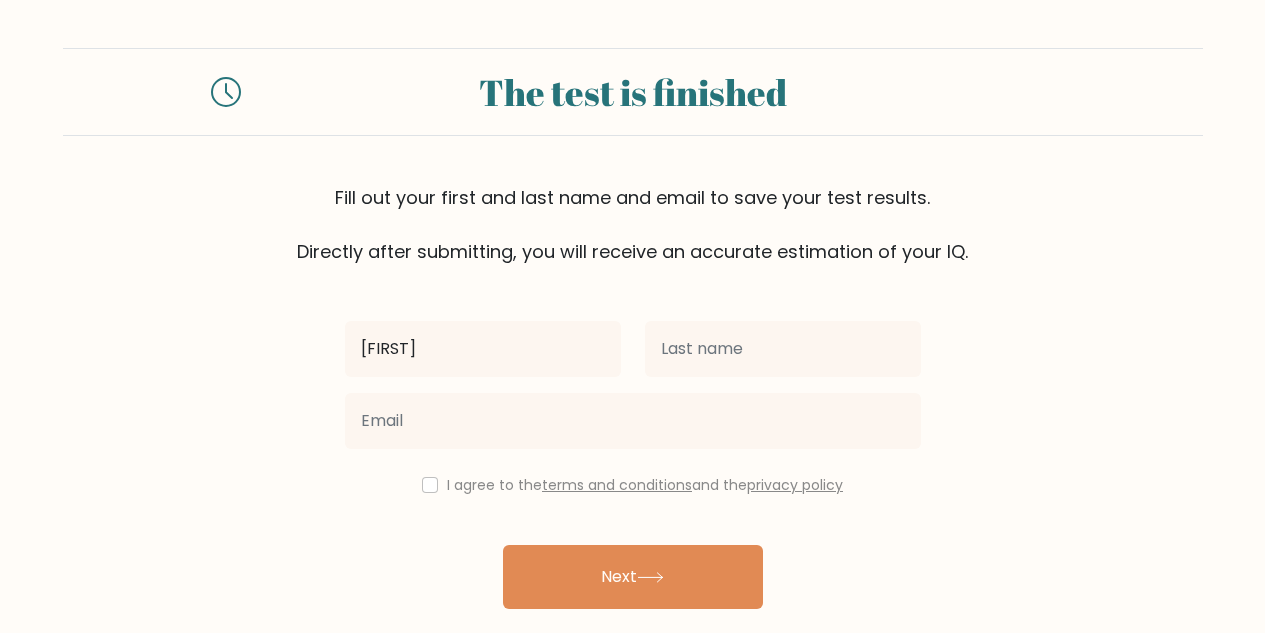 type on "THOMAS" 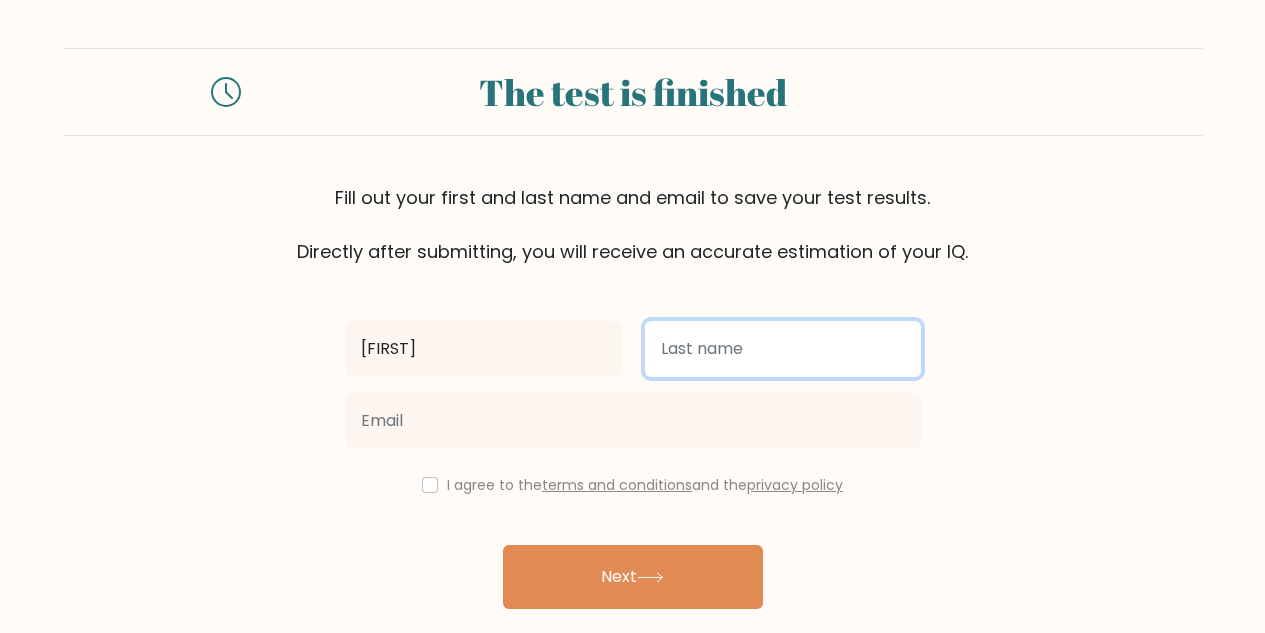 click at bounding box center [783, 349] 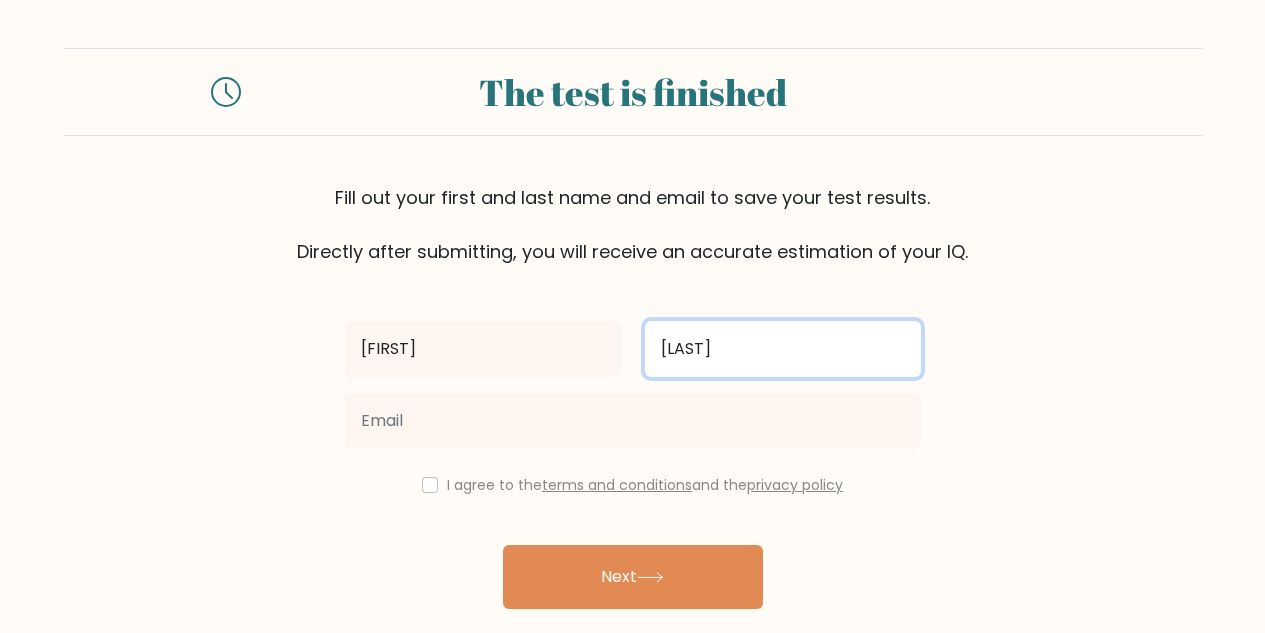 type on "VARGAS" 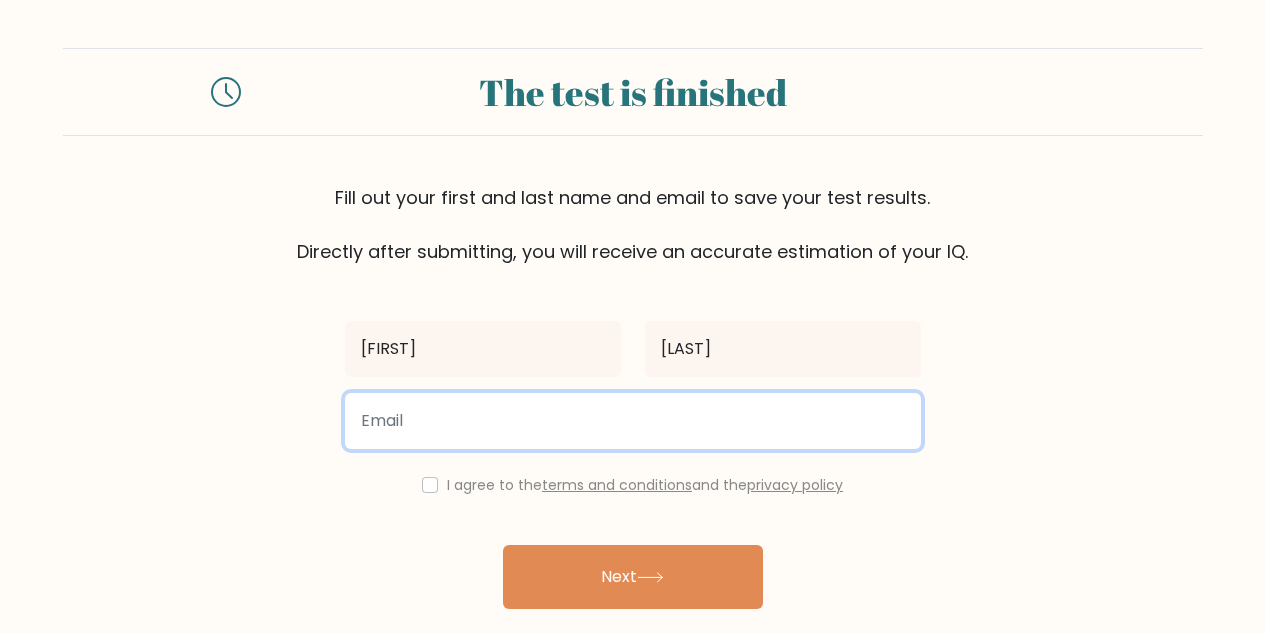 click at bounding box center (633, 421) 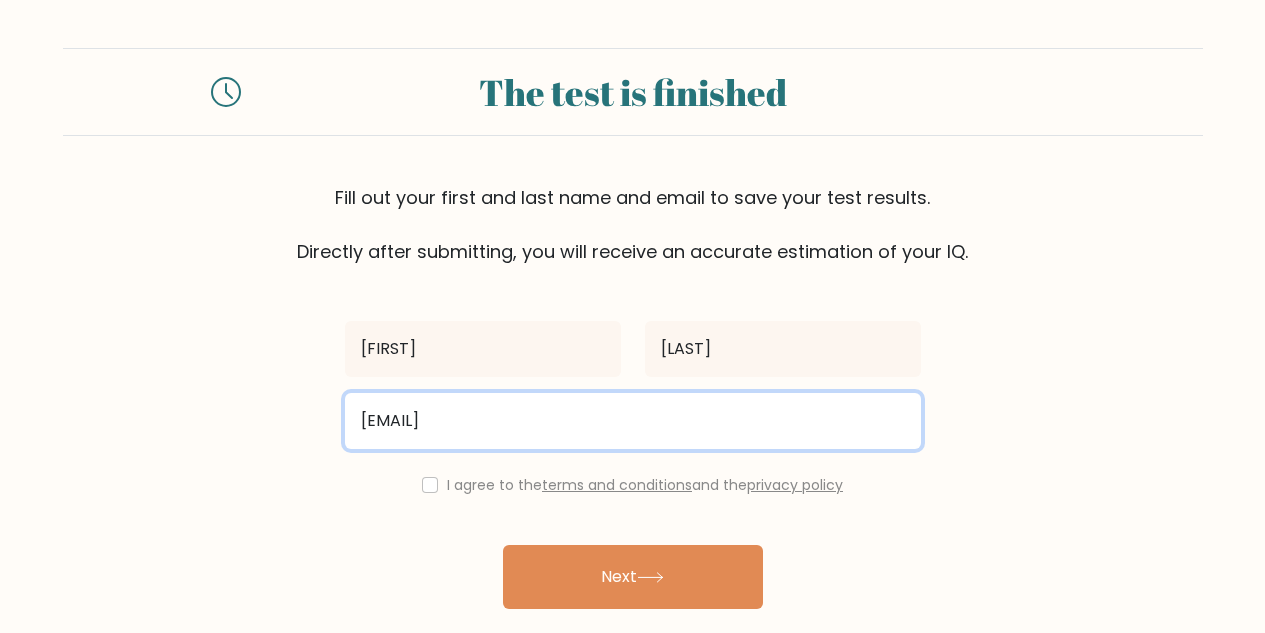 type on "thomasvargas.2112@gmail.com" 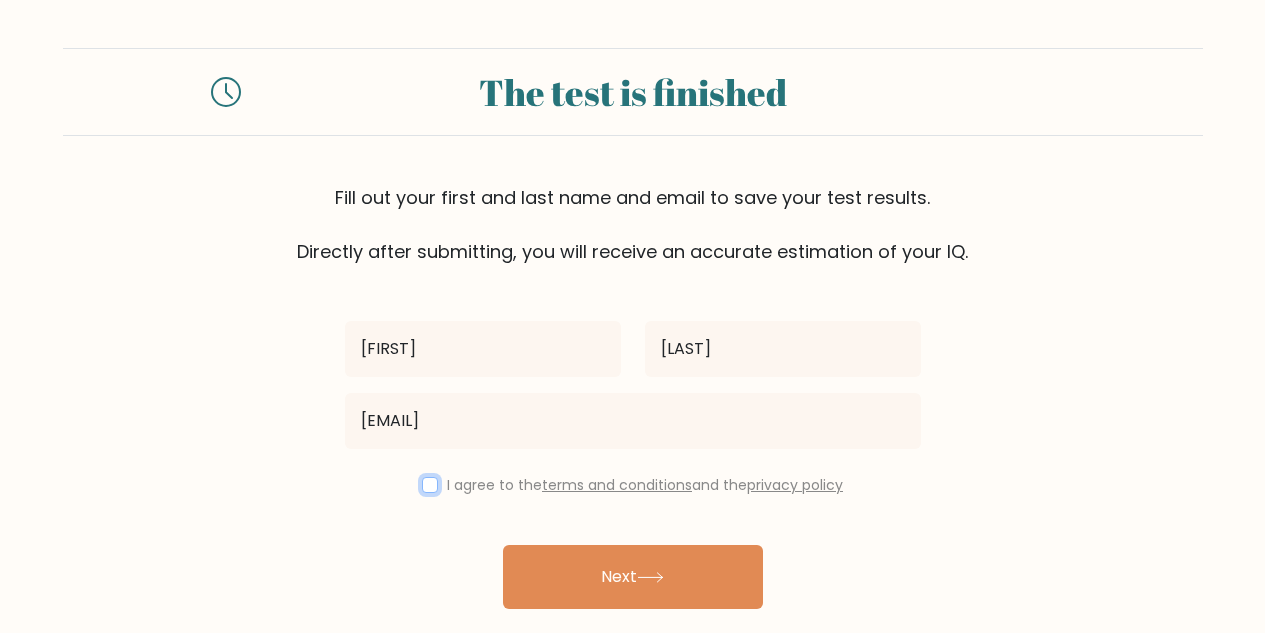 click at bounding box center [430, 485] 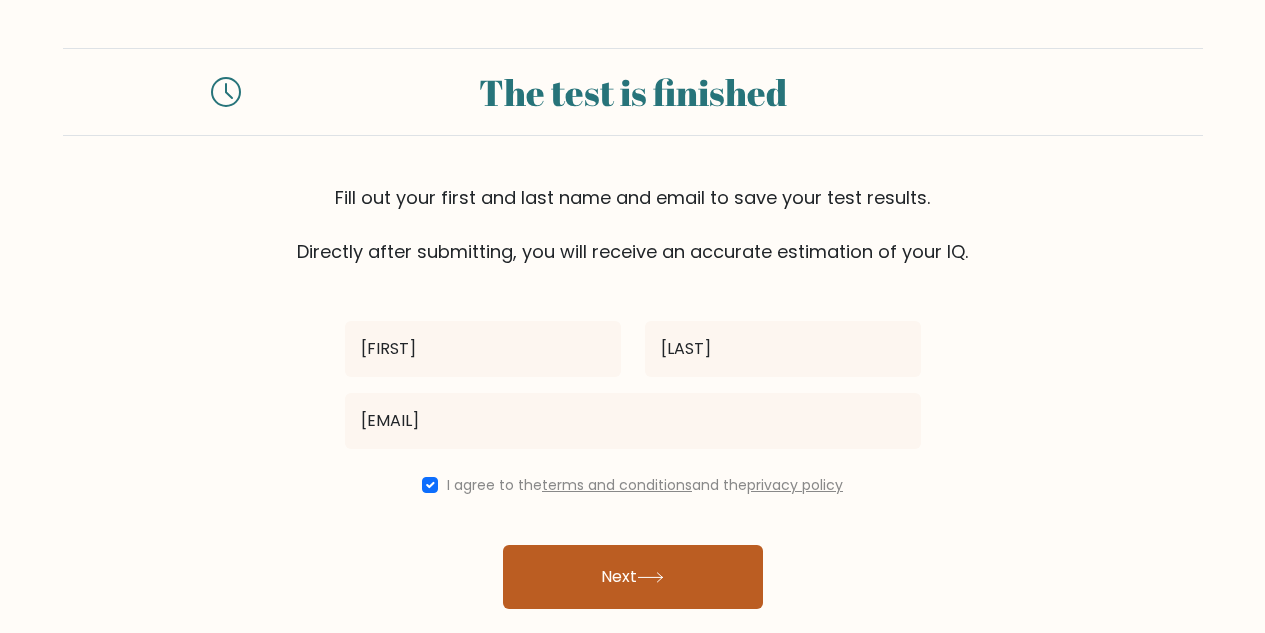 click on "Next" at bounding box center (633, 577) 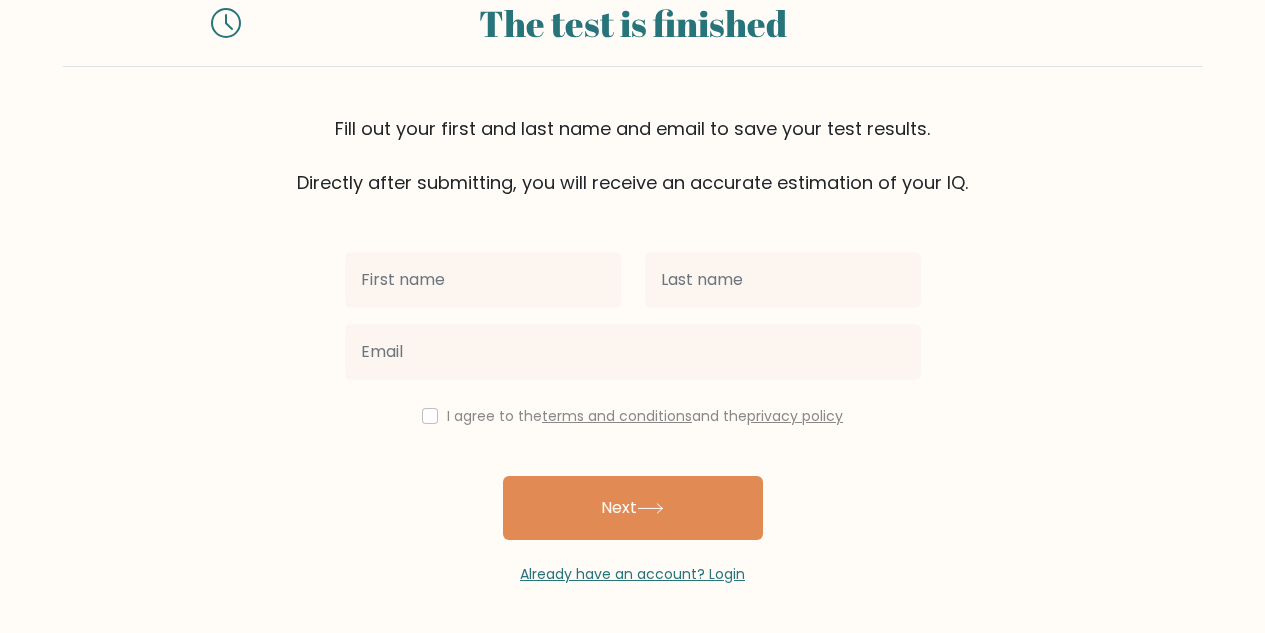 scroll, scrollTop: 0, scrollLeft: 0, axis: both 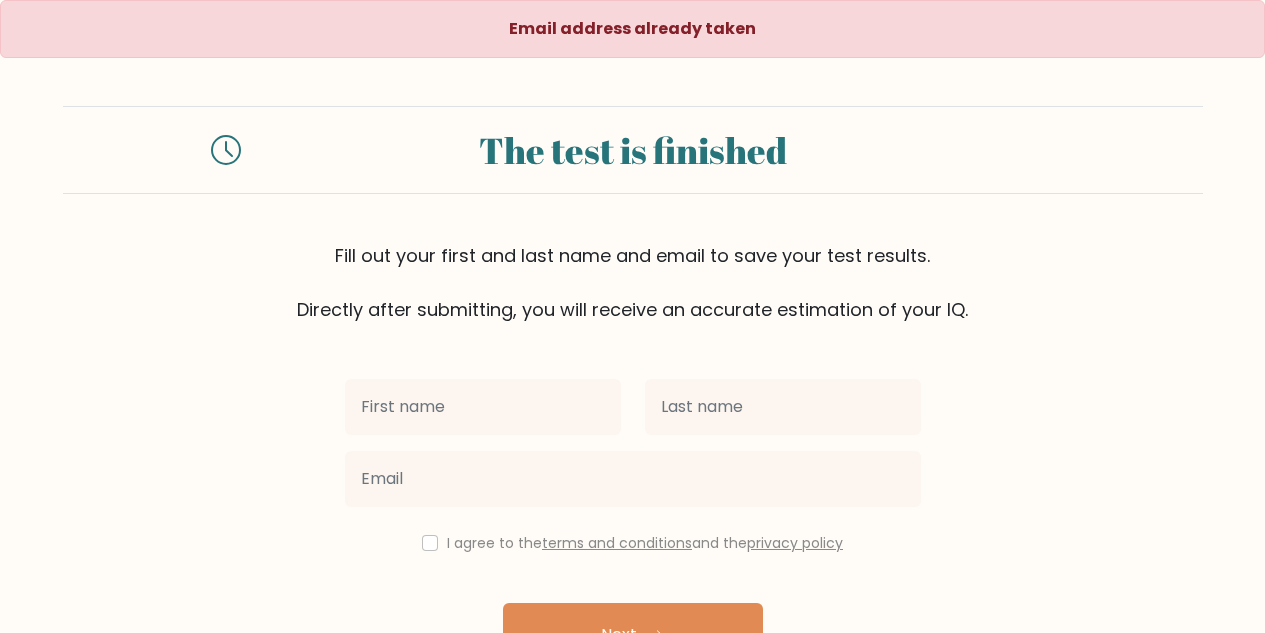 click at bounding box center (633, 479) 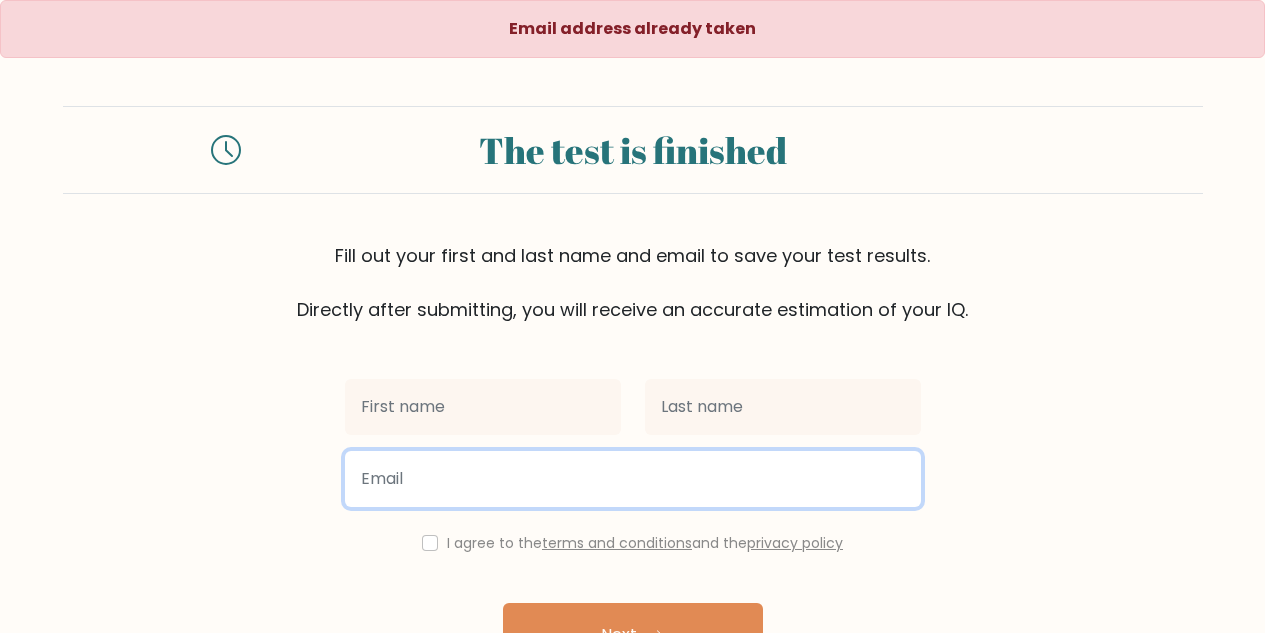click at bounding box center [633, 479] 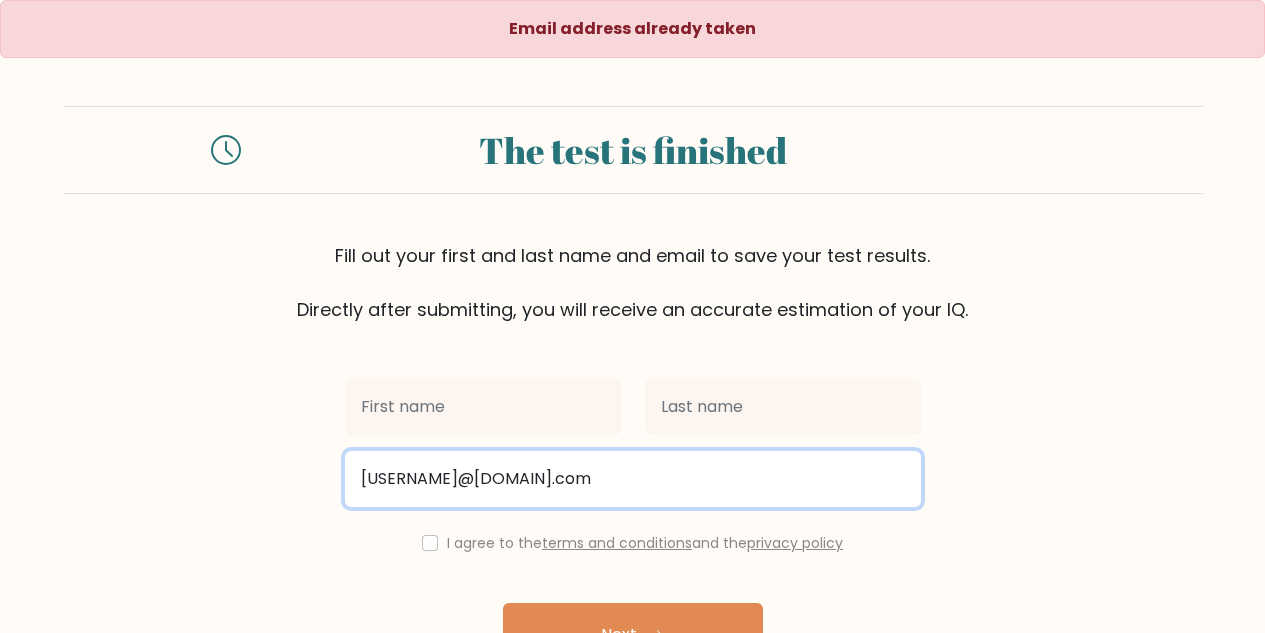 type on "thomasvarguitas.2112@gmail.com" 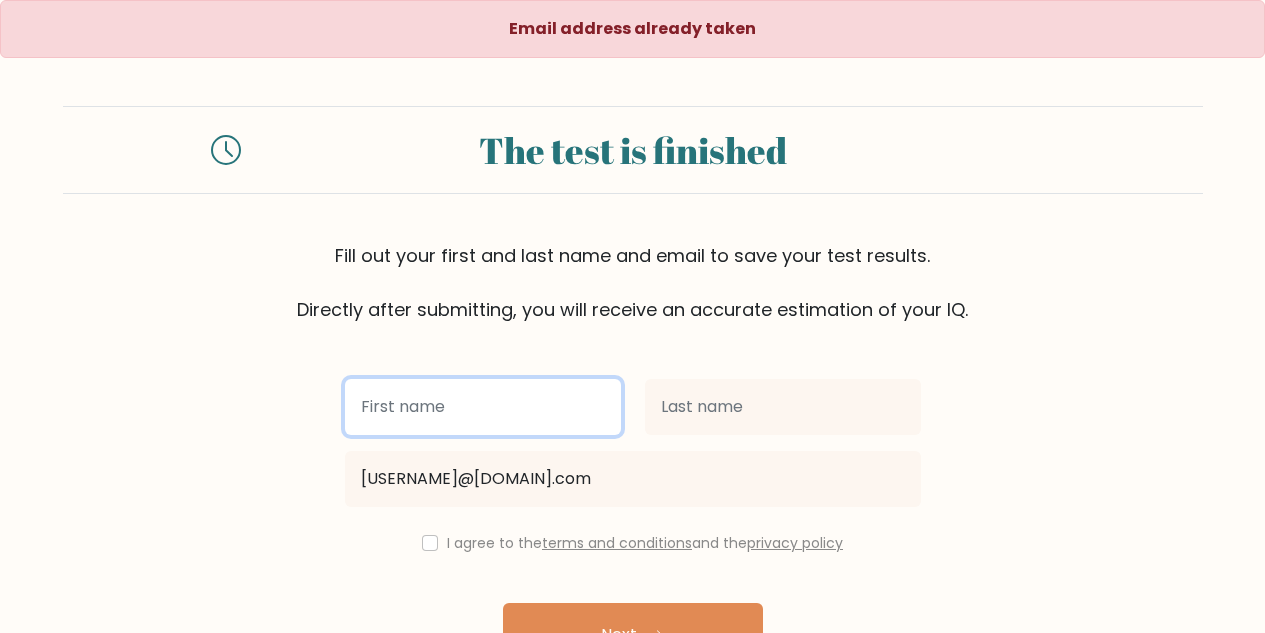 click at bounding box center (483, 407) 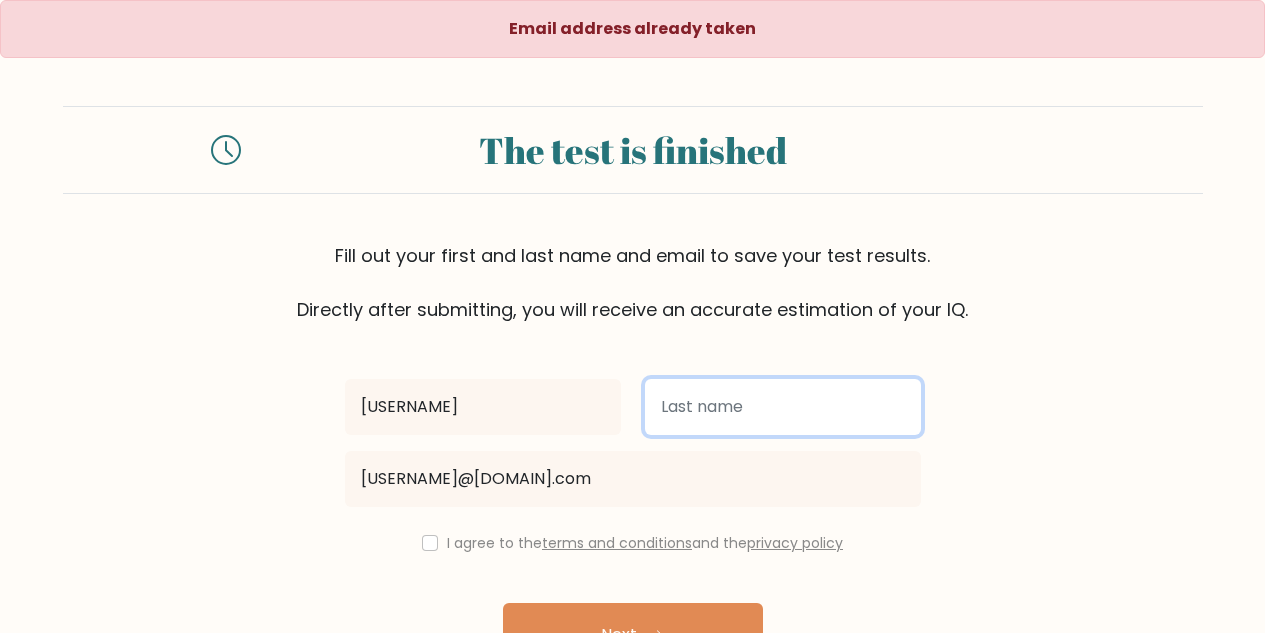 click at bounding box center [783, 407] 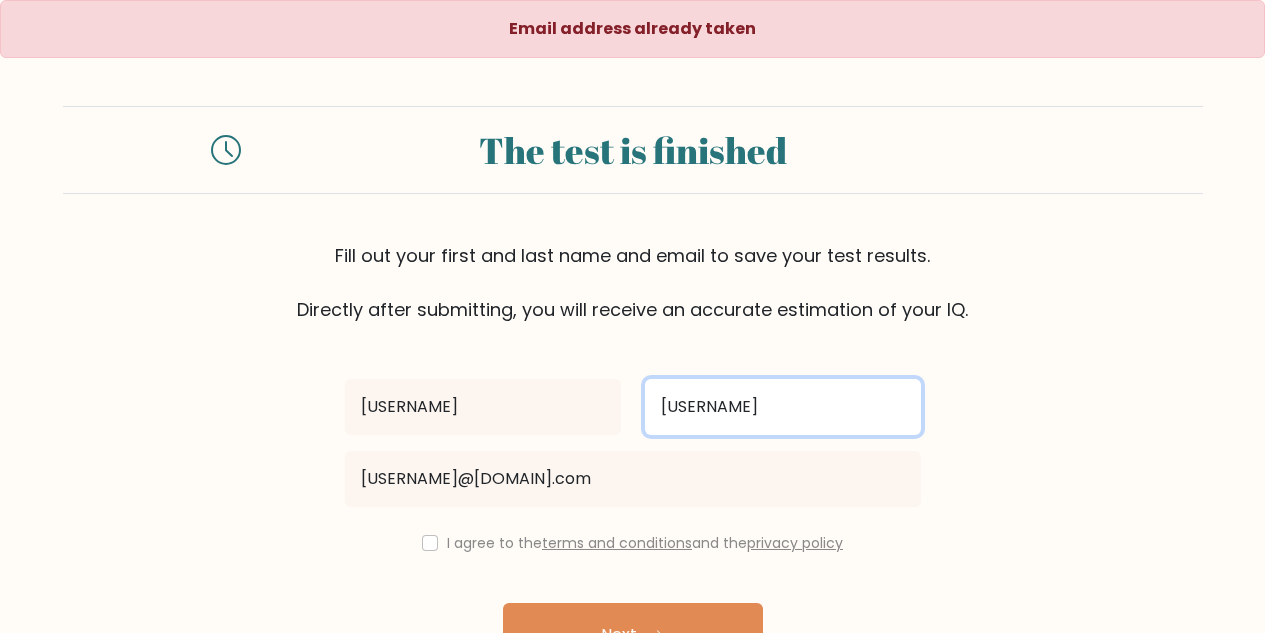 scroll, scrollTop: 127, scrollLeft: 0, axis: vertical 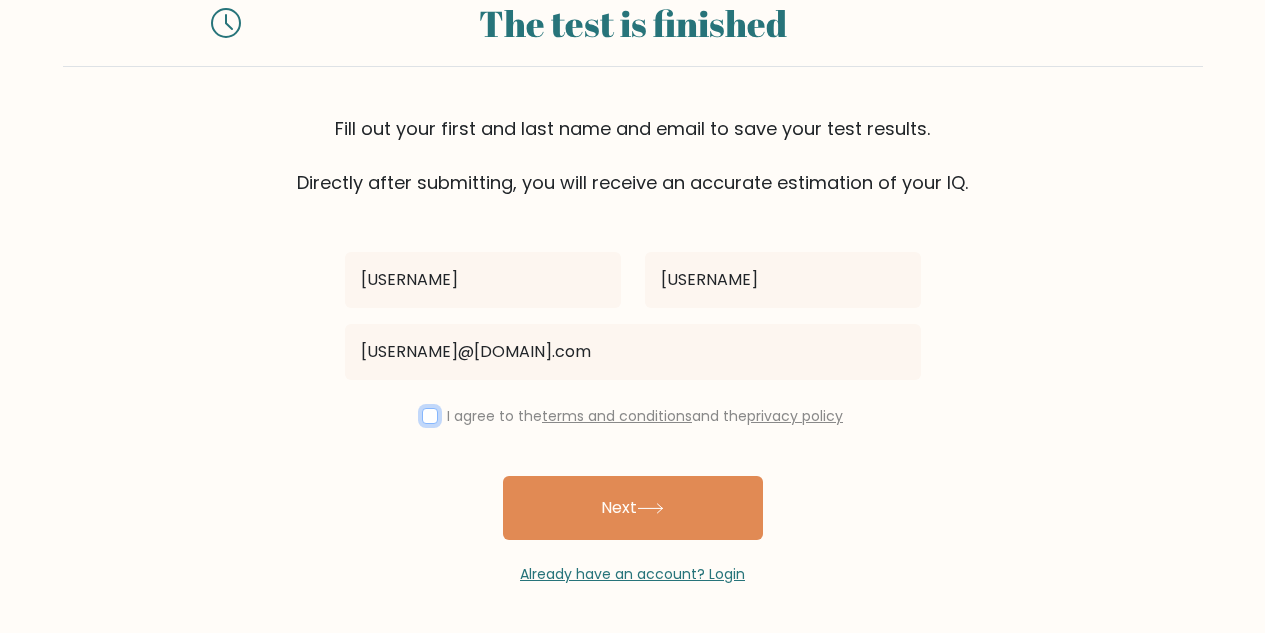 click at bounding box center (430, 416) 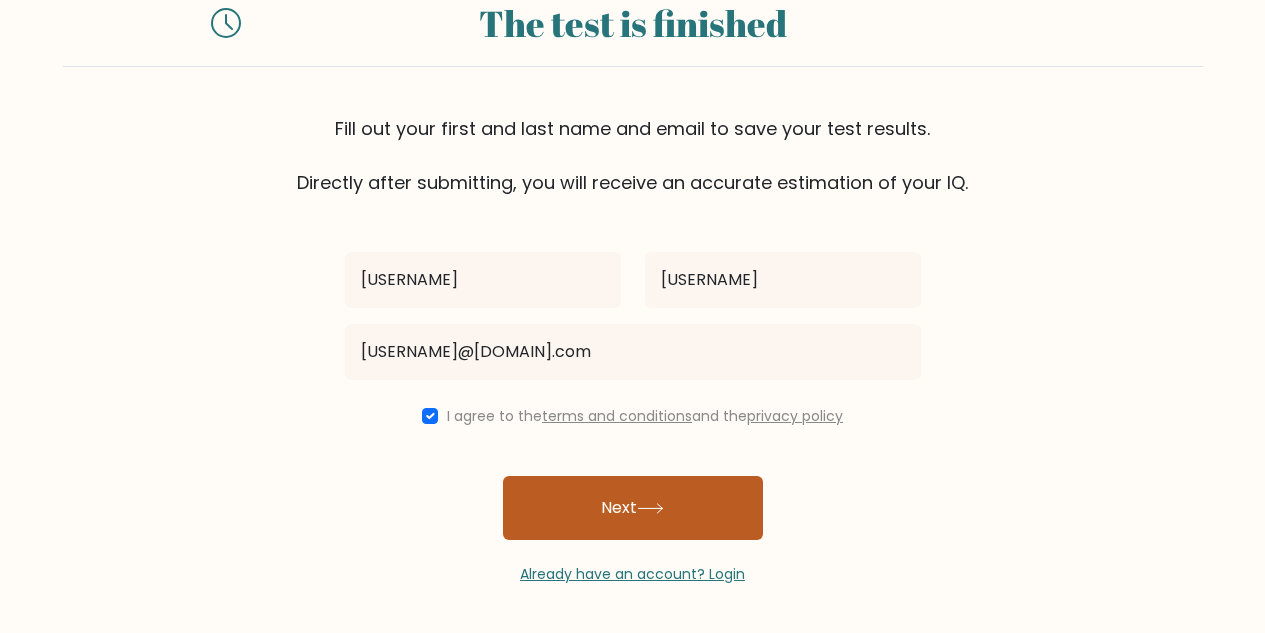 click on "Next" at bounding box center [633, 508] 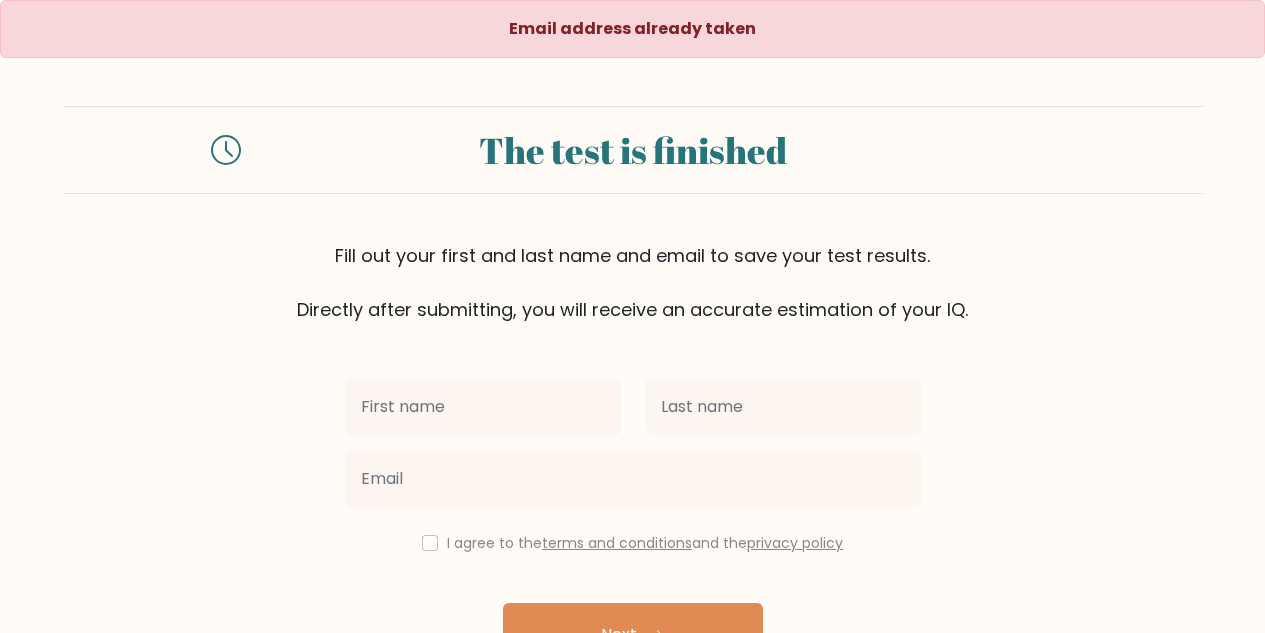 scroll, scrollTop: 0, scrollLeft: 0, axis: both 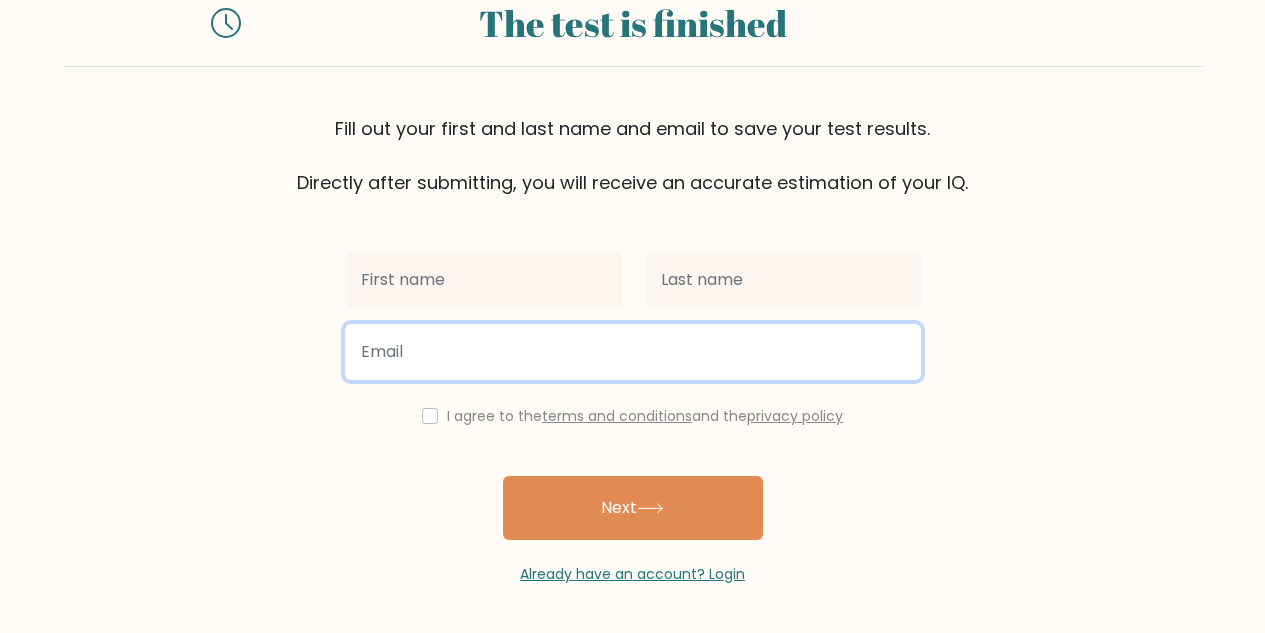 click at bounding box center (633, 352) 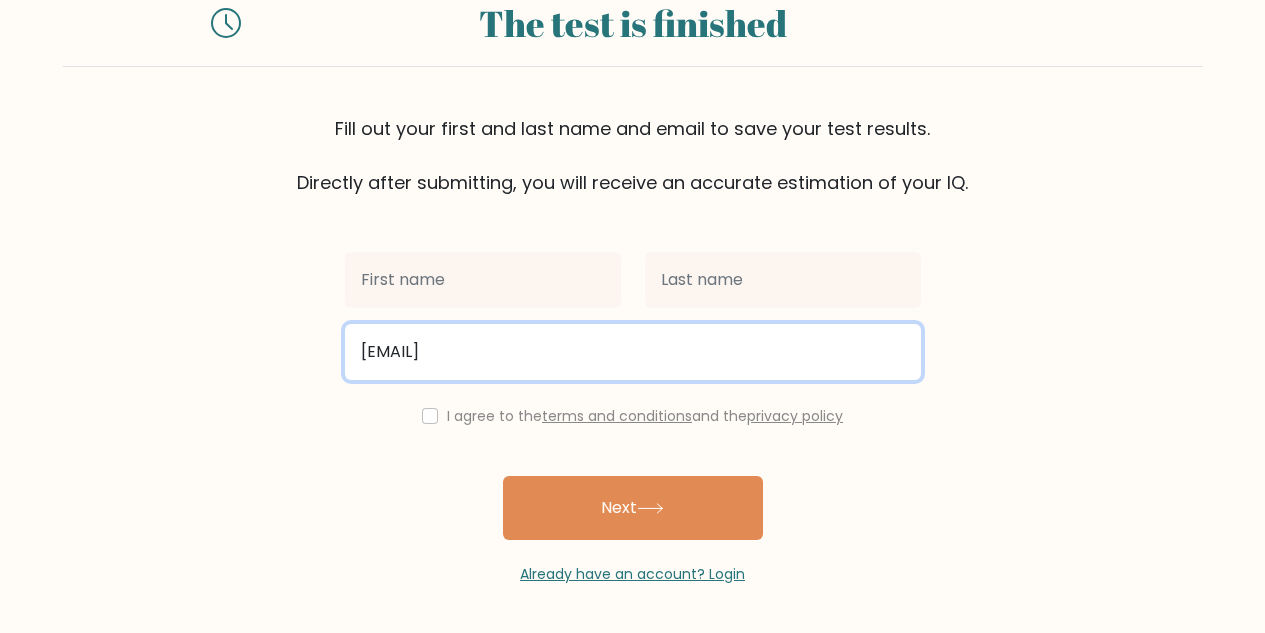 type on "[EMAIL]" 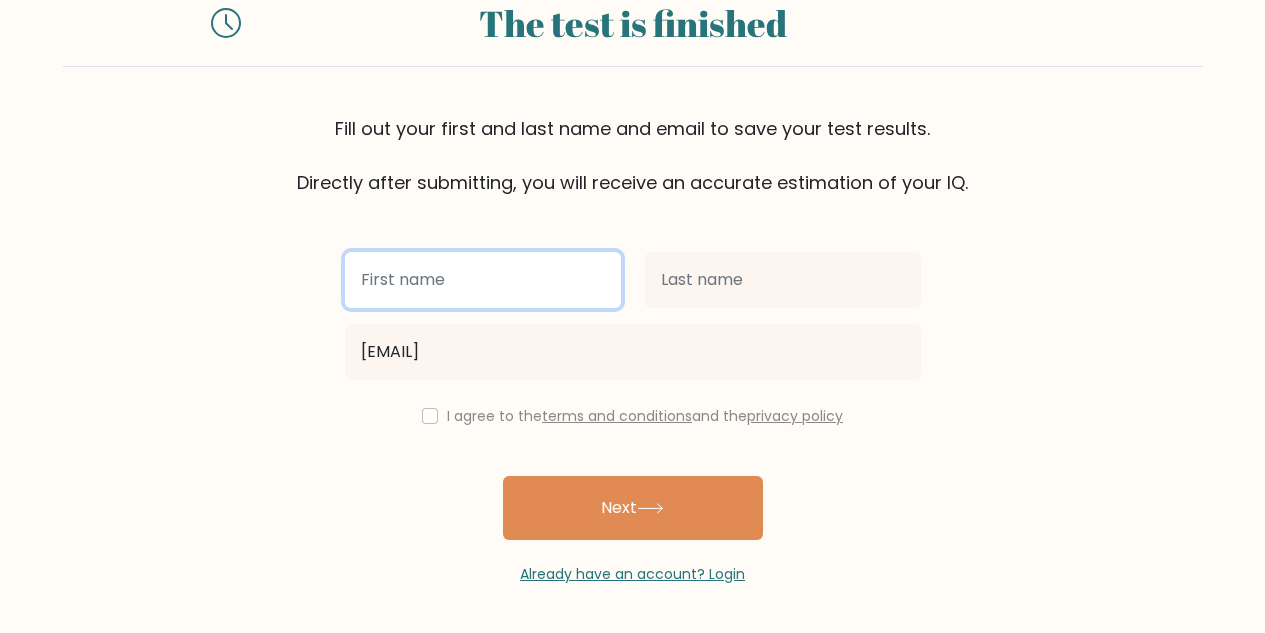 click at bounding box center (483, 280) 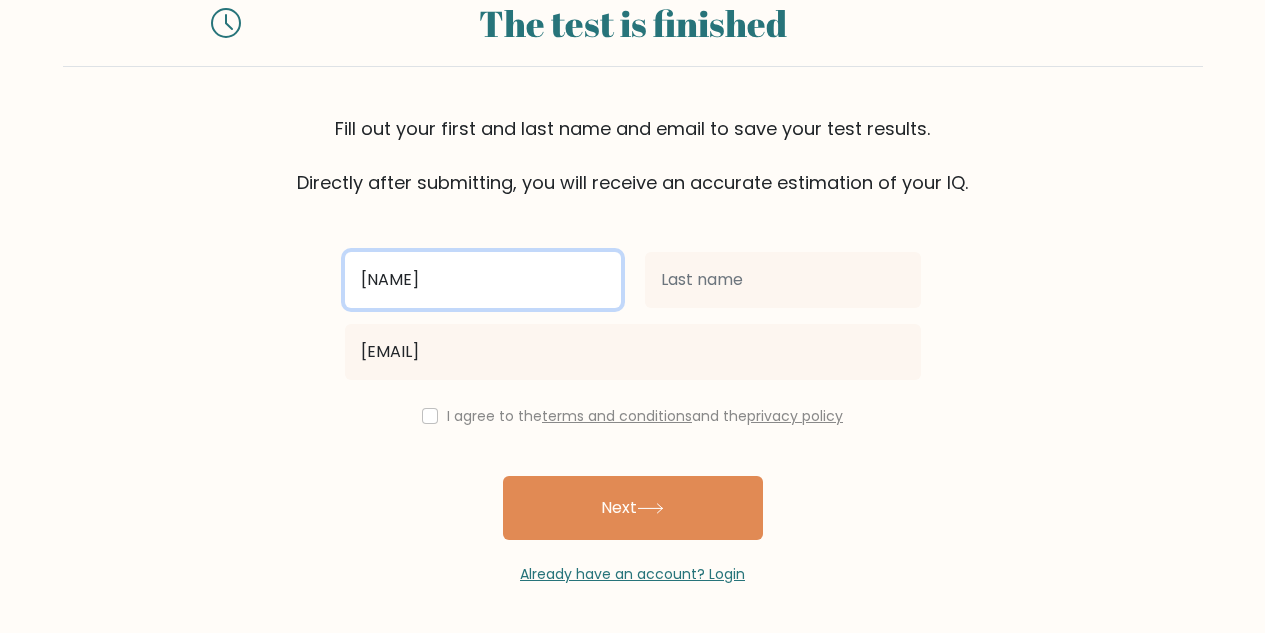 type on "[NAME]" 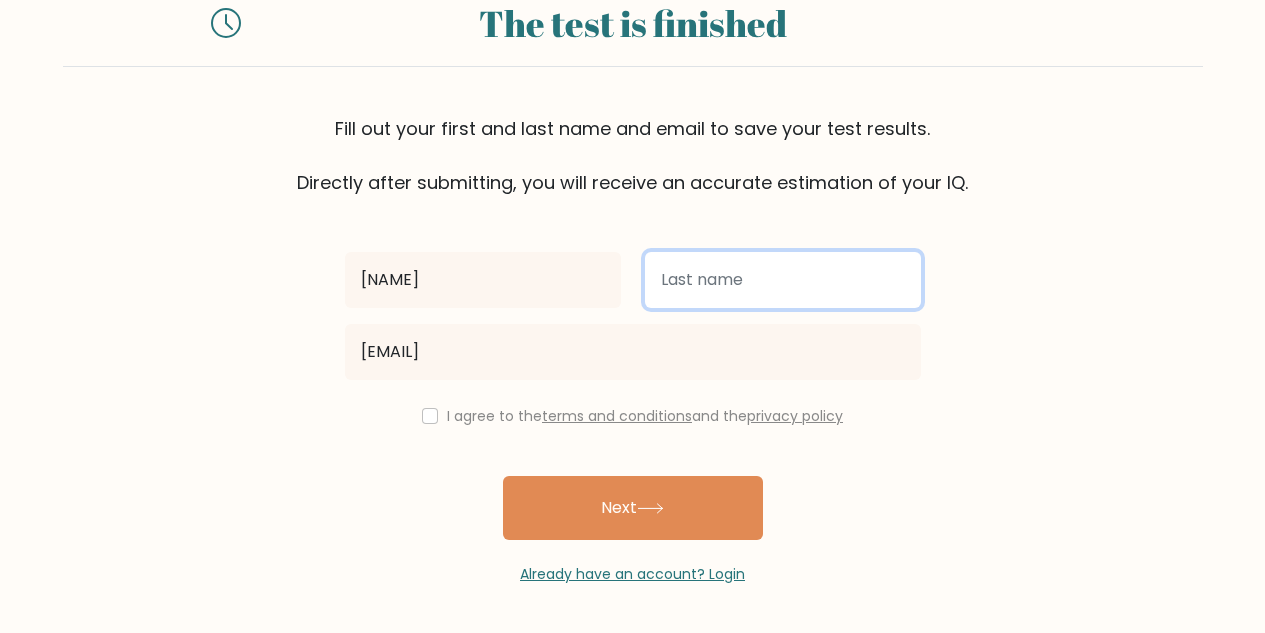 click at bounding box center (783, 280) 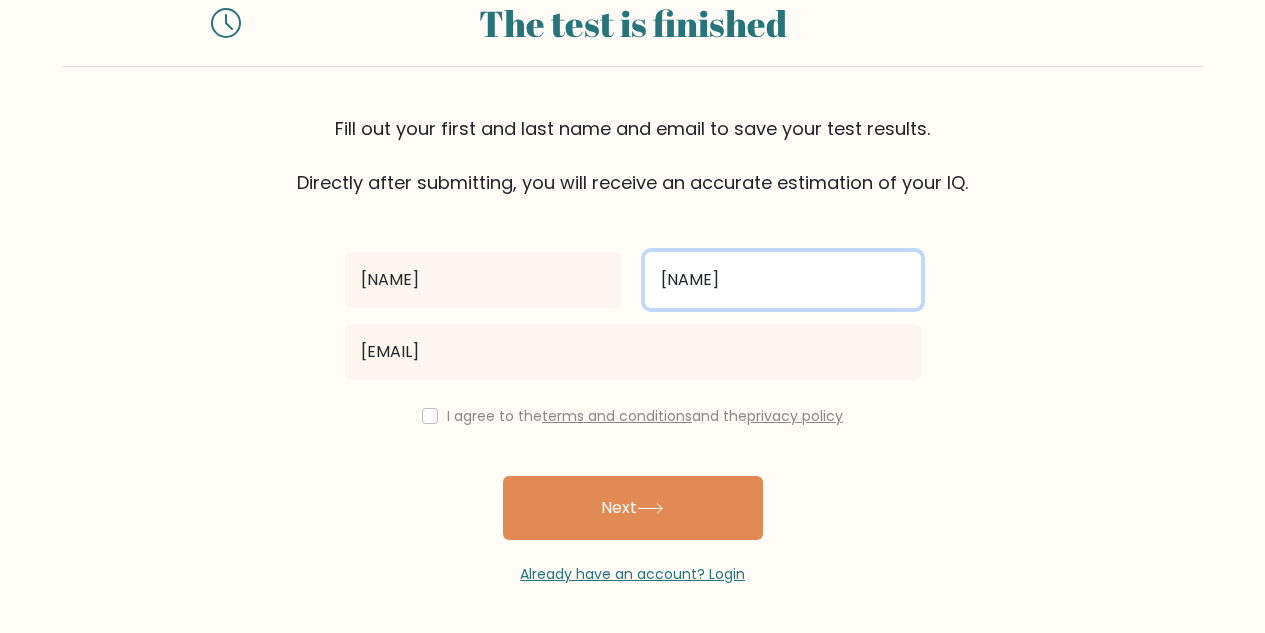 type on "[NAME]" 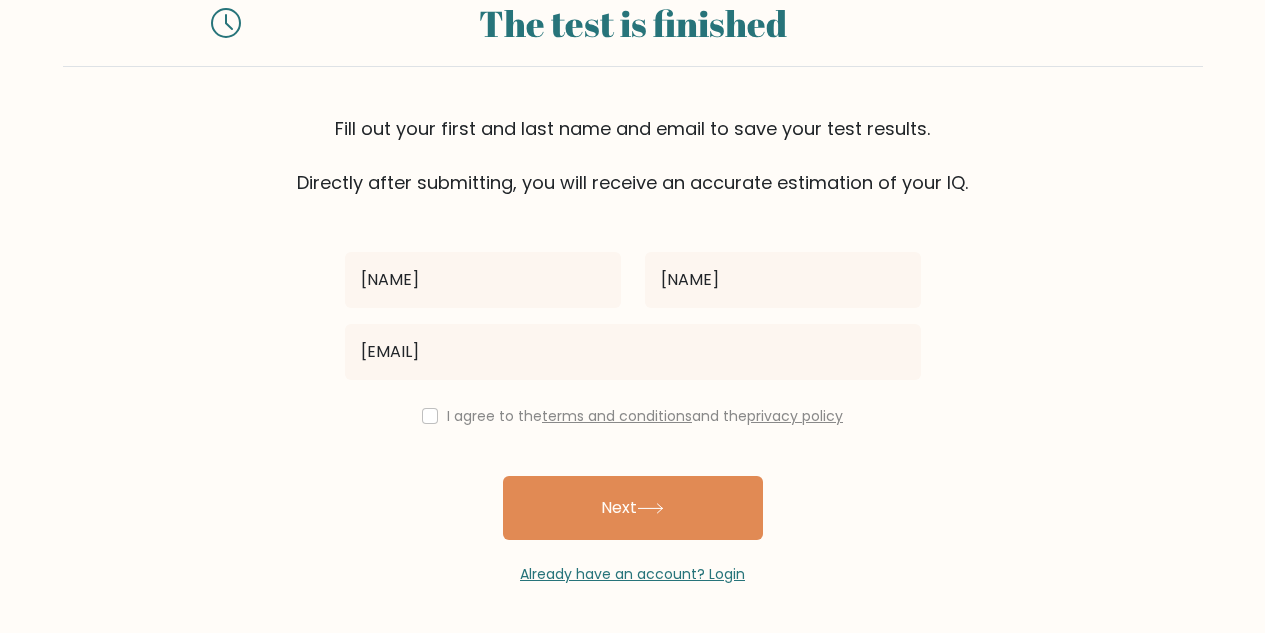 click on "I agree to the  terms and conditions  and the  privacy policy" at bounding box center (633, 416) 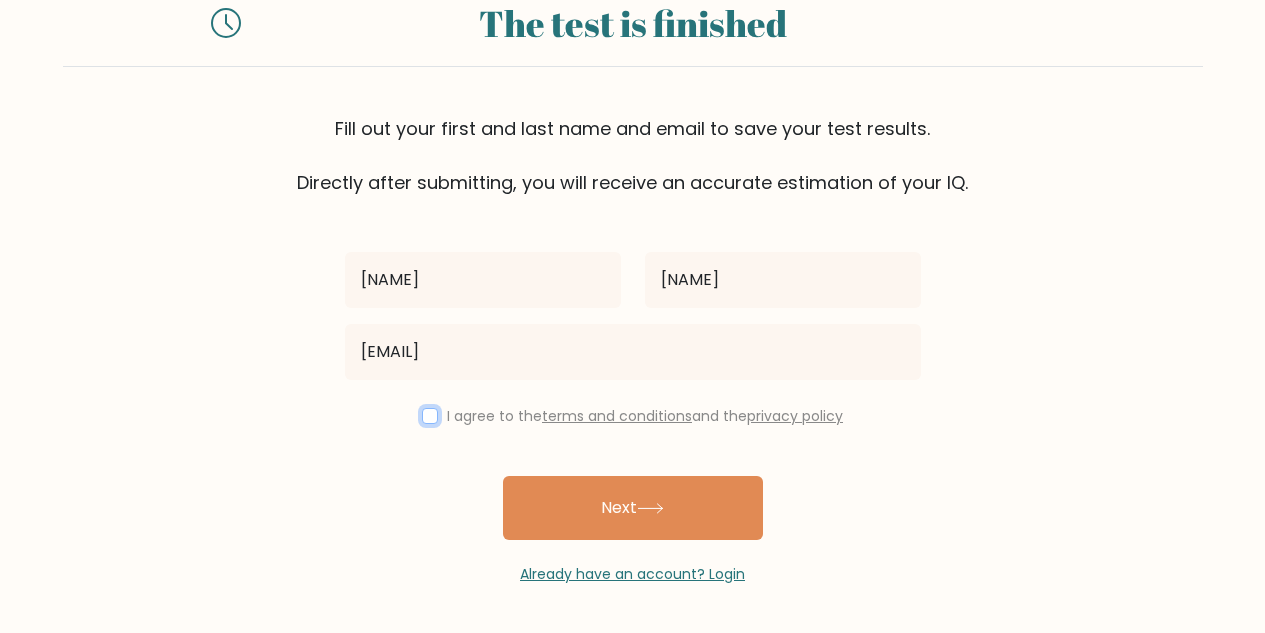 click at bounding box center [430, 416] 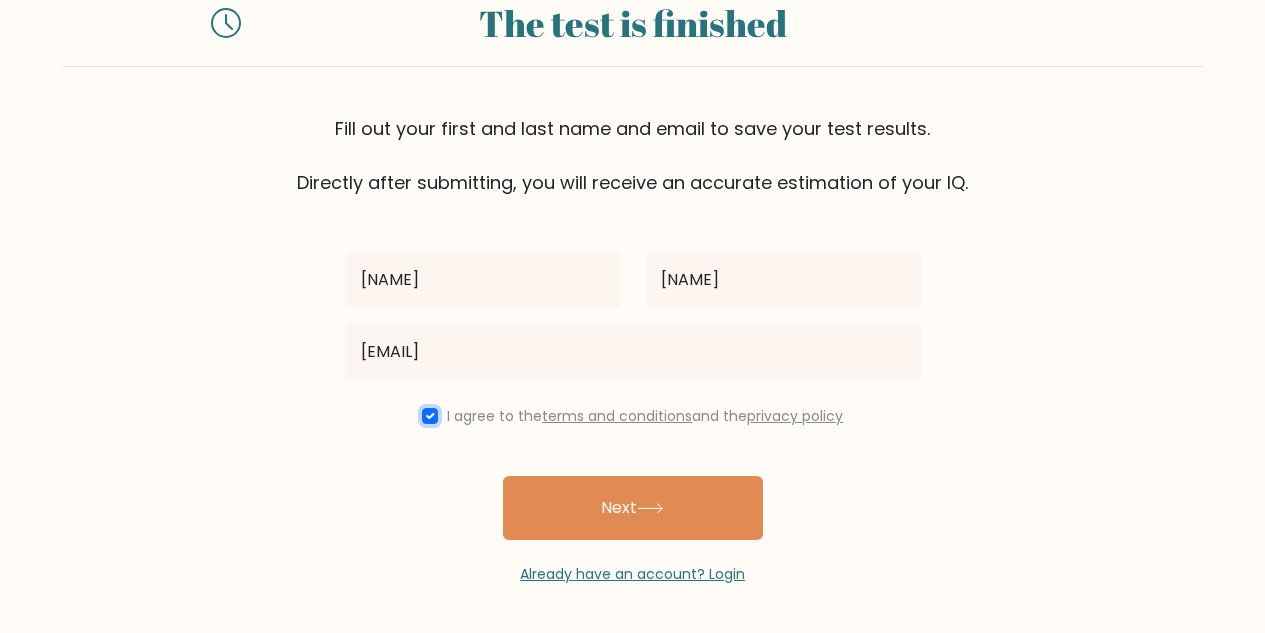 click at bounding box center (430, 416) 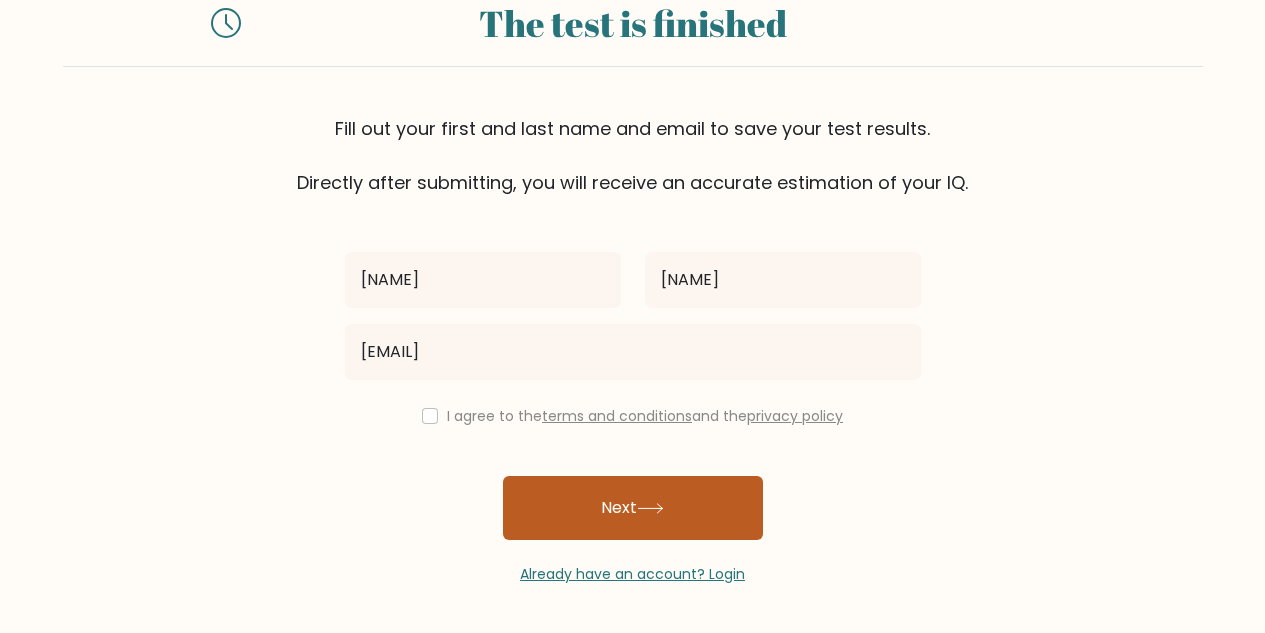 click on "Next" at bounding box center [633, 508] 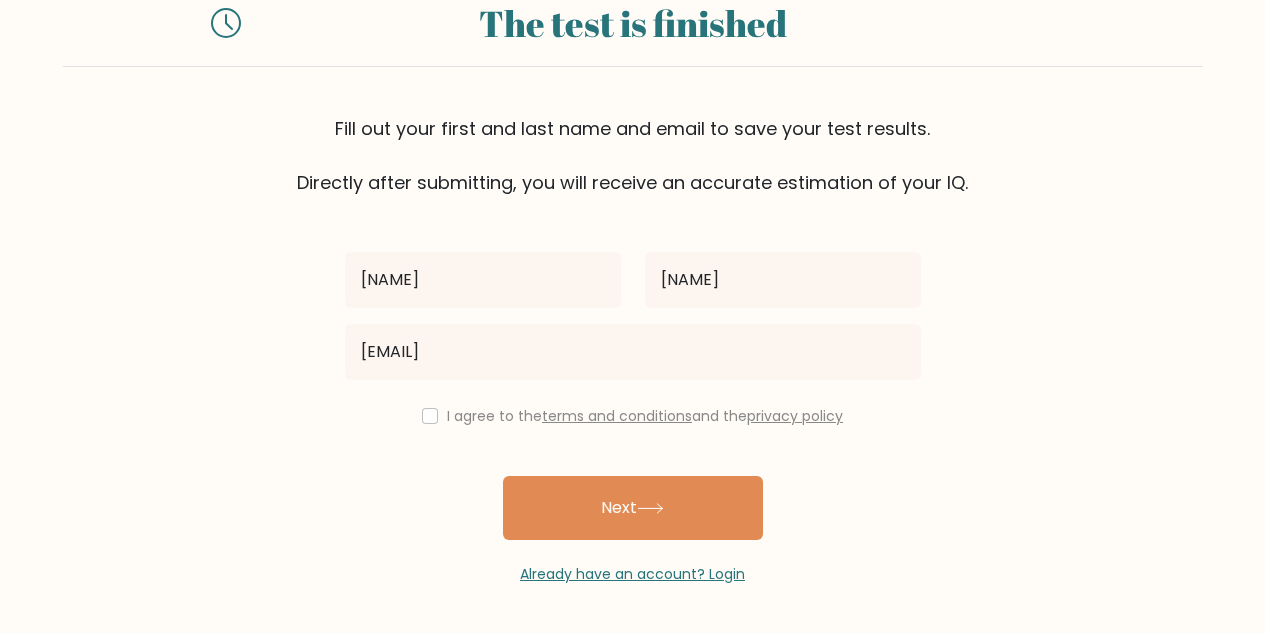 click on "I agree to the  terms and conditions  and the  privacy policy" at bounding box center (633, 416) 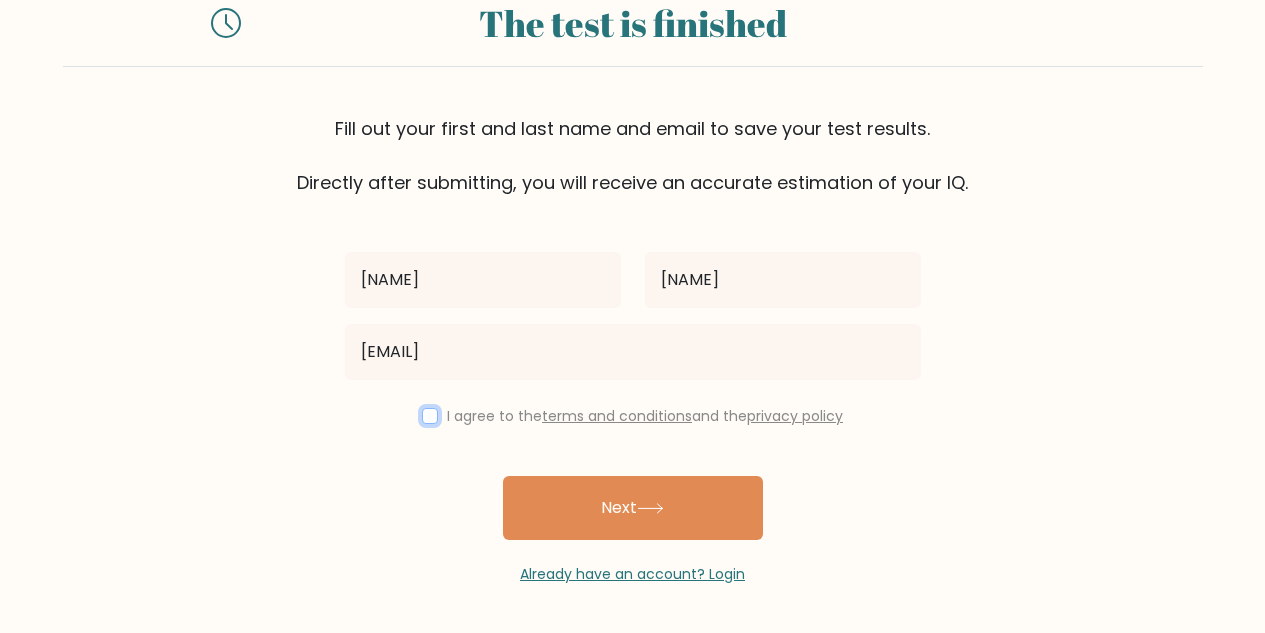 click at bounding box center [430, 416] 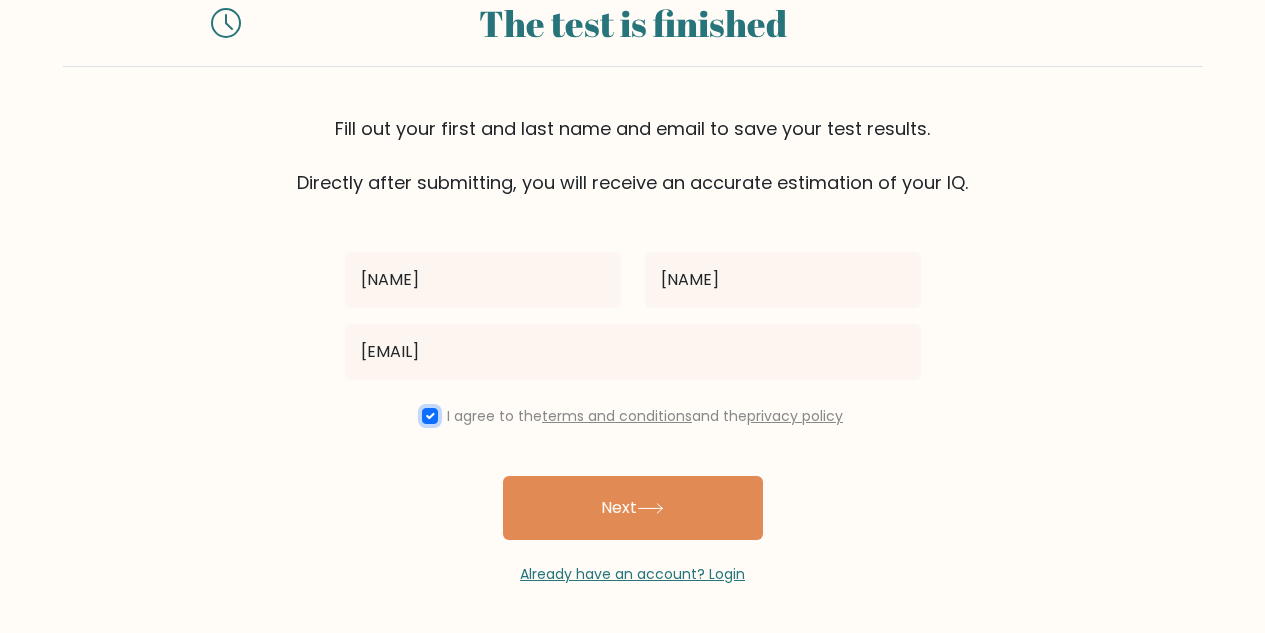 click at bounding box center (430, 416) 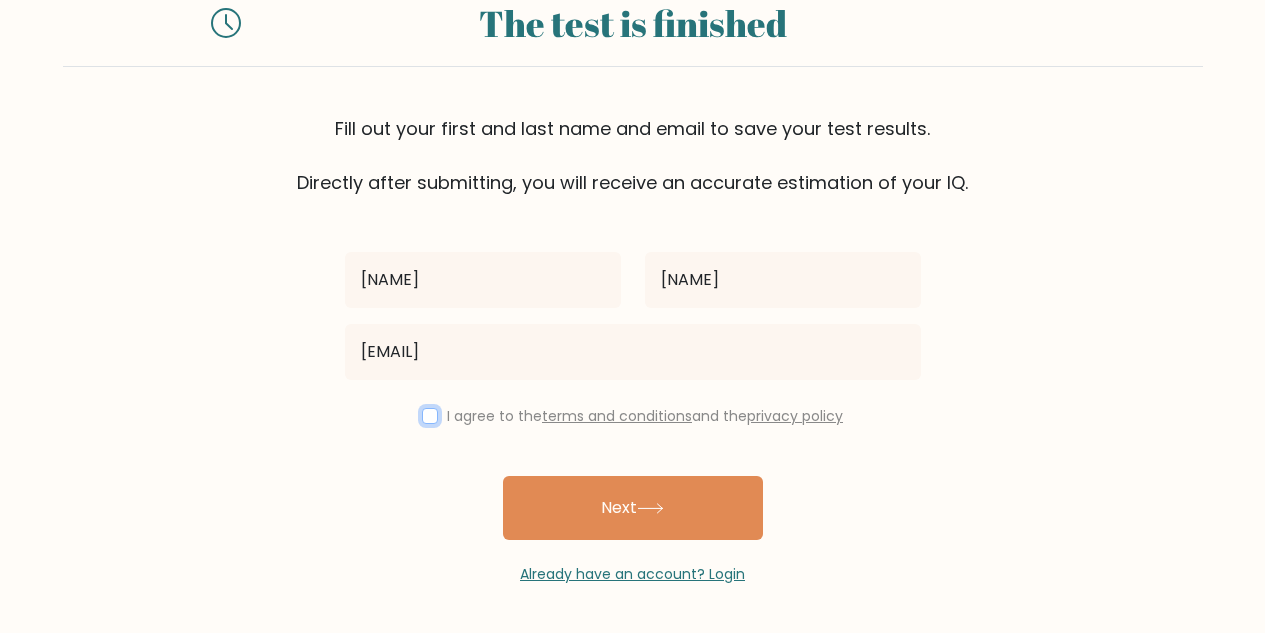 click at bounding box center (430, 416) 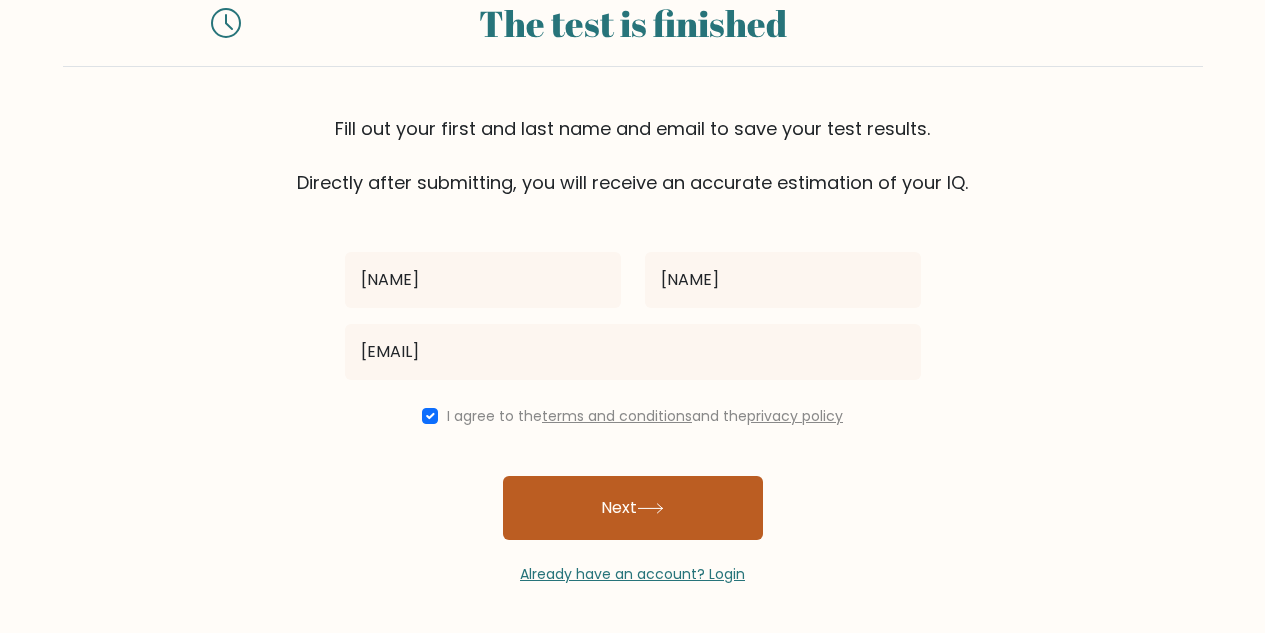 click on "Next" at bounding box center [633, 508] 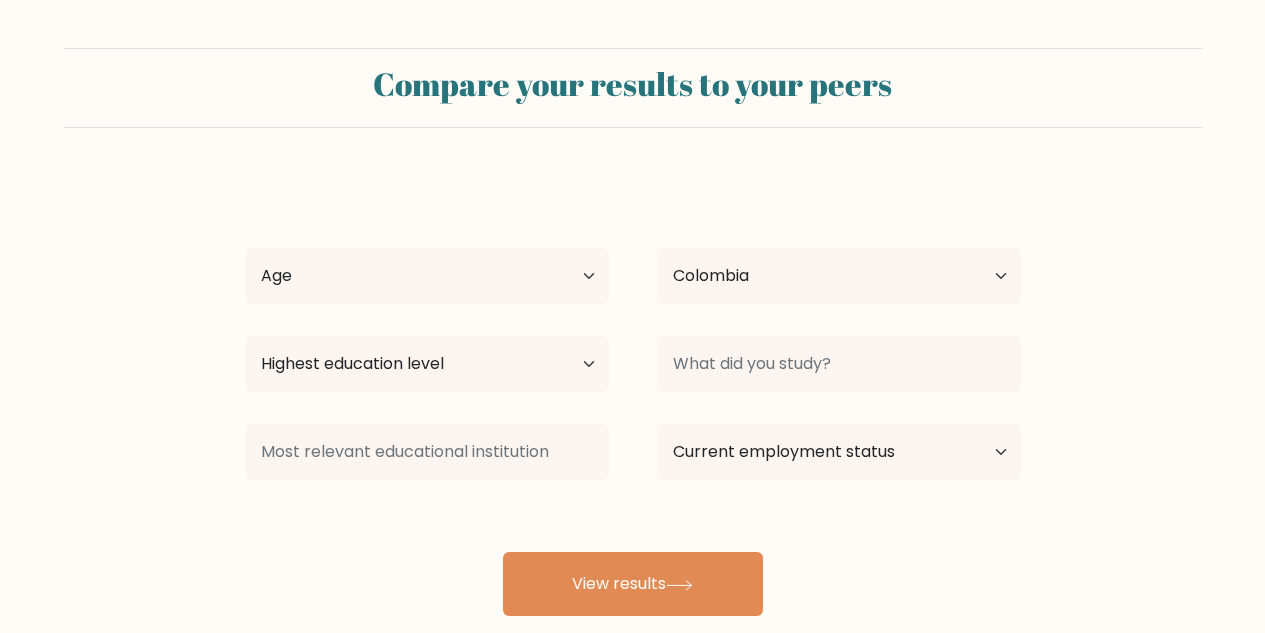 select on "CO" 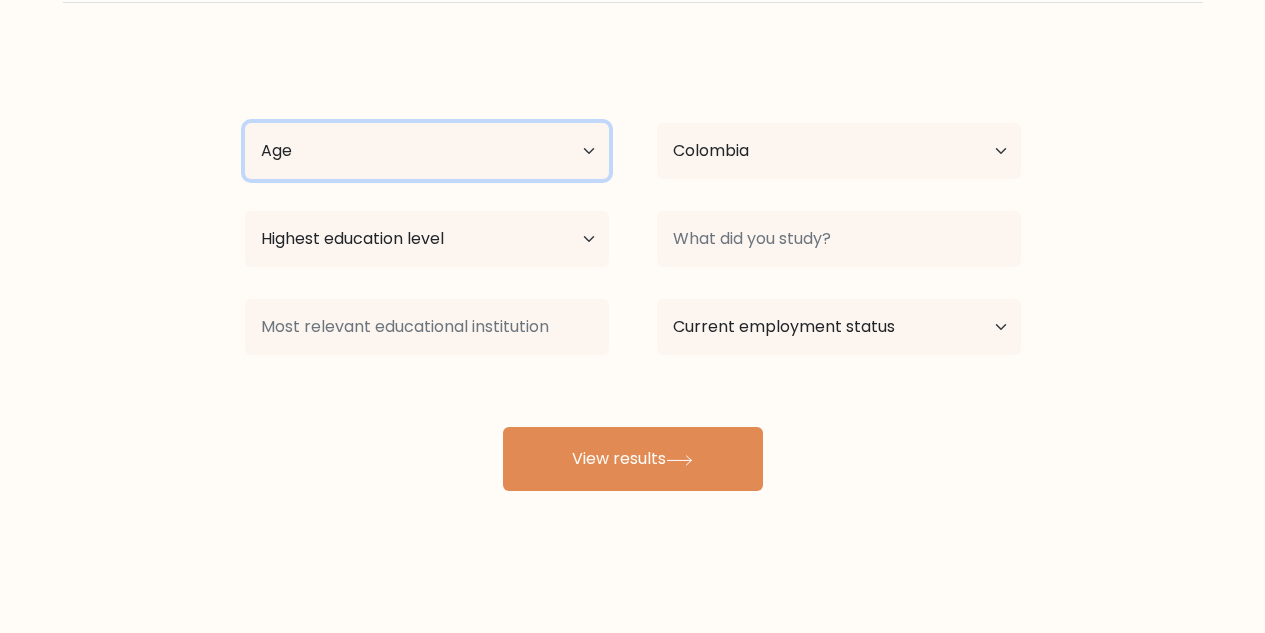 select on "18_24" 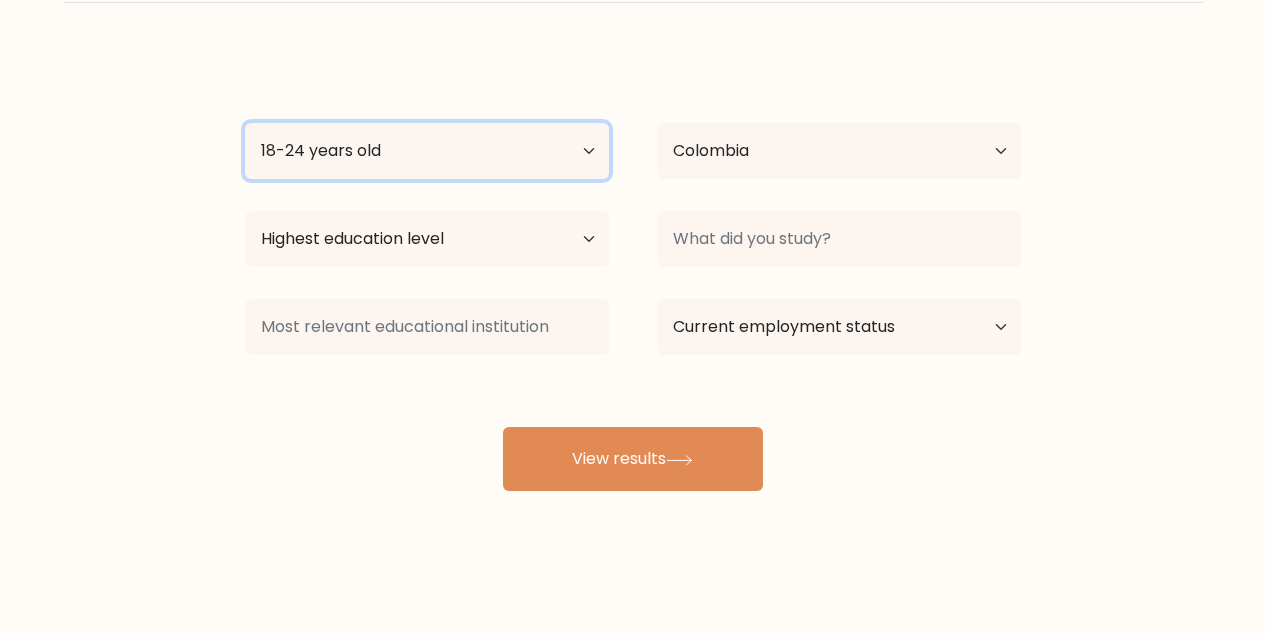 click on "Age
Under 18 years old
18-24 years old
25-34 years old
35-44 years old
45-54 years old
55-64 years old
65 years old and above" at bounding box center (427, 151) 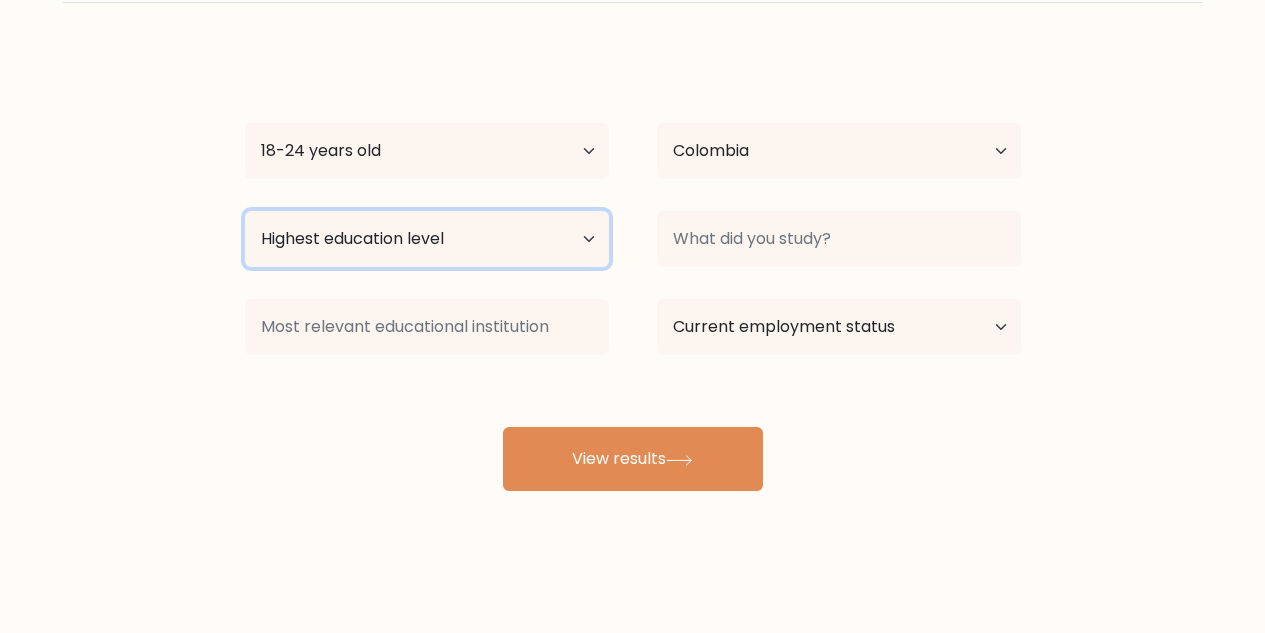 select on "bachelors_degree" 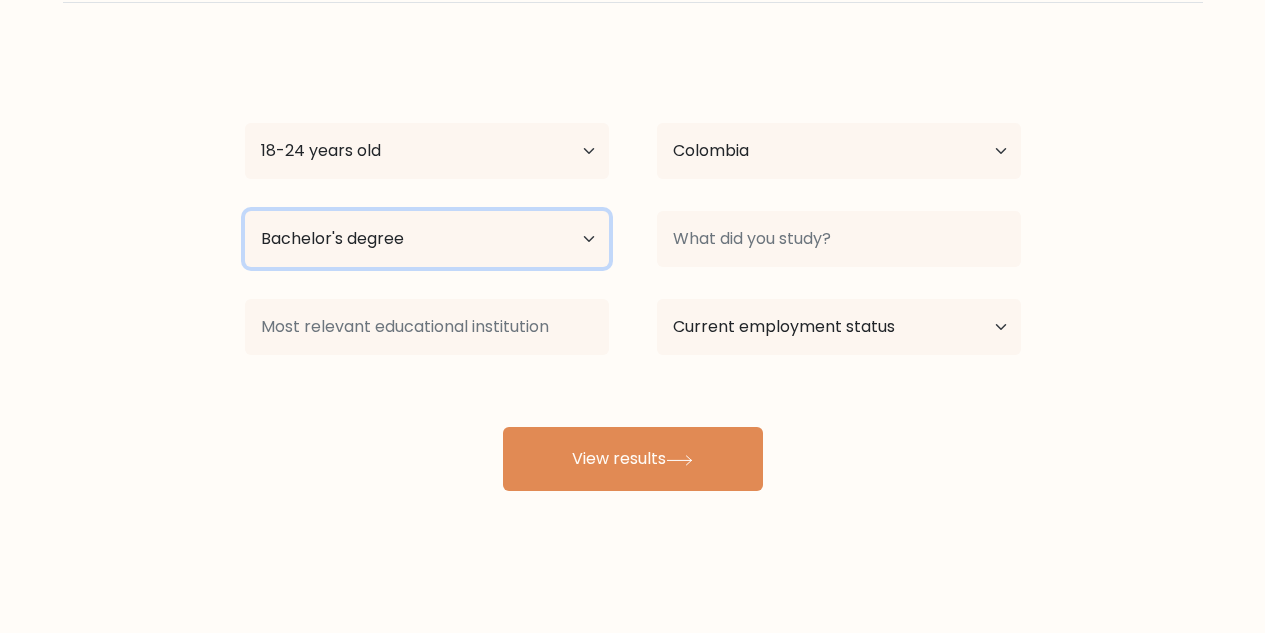 click on "Highest education level
No schooling
Primary
Lower Secondary
Upper Secondary
Occupation Specific
Bachelor's degree
Master's degree
Doctoral degree" at bounding box center [427, 239] 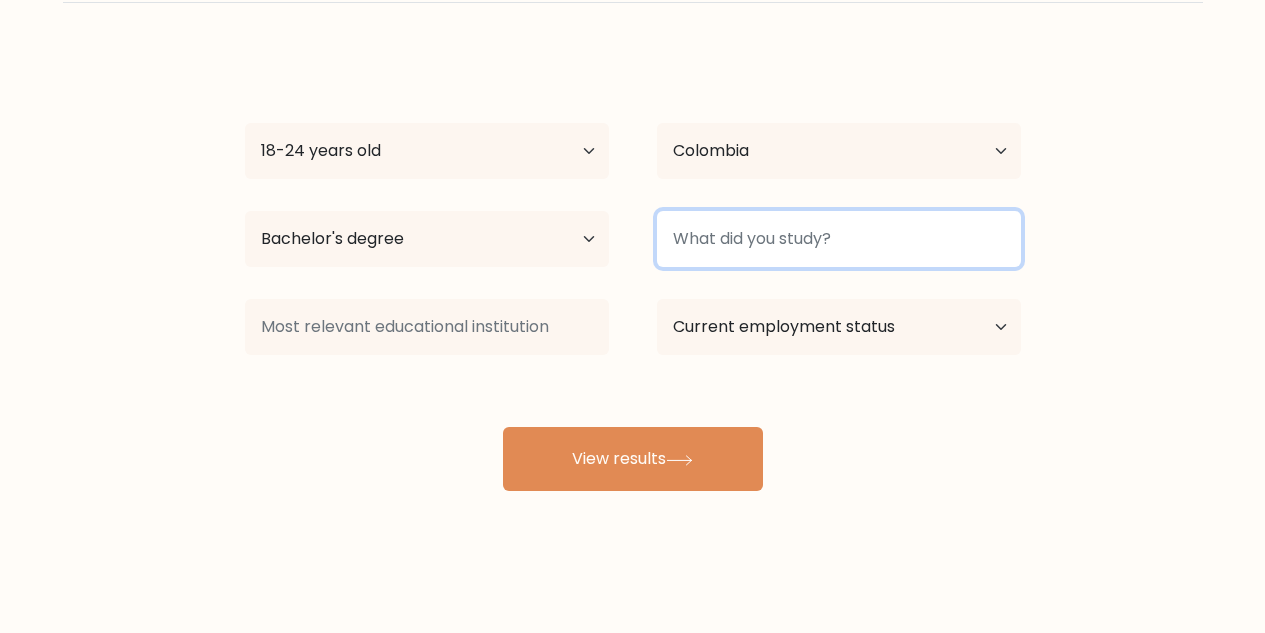 click at bounding box center [839, 239] 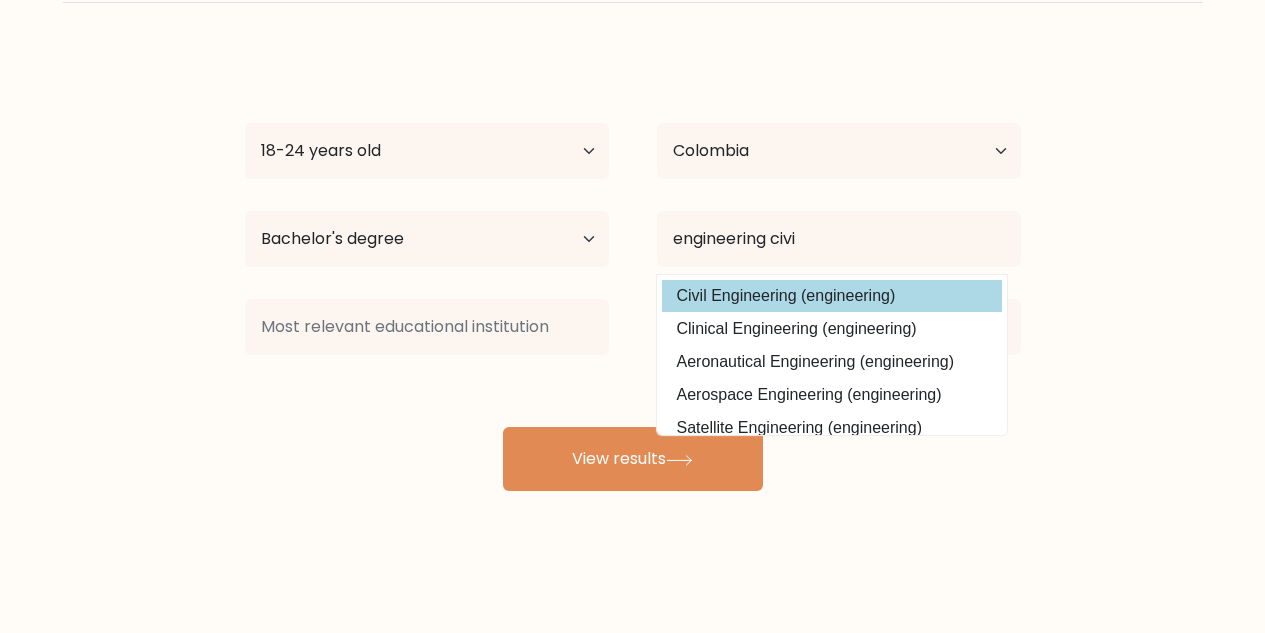 click on "Civil Engineering (engineering)" at bounding box center (832, 296) 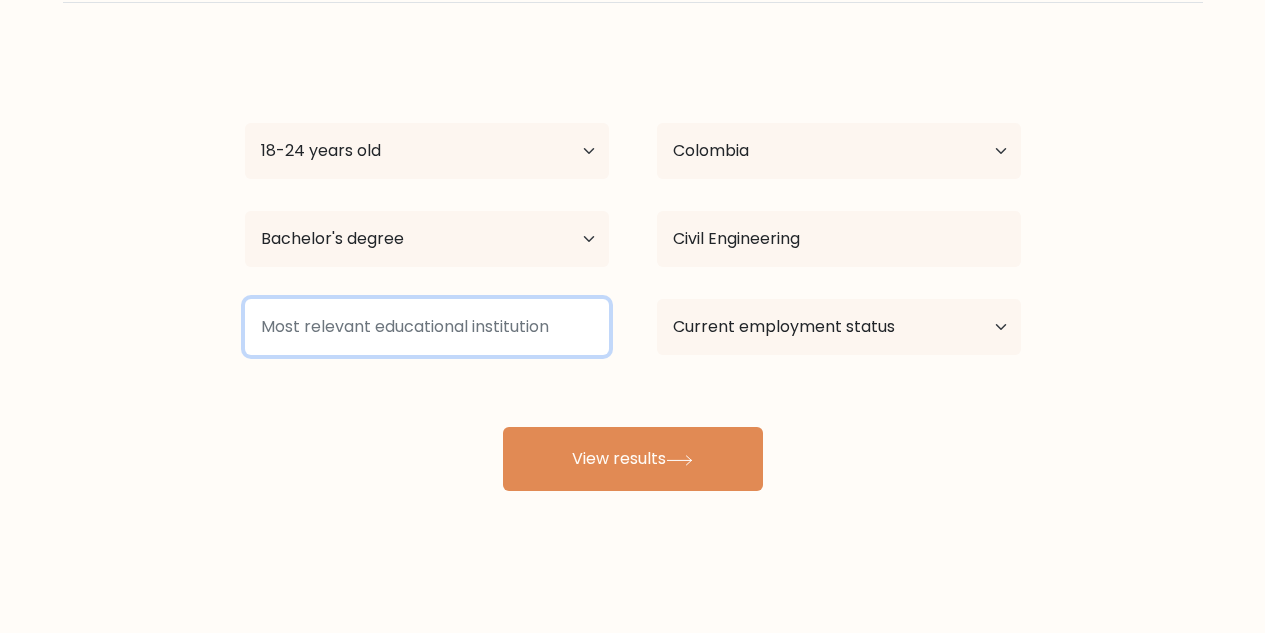 click at bounding box center [427, 327] 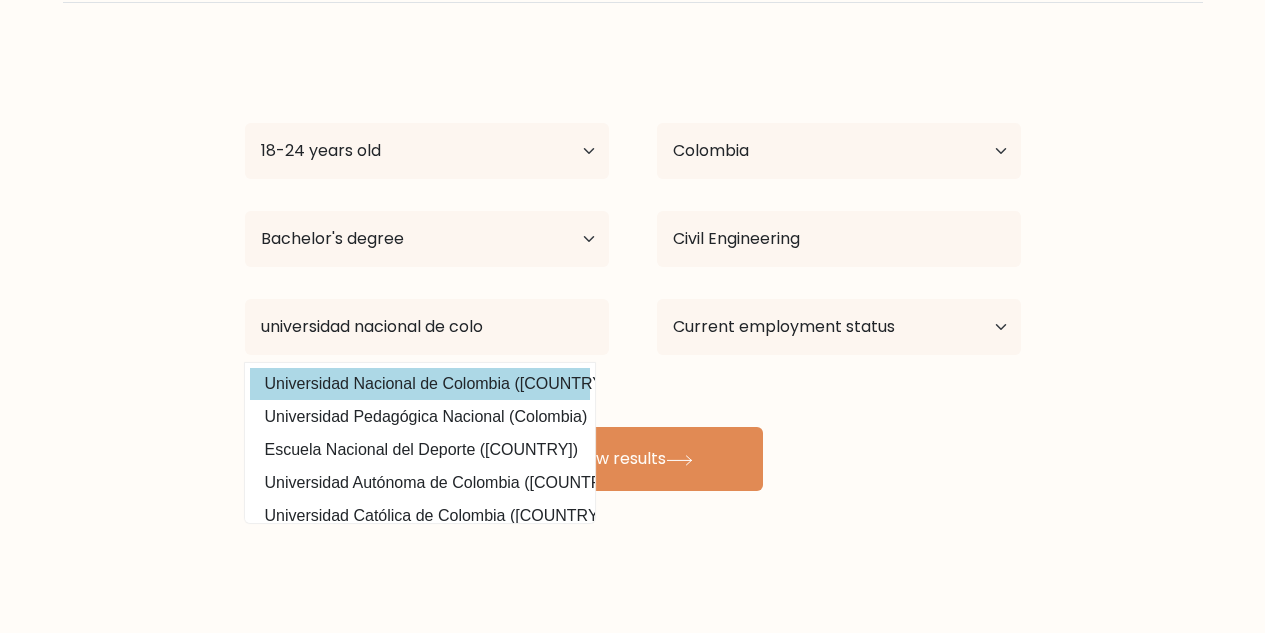click on "Universidad Nacional de Colombia (Colombia)" at bounding box center (420, 384) 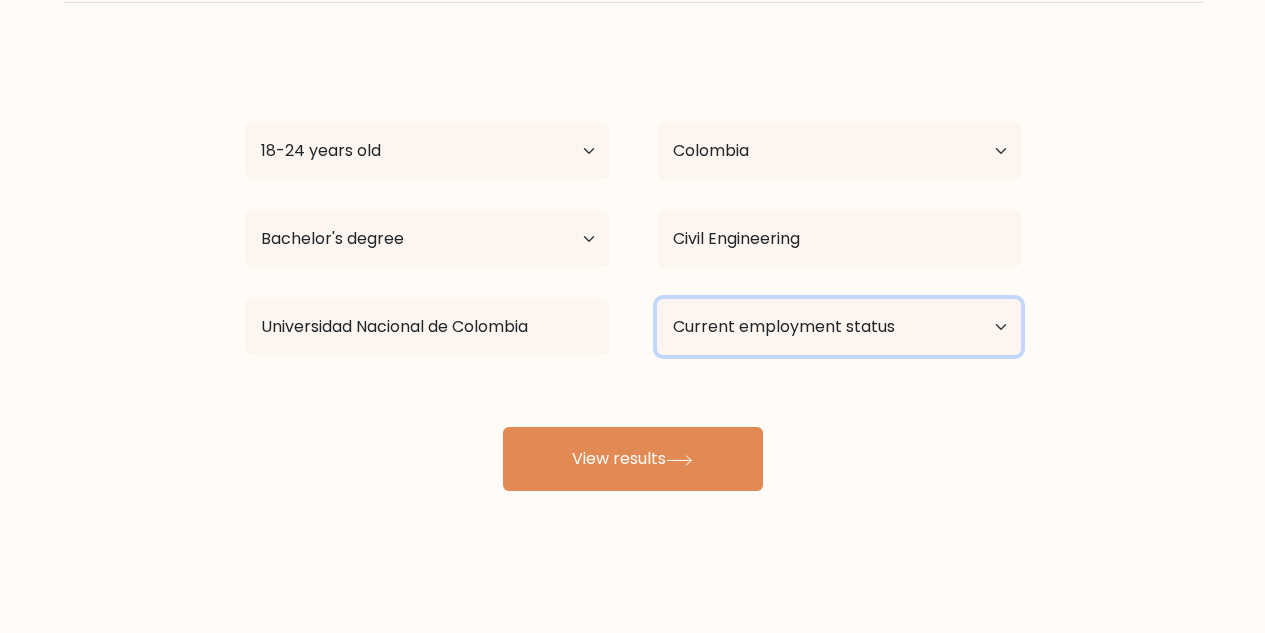 select on "student" 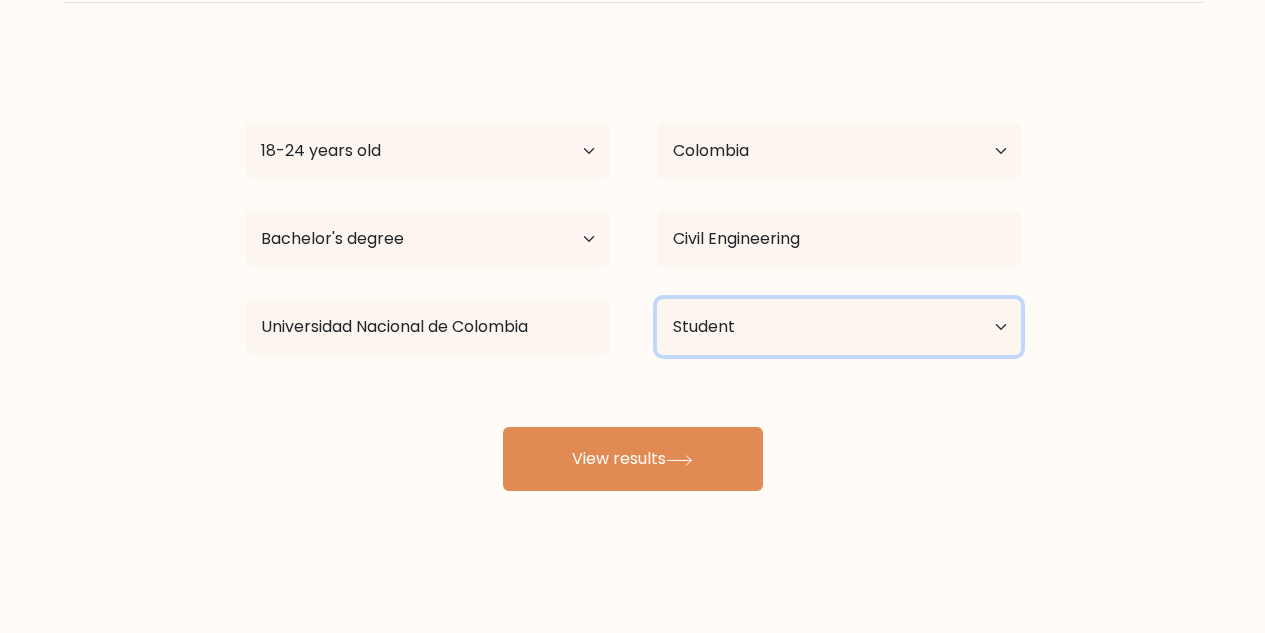 click on "Current employment status
Employed
Student
Retired
Other / prefer not to answer" at bounding box center [839, 327] 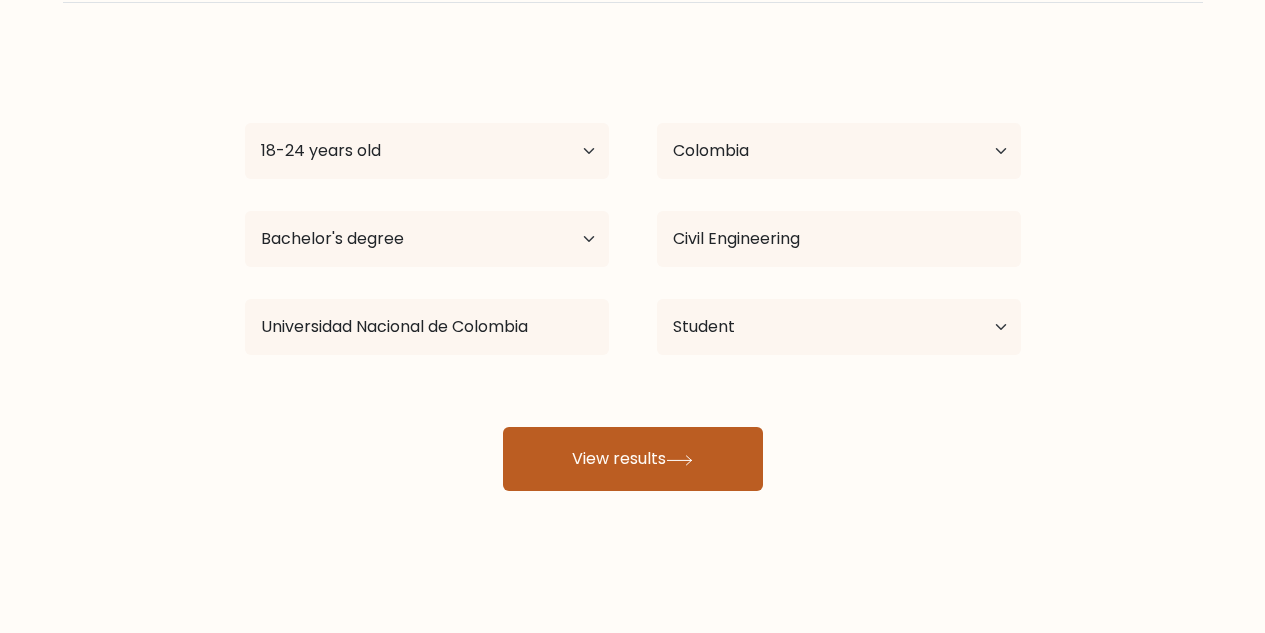 click on "View results" at bounding box center [633, 459] 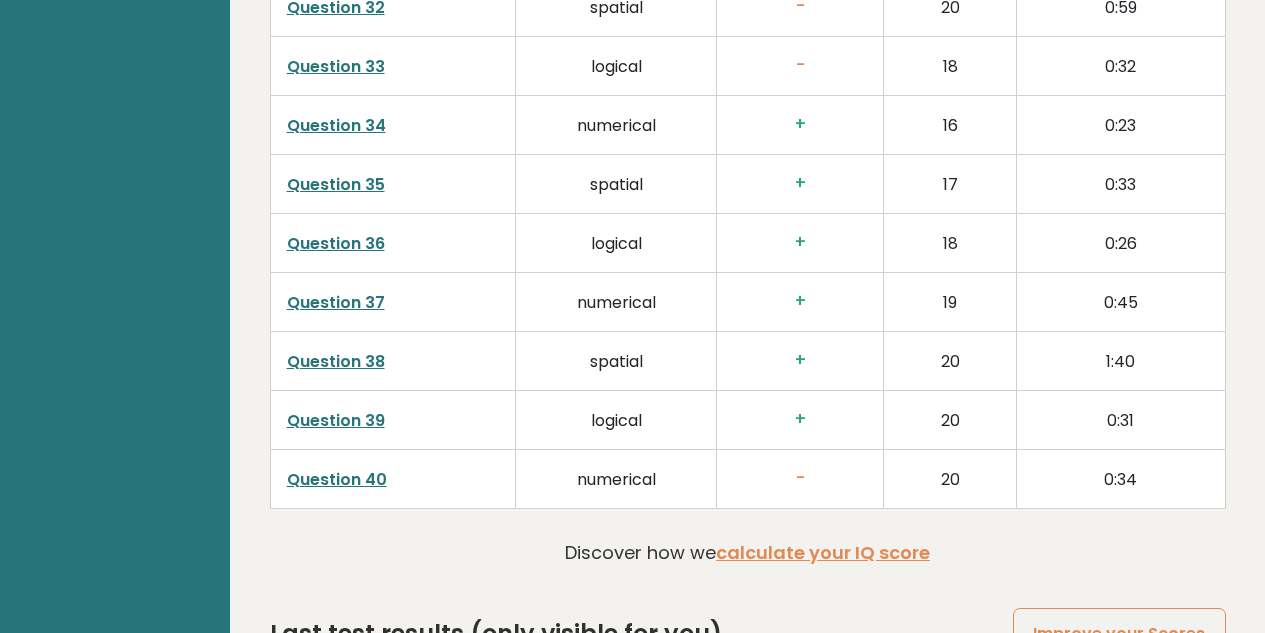 scroll, scrollTop: 5176, scrollLeft: 0, axis: vertical 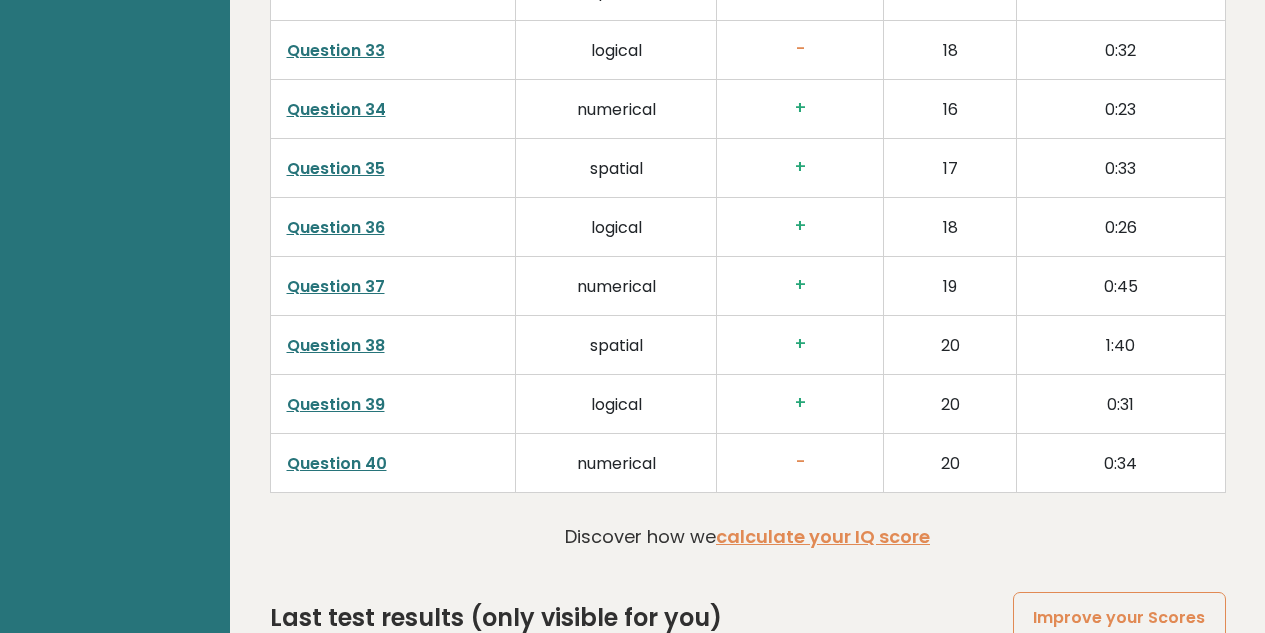 click on "Question
40" at bounding box center (337, 463) 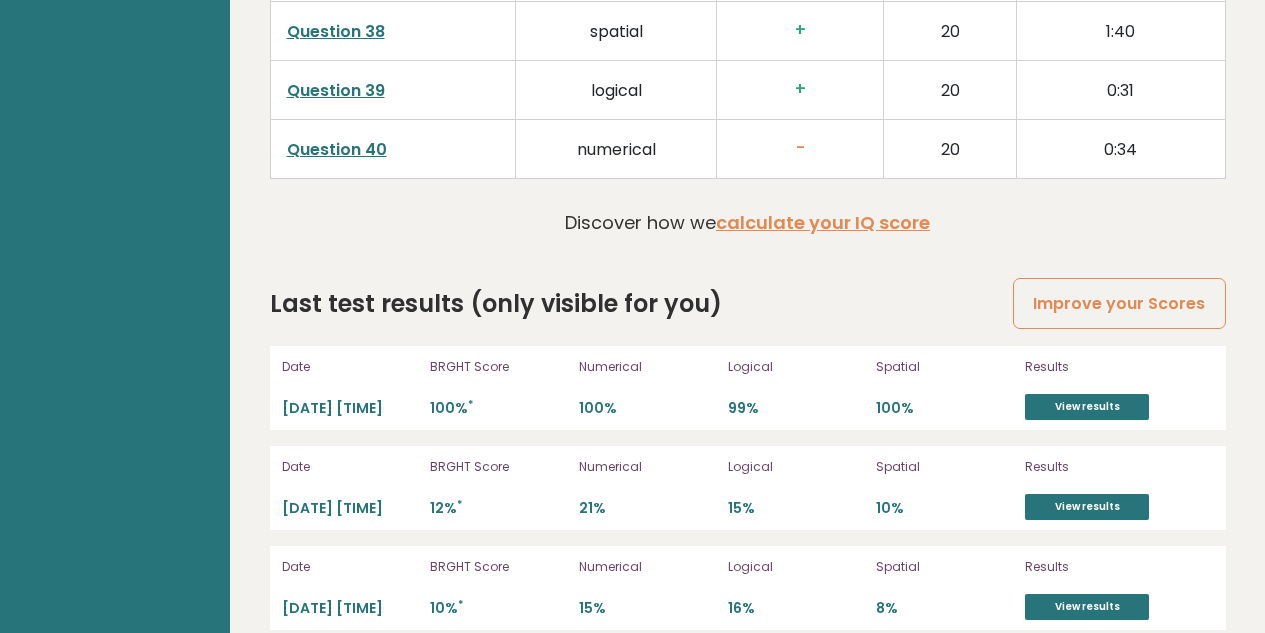 scroll, scrollTop: 5500, scrollLeft: 0, axis: vertical 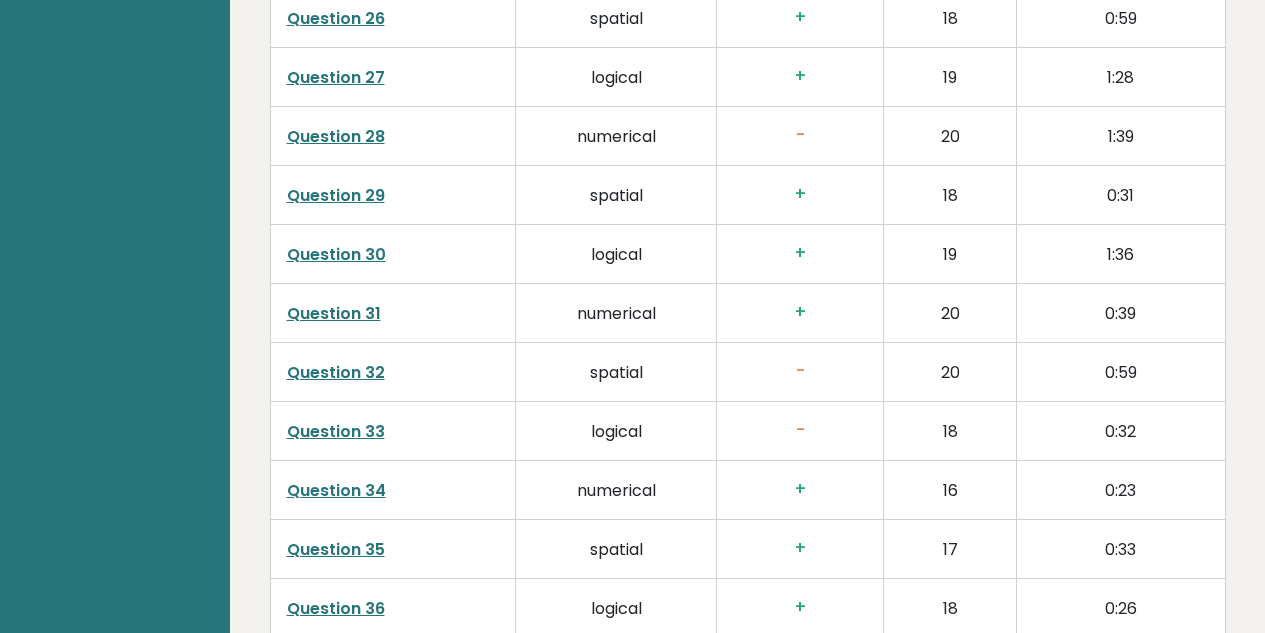 click on "Question
32" at bounding box center [336, 372] 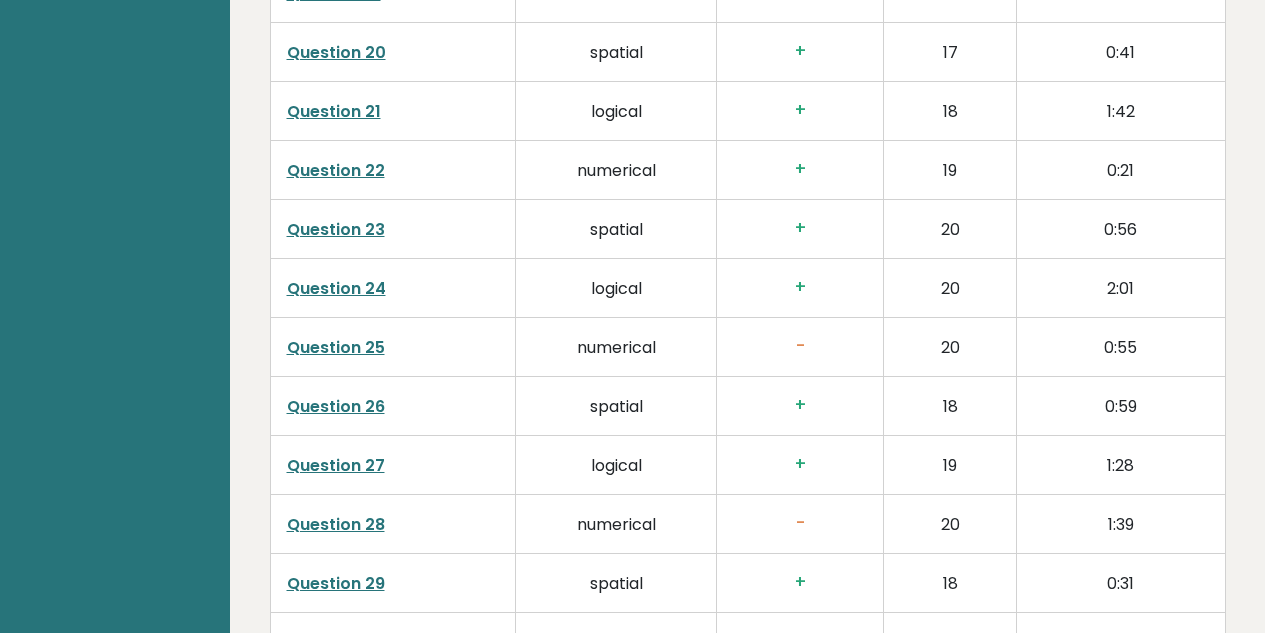 scroll, scrollTop: 4413, scrollLeft: 0, axis: vertical 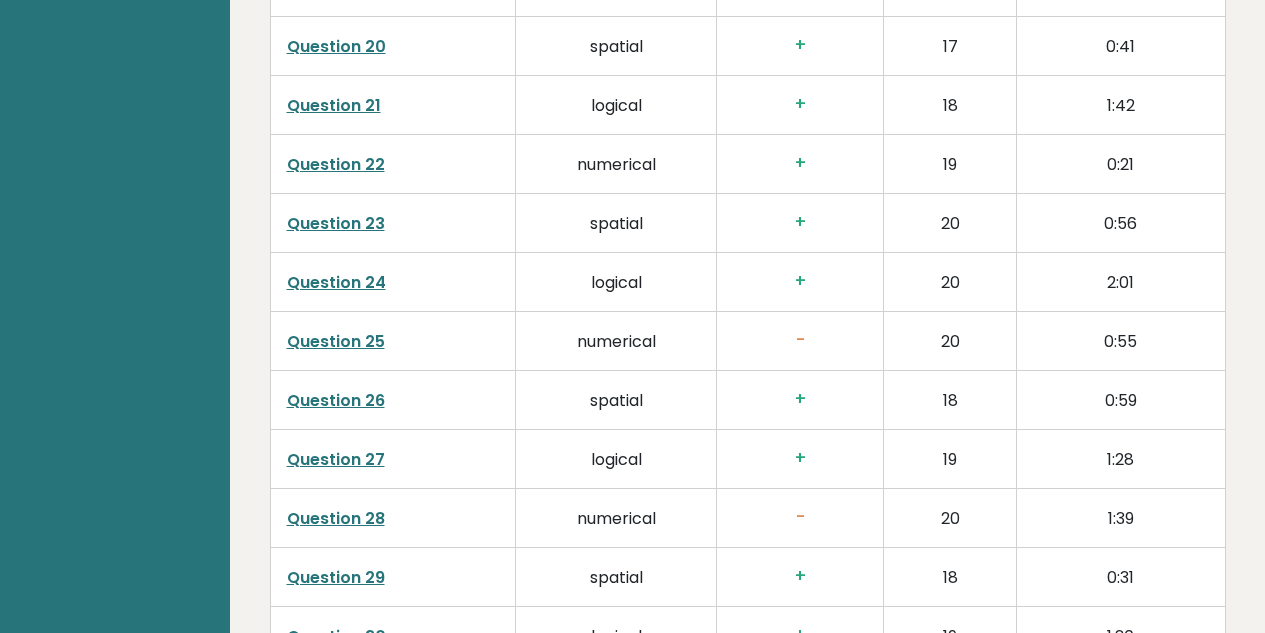 click on "Question
25" at bounding box center (336, 341) 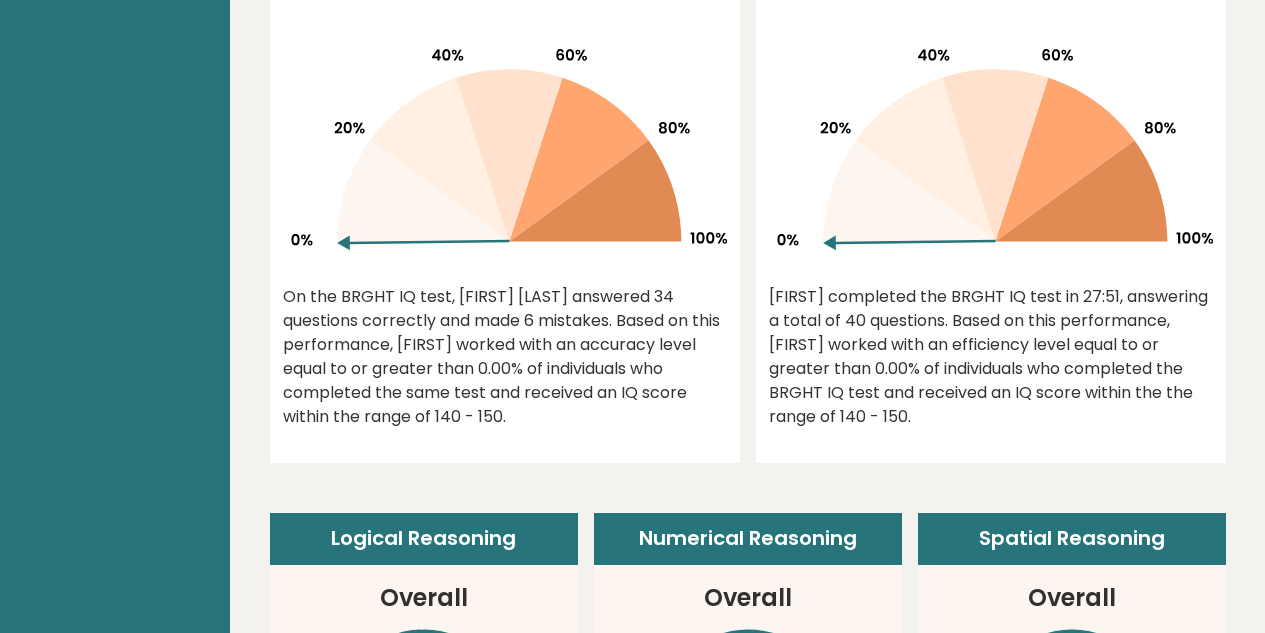 scroll, scrollTop: 0, scrollLeft: 0, axis: both 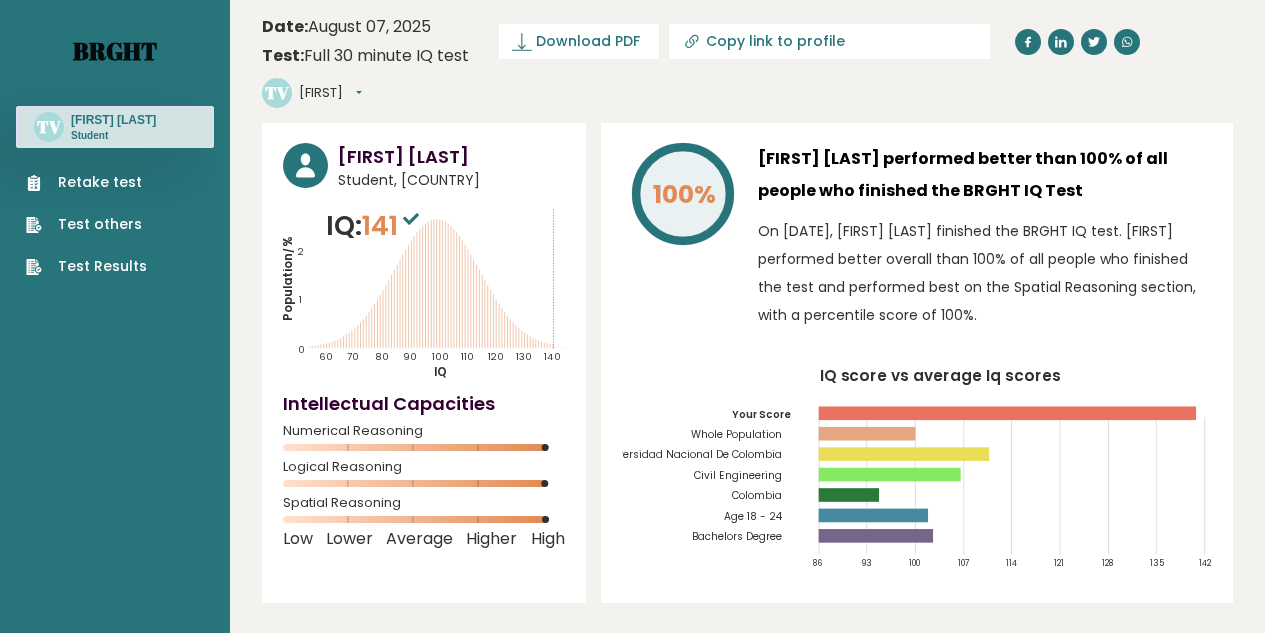 click on "Brght" at bounding box center (115, 51) 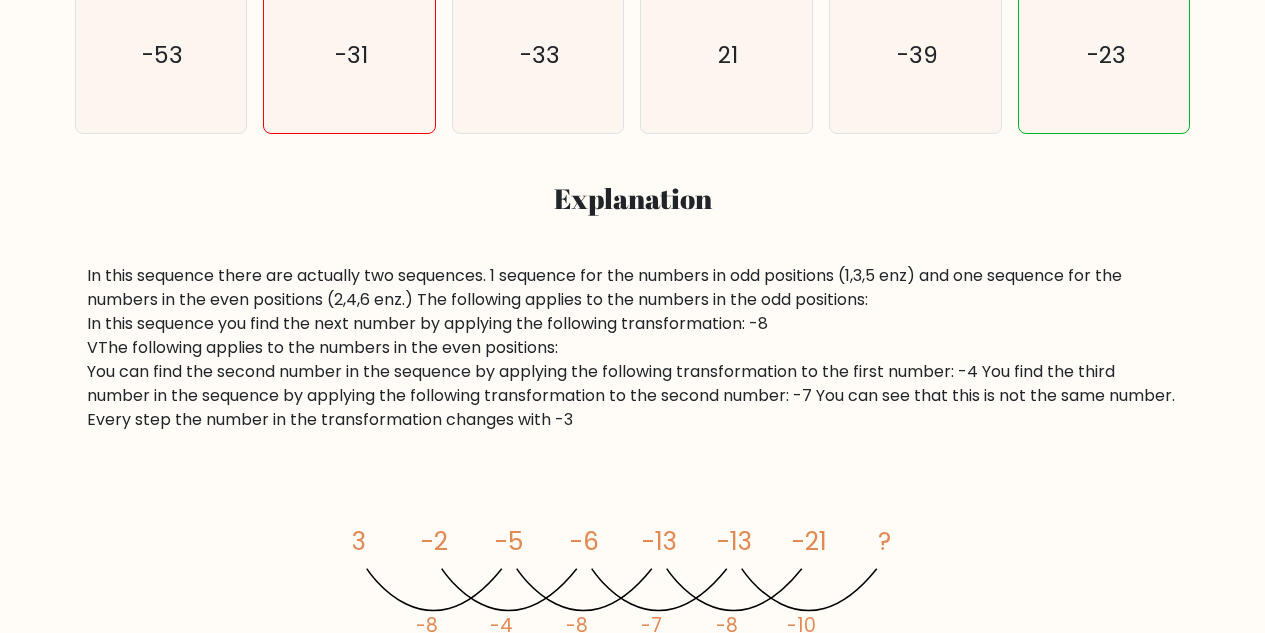 scroll, scrollTop: 0, scrollLeft: 0, axis: both 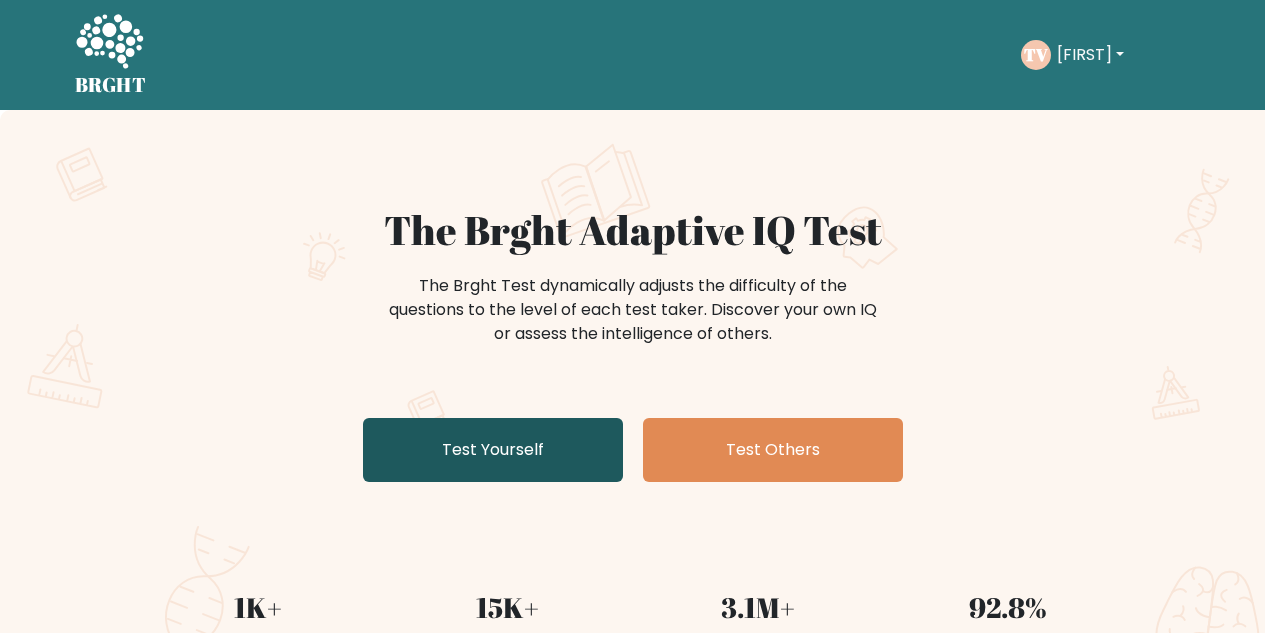 click on "Test Yourself" at bounding box center (493, 450) 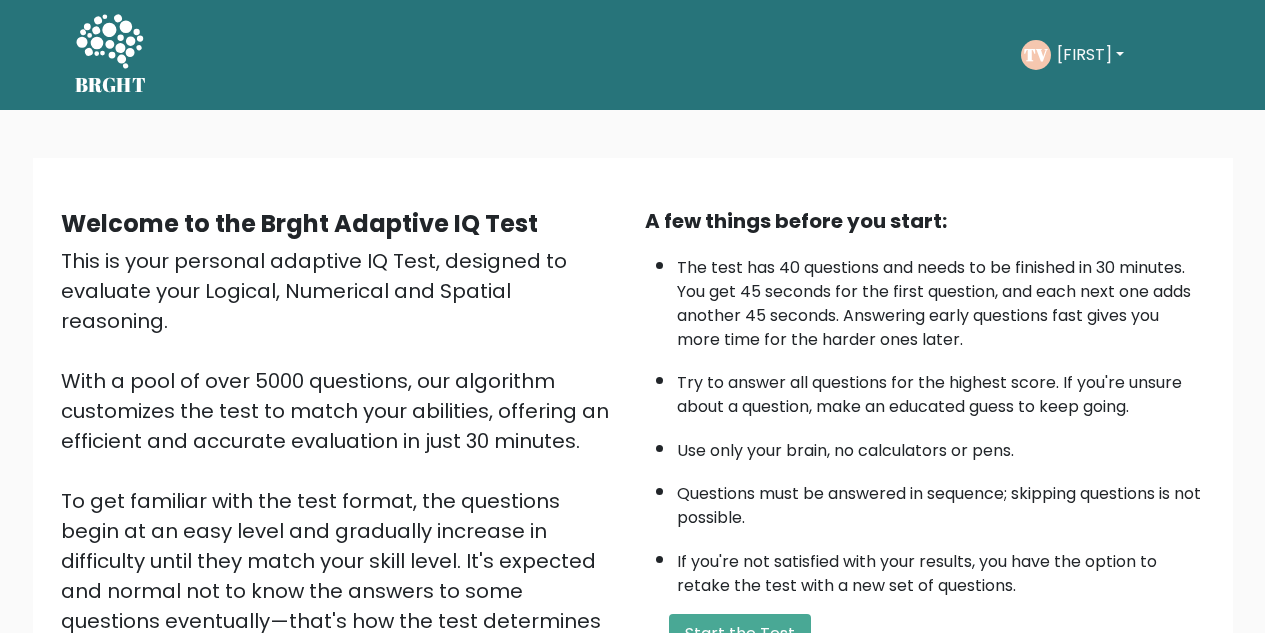 scroll, scrollTop: 283, scrollLeft: 0, axis: vertical 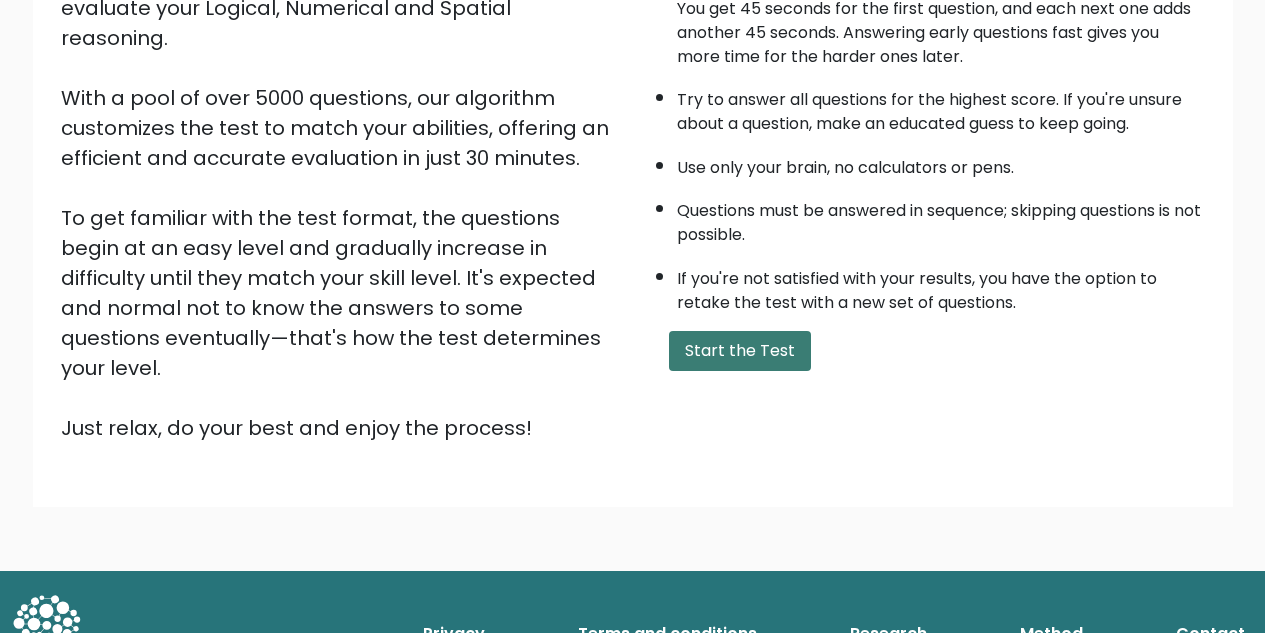 click on "Start the Test" at bounding box center [740, 351] 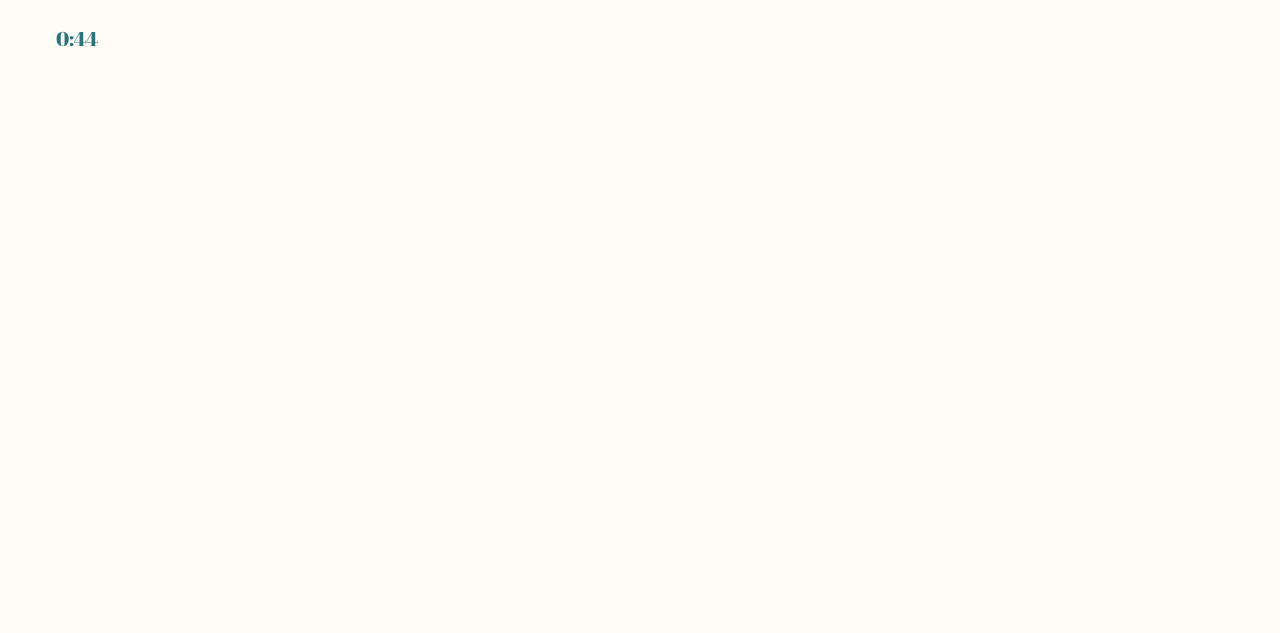 scroll, scrollTop: 0, scrollLeft: 0, axis: both 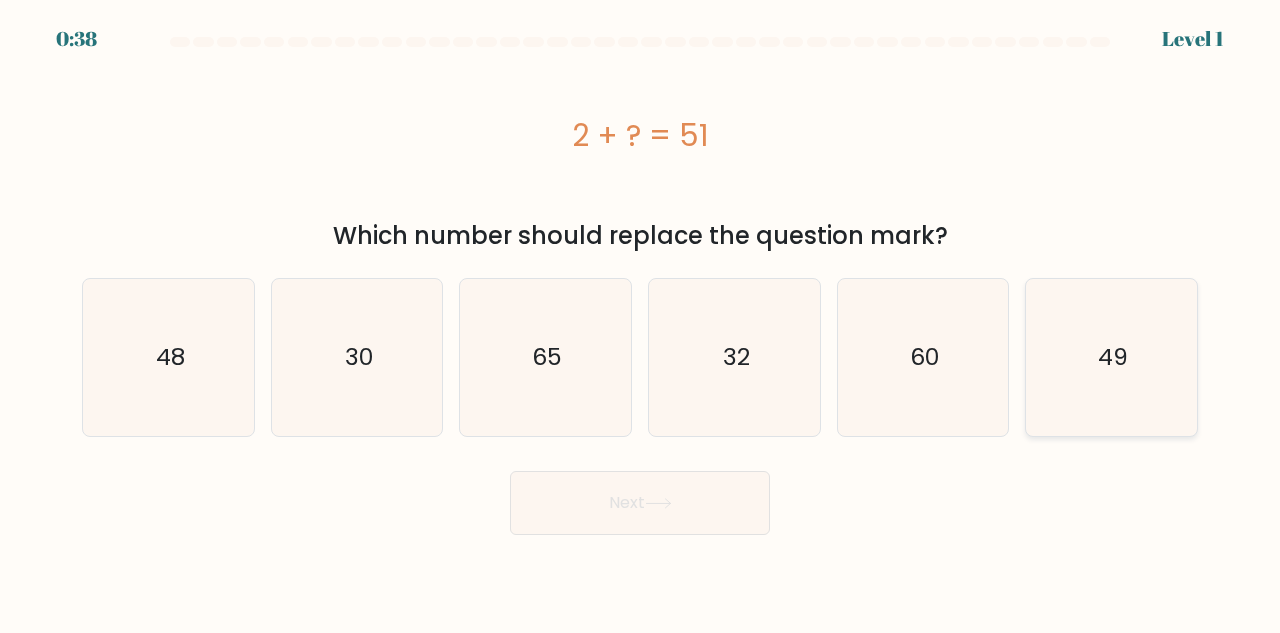 click on "49" 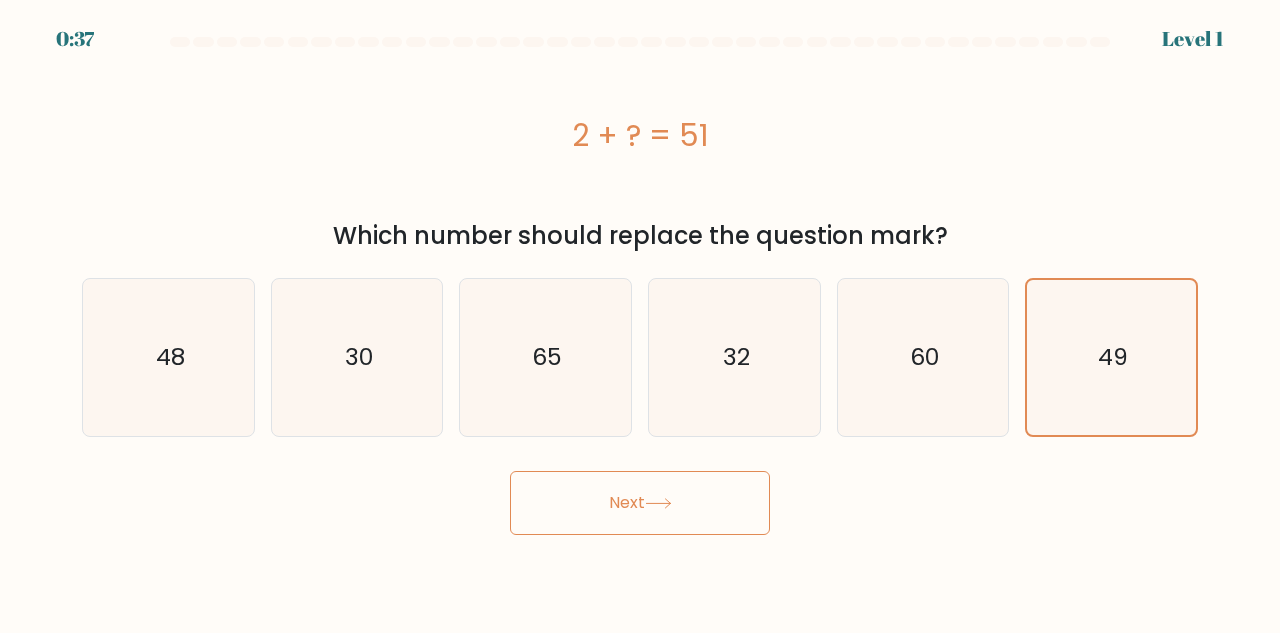 click on "Next" at bounding box center (640, 503) 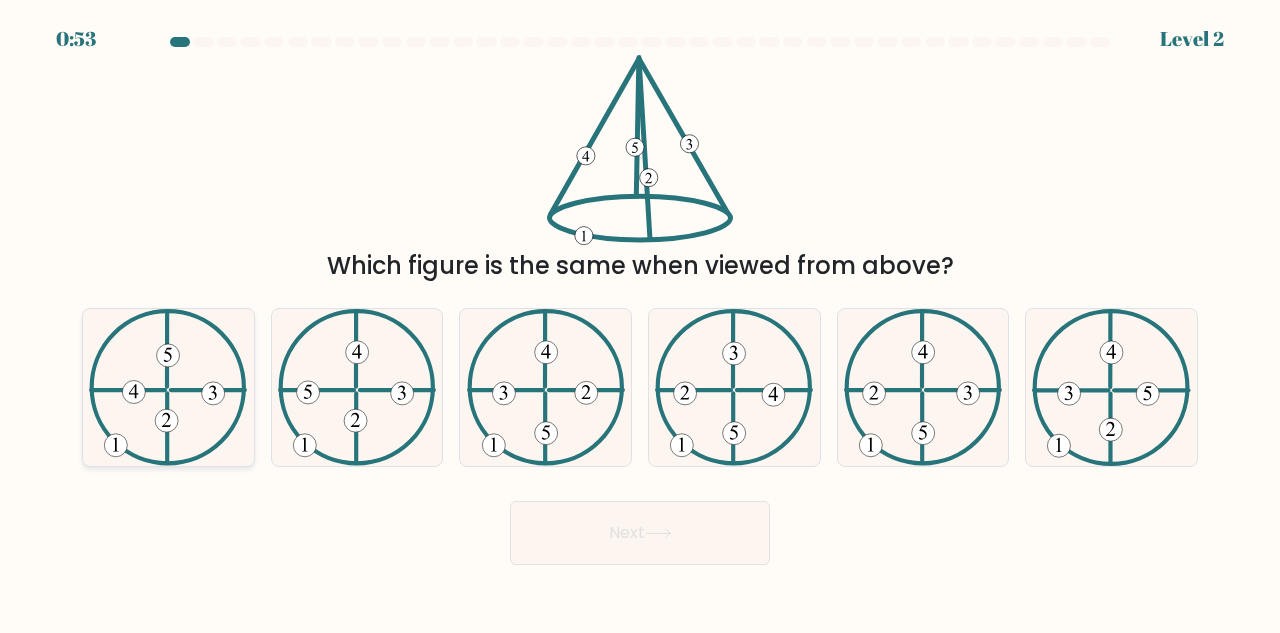 click 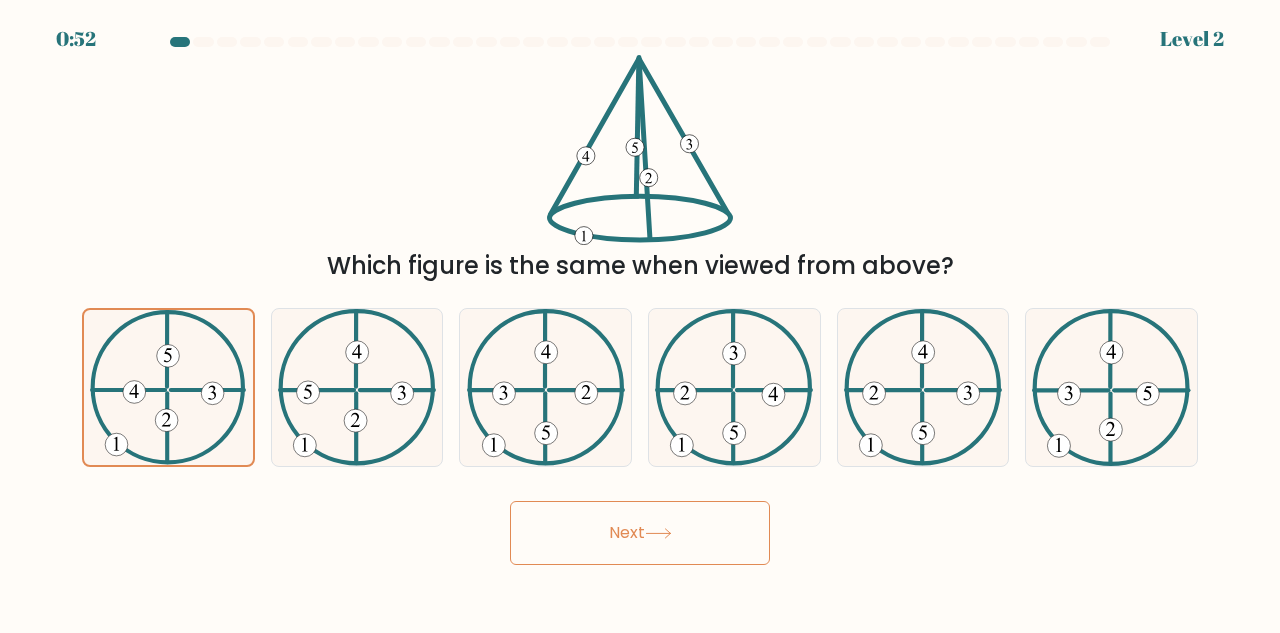 click on "0:52
Level 2" at bounding box center (640, 316) 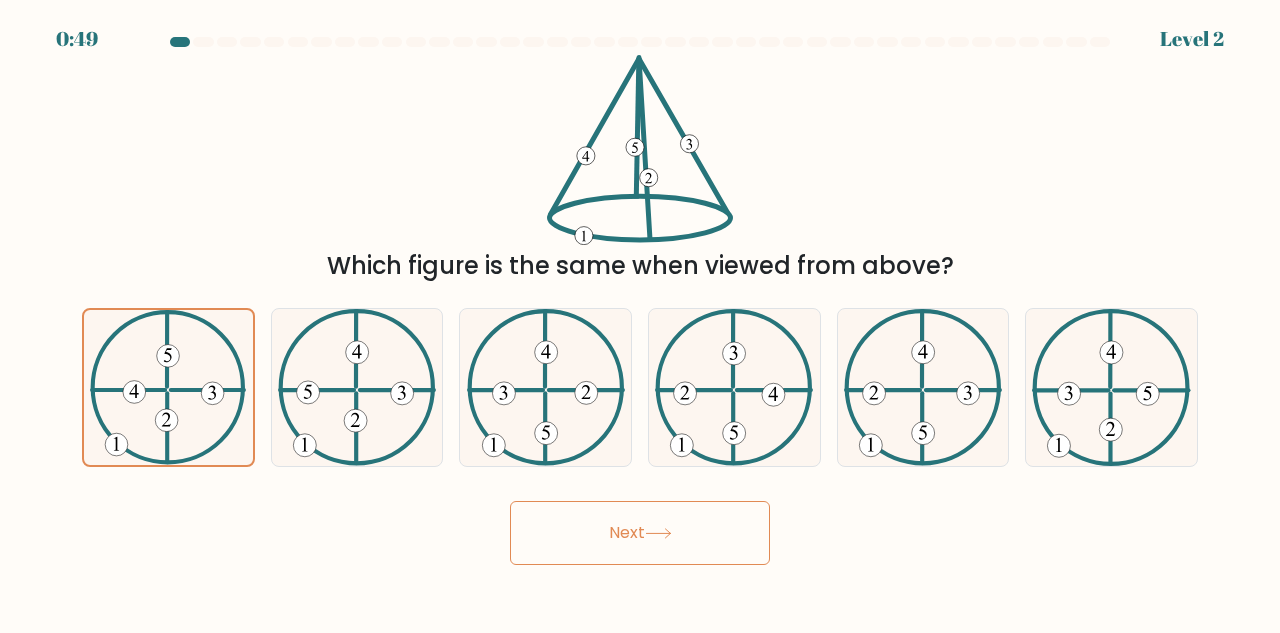 click on "Next" at bounding box center (640, 533) 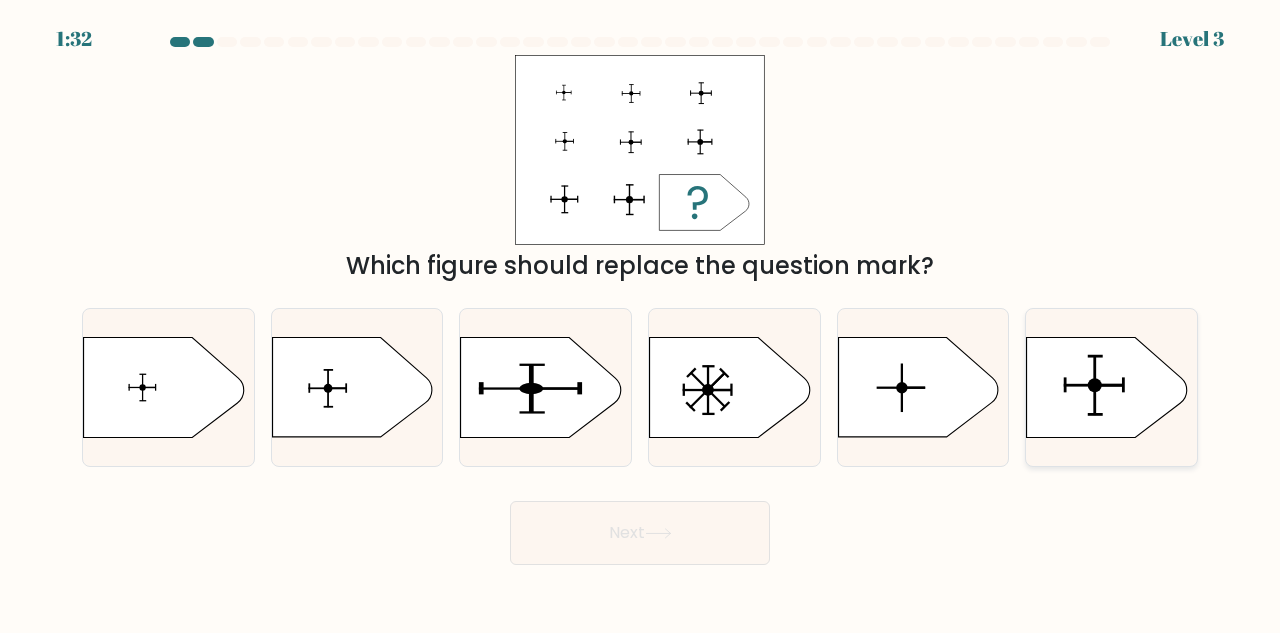 click 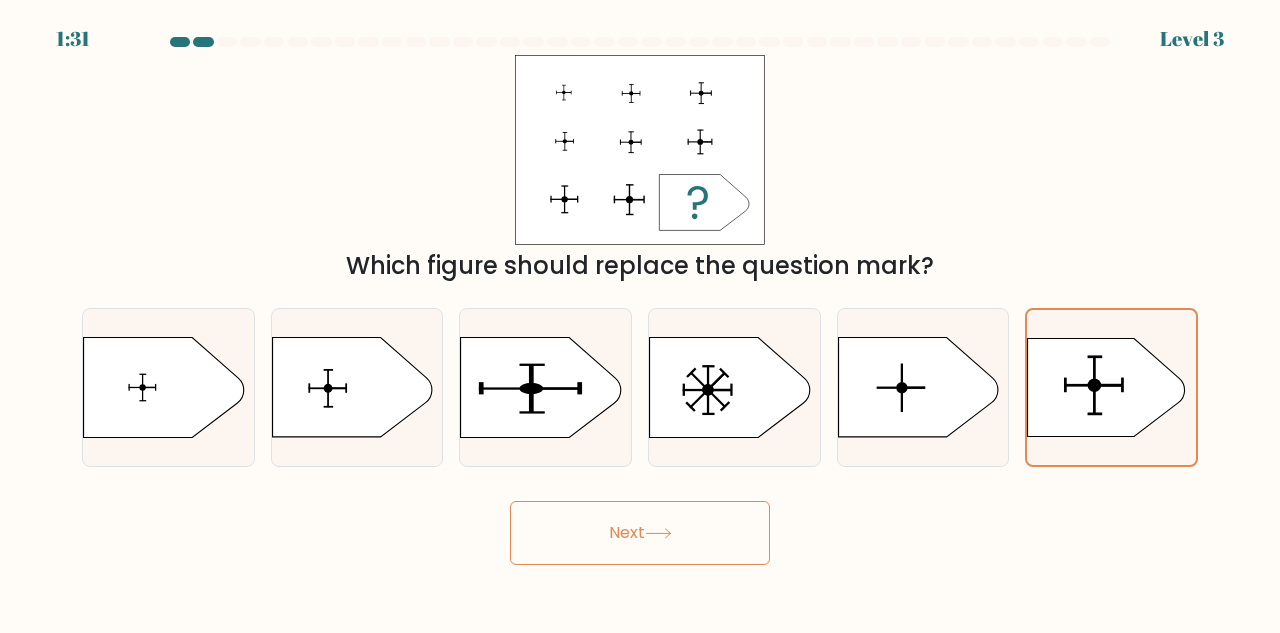 click on "Next" at bounding box center [640, 533] 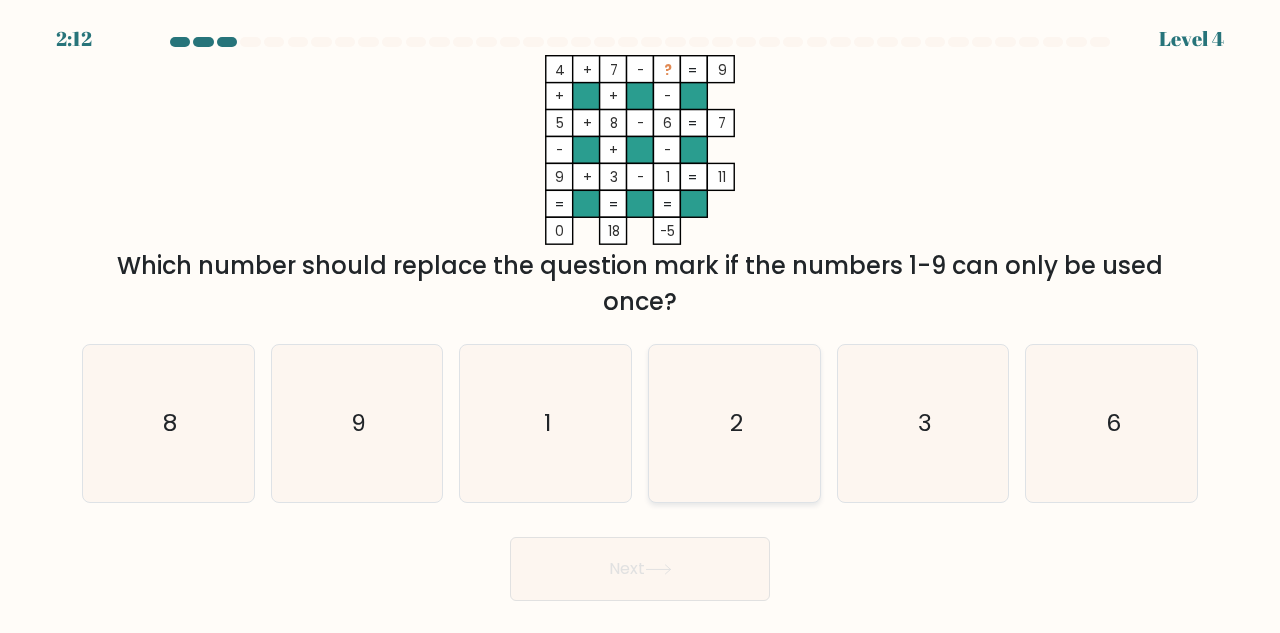 click on "2" 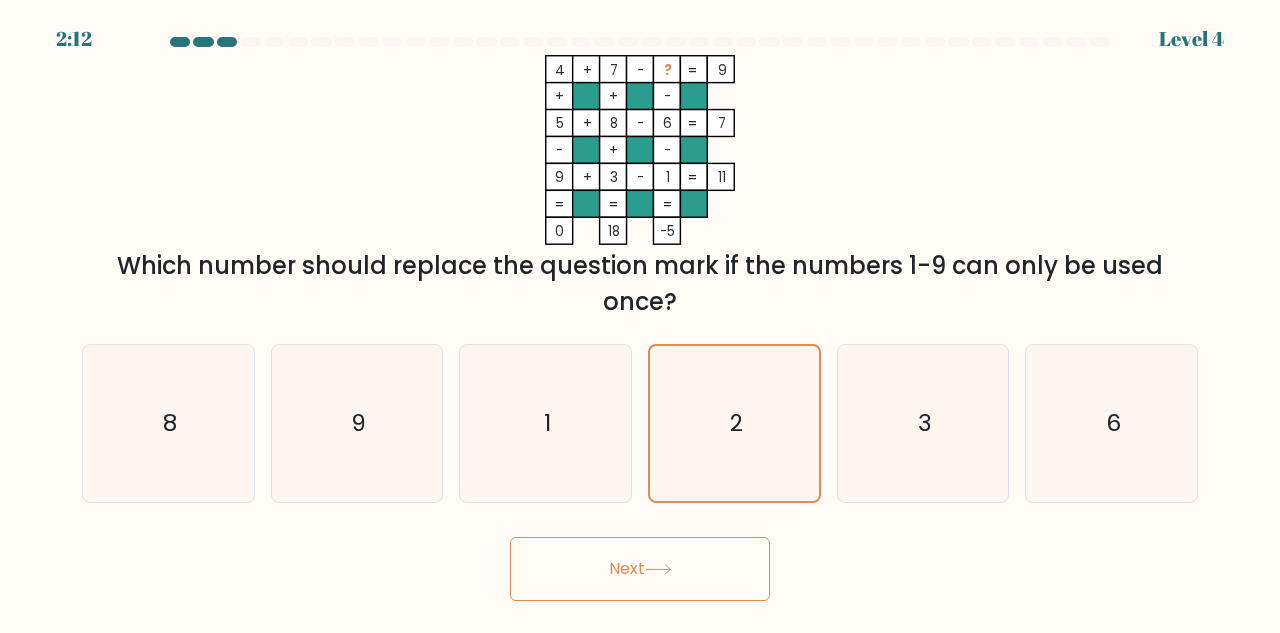 click 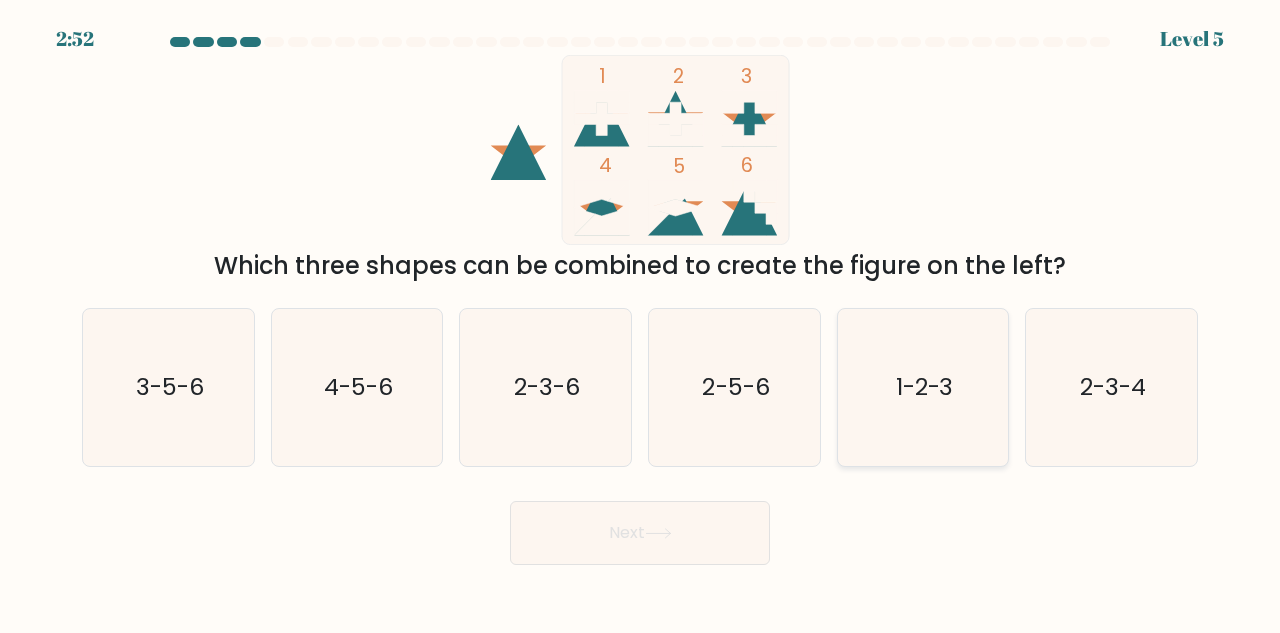 click on "1-2-3" 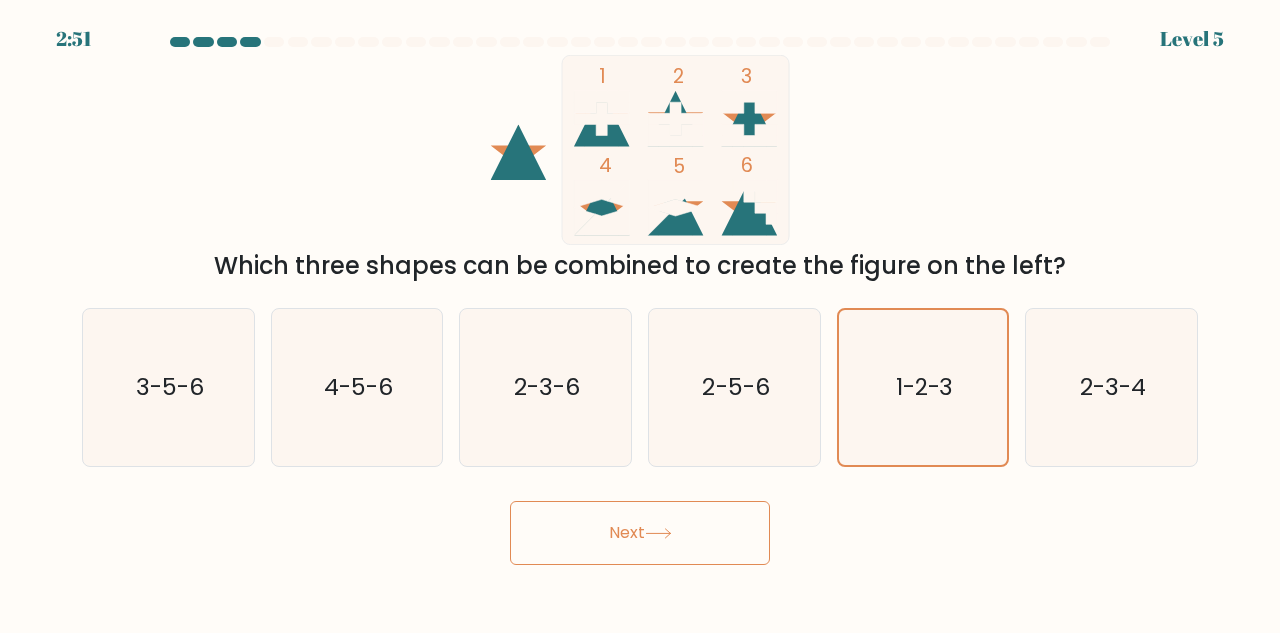 click on "Next" at bounding box center (640, 533) 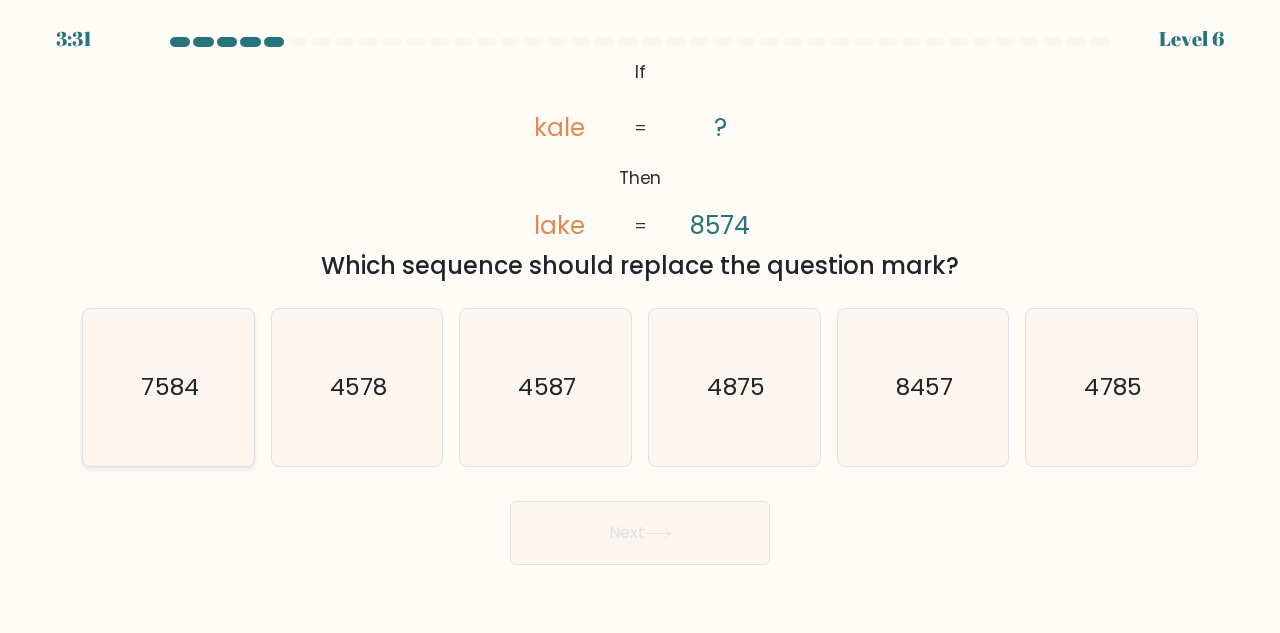 click on "7584" 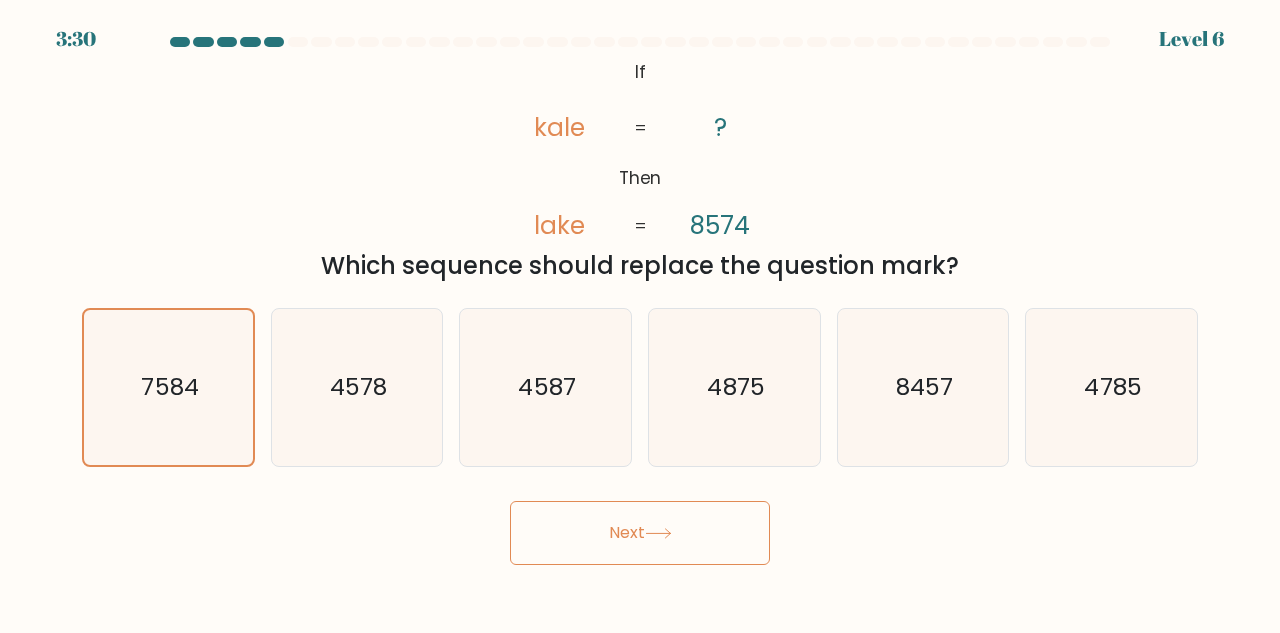 click on "Next" at bounding box center [640, 533] 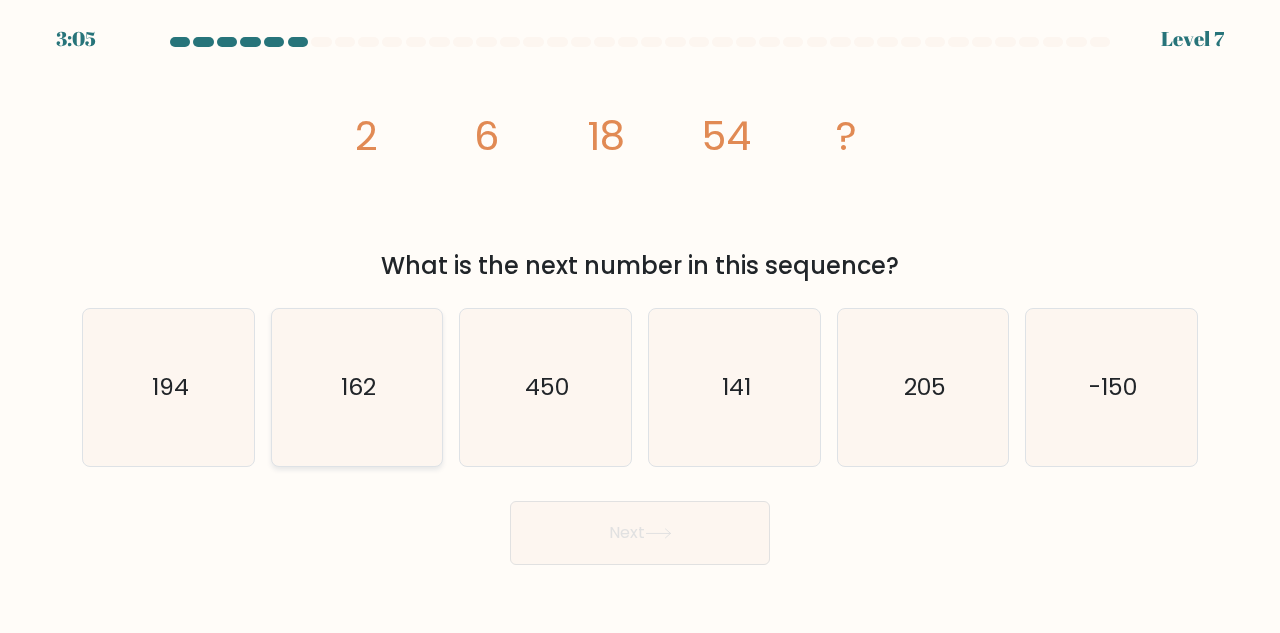 click on "162" 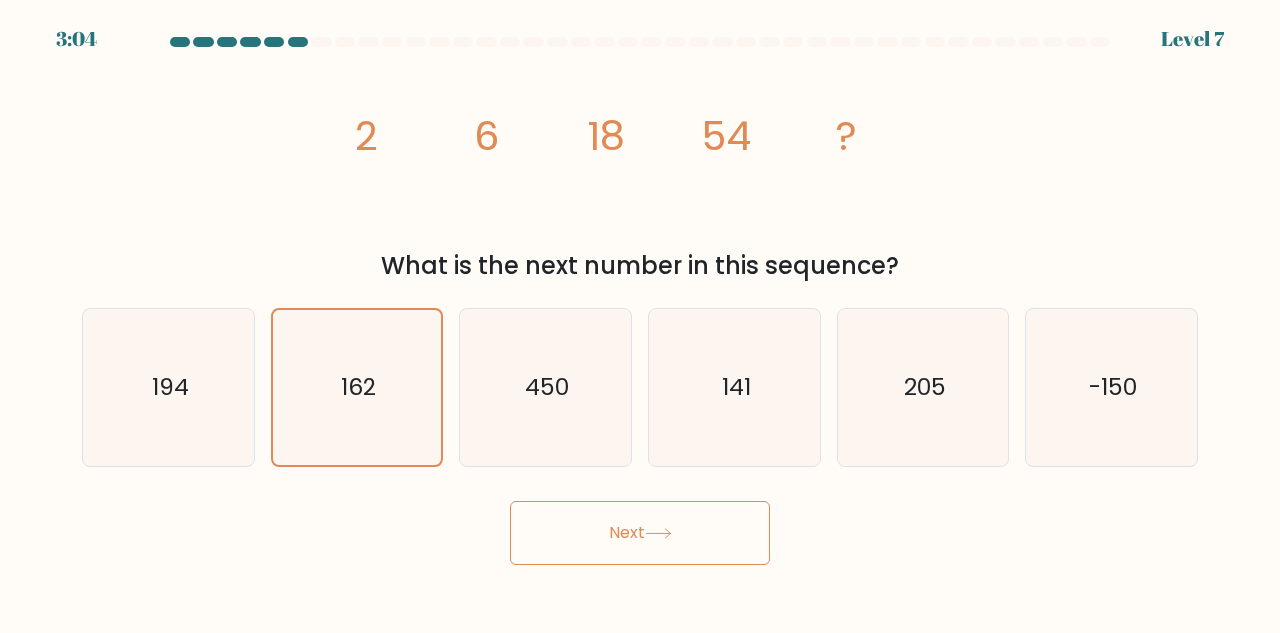 click on "Next" at bounding box center [640, 533] 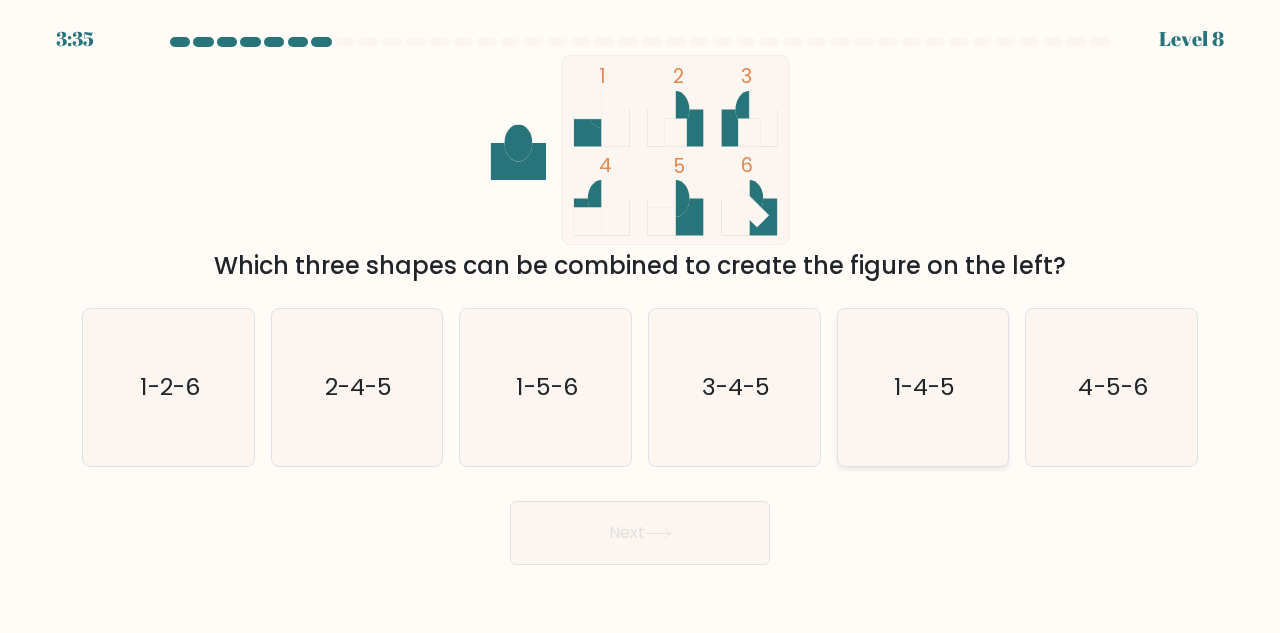 click on "1-4-5" 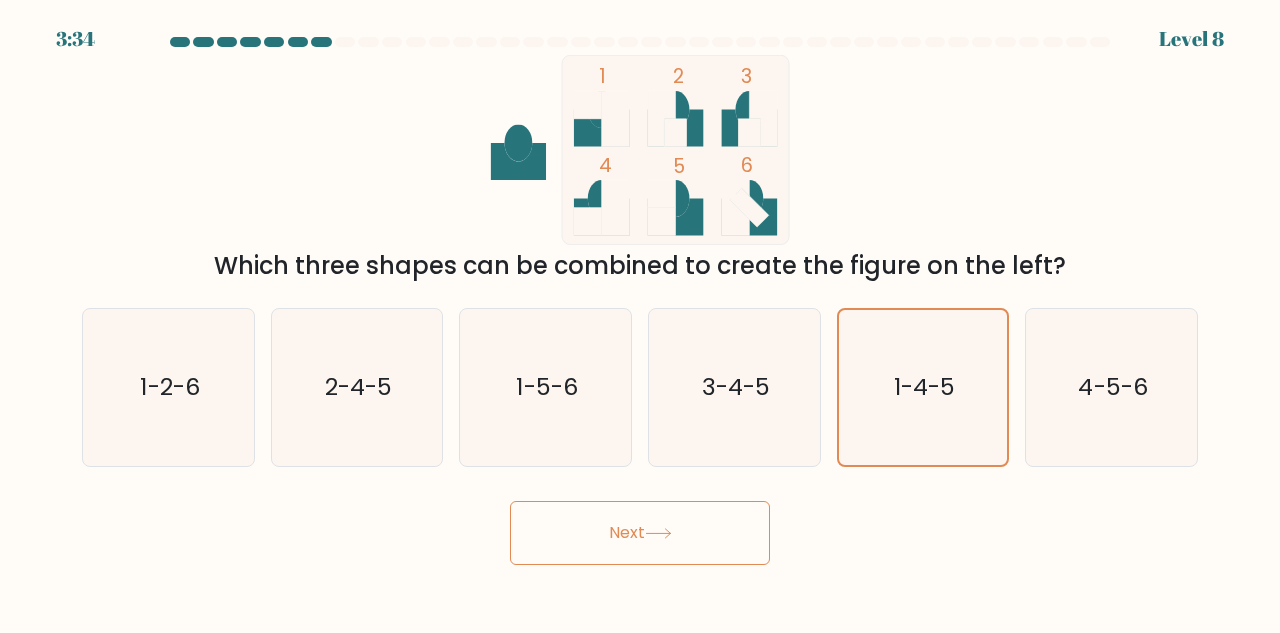 click on "Next" at bounding box center (640, 533) 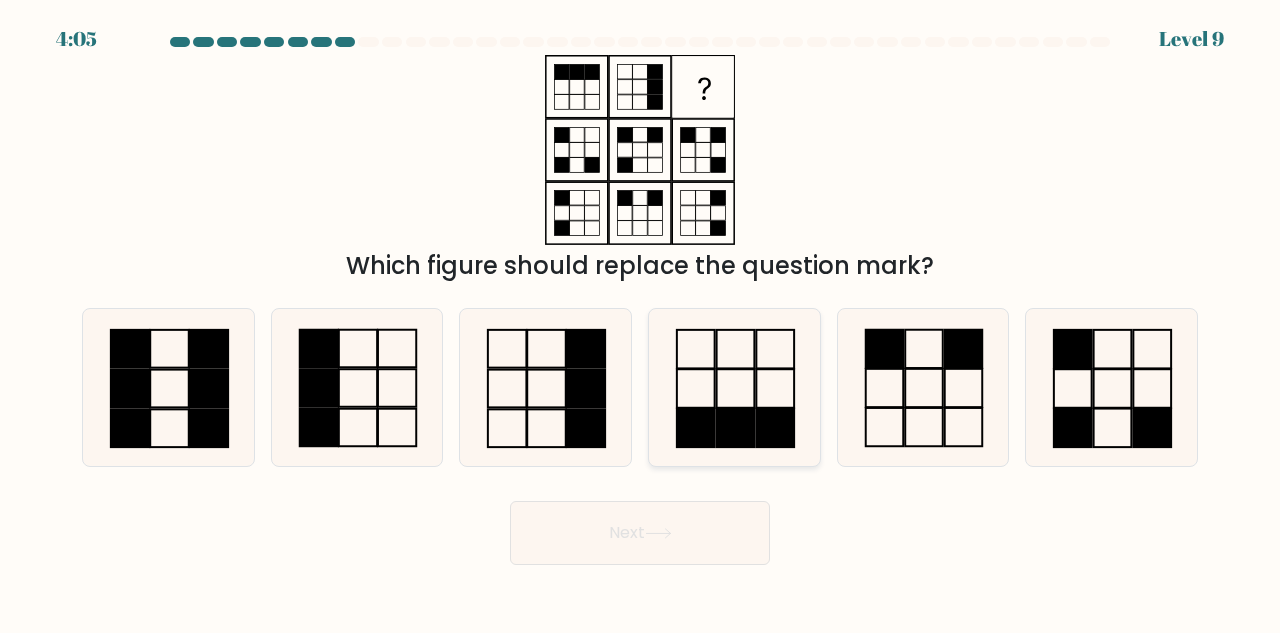 click 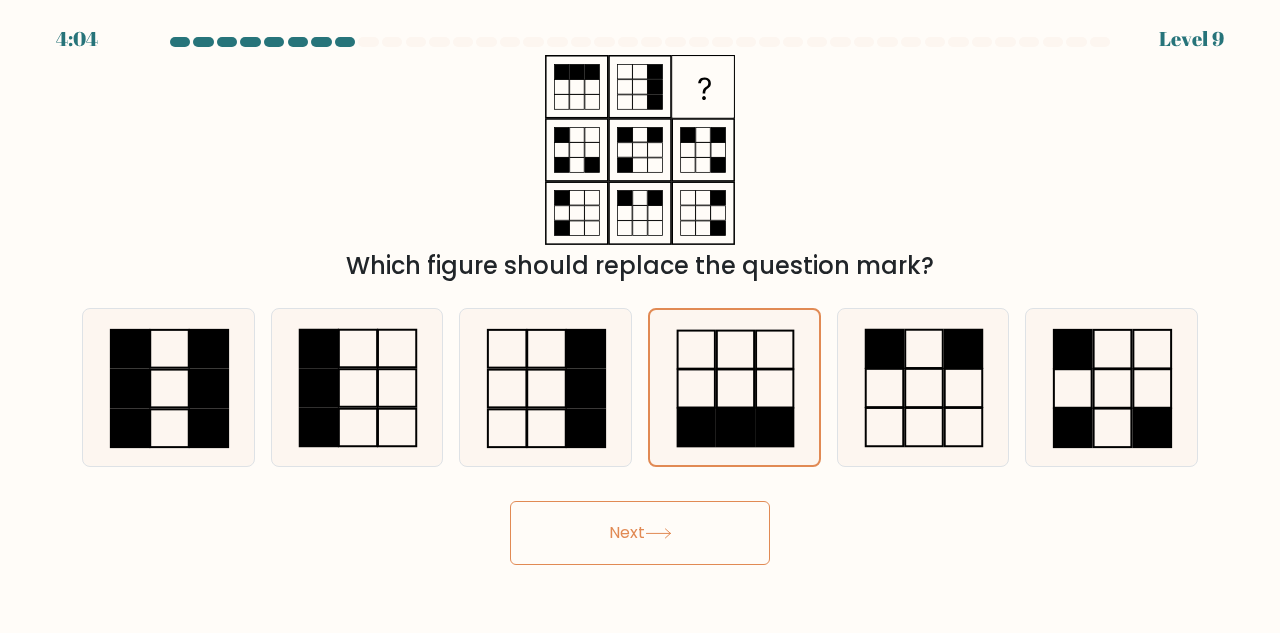 click on "Next" at bounding box center [640, 533] 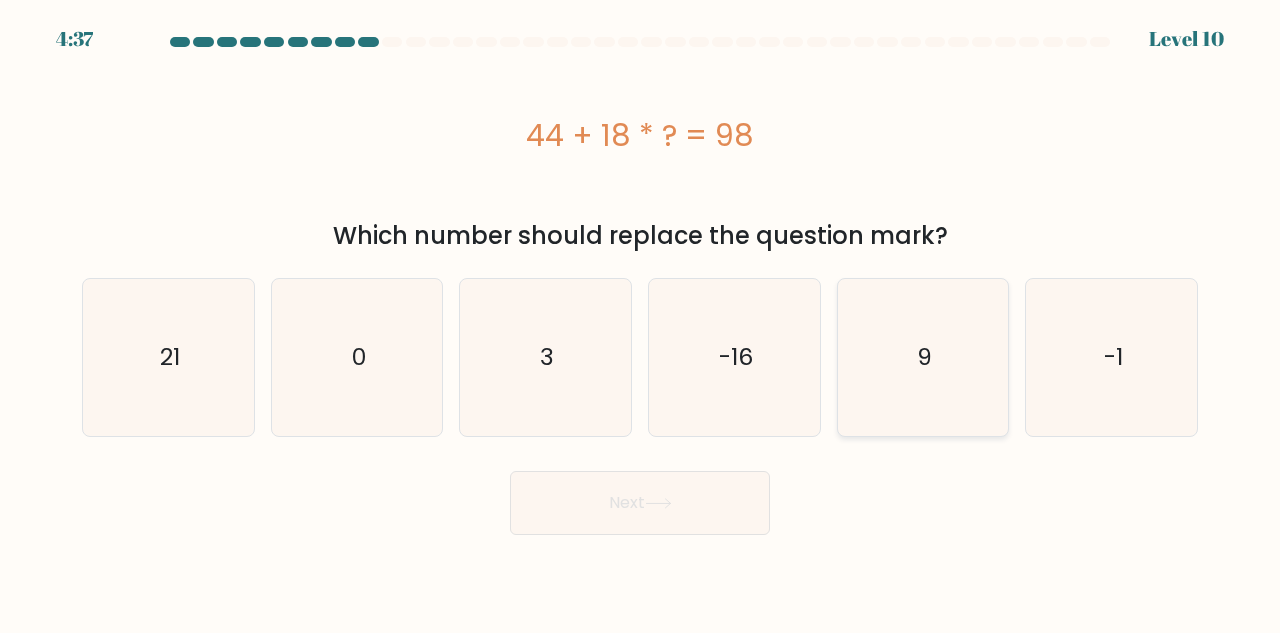 click on "9" 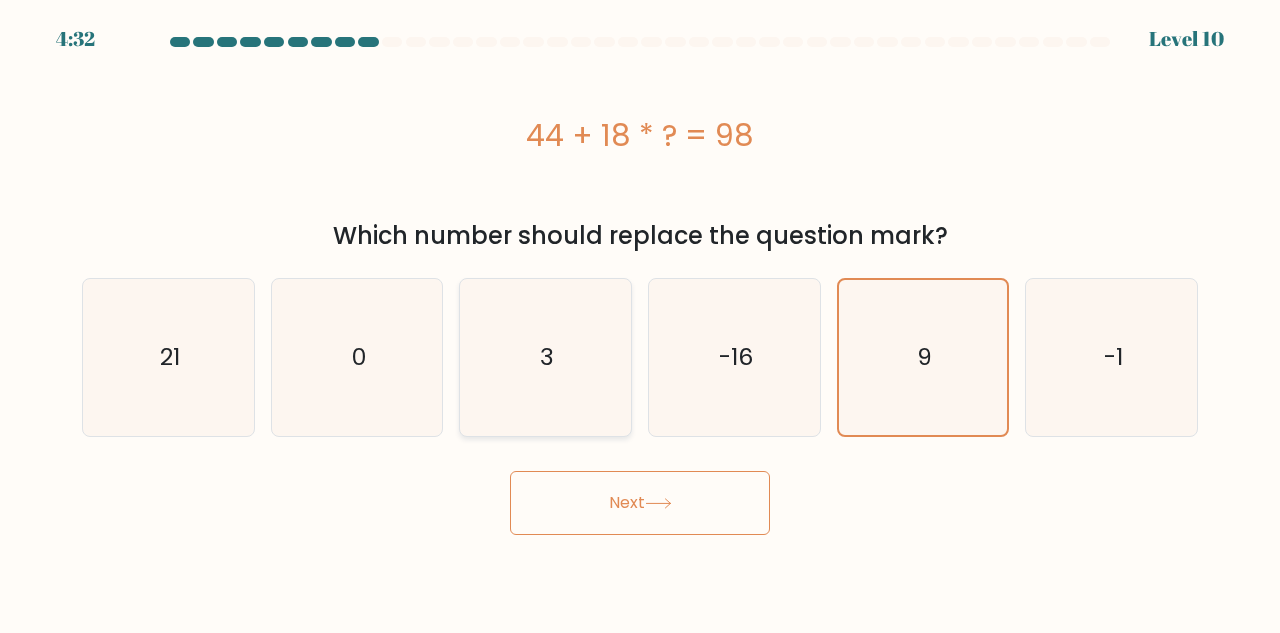 click on "3" 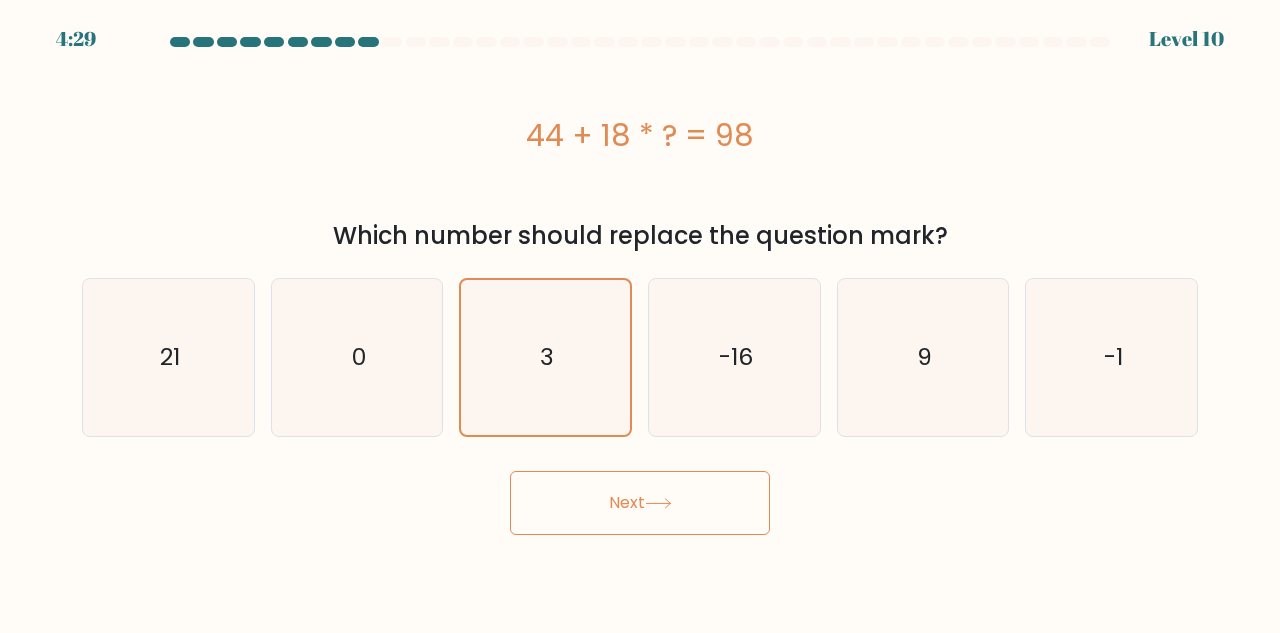 click on "Next" at bounding box center (640, 503) 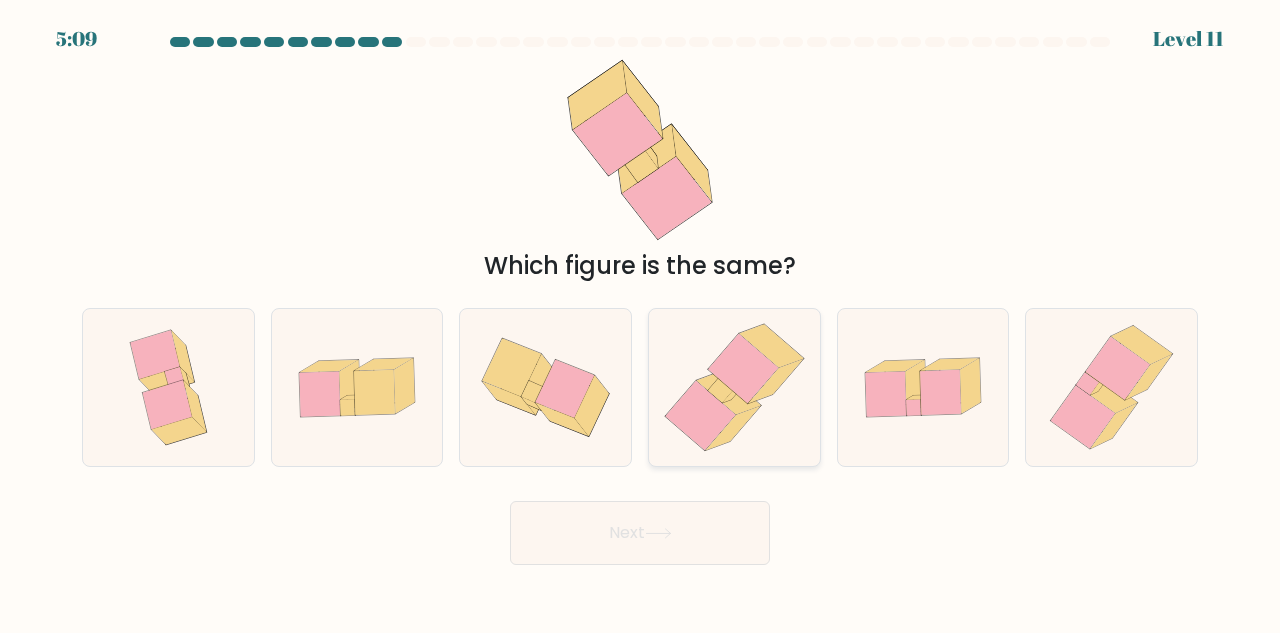 click 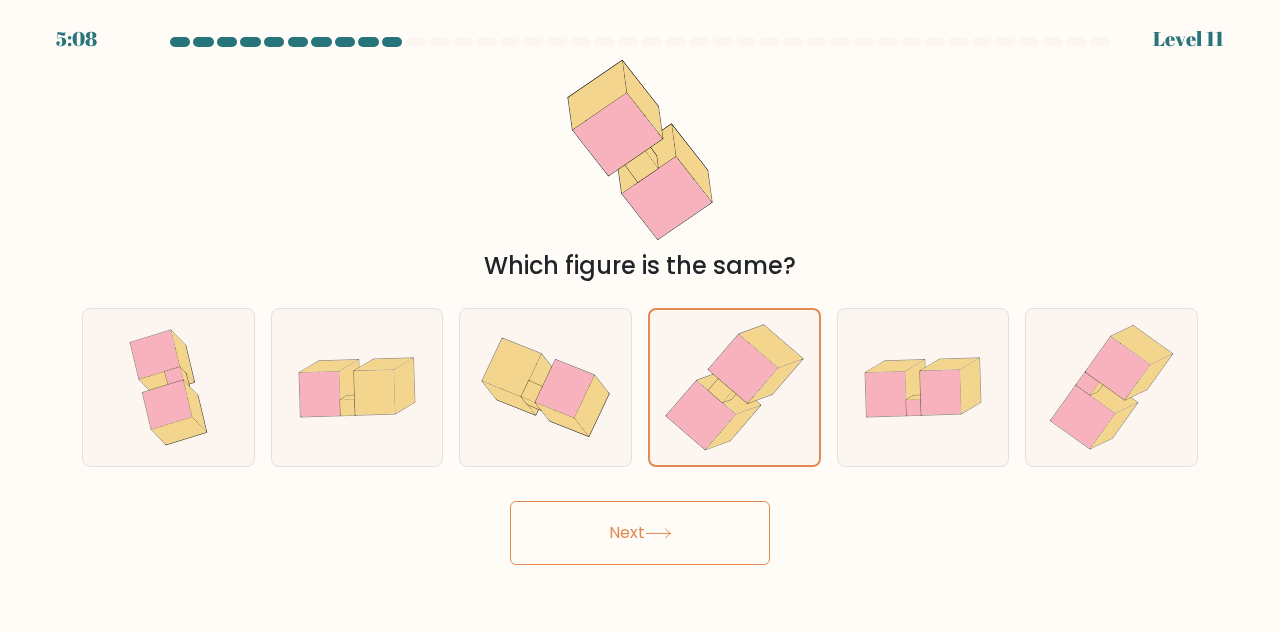 click on "Next" at bounding box center [640, 533] 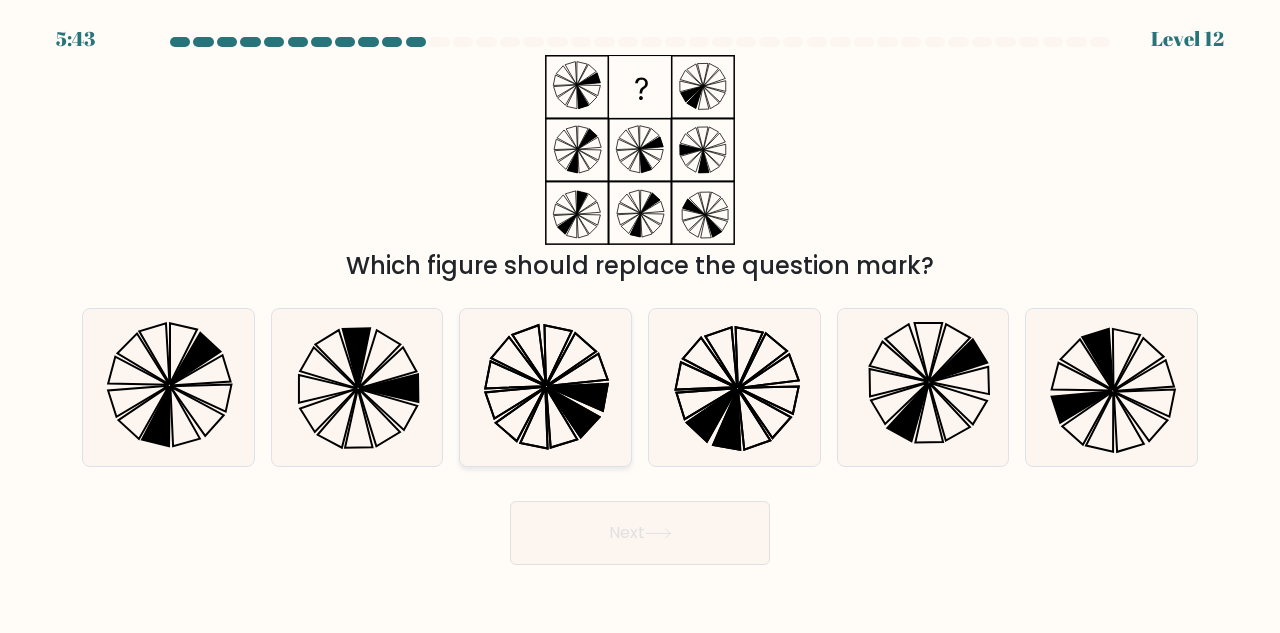 click 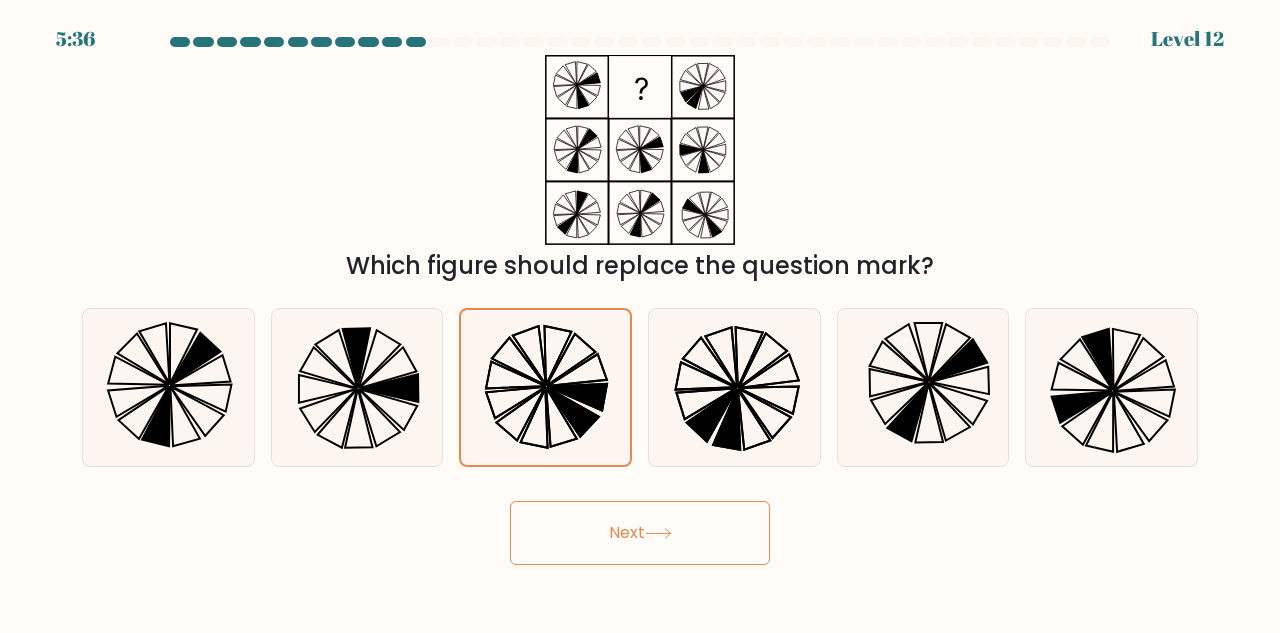 click 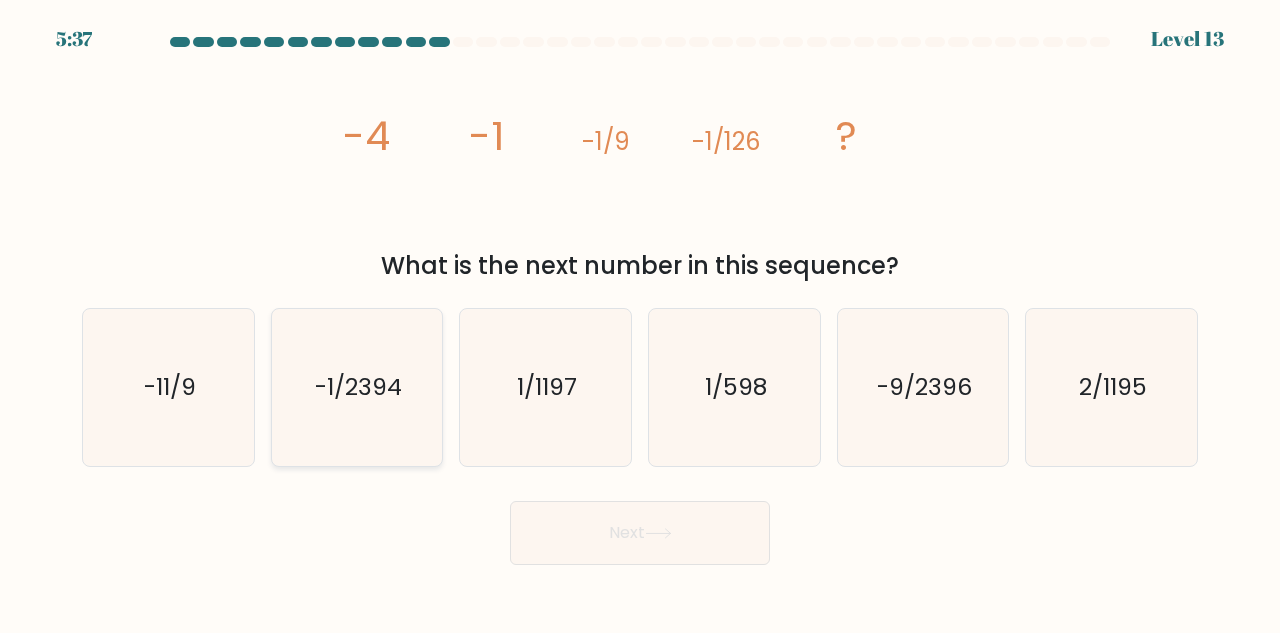 click on "-1/2394" 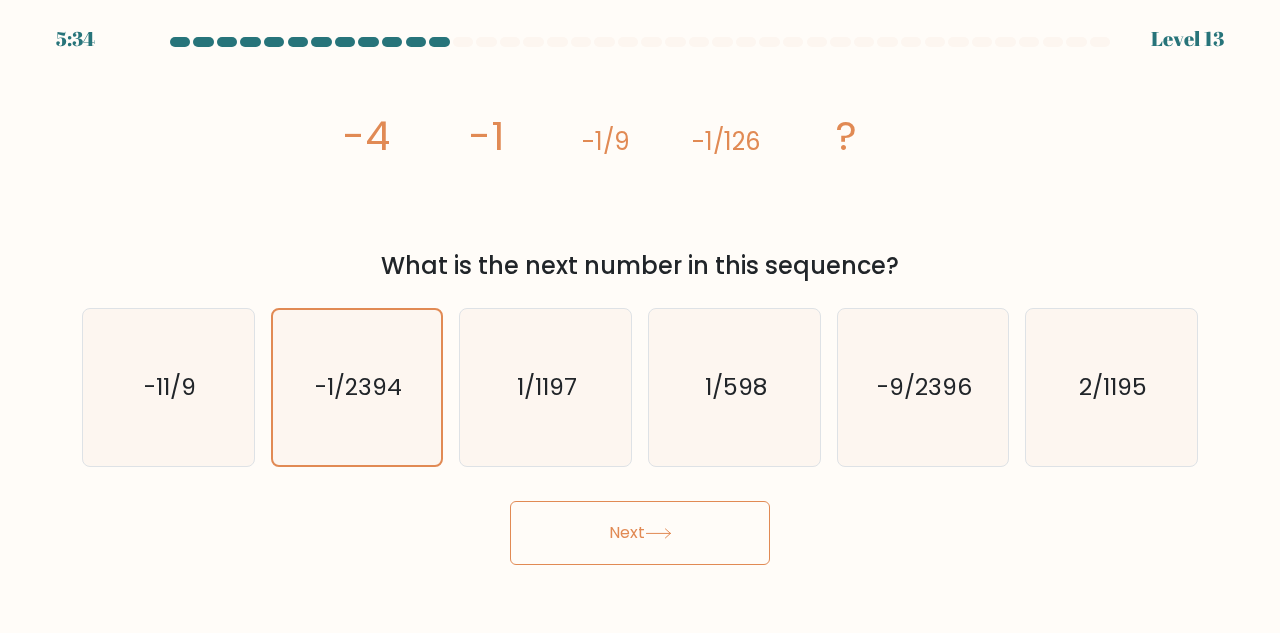 click on "Next" at bounding box center (640, 533) 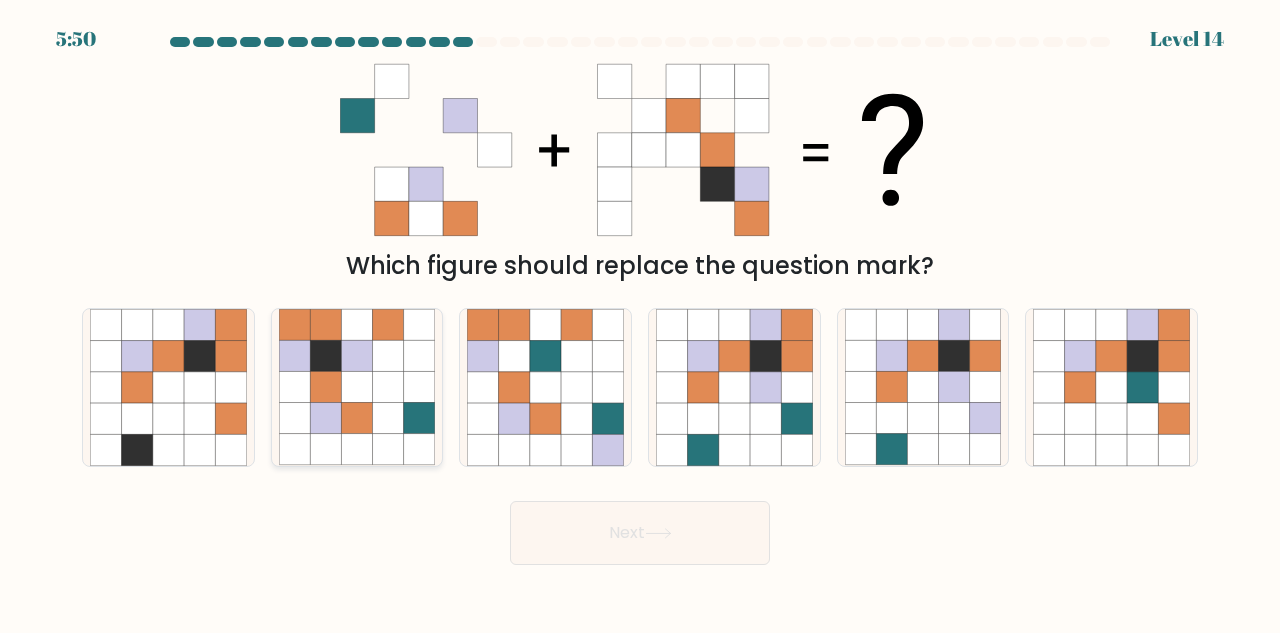 click 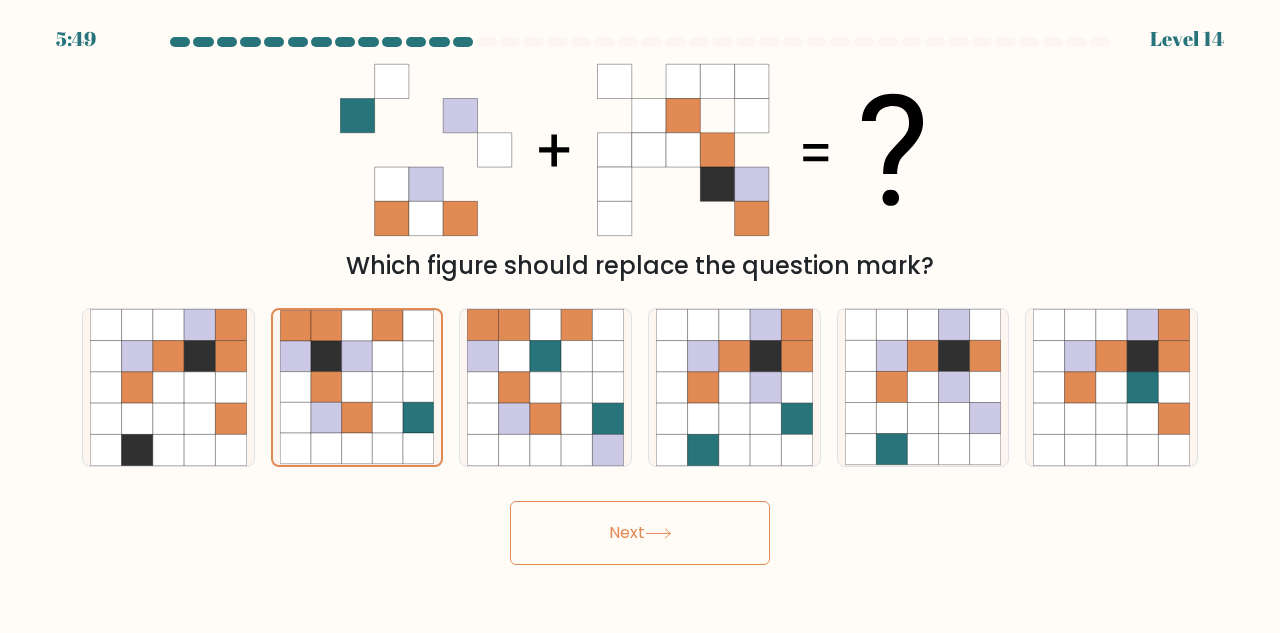 click on "Next" at bounding box center [640, 533] 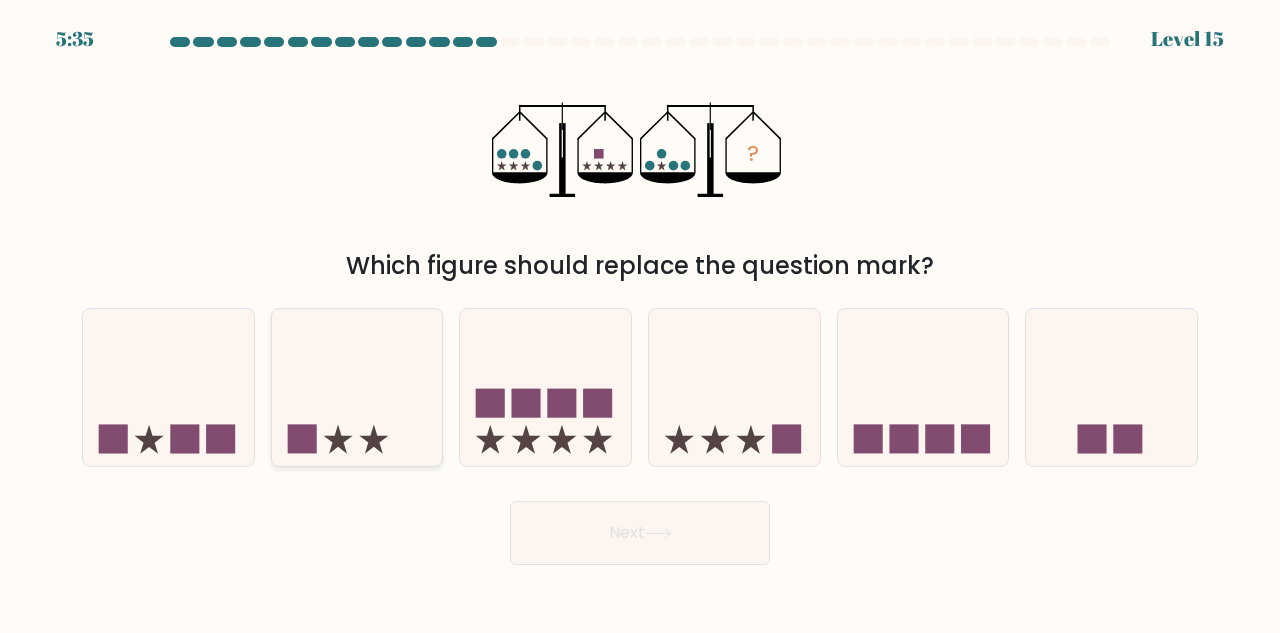 click 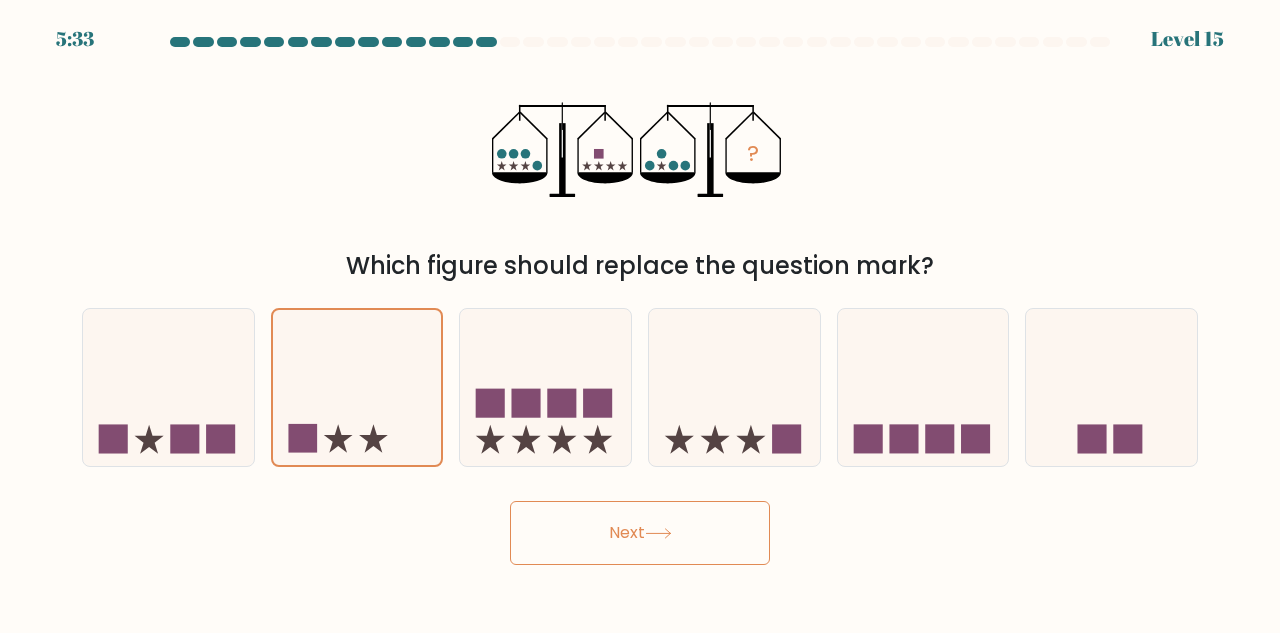 click on "Next" at bounding box center [640, 533] 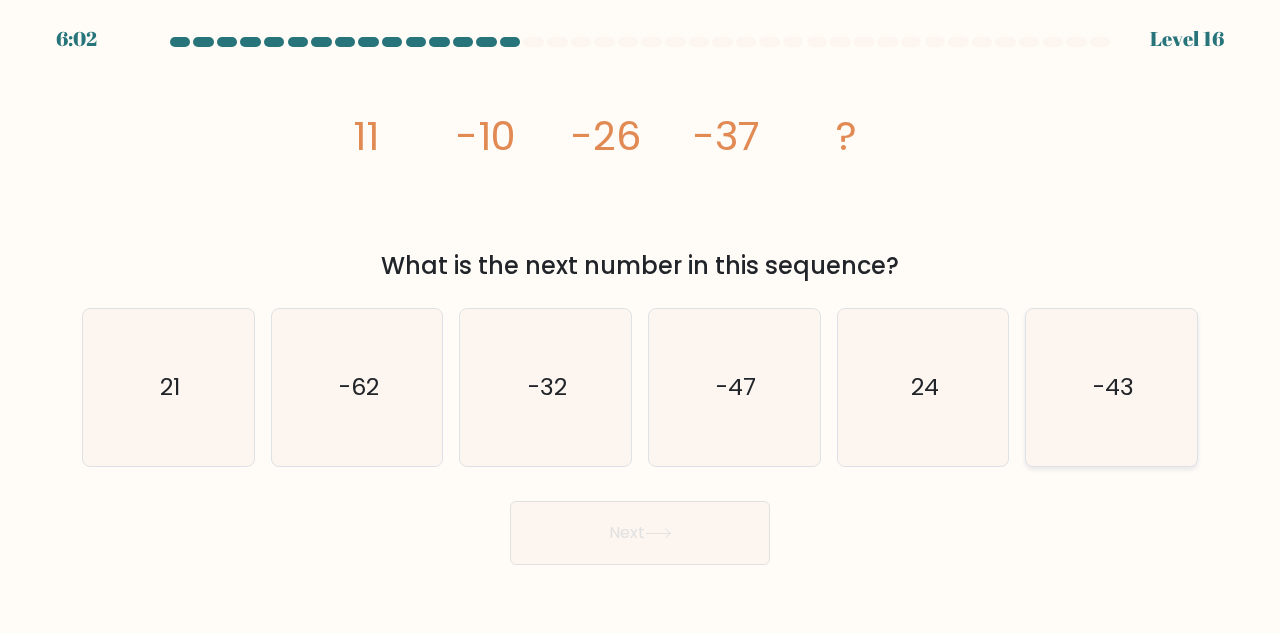 click on "-43" 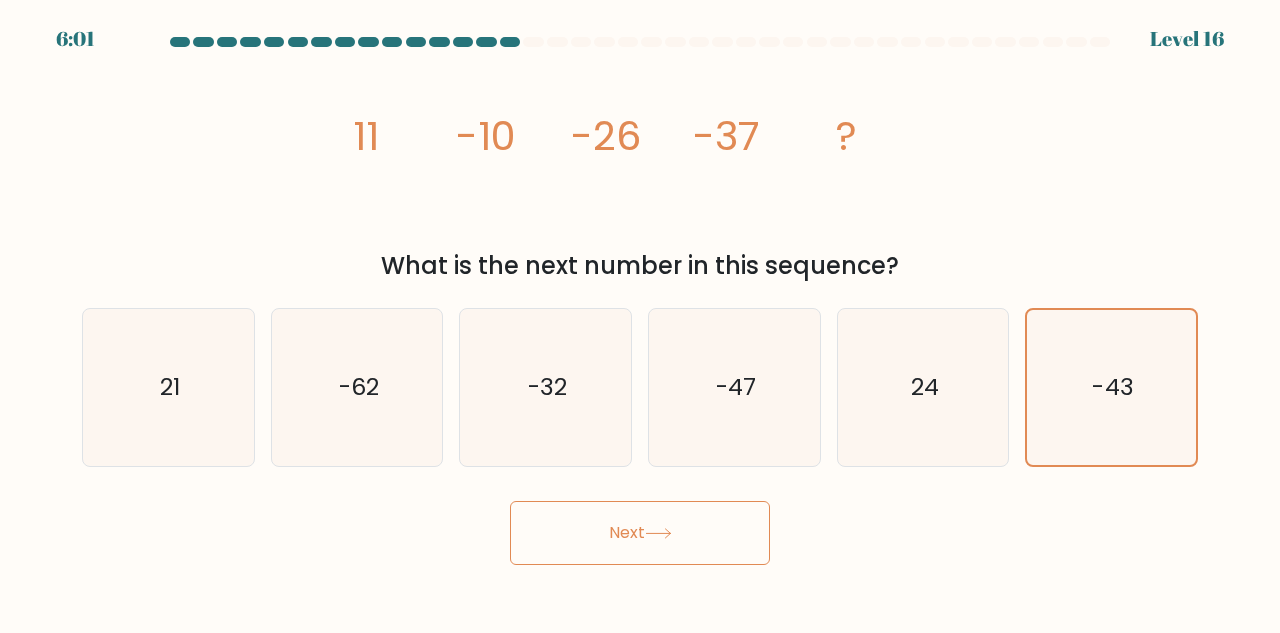 click on "Next" at bounding box center [640, 533] 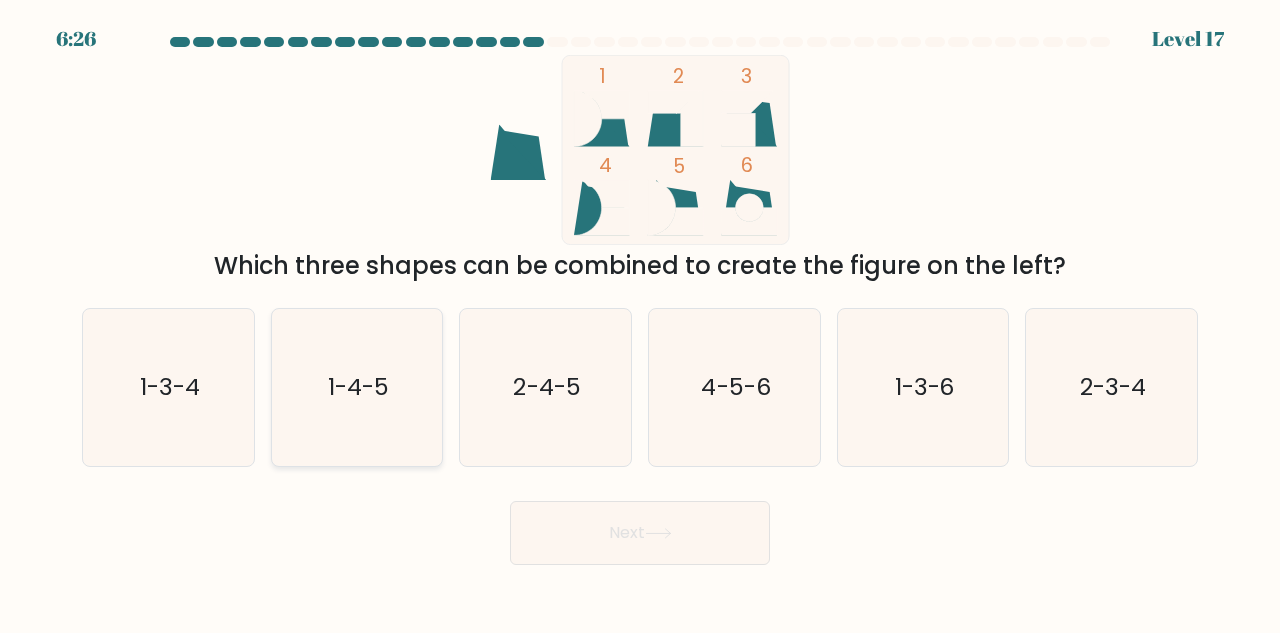 click on "1-4-5" 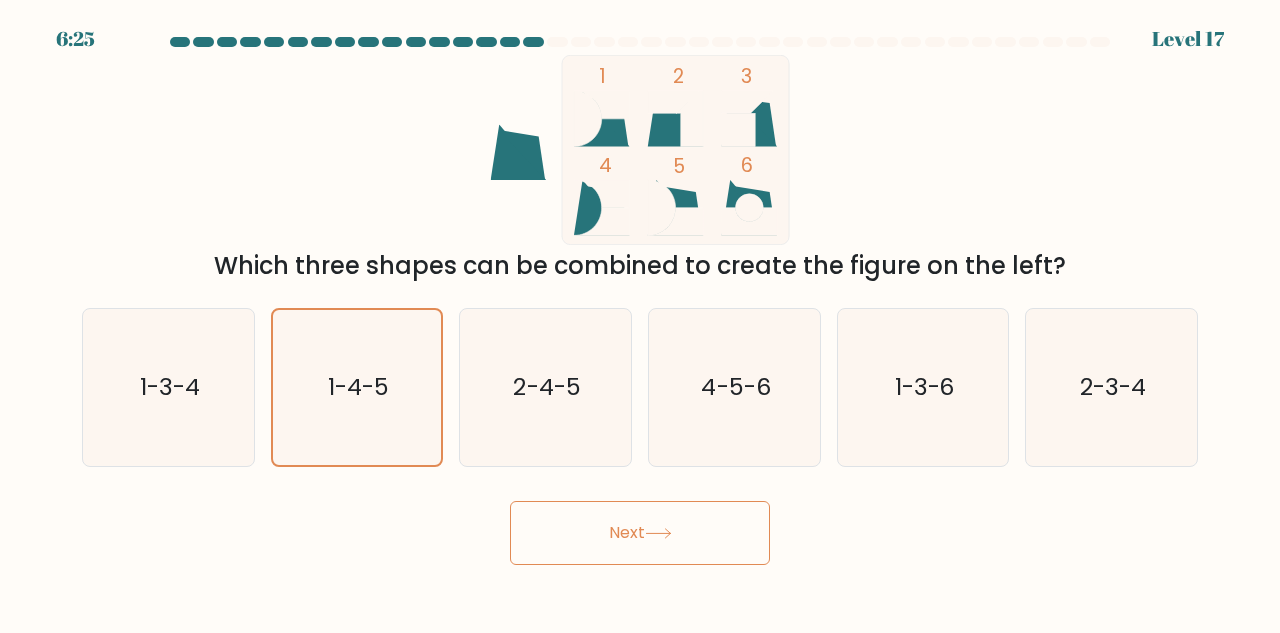 click on "Next" at bounding box center (640, 533) 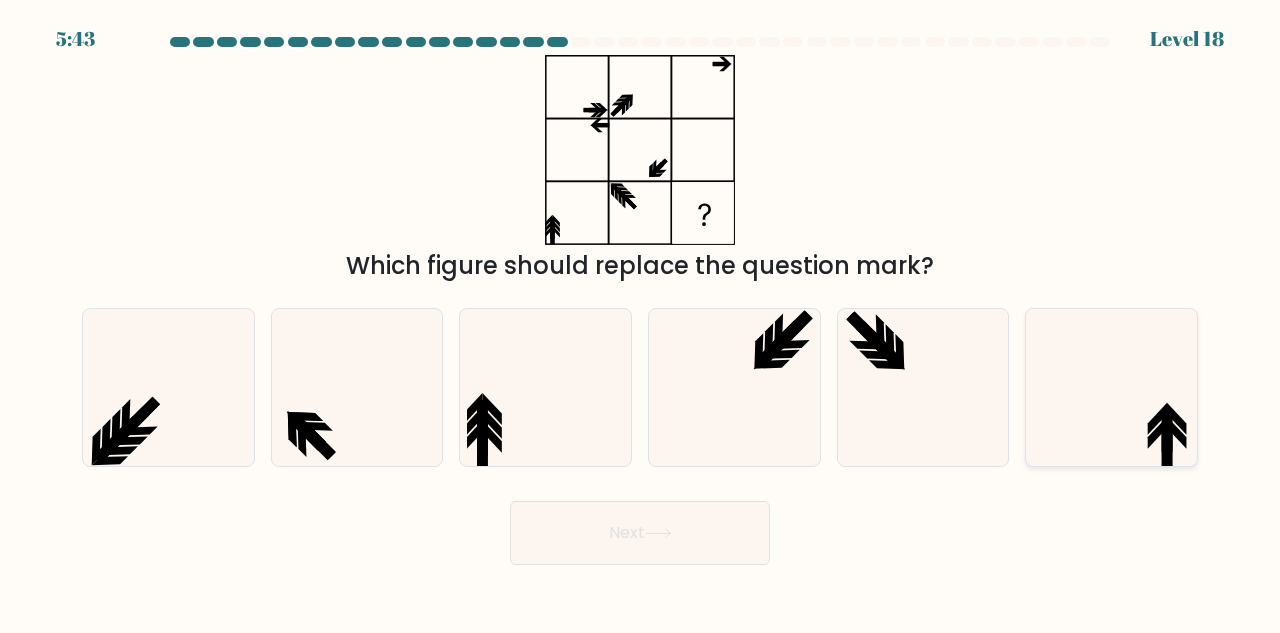 click 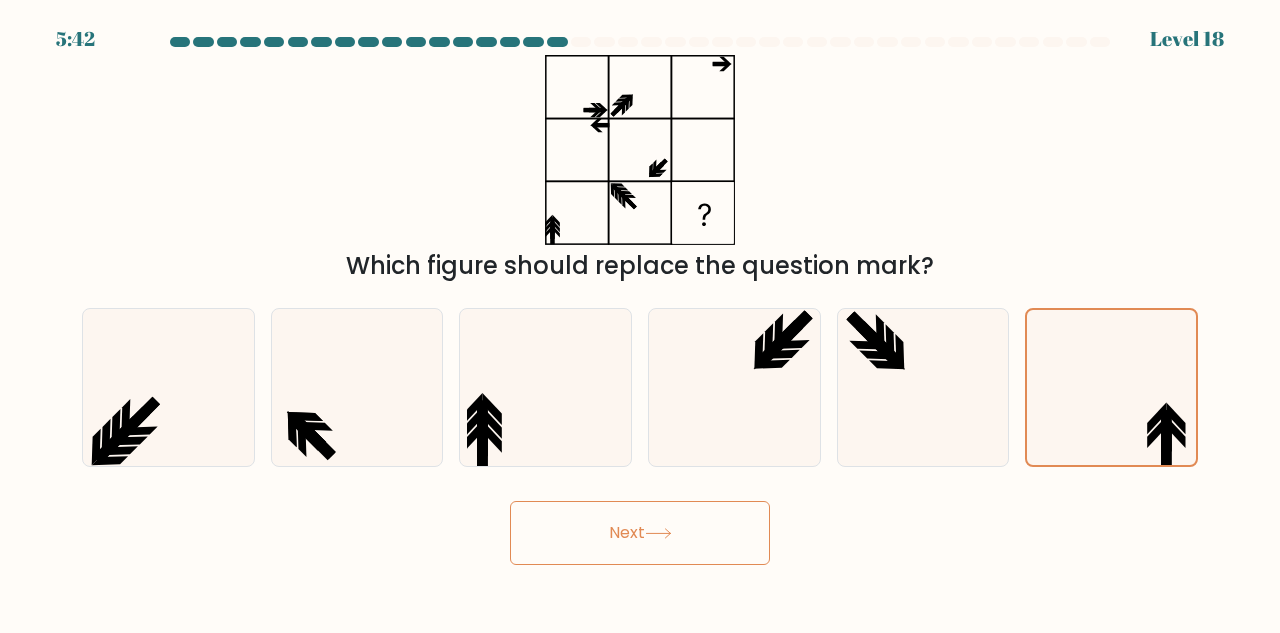 click on "Next" at bounding box center (640, 533) 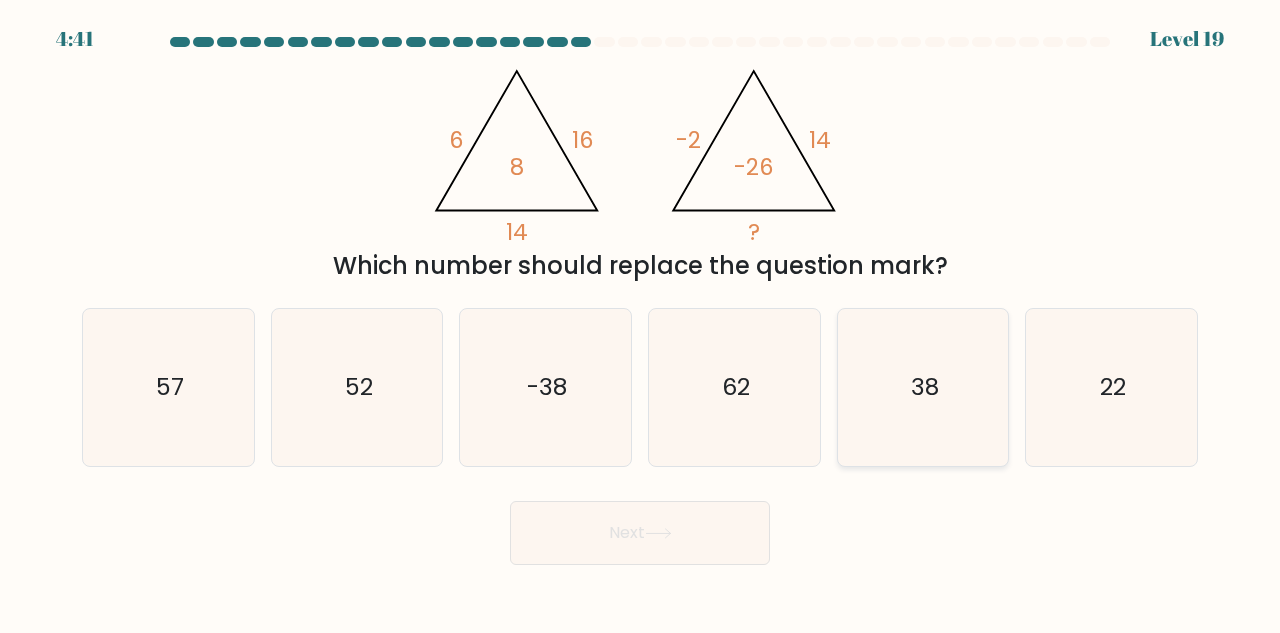 click on "38" 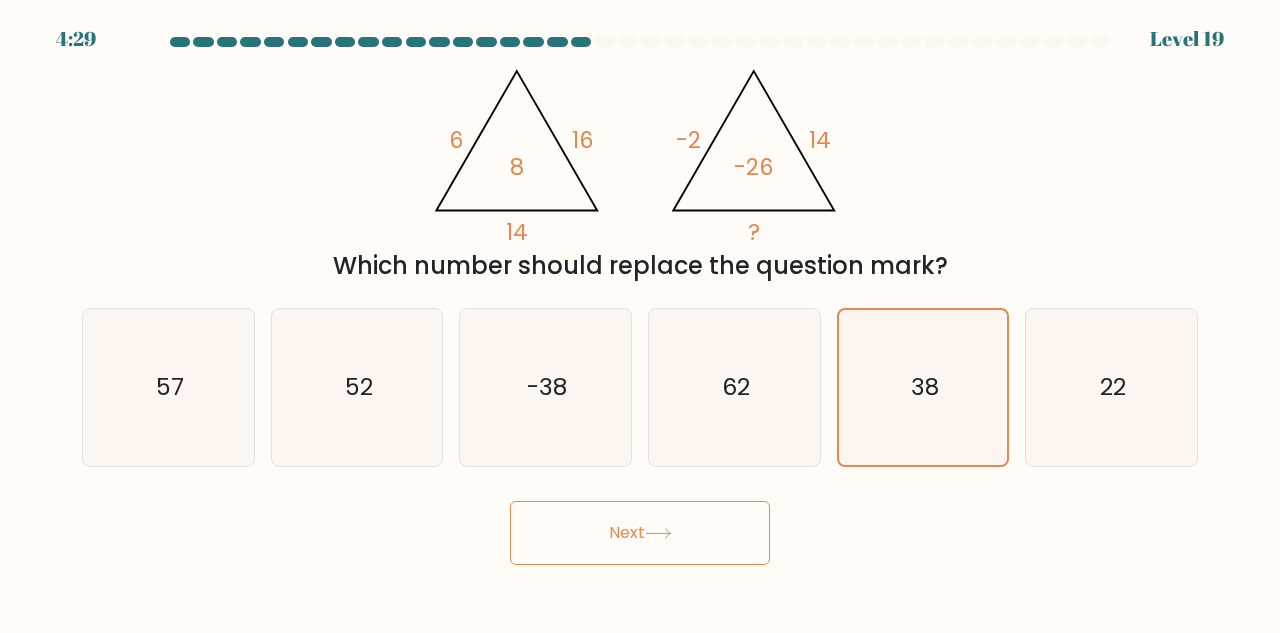click on "Next" at bounding box center (640, 533) 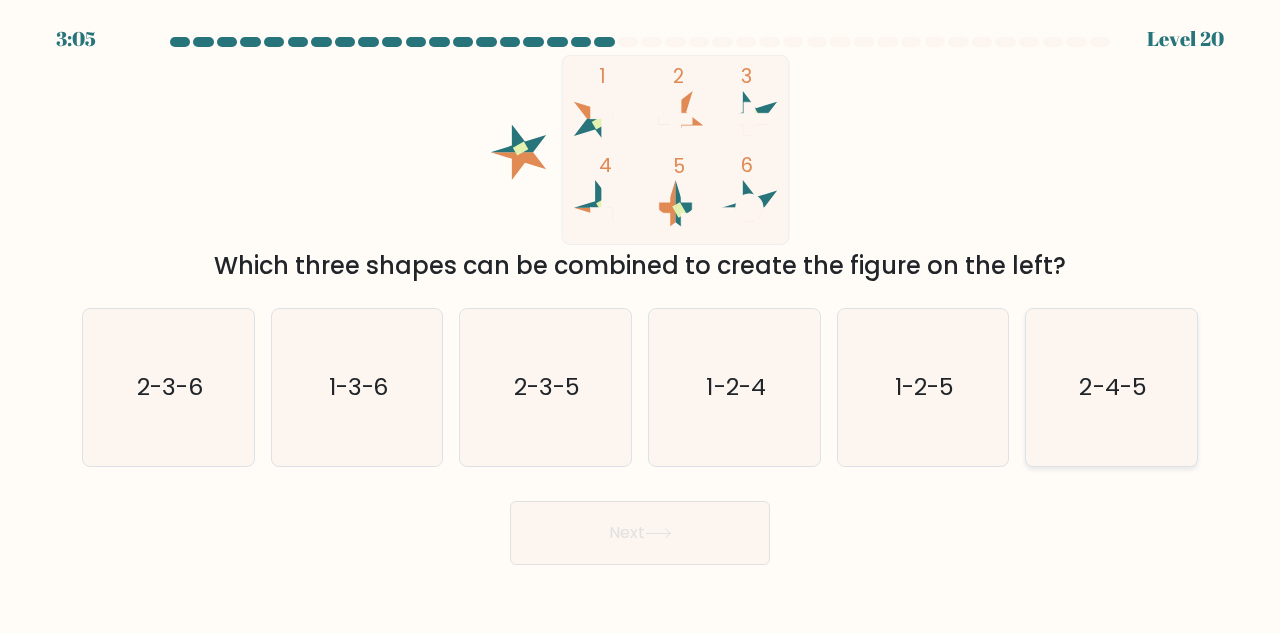 click on "2-4-5" 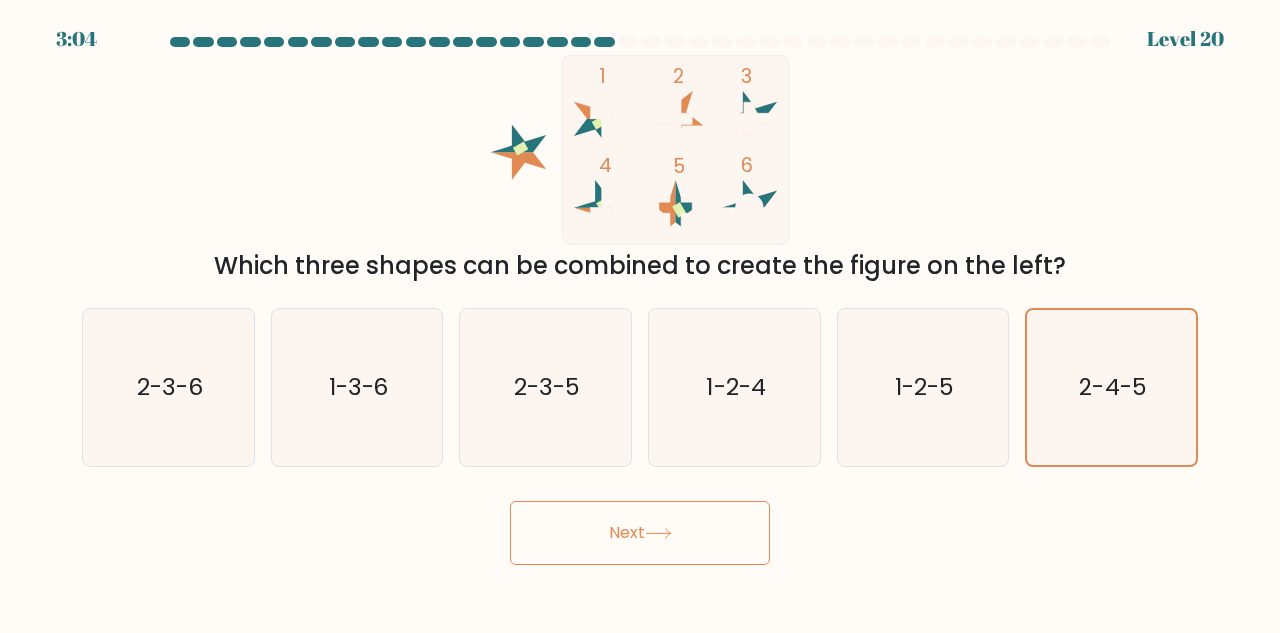 click on "Next" at bounding box center (640, 533) 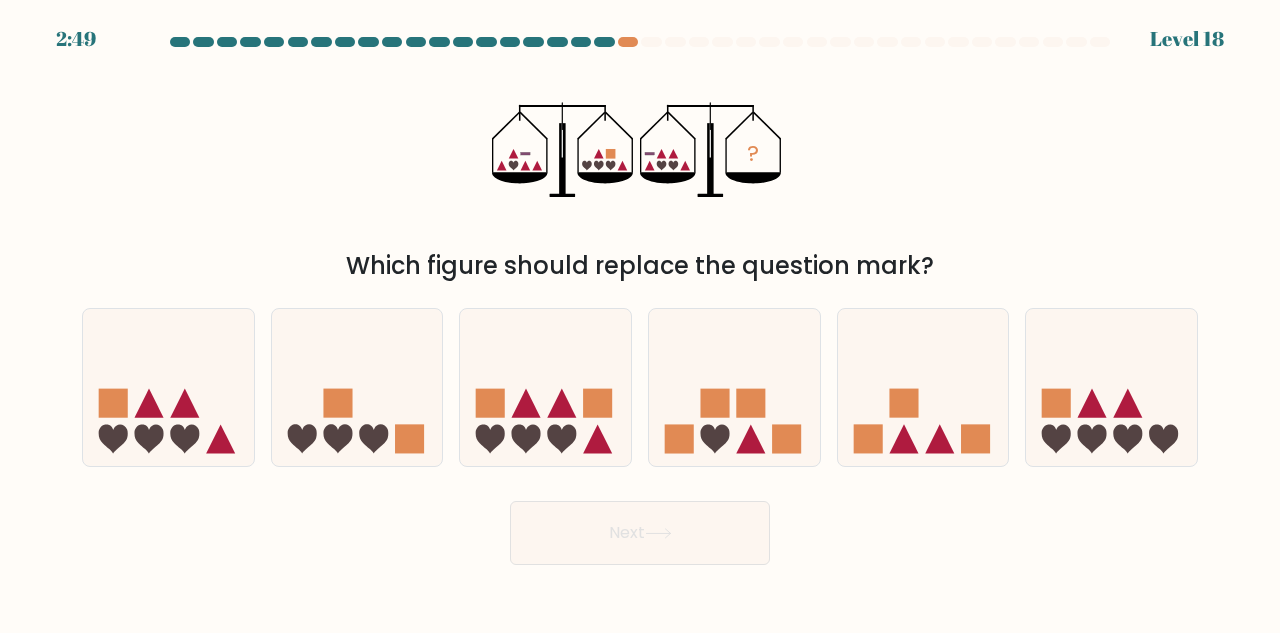 click on "e." at bounding box center [923, 387] 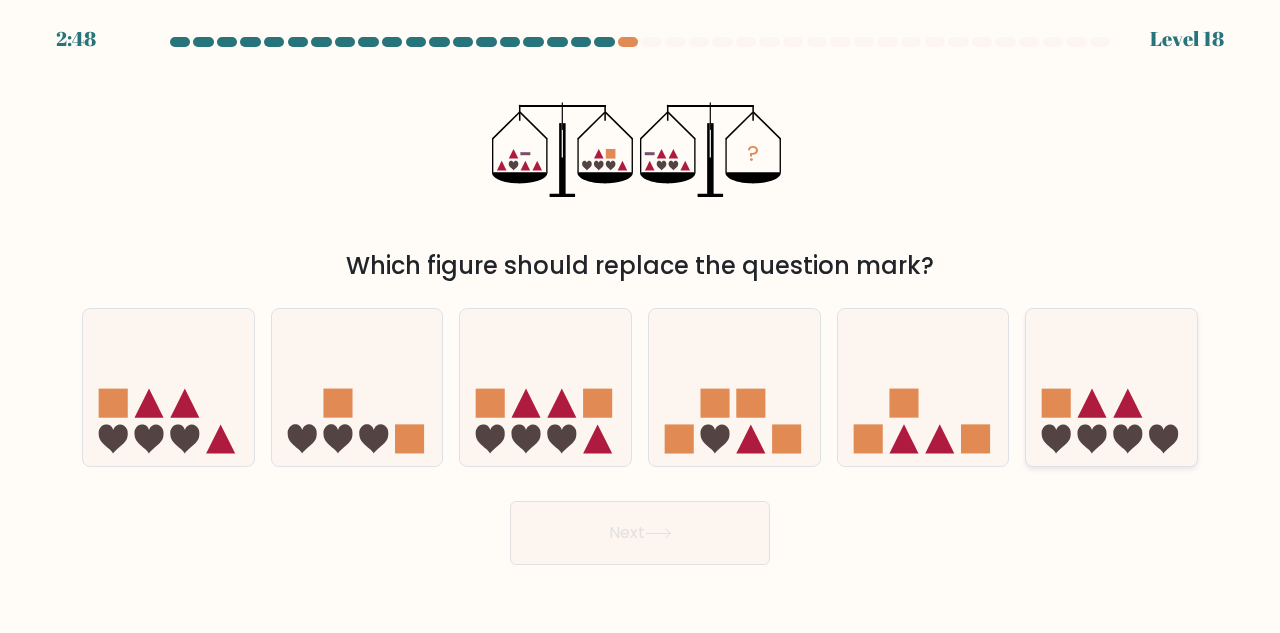 click 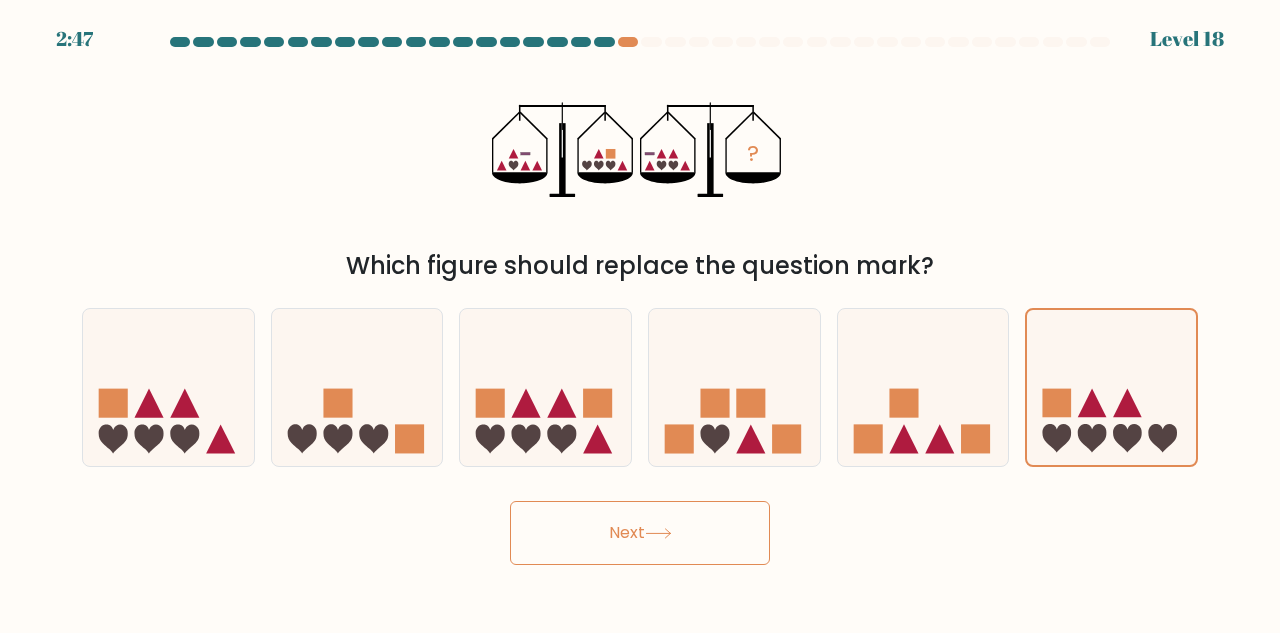 click on "Next" at bounding box center [640, 533] 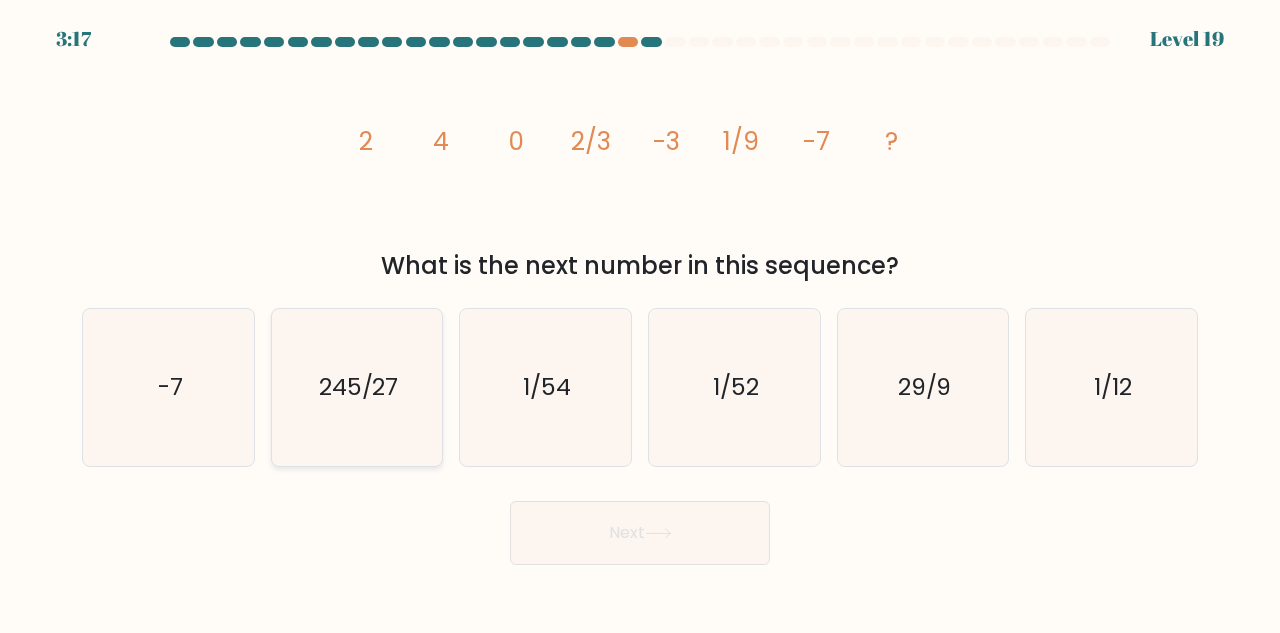 click on "245/27" 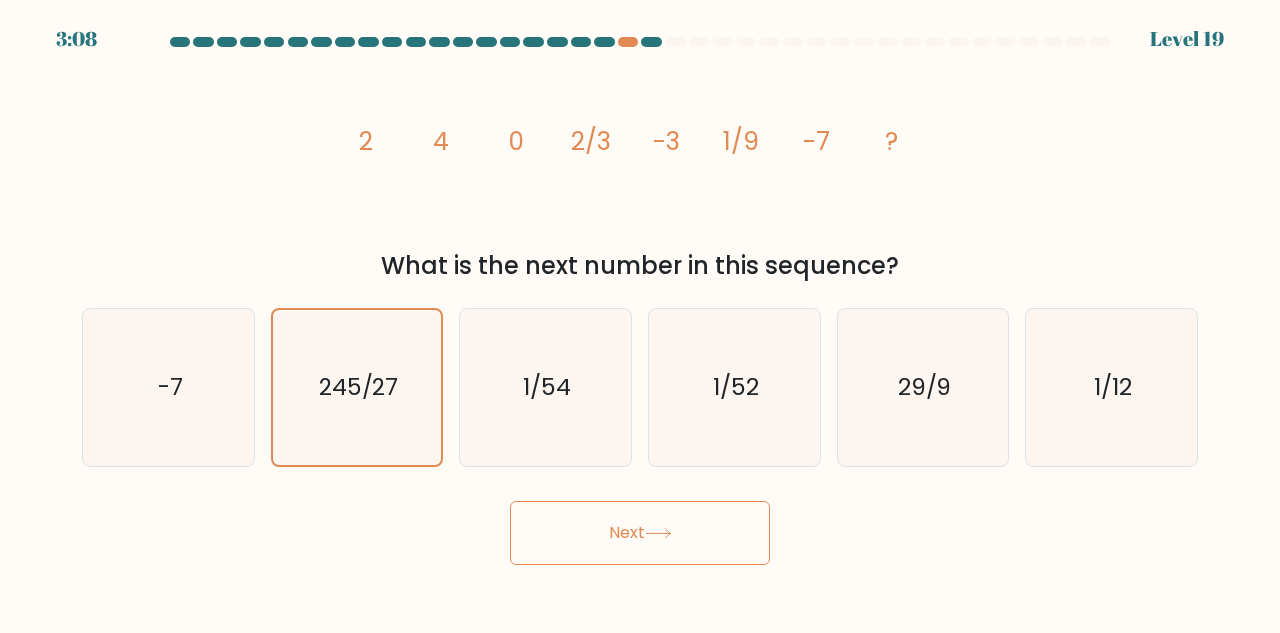 click on "Next" at bounding box center [640, 533] 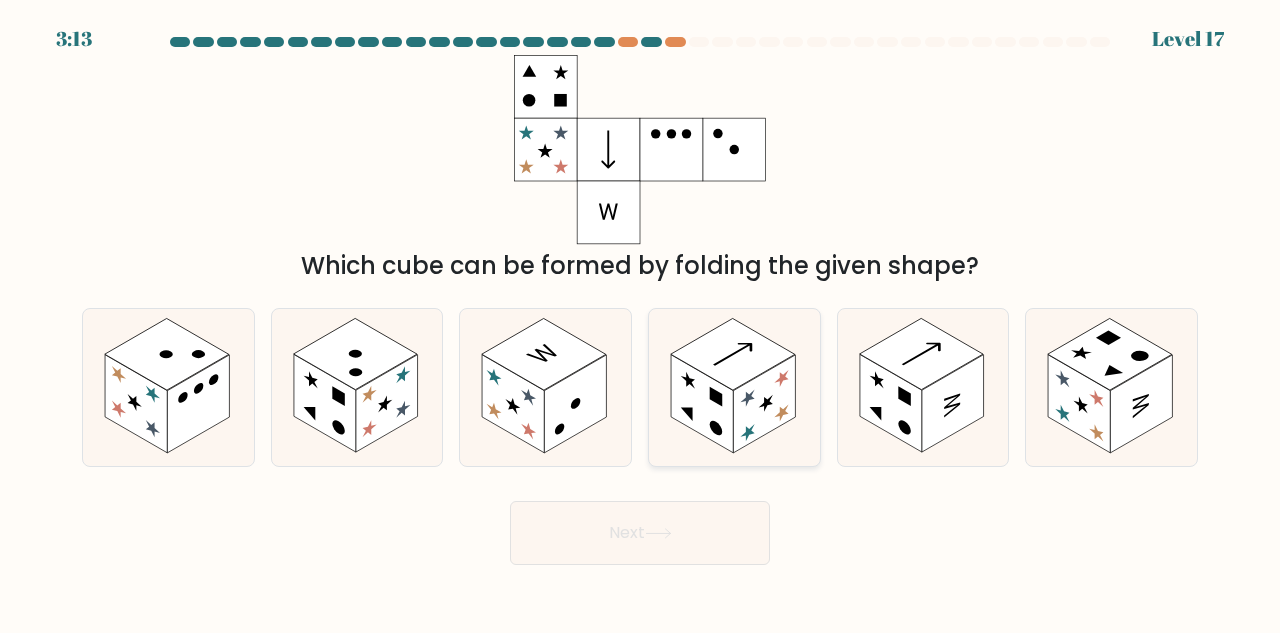 click 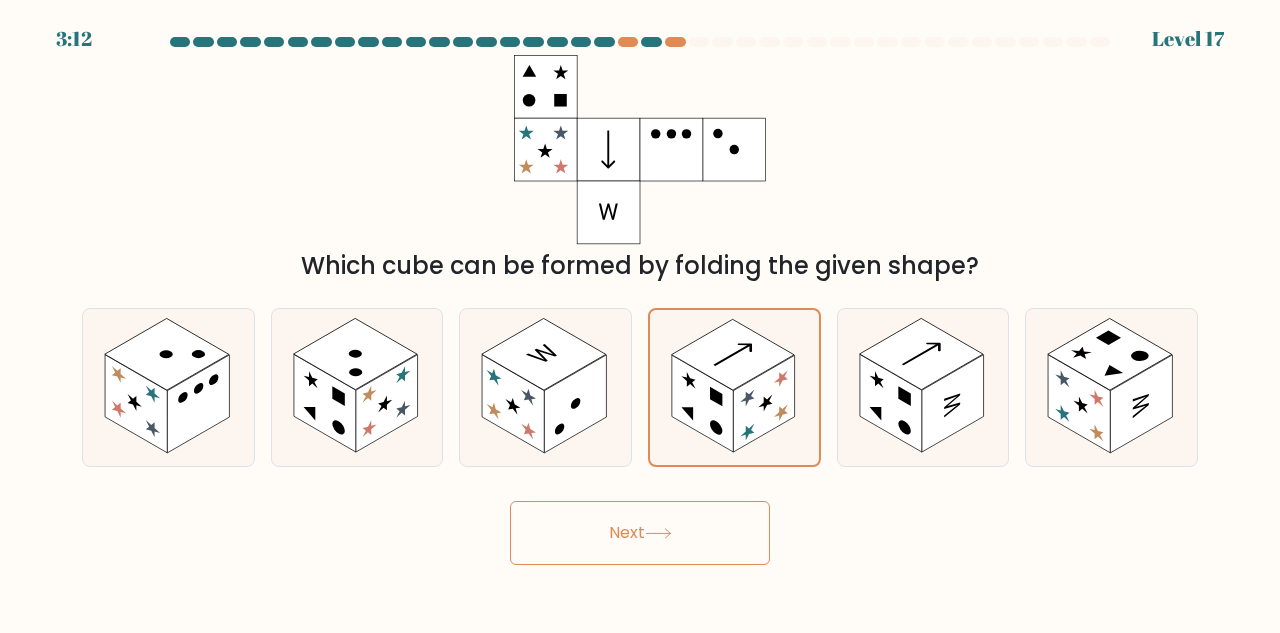 click on "Next" at bounding box center [640, 533] 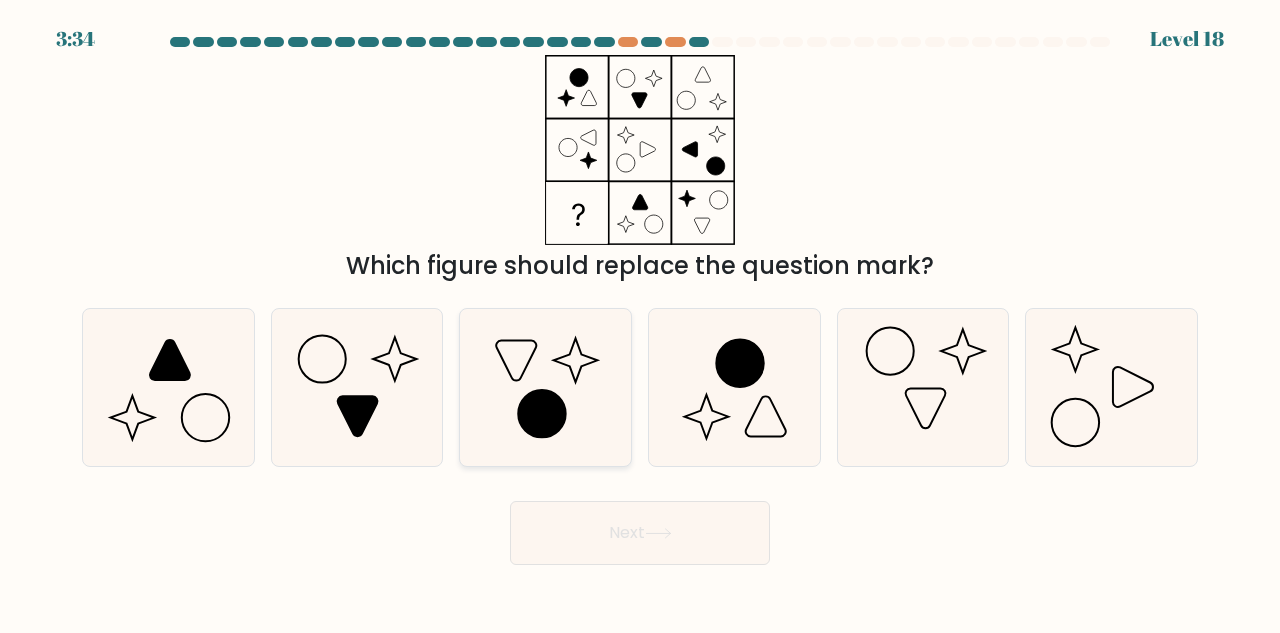 click 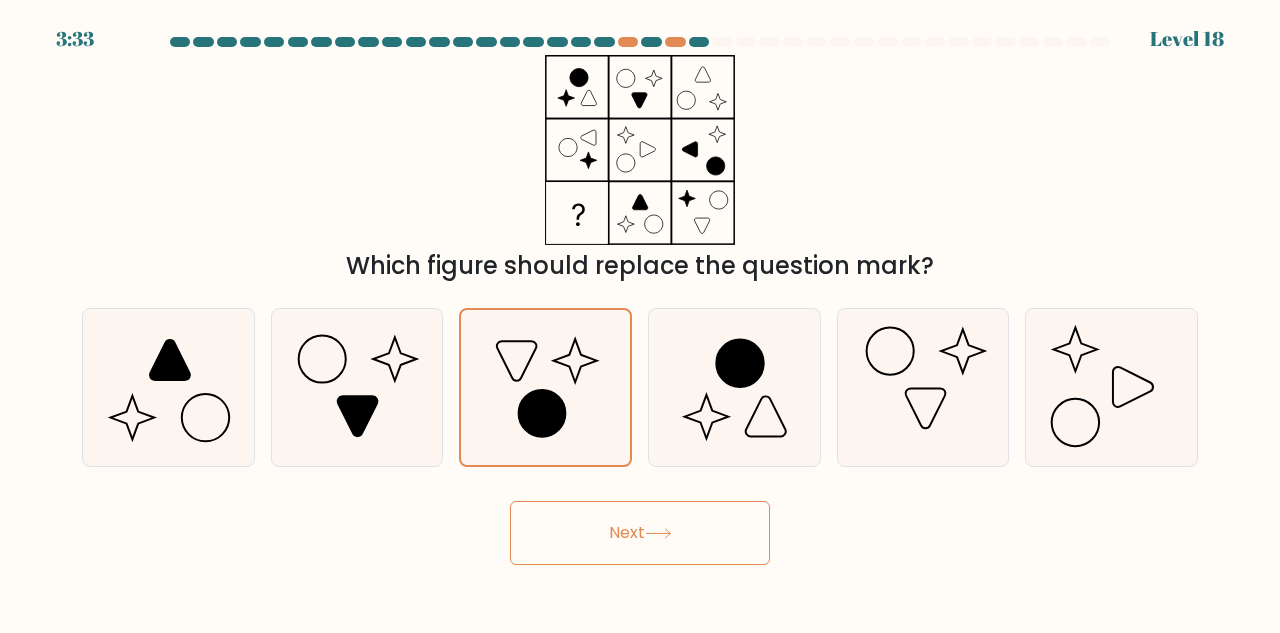 click on "Next" at bounding box center [640, 533] 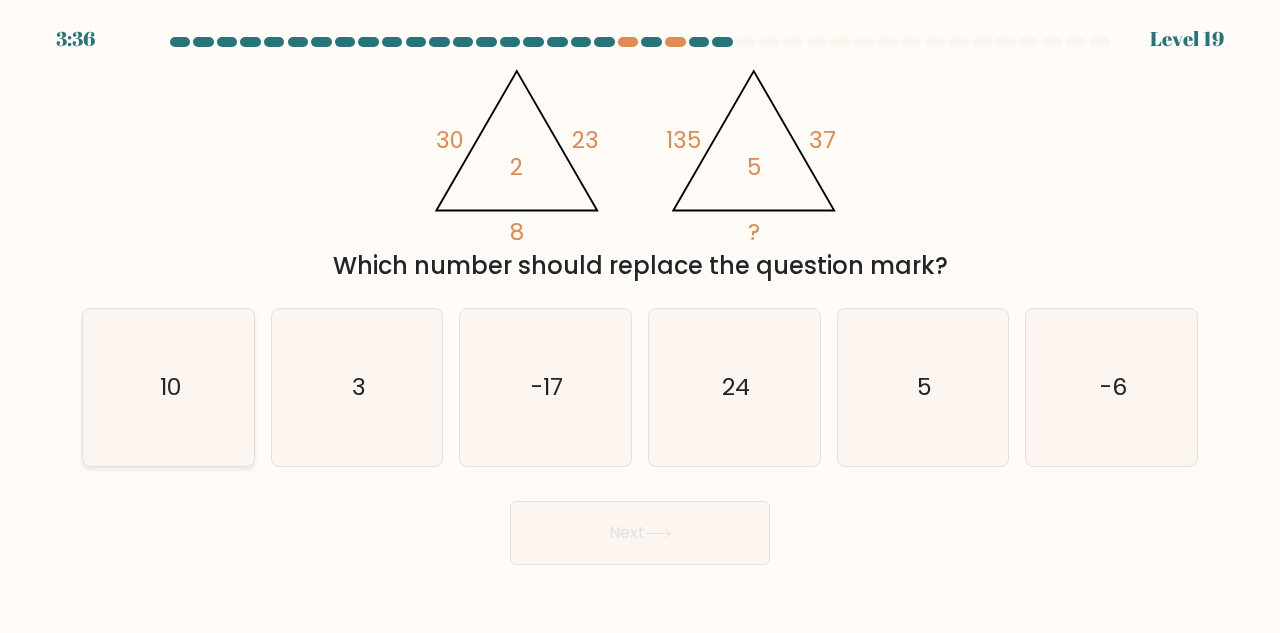 click on "10" 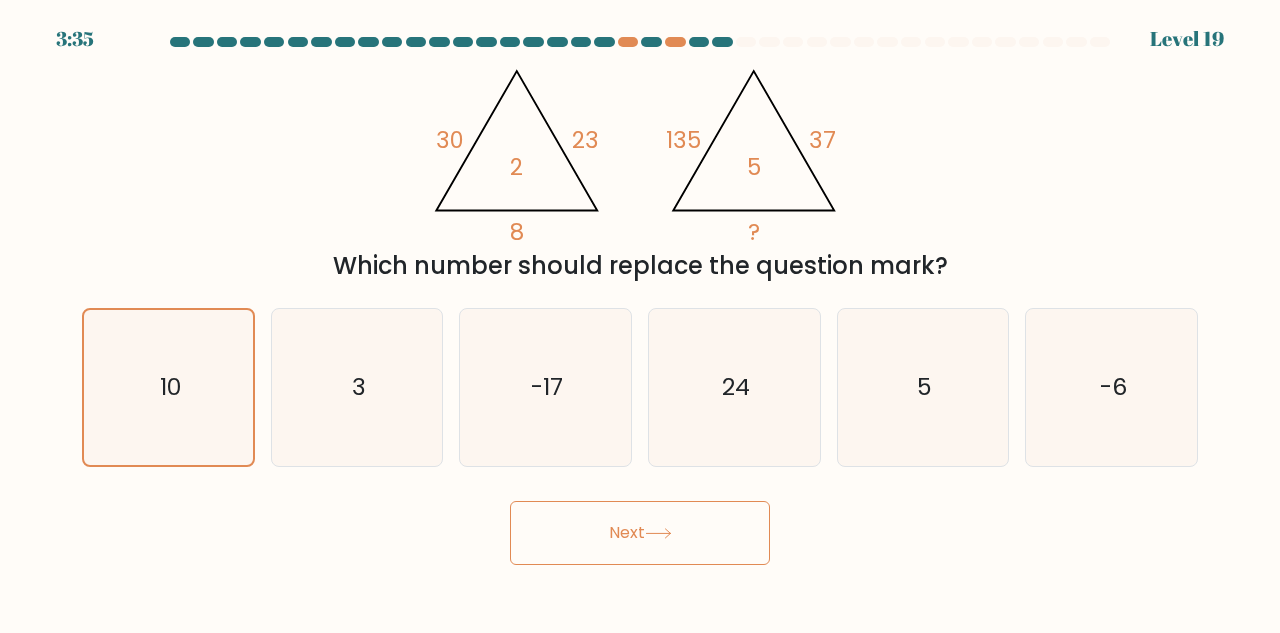 click on "Next" at bounding box center [640, 533] 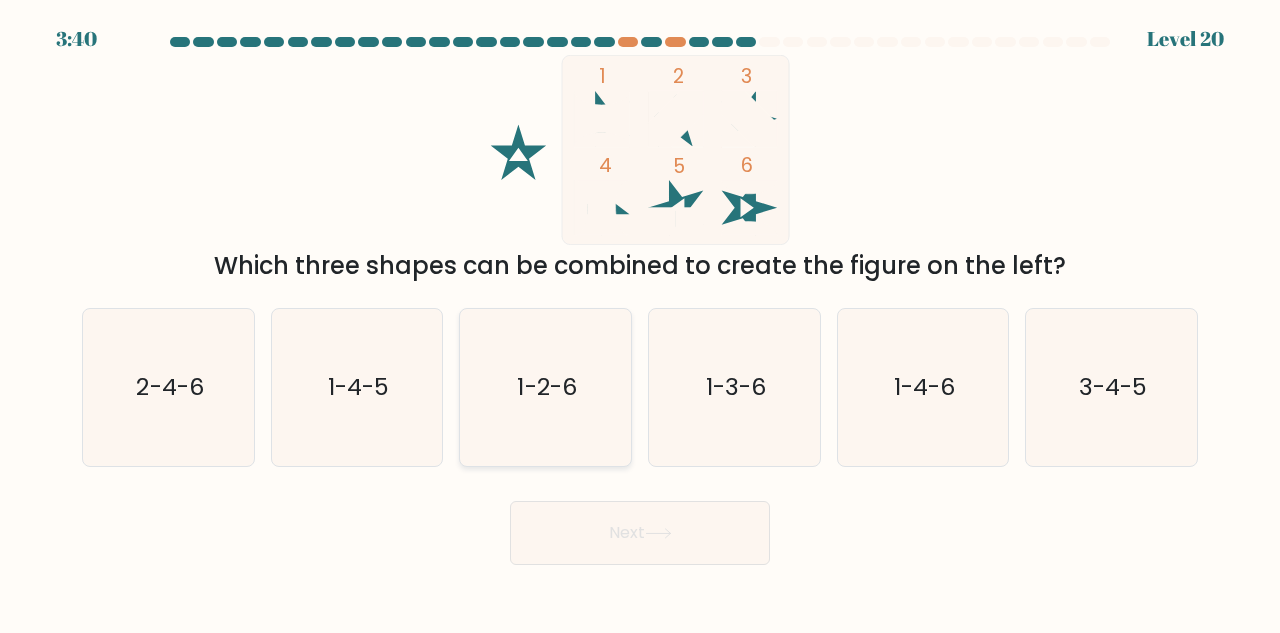 click on "1-2-6" 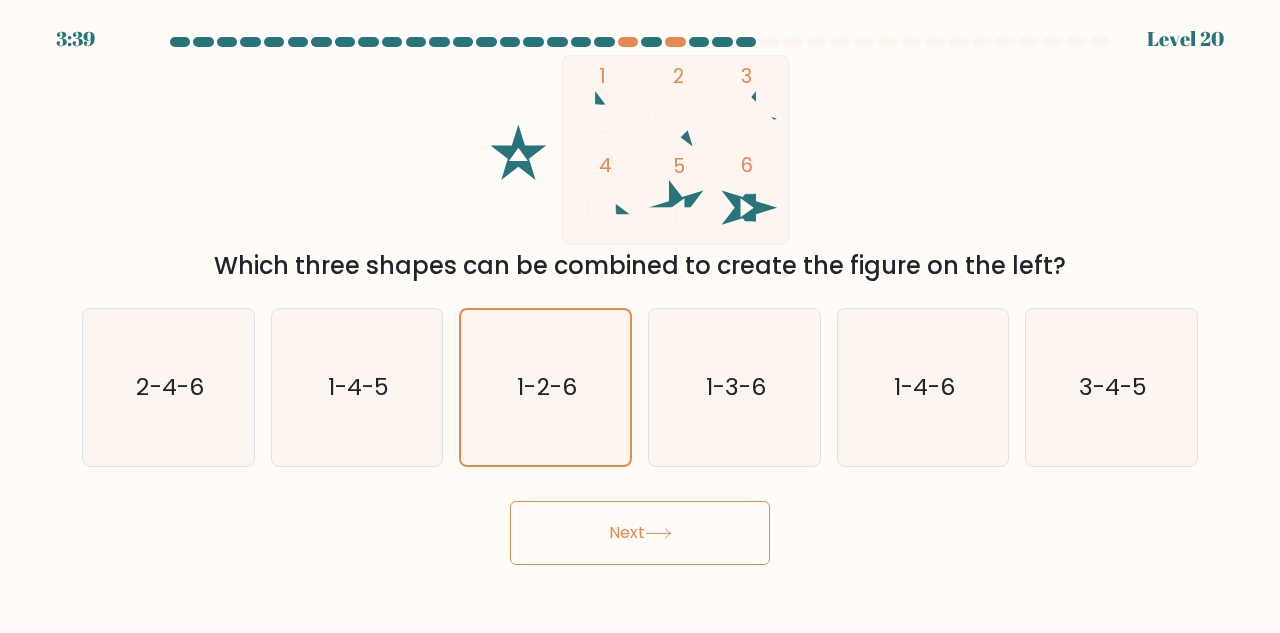 click on "Next" at bounding box center (640, 533) 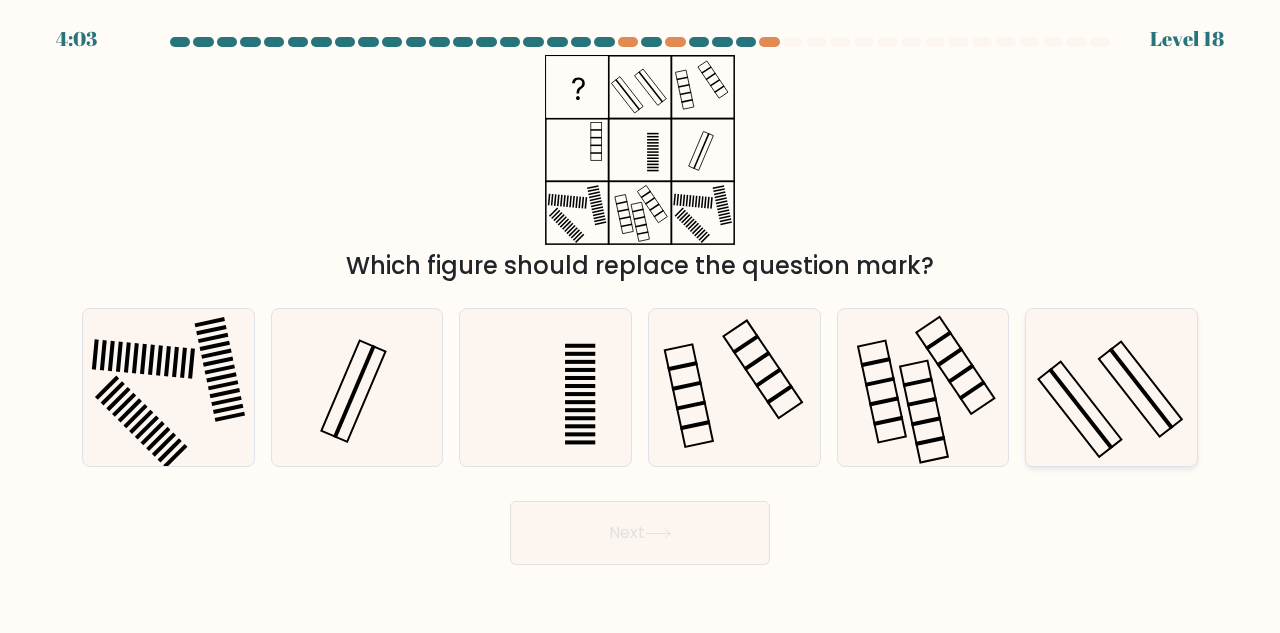 click 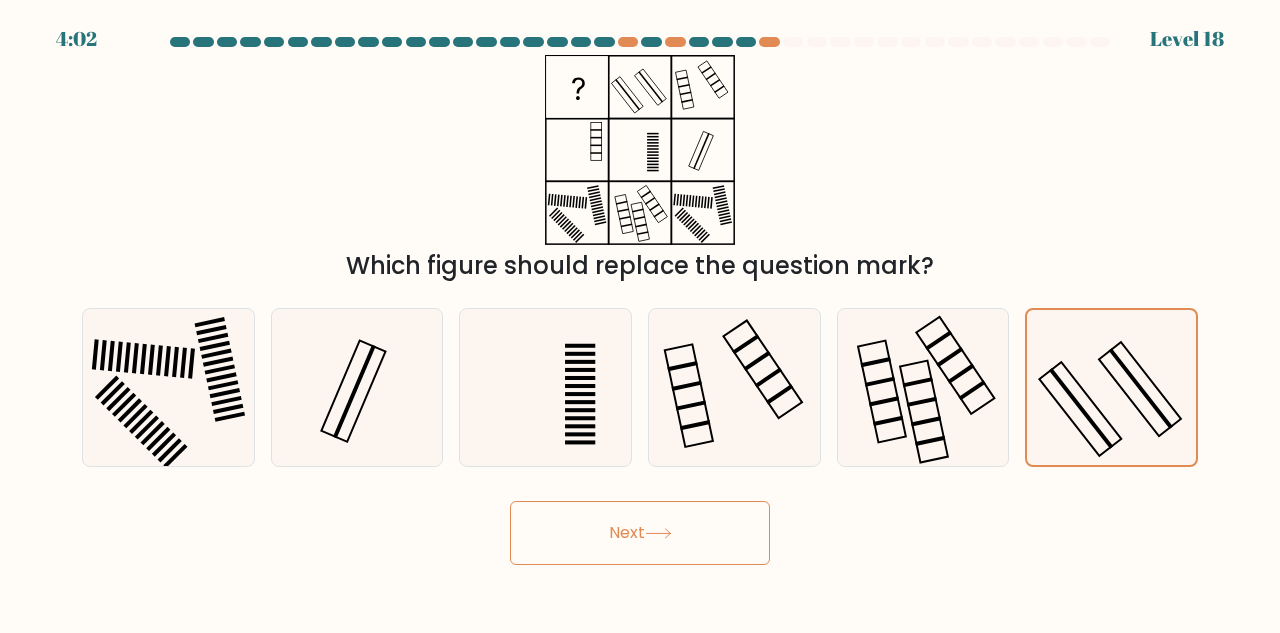 click on "Next" at bounding box center (640, 533) 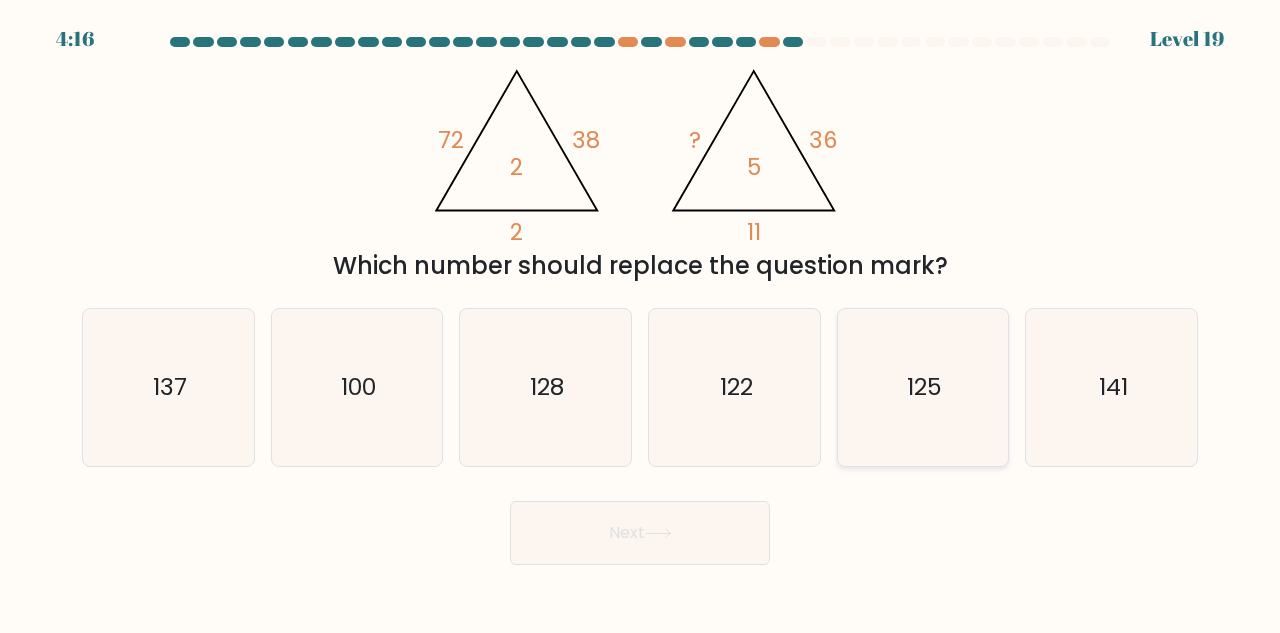 click on "125" 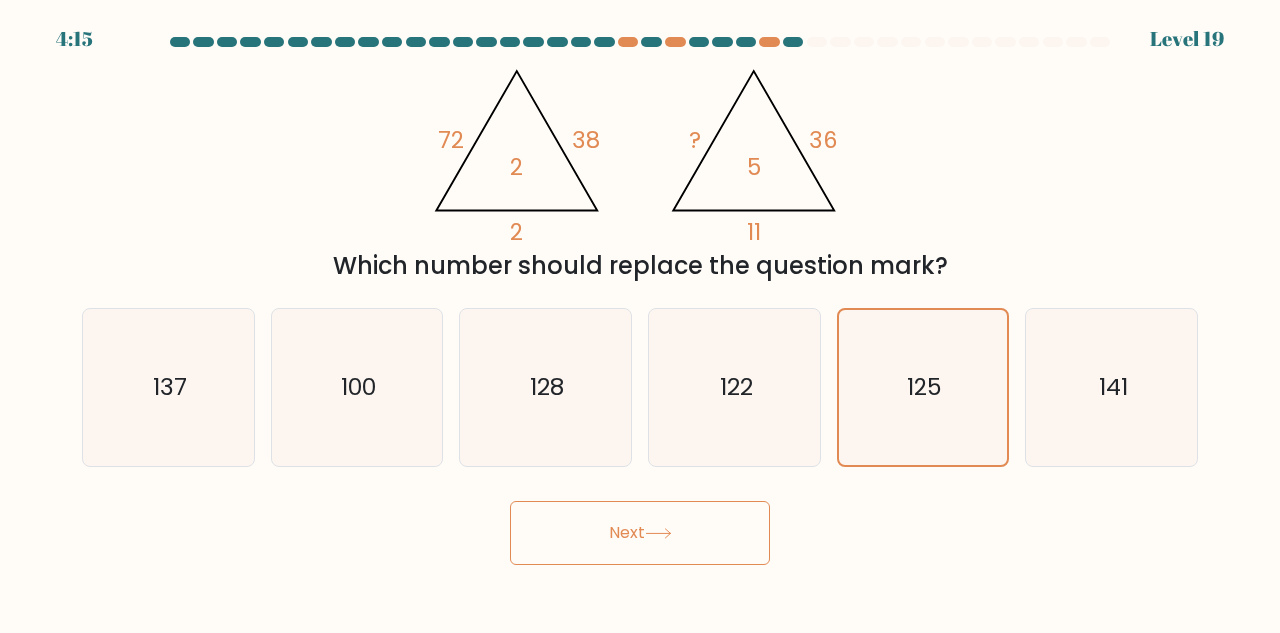 click on "Next" at bounding box center (640, 533) 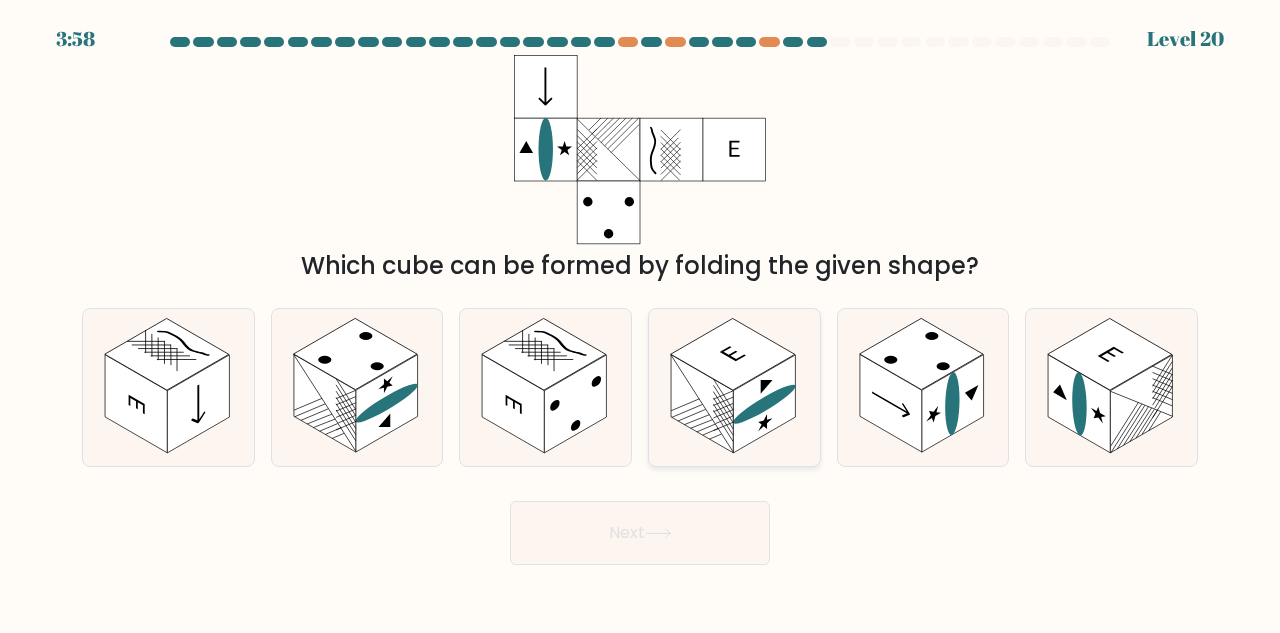 click 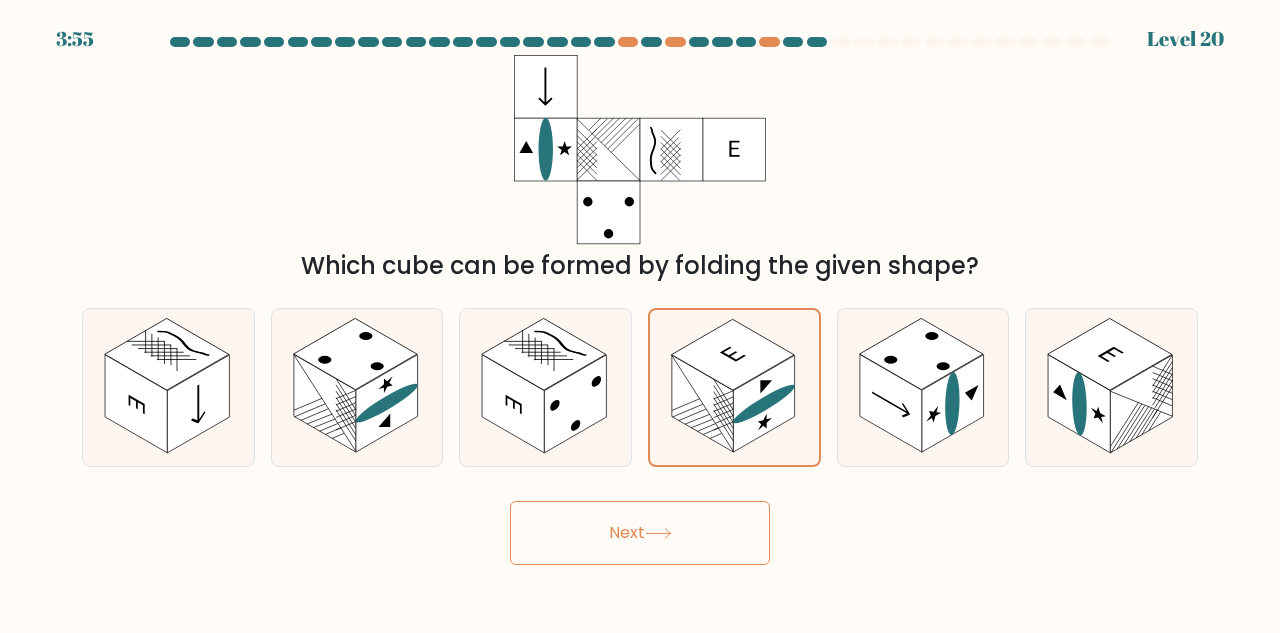 click on "Next" at bounding box center (640, 533) 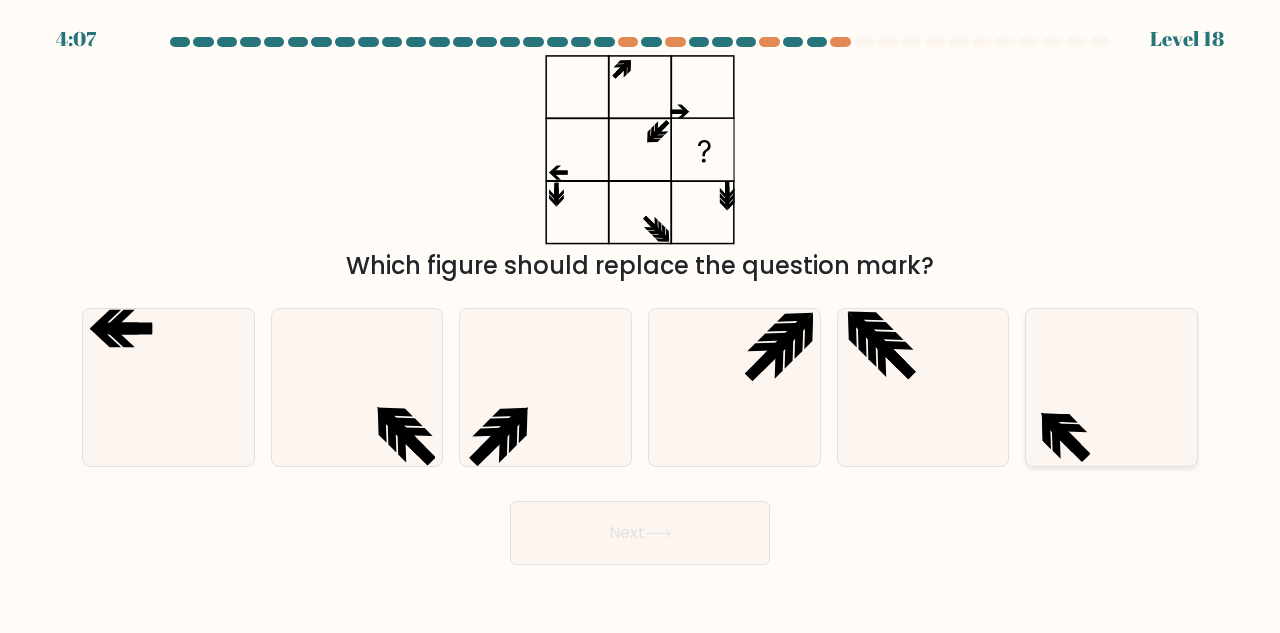click 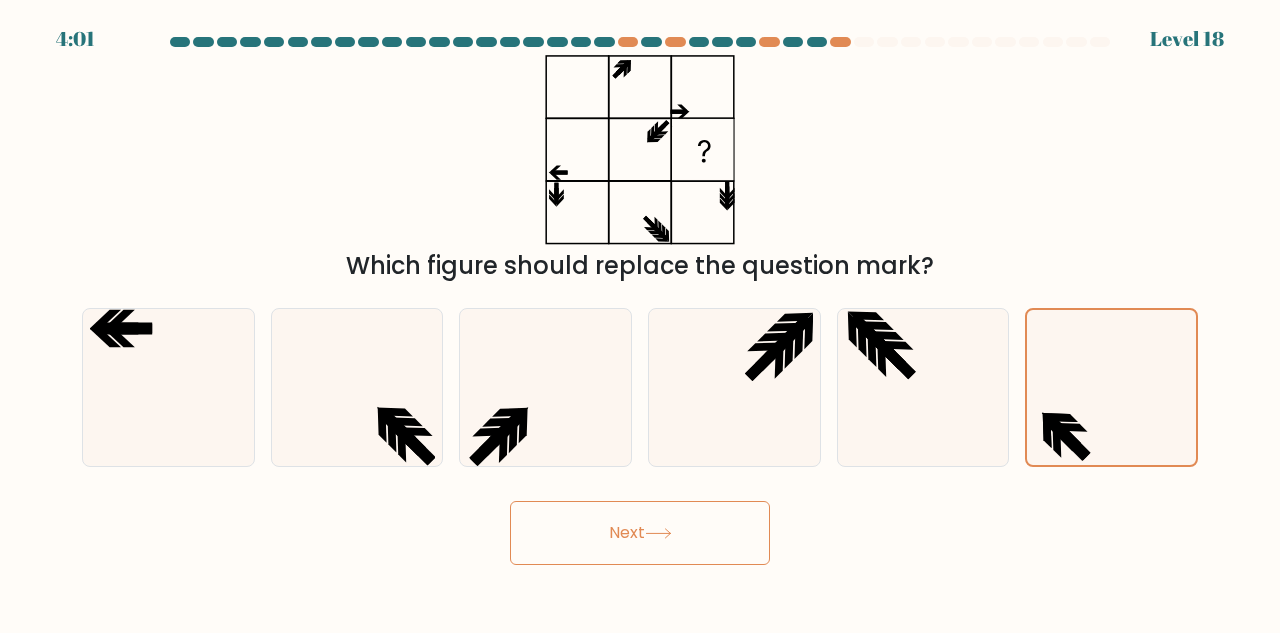 click on "Next" at bounding box center (640, 533) 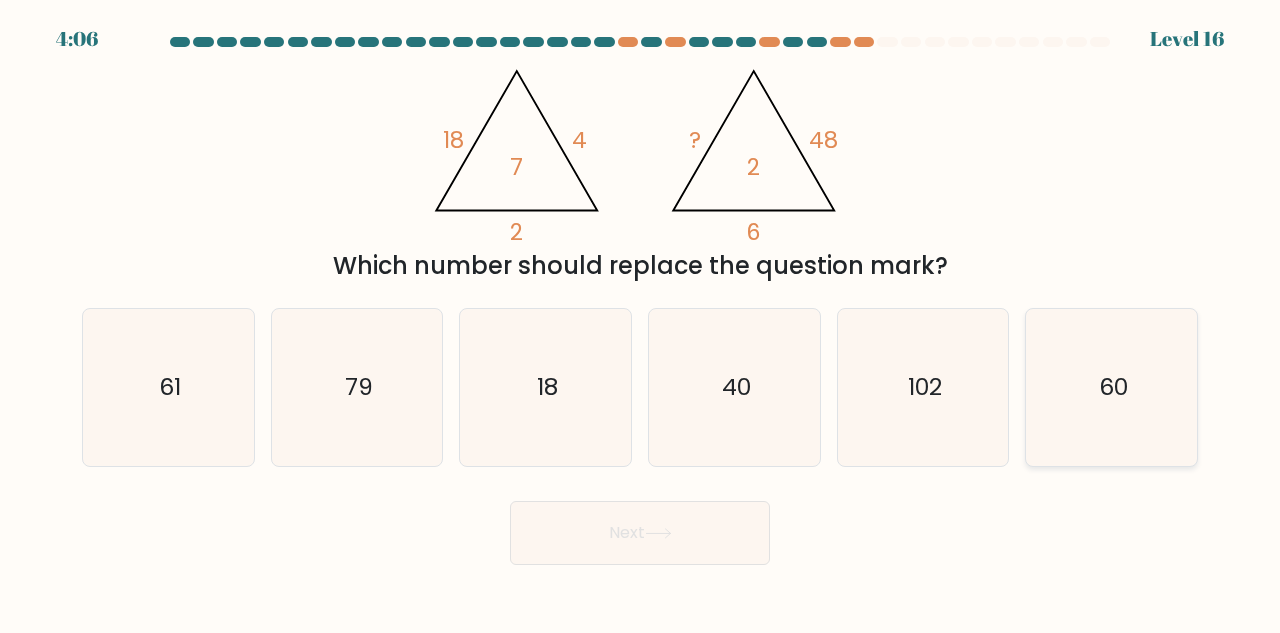 click on "60" 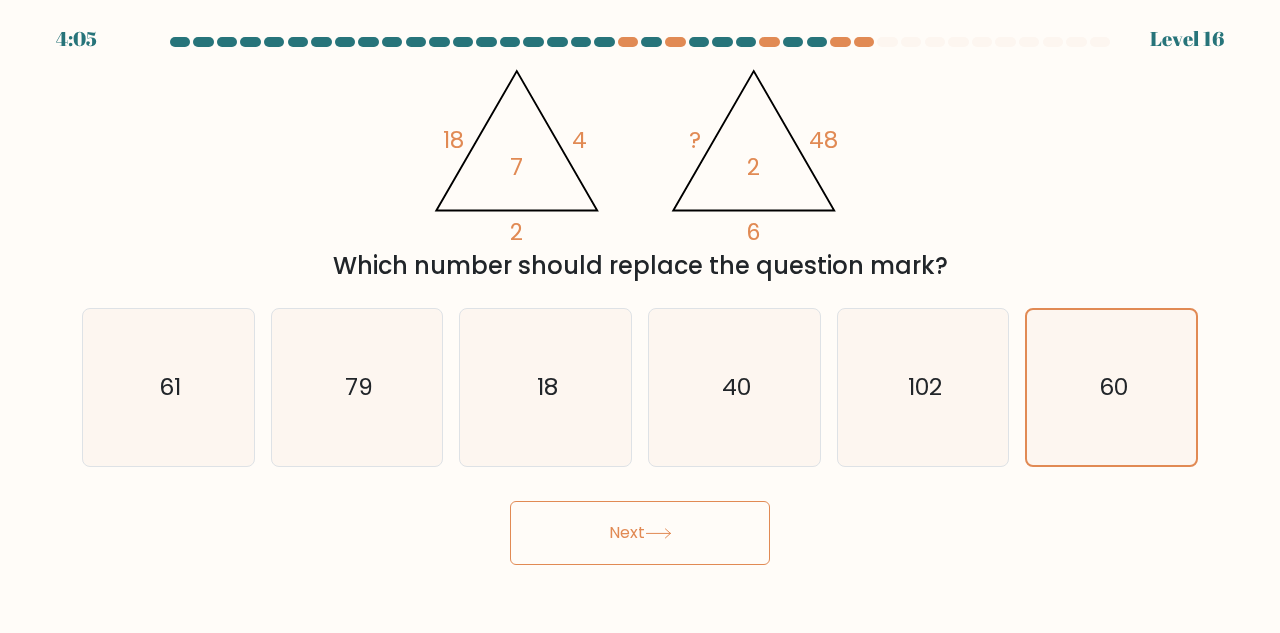 click on "Next" at bounding box center (640, 533) 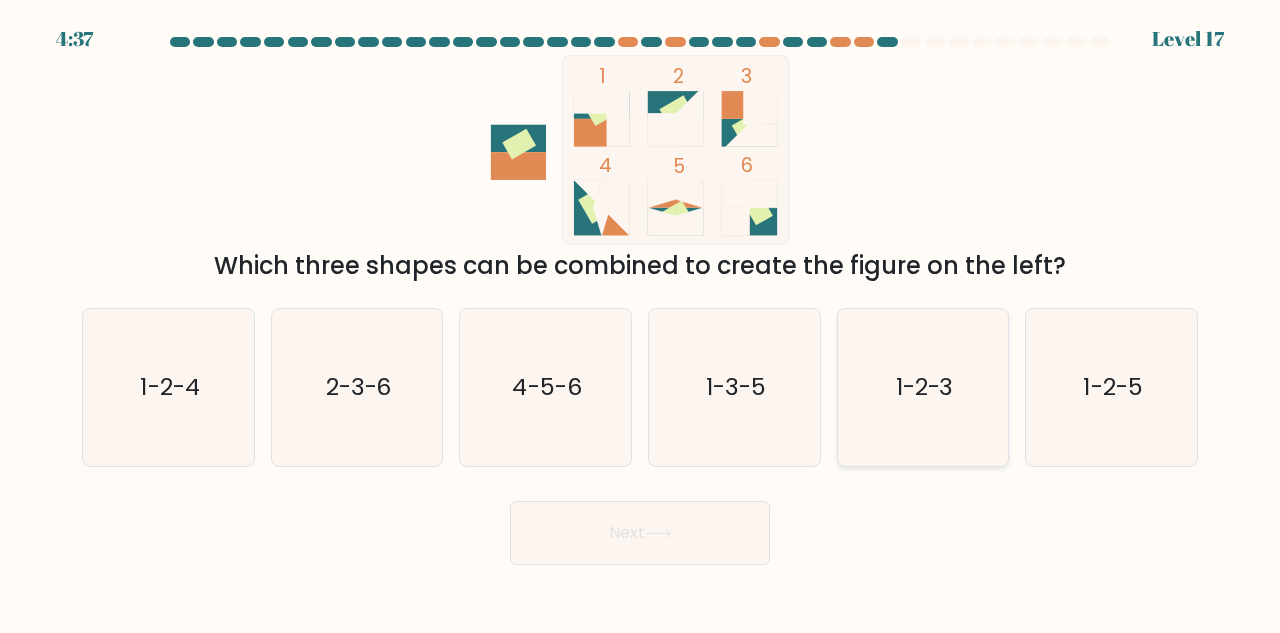 click on "1-2-3" 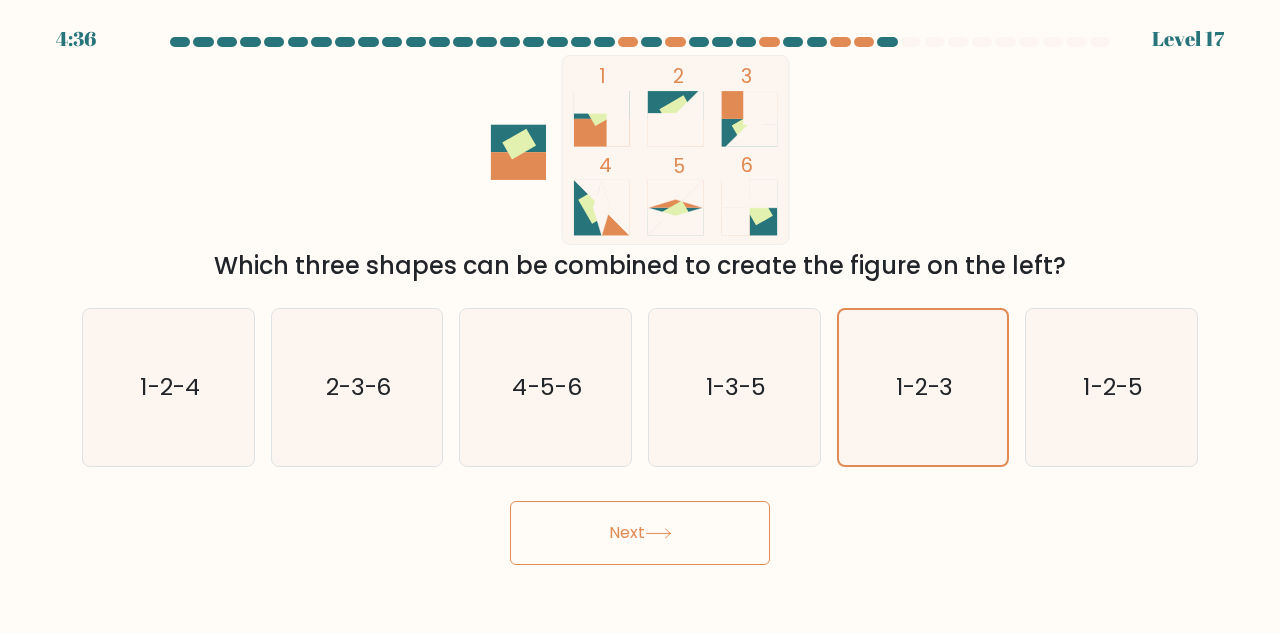 click on "Next" at bounding box center (640, 533) 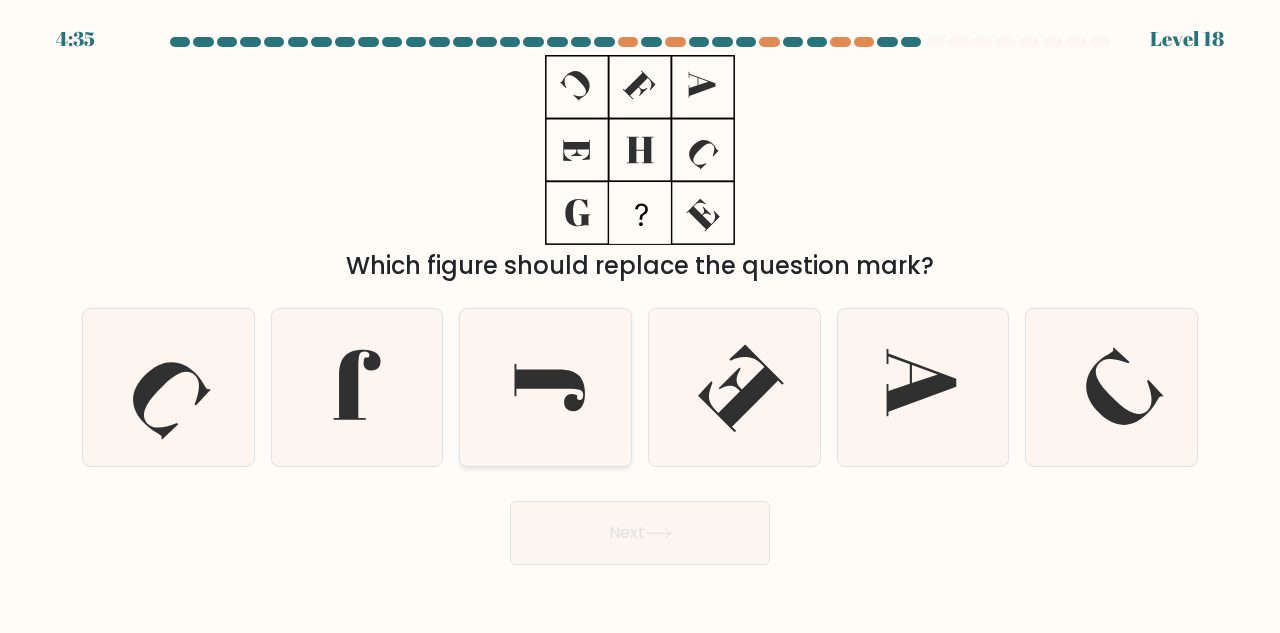 click 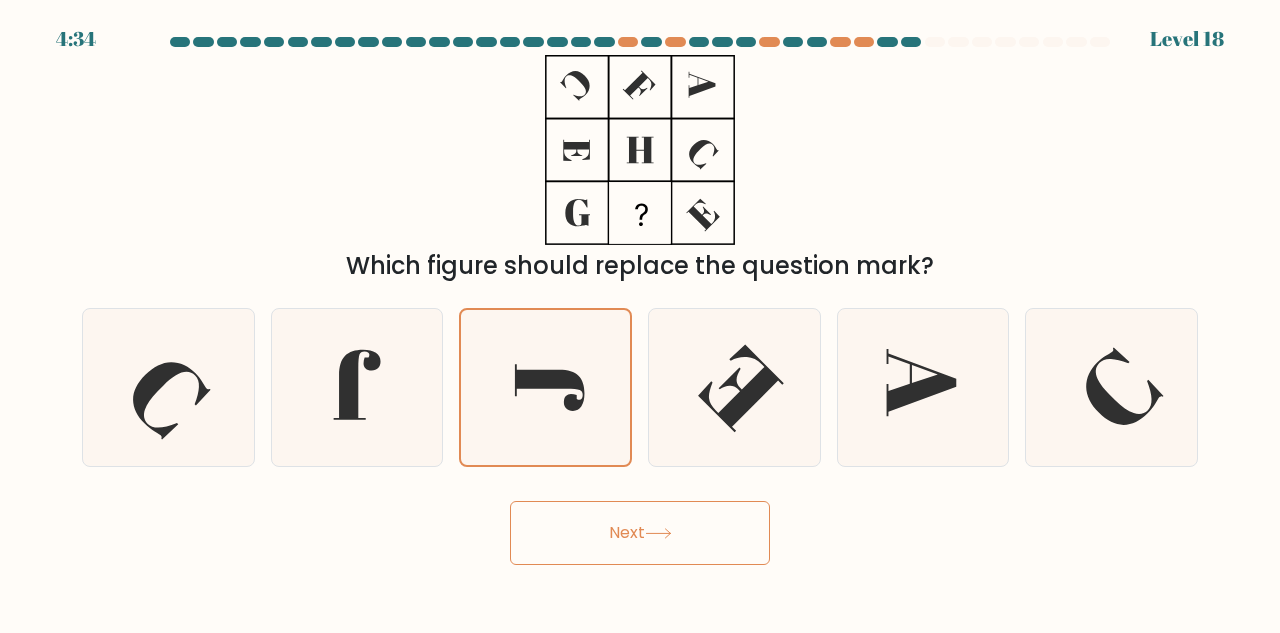 click on "Next" at bounding box center (640, 533) 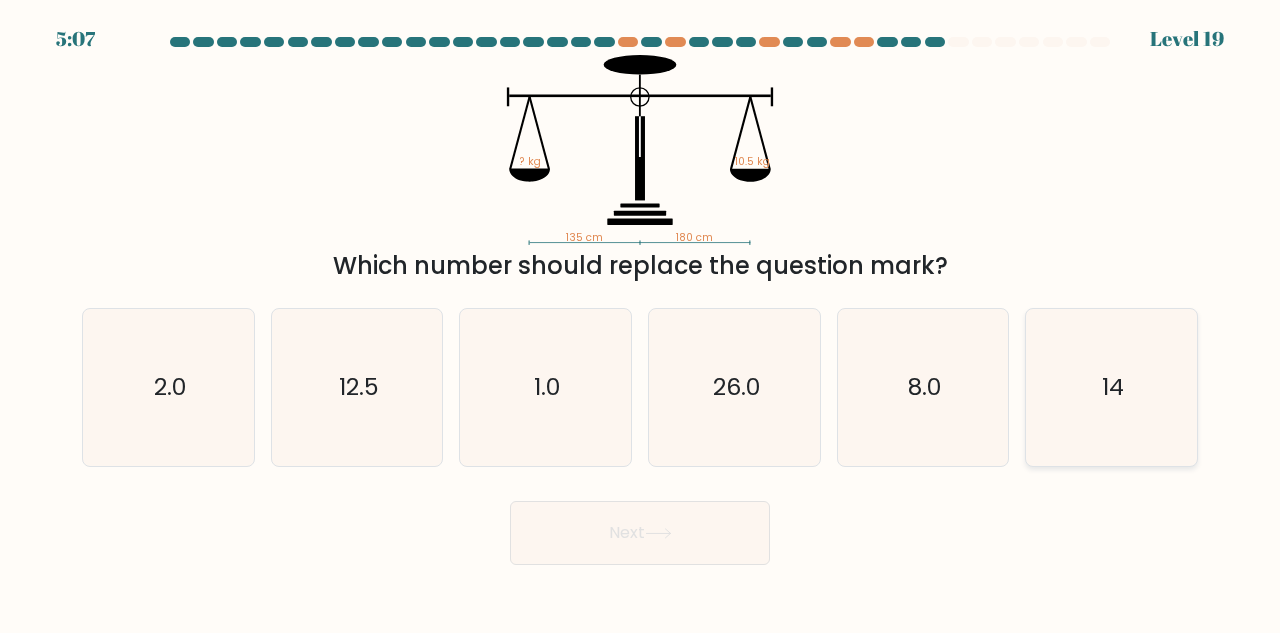 click on "14" 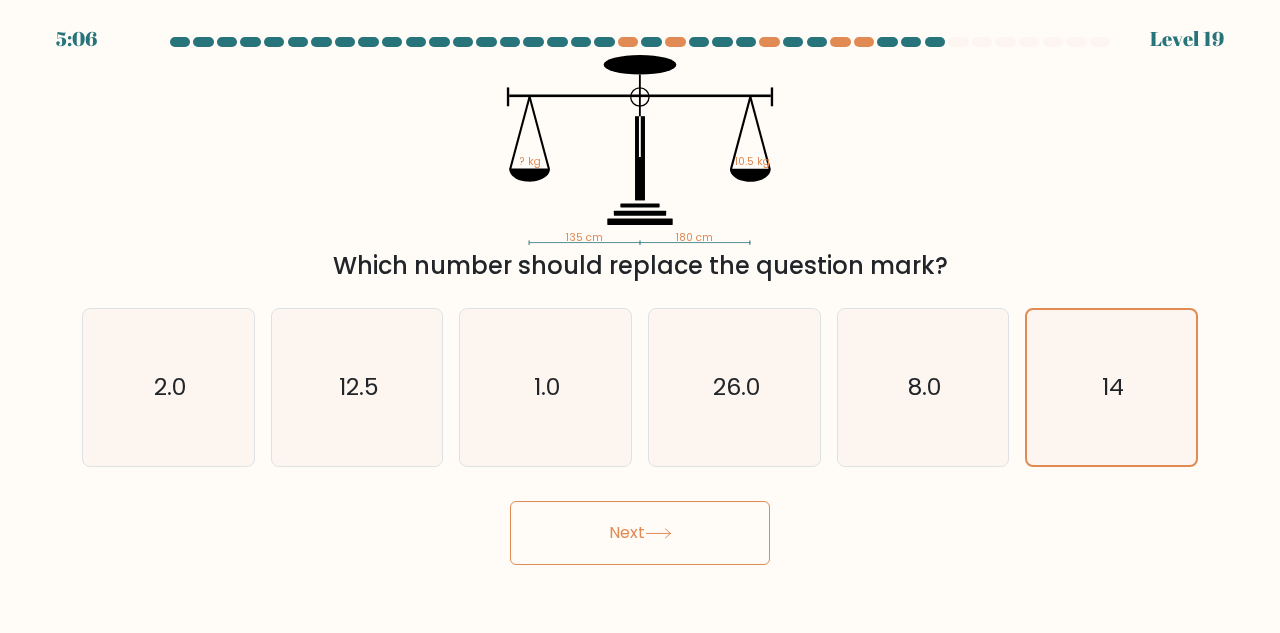 click on "Next" at bounding box center [640, 533] 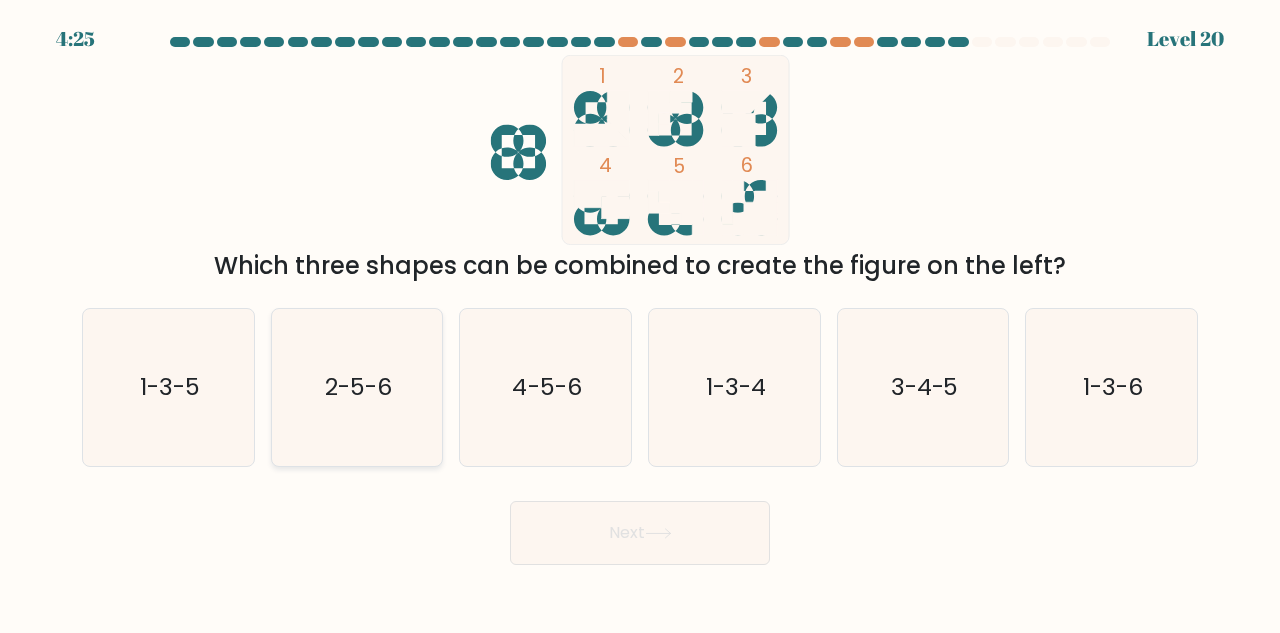 click on "2-5-6" 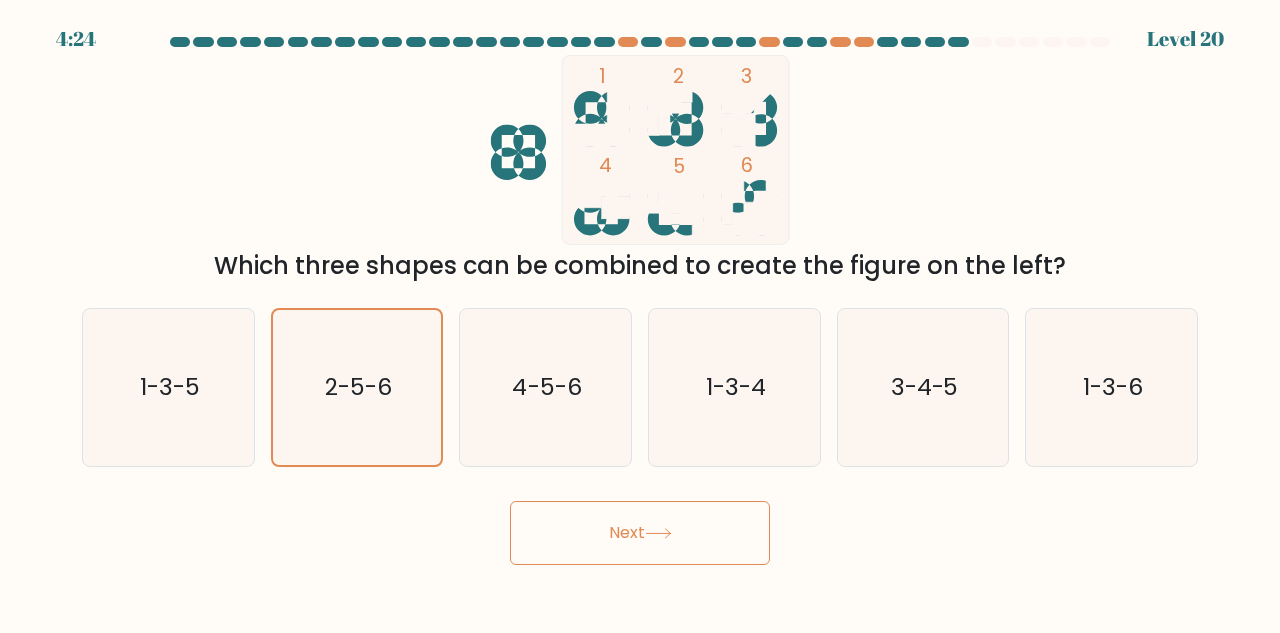click on "Next" at bounding box center (640, 533) 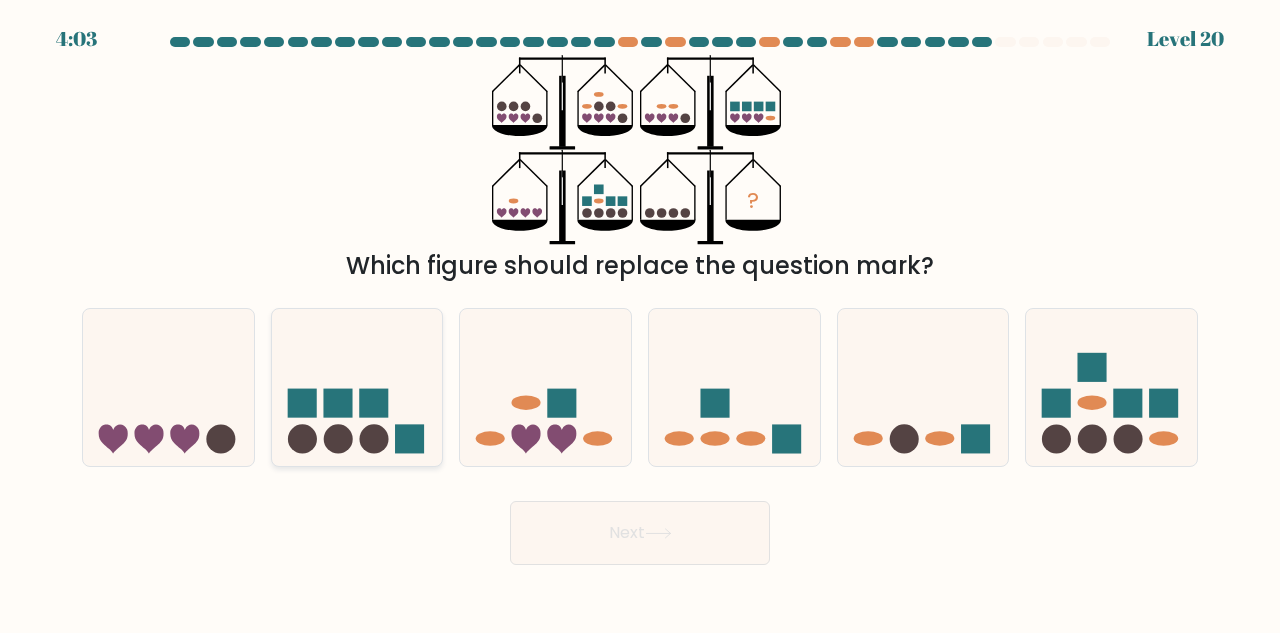 click 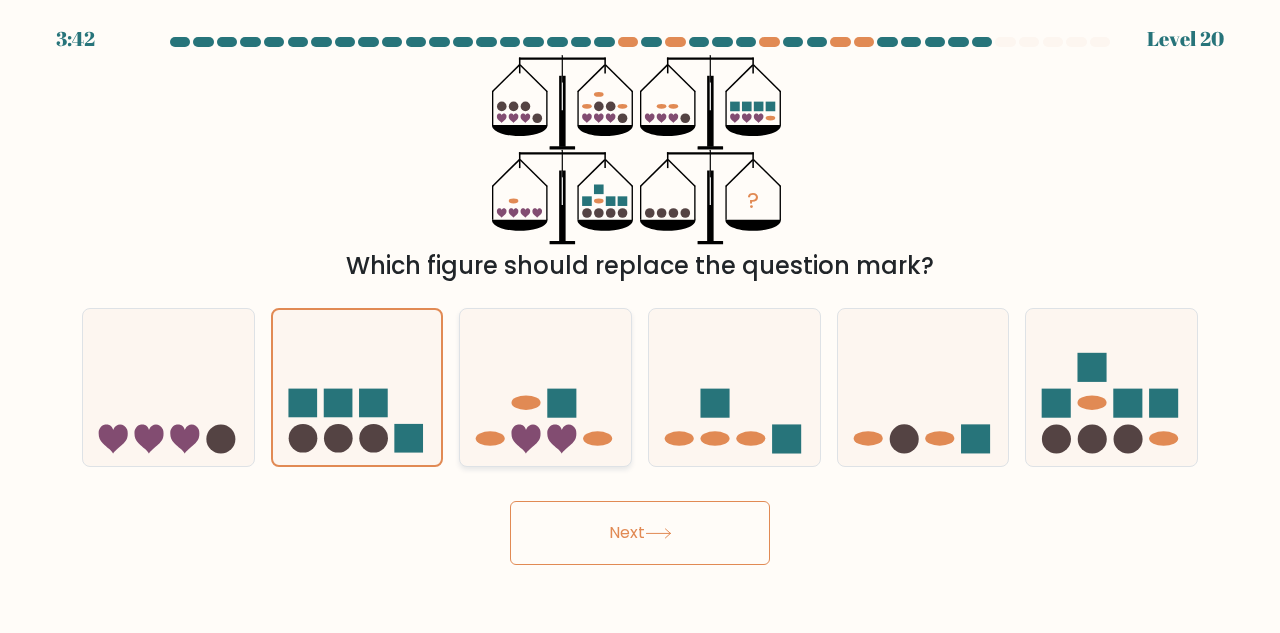 click 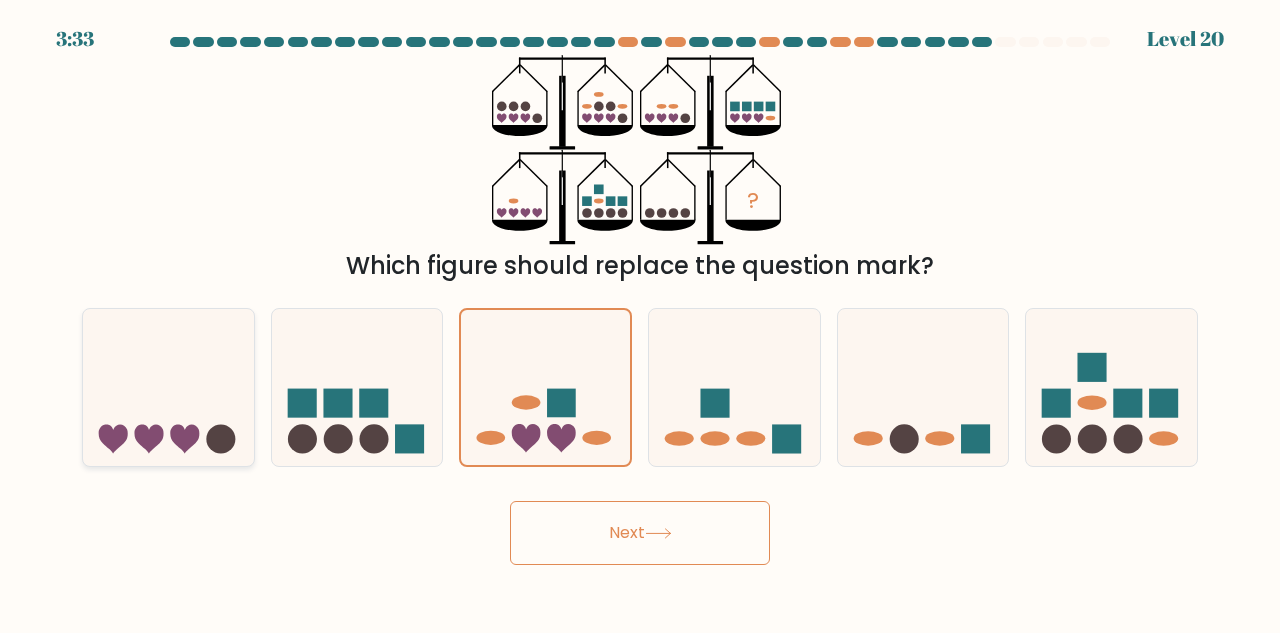 click 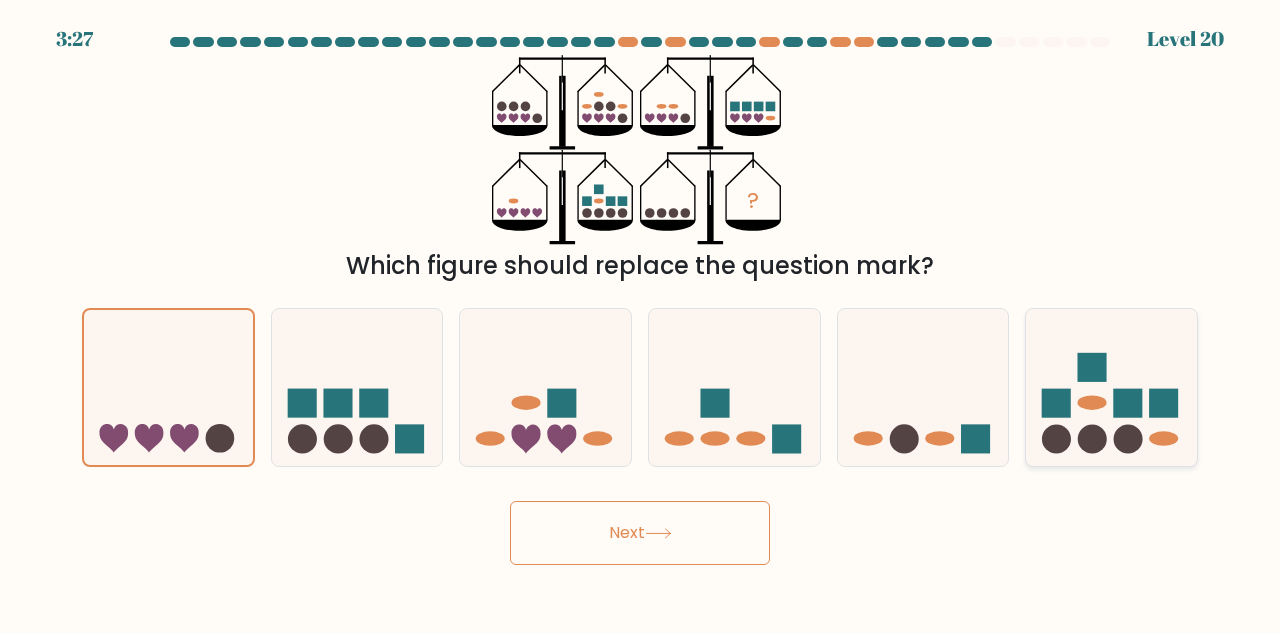 click 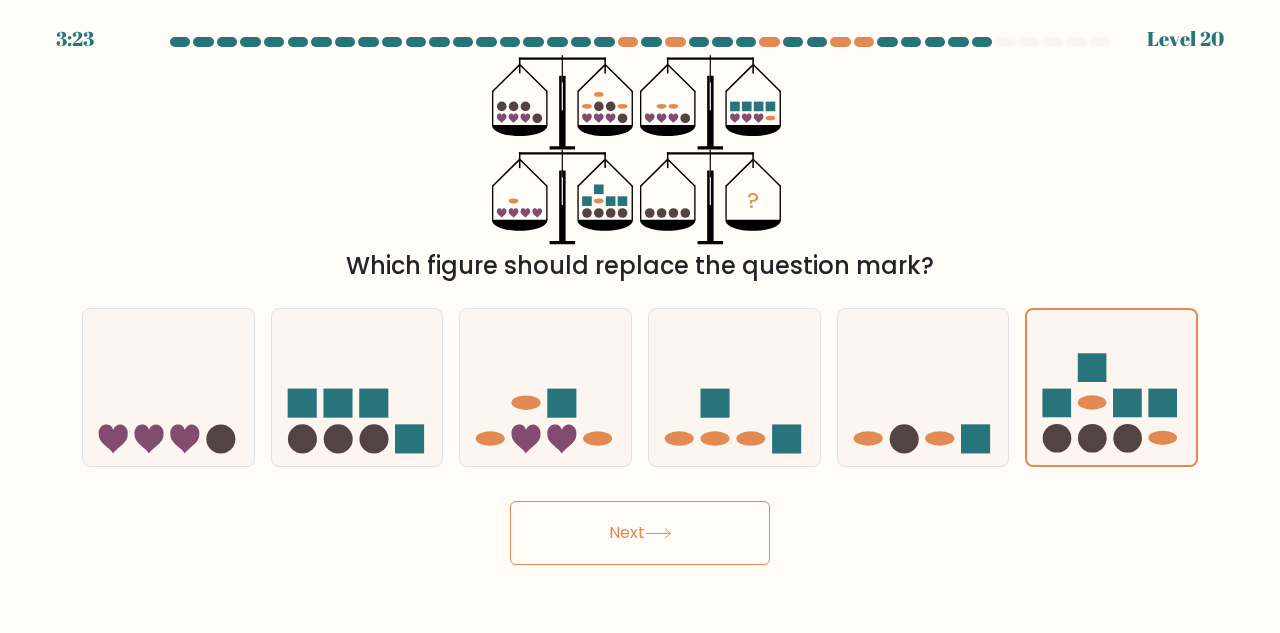 click on "Next" at bounding box center [640, 533] 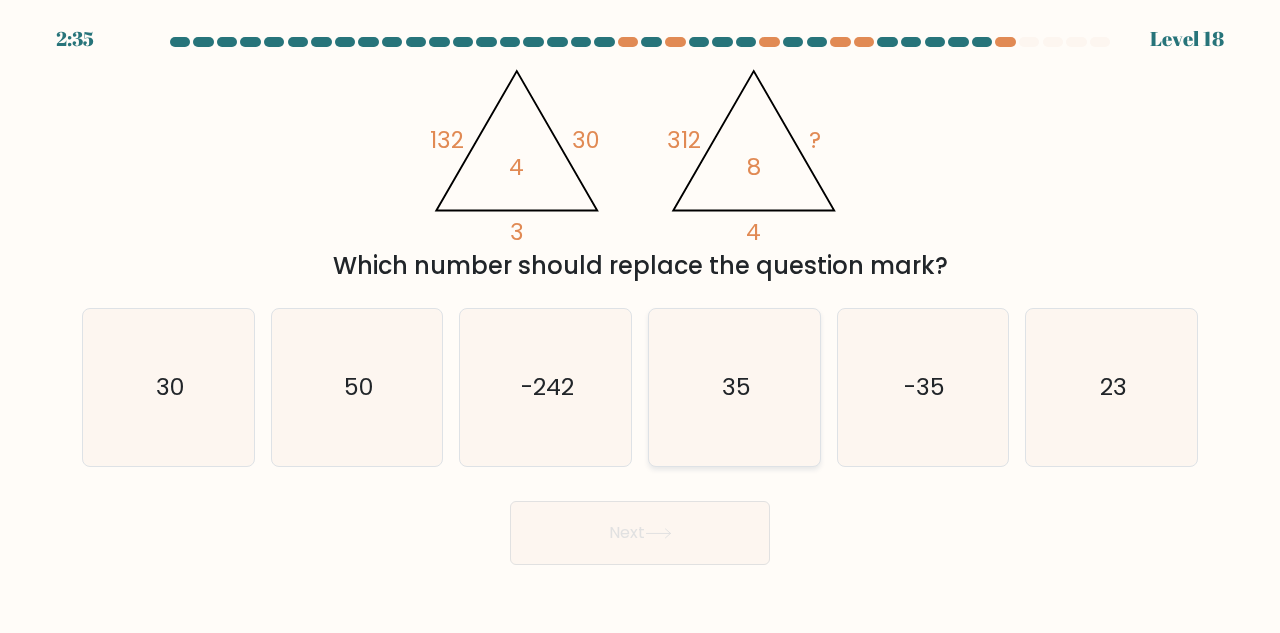 click on "35" 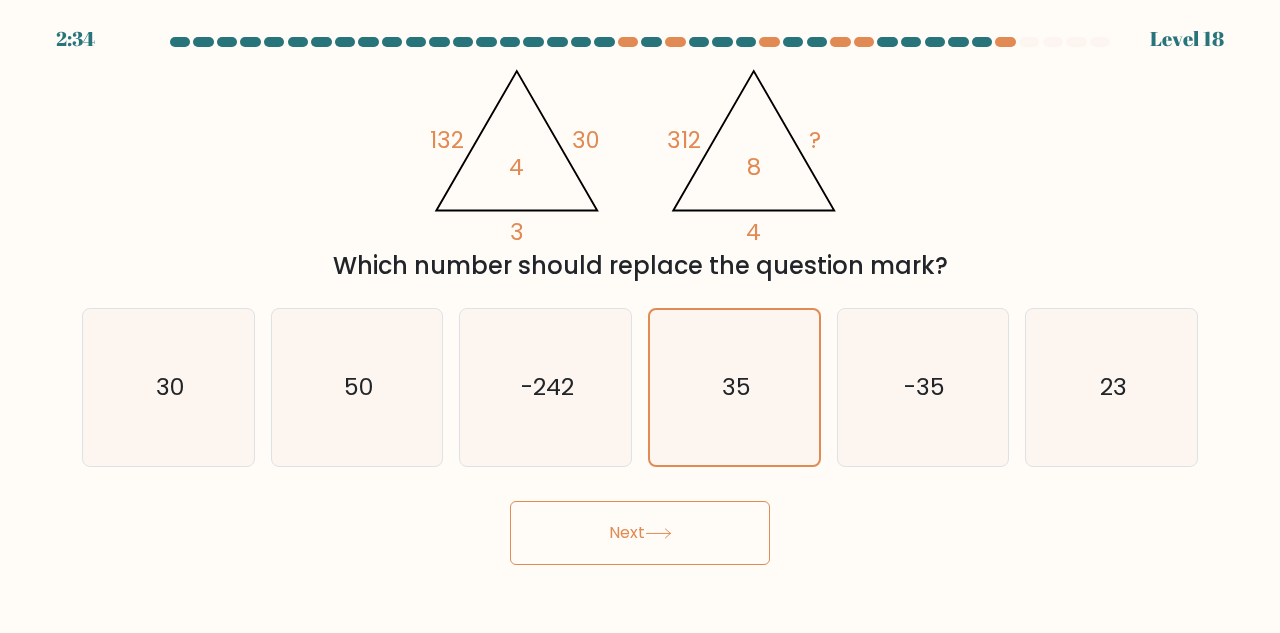 click on "Next" at bounding box center (640, 533) 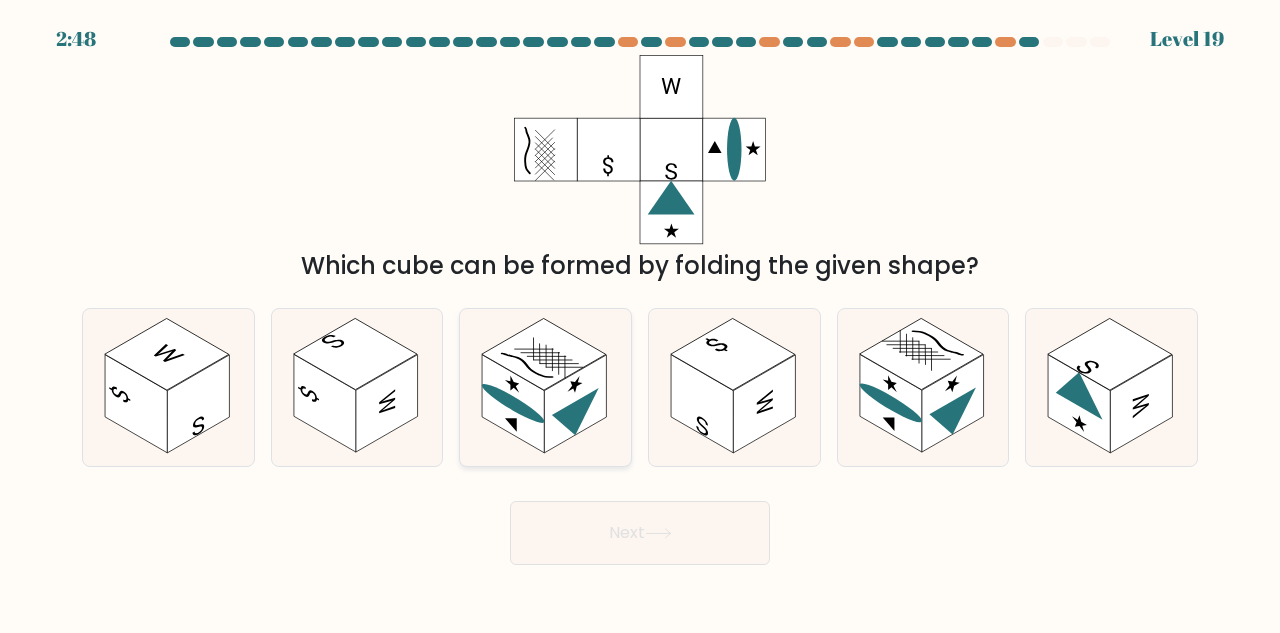 click 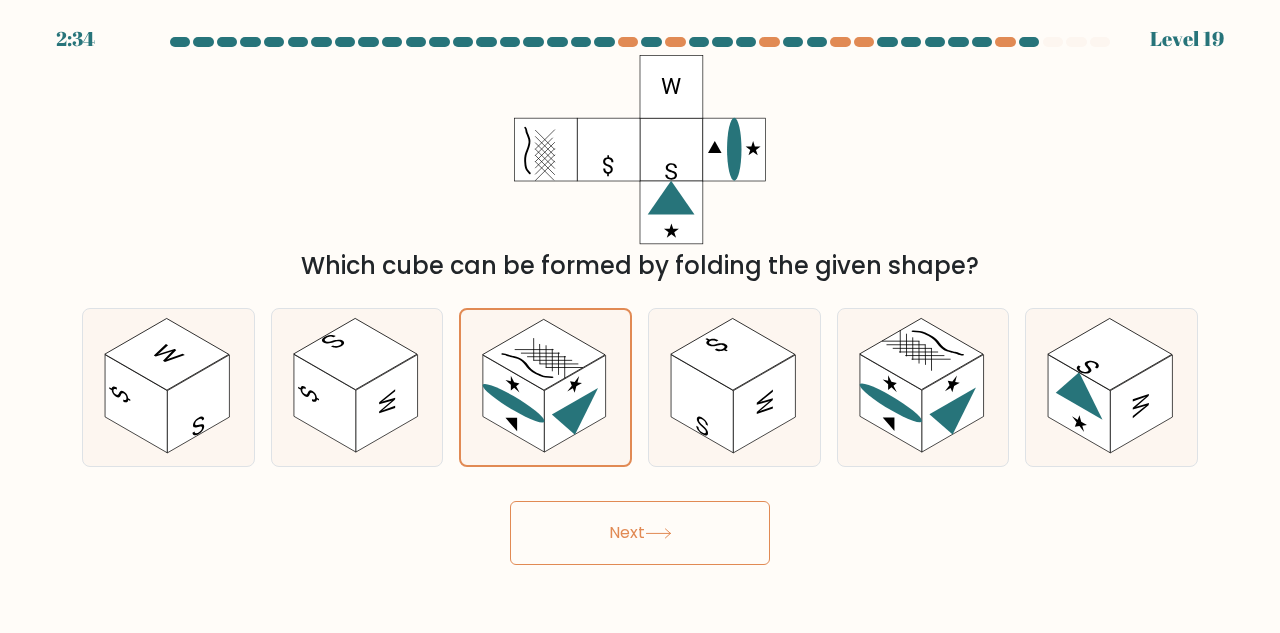 click on "Next" at bounding box center [640, 533] 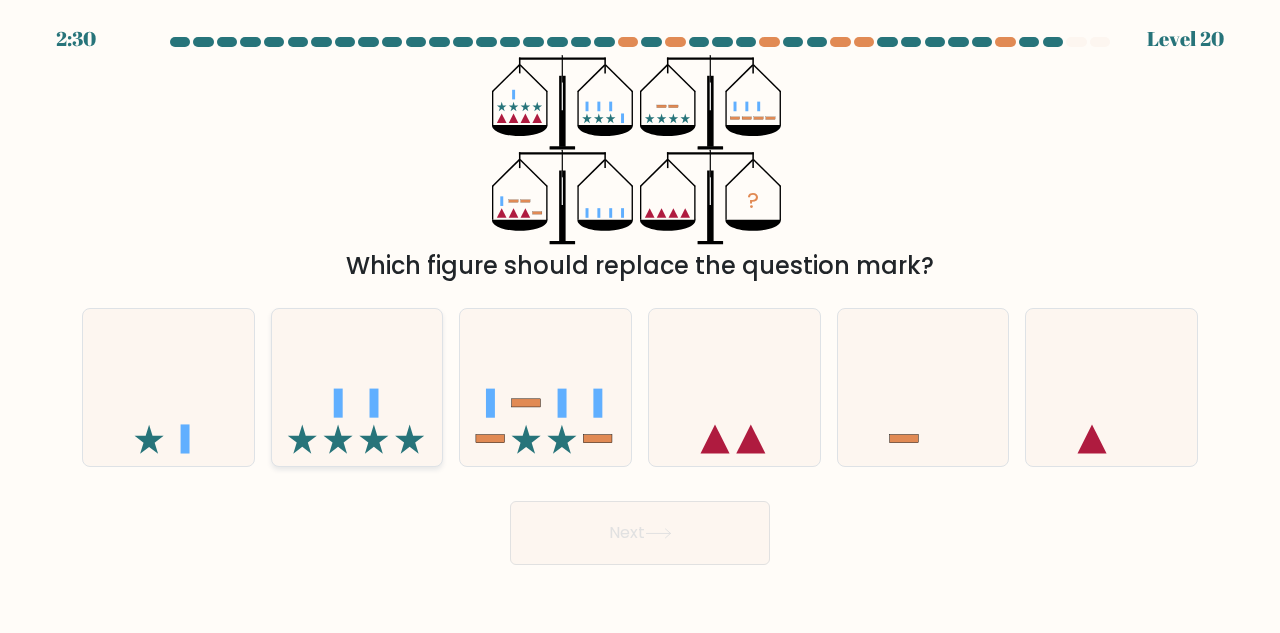 click 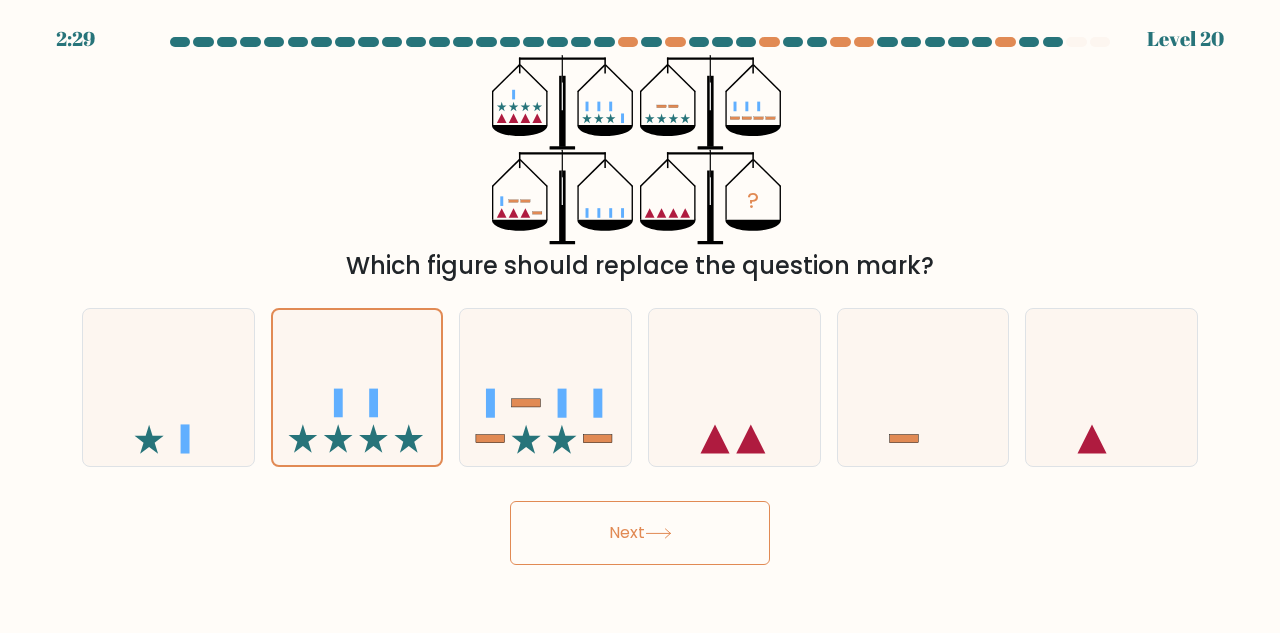 click on "Next" at bounding box center [640, 533] 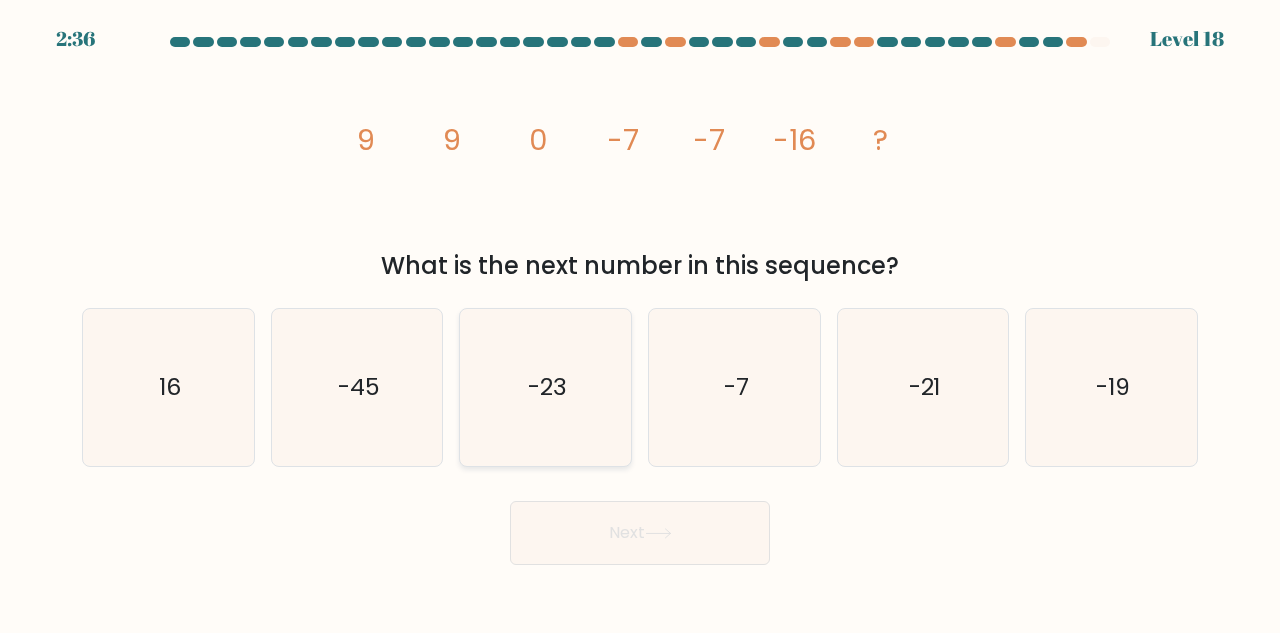 click on "-23" 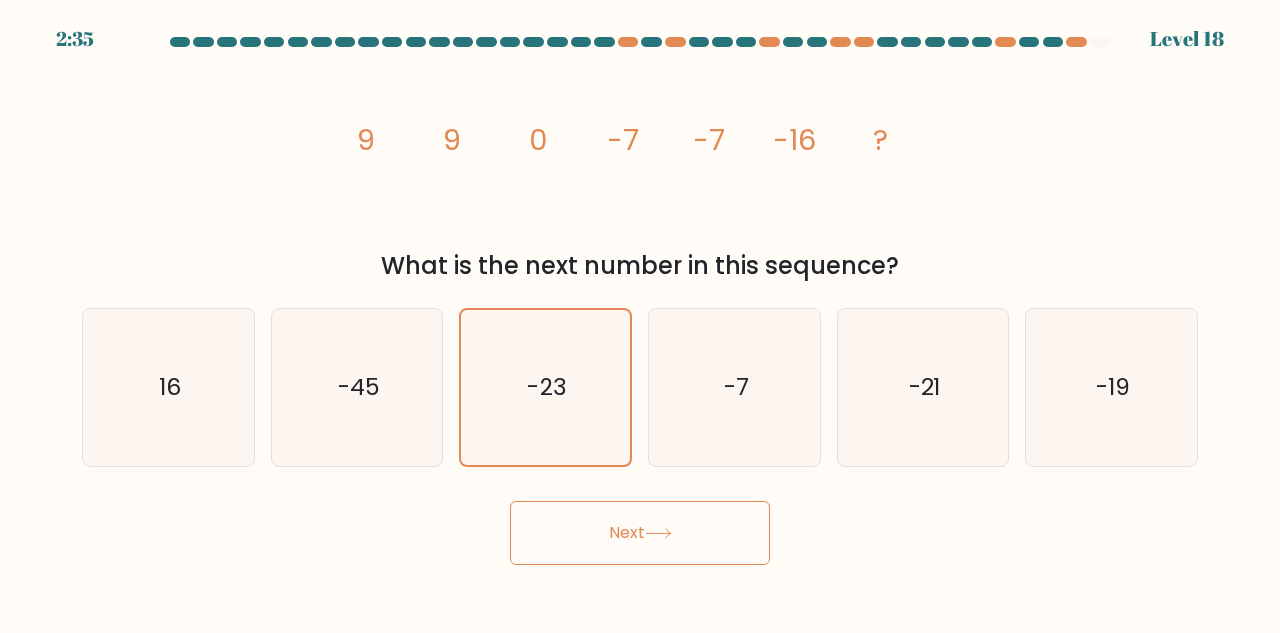 click on "Next" at bounding box center [640, 533] 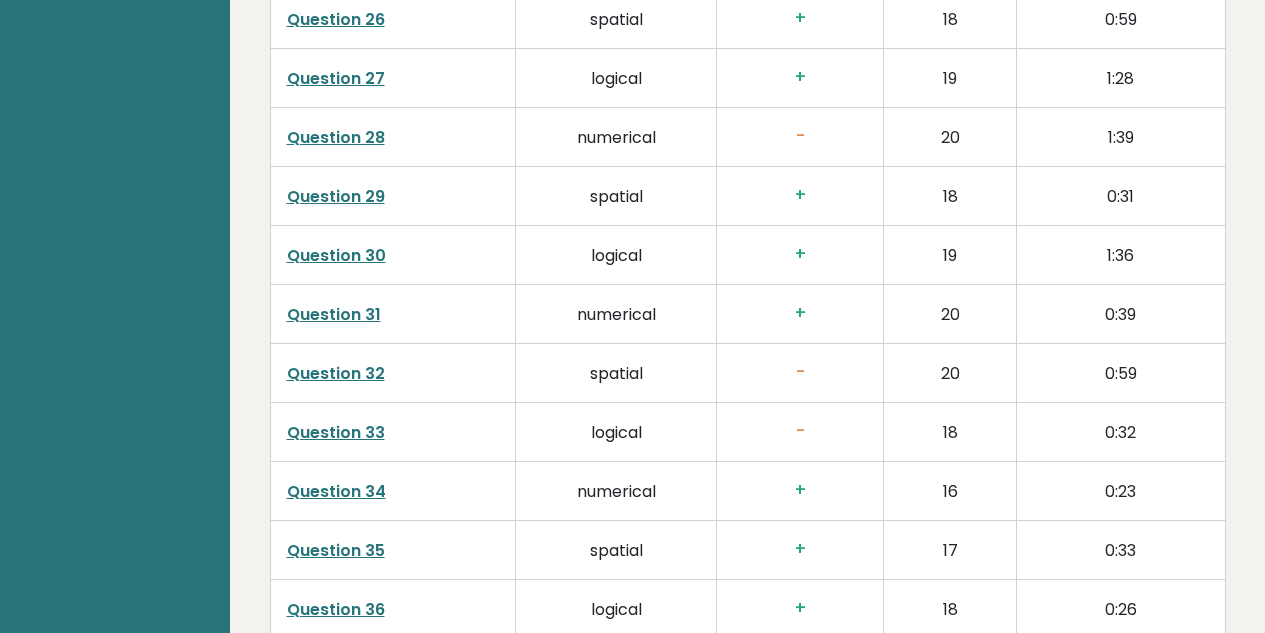 scroll, scrollTop: 5641, scrollLeft: 0, axis: vertical 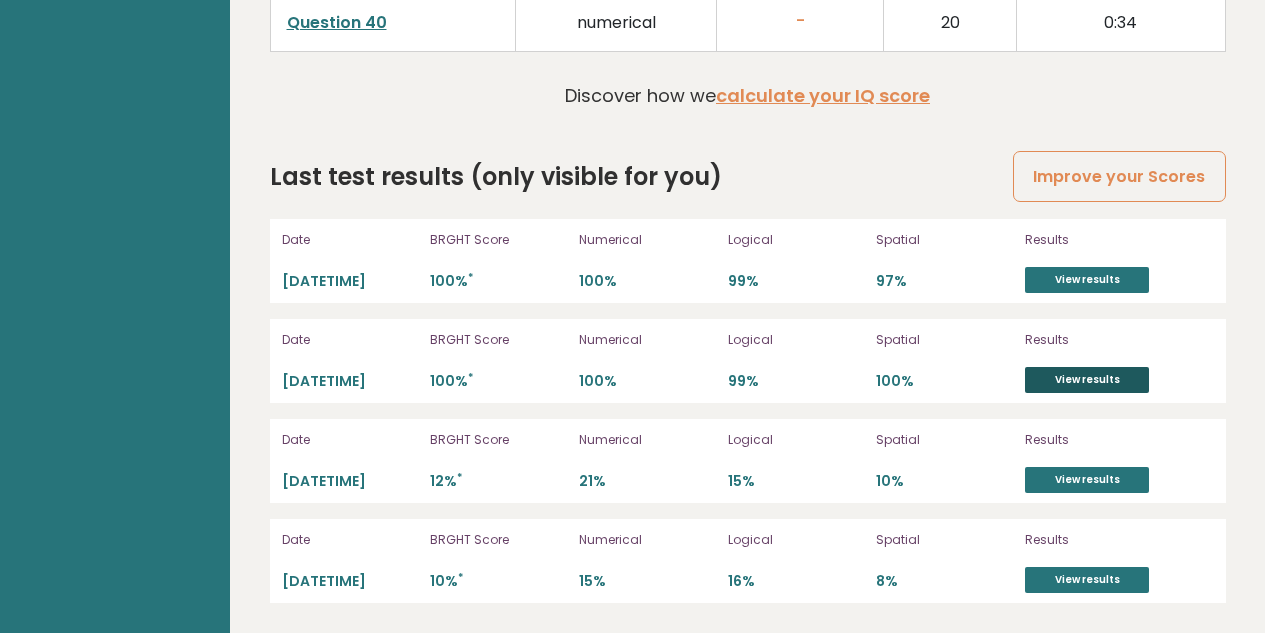 click on "View results" at bounding box center [1087, 380] 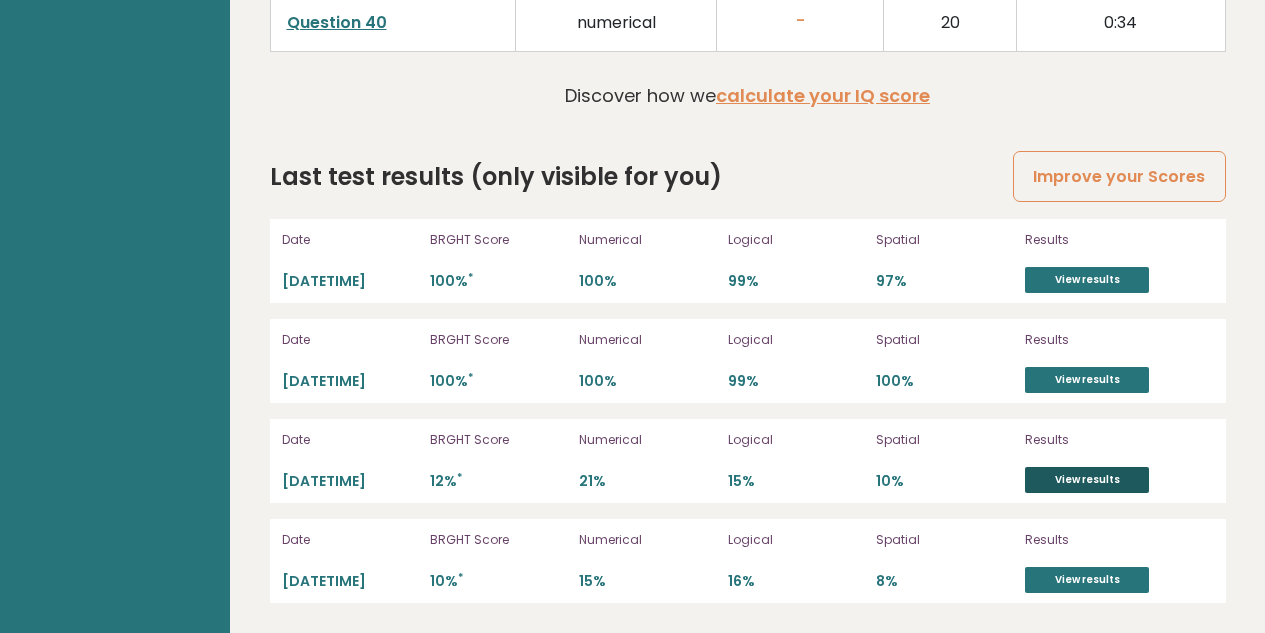 click on "View results" at bounding box center [1087, 480] 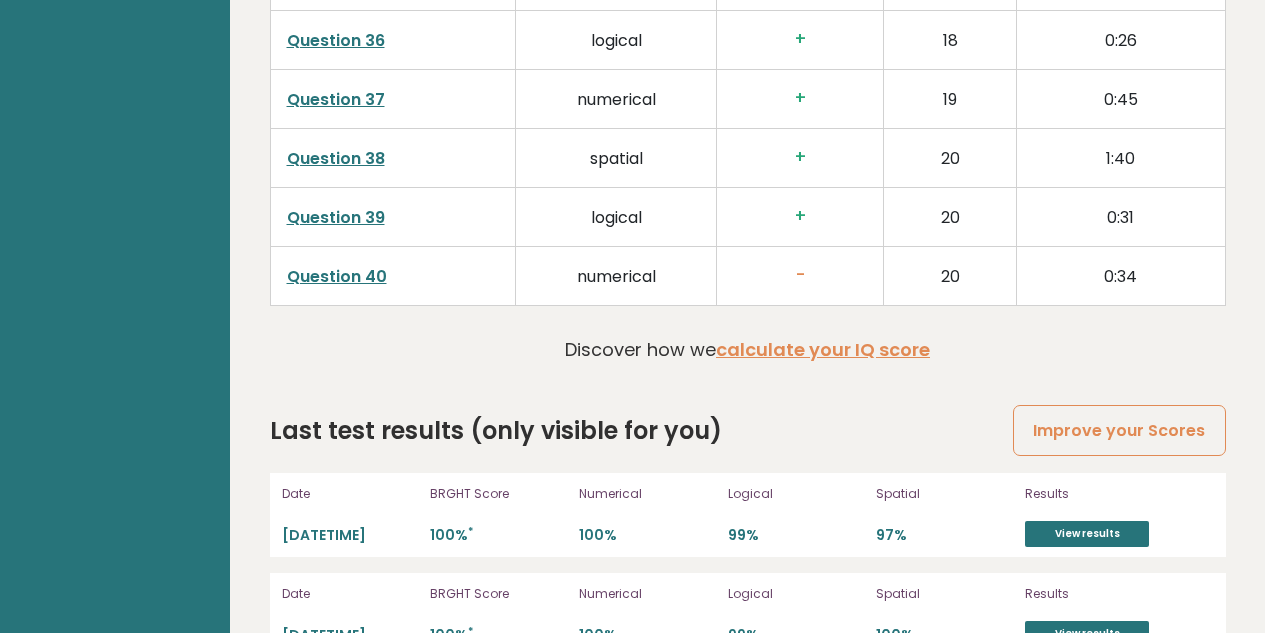 scroll, scrollTop: 5351, scrollLeft: 0, axis: vertical 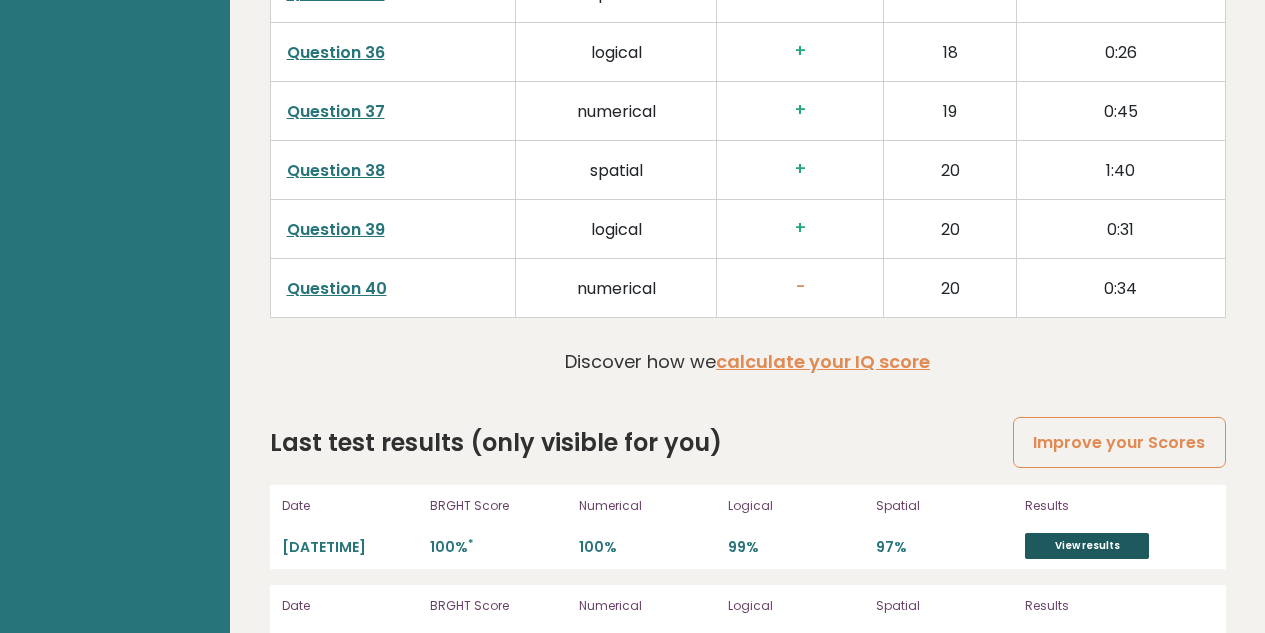 click on "View results" at bounding box center [1087, 546] 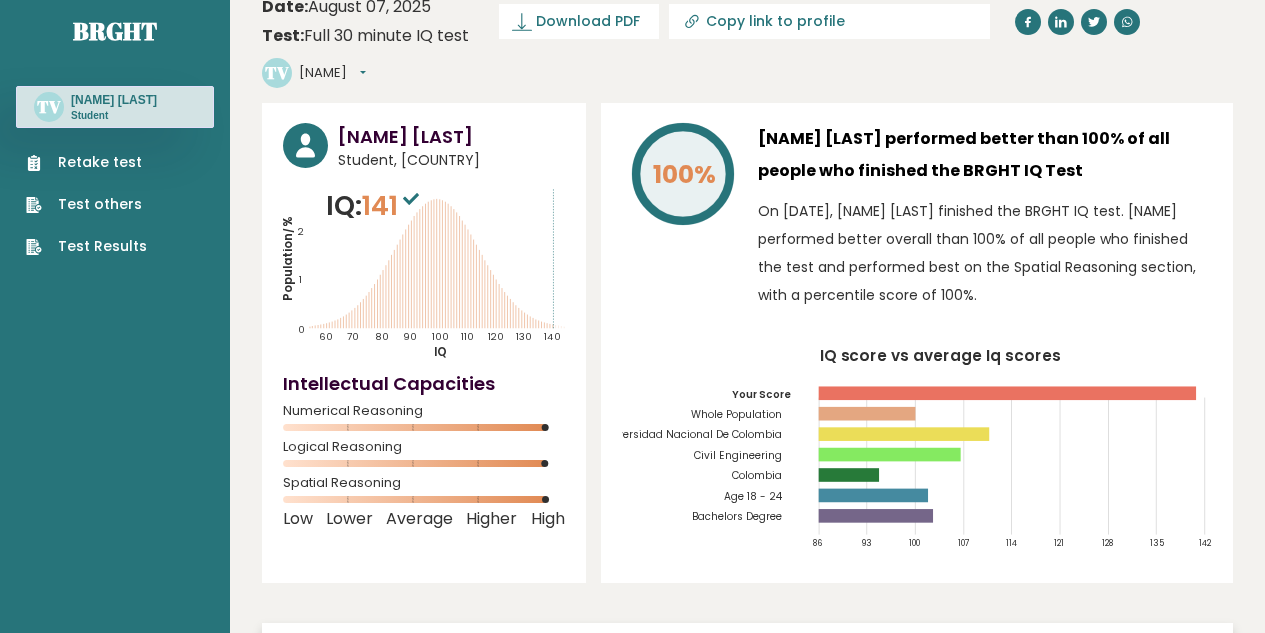 scroll, scrollTop: 0, scrollLeft: 0, axis: both 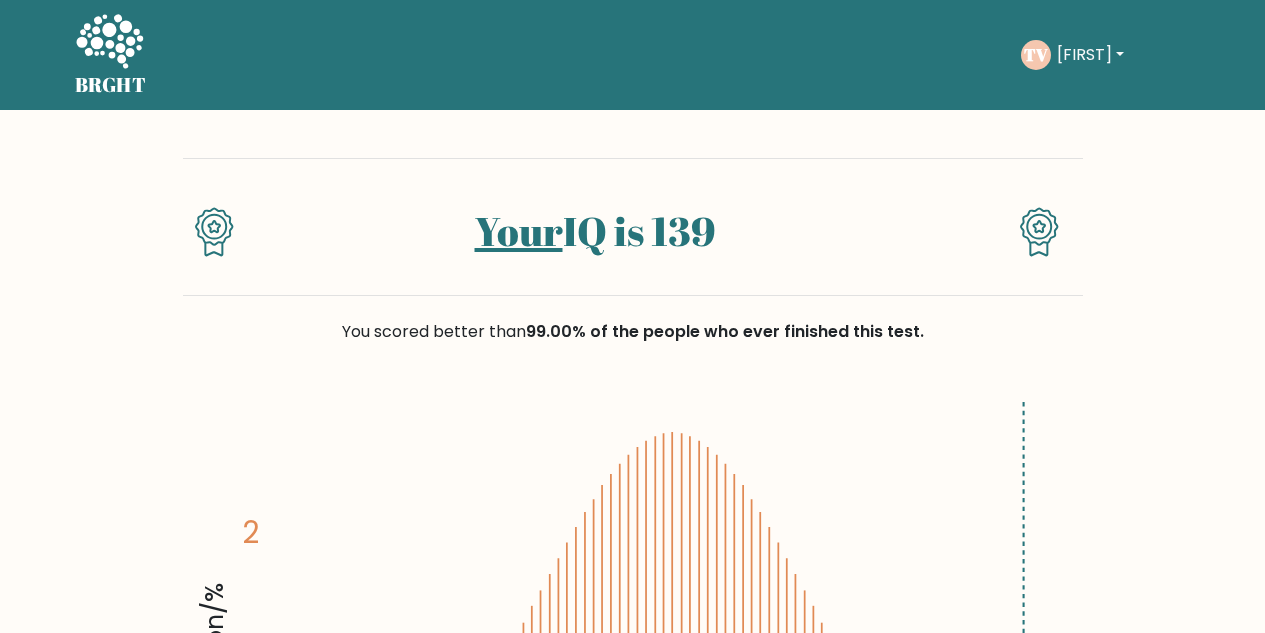click 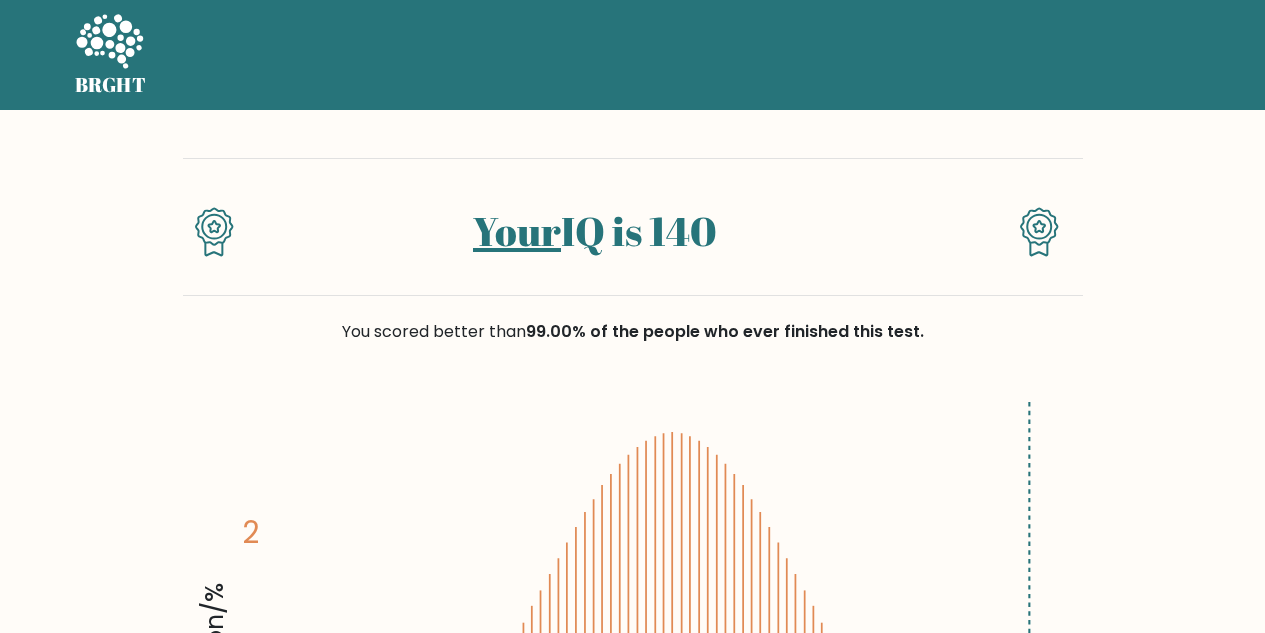 scroll, scrollTop: 0, scrollLeft: 0, axis: both 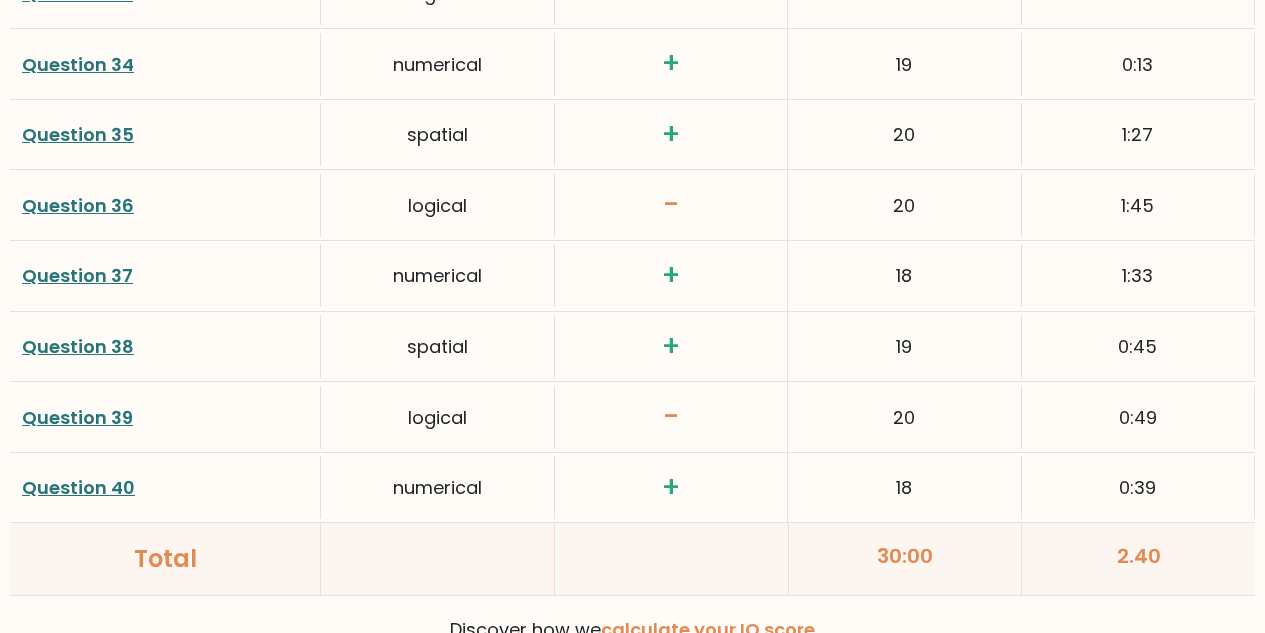 click on "Question 39" at bounding box center [77, 417] 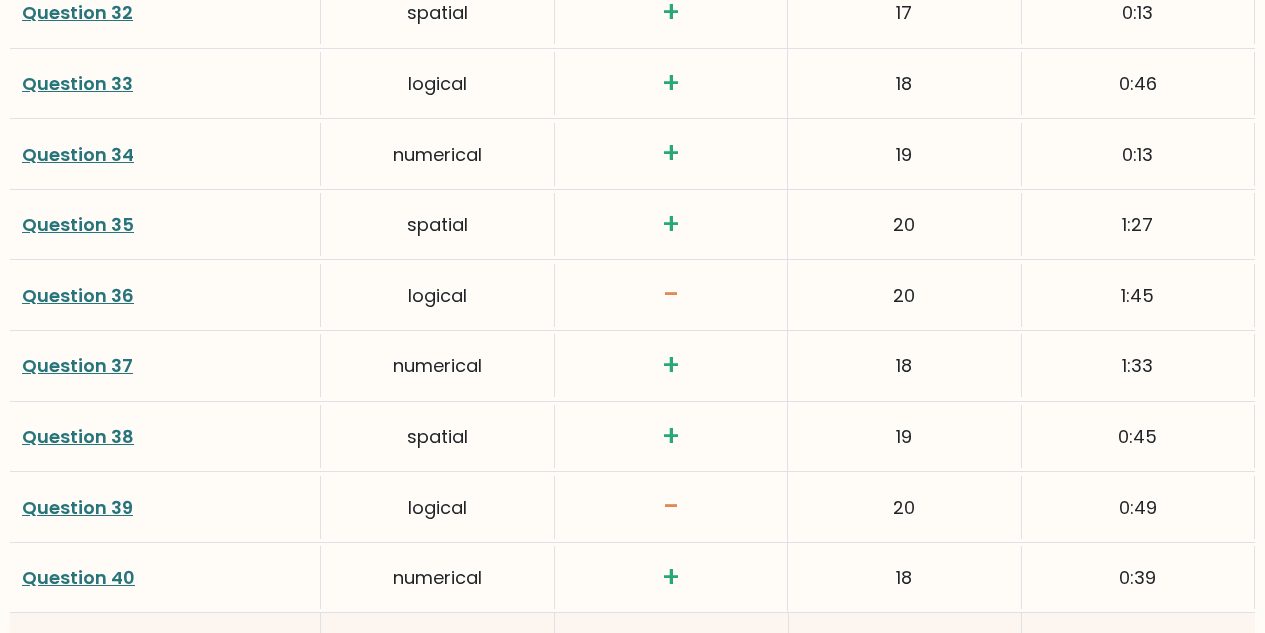 scroll, scrollTop: 5107, scrollLeft: 0, axis: vertical 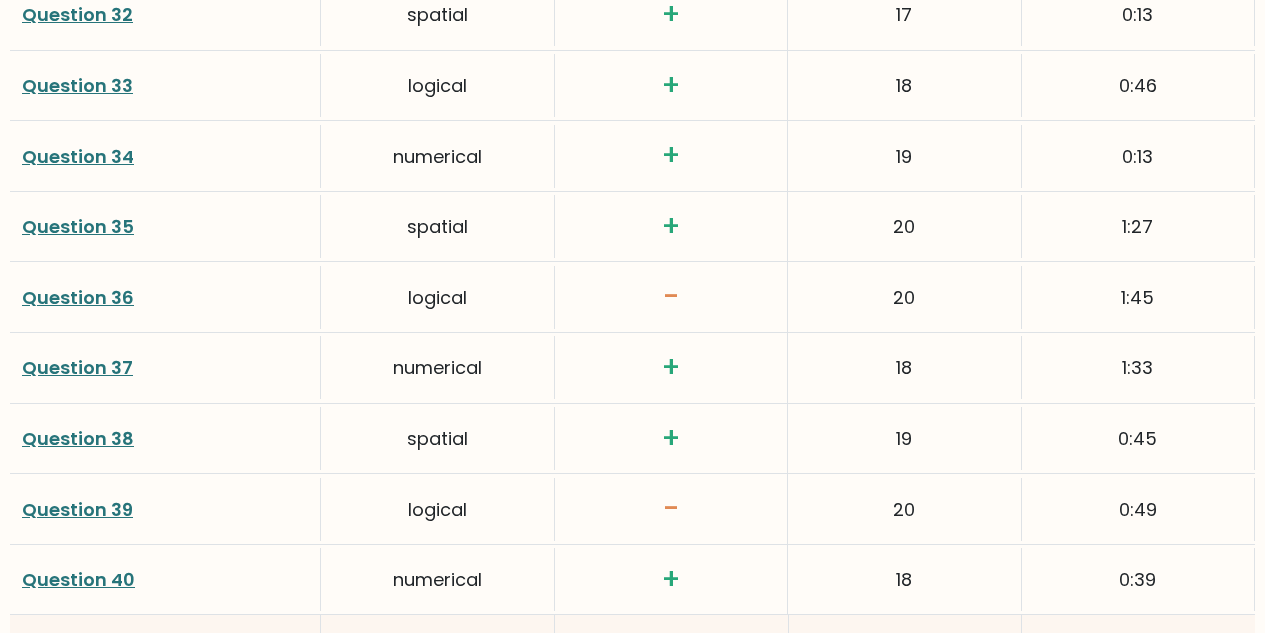click on "Question 36" at bounding box center (165, 297) 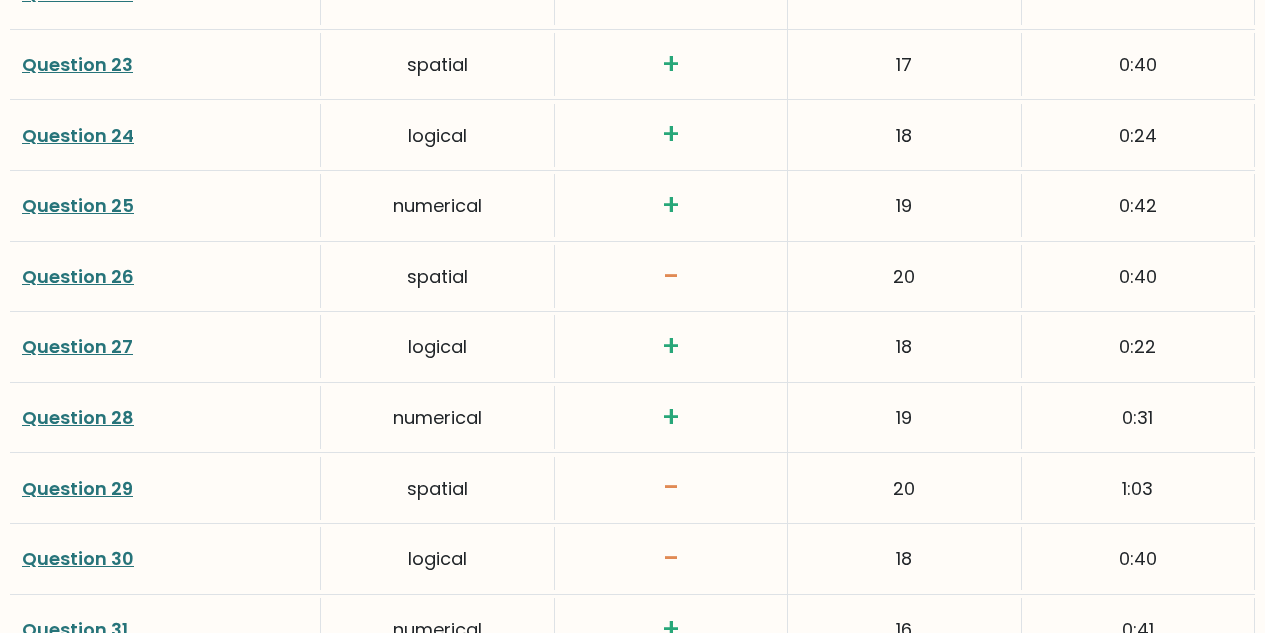 scroll, scrollTop: 4411, scrollLeft: 0, axis: vertical 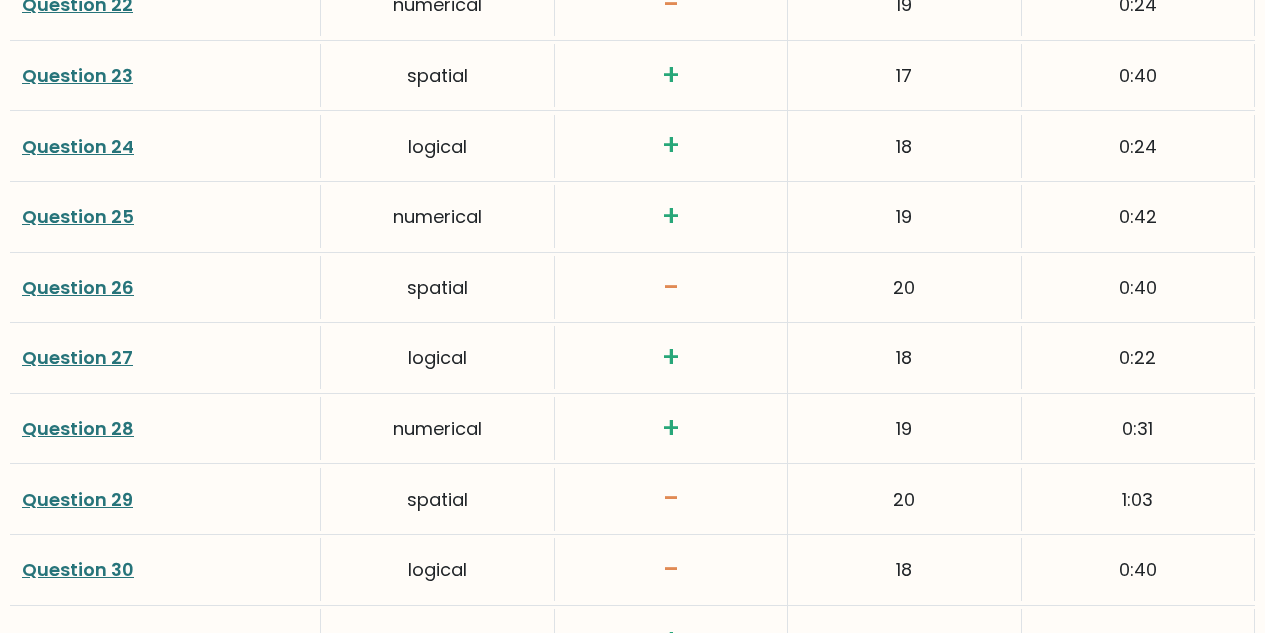 click on "Question 29" at bounding box center (77, 499) 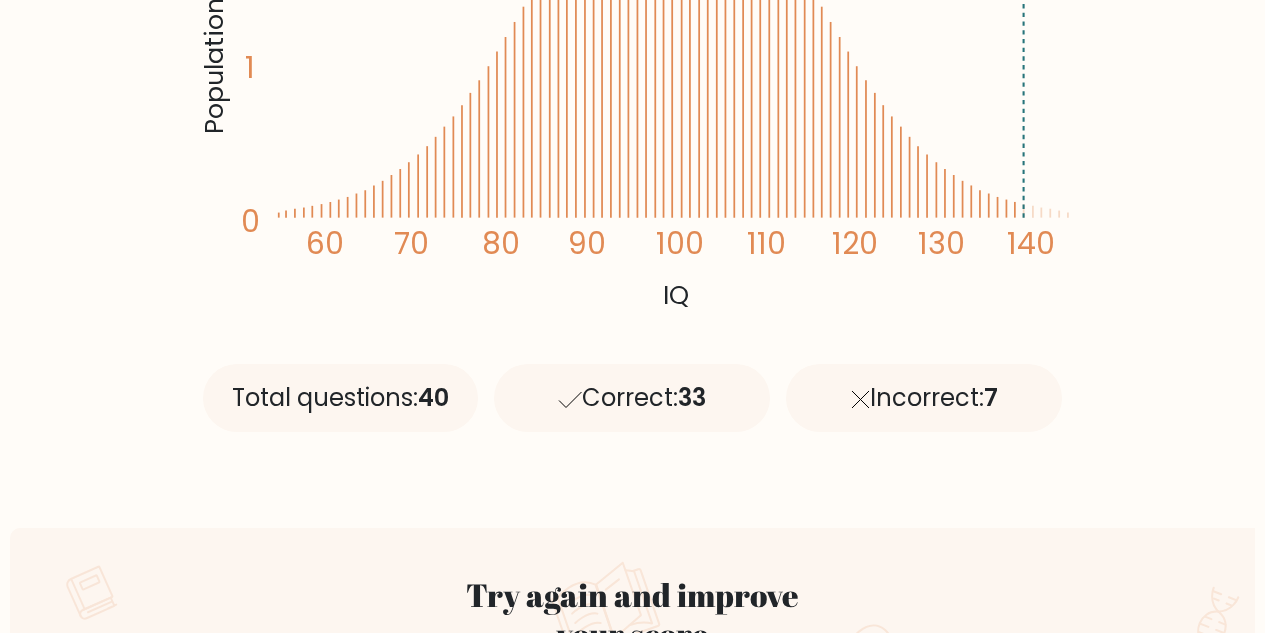 scroll, scrollTop: 0, scrollLeft: 0, axis: both 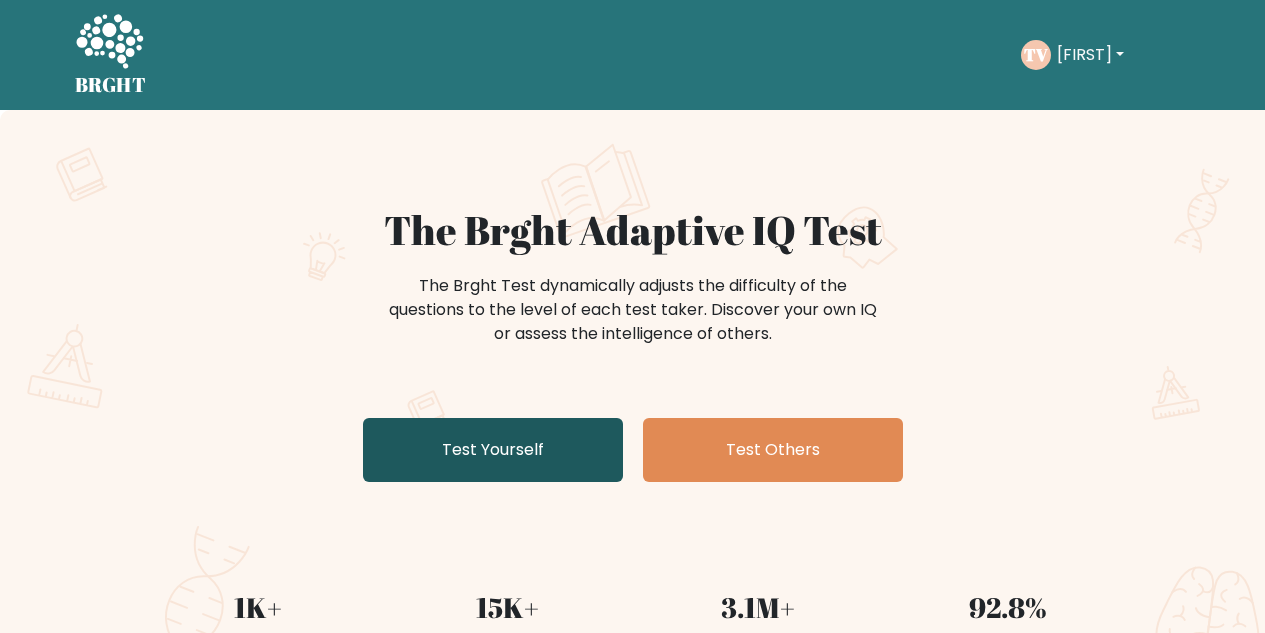 click on "Test Yourself" at bounding box center [493, 450] 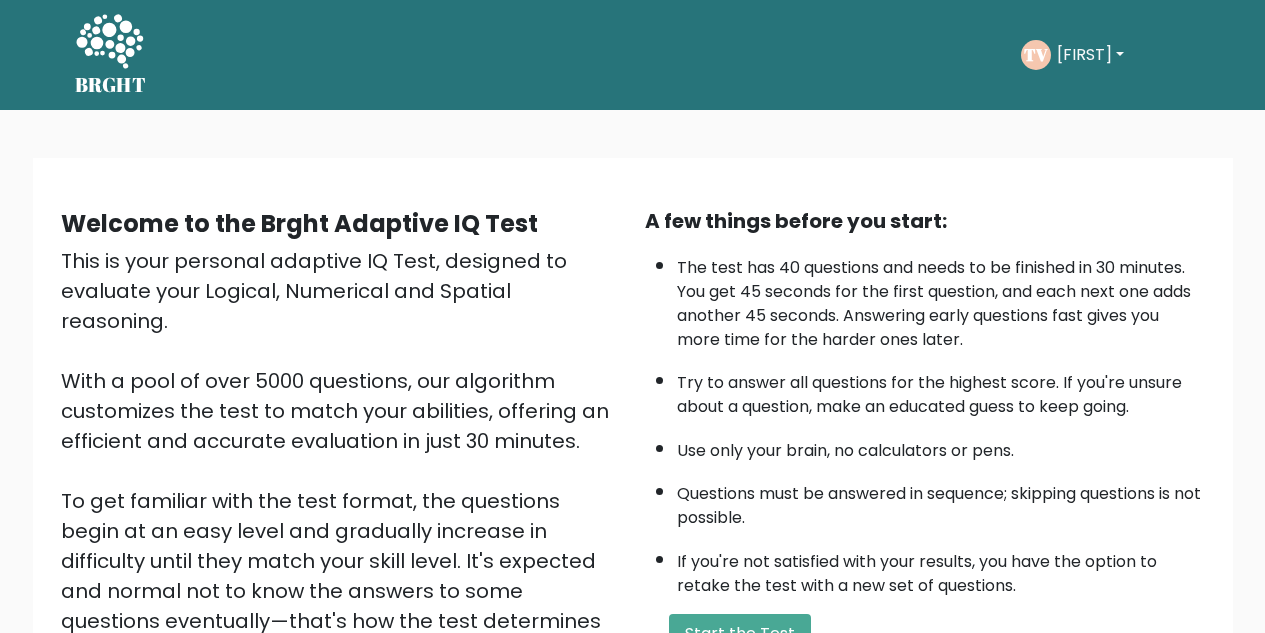 scroll, scrollTop: 283, scrollLeft: 0, axis: vertical 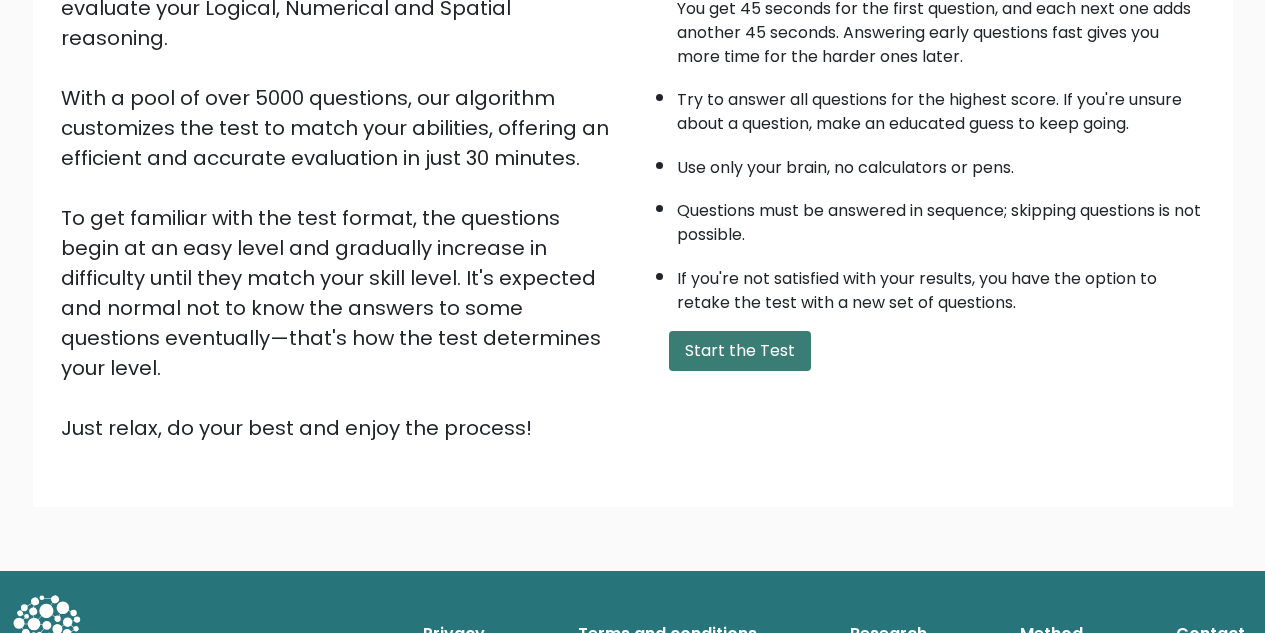 click on "Start the Test" at bounding box center (740, 351) 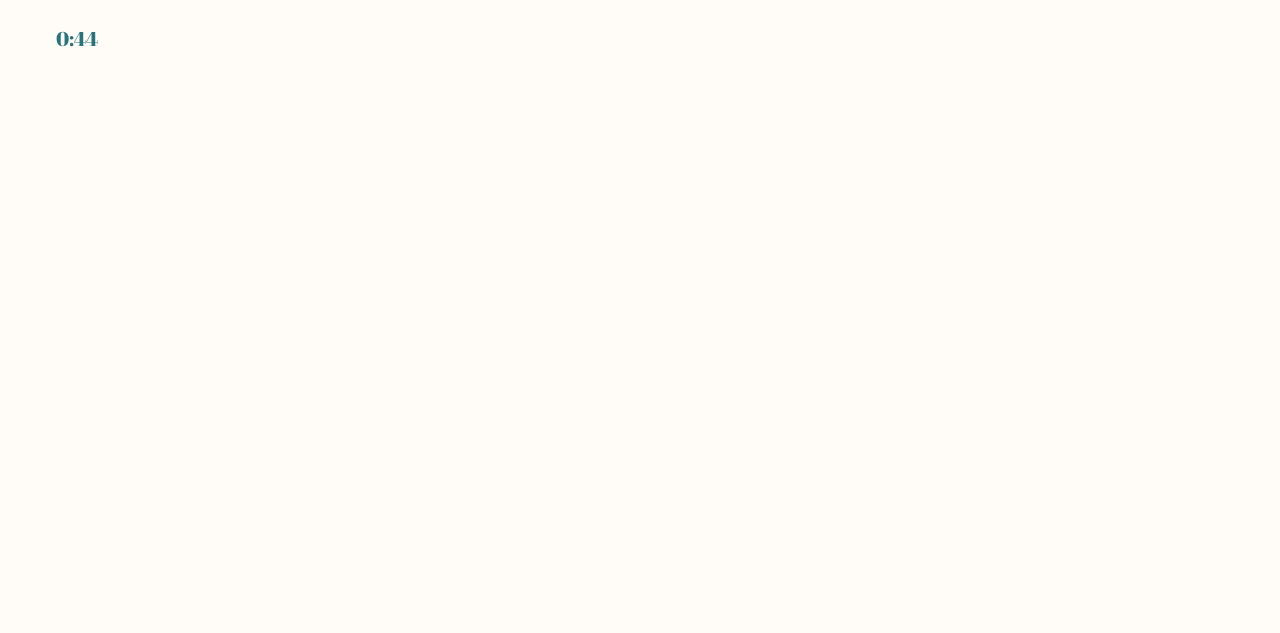 scroll, scrollTop: 0, scrollLeft: 0, axis: both 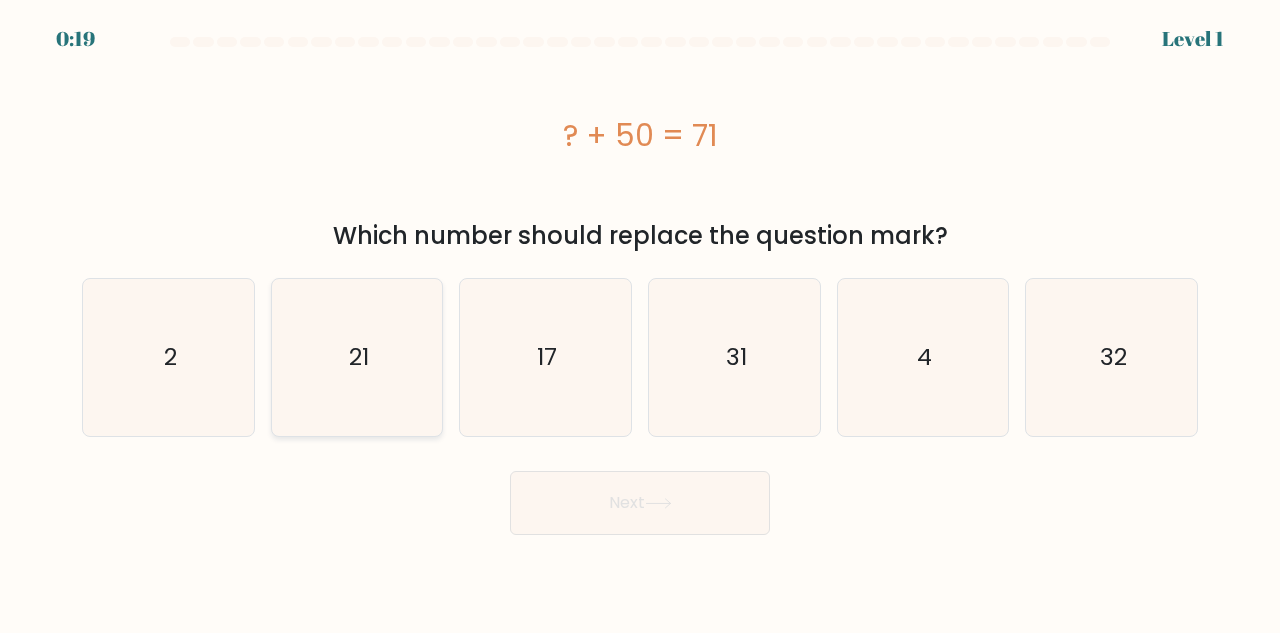 click on "21" 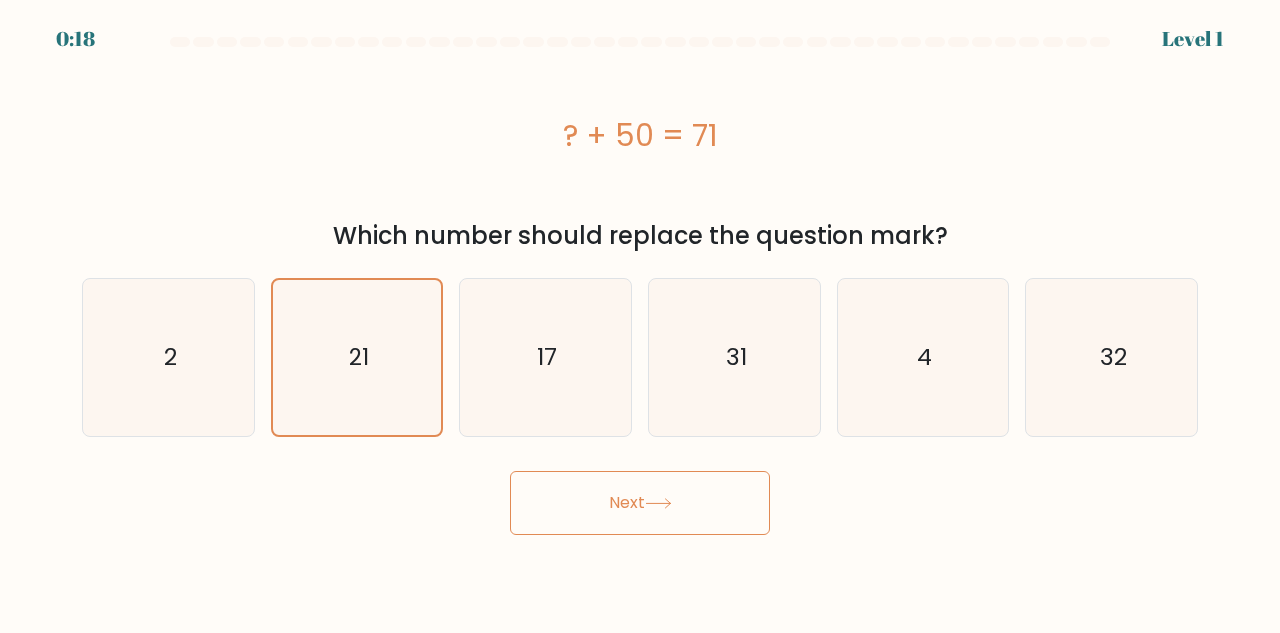 click on "Next" at bounding box center (640, 503) 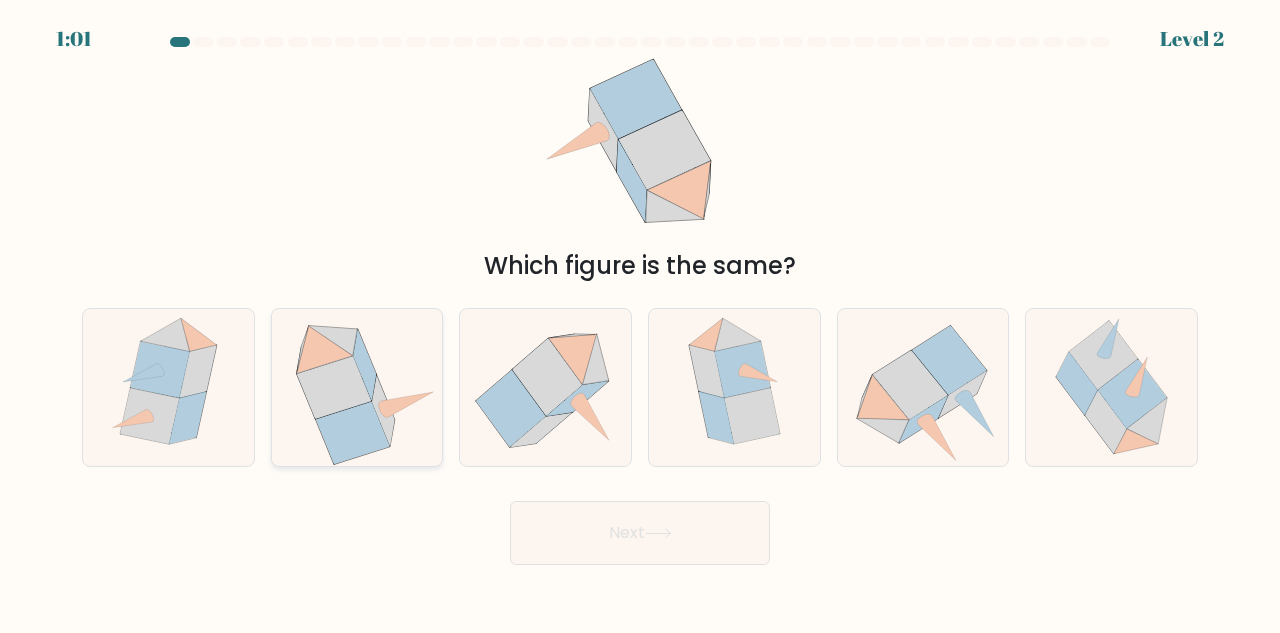 click 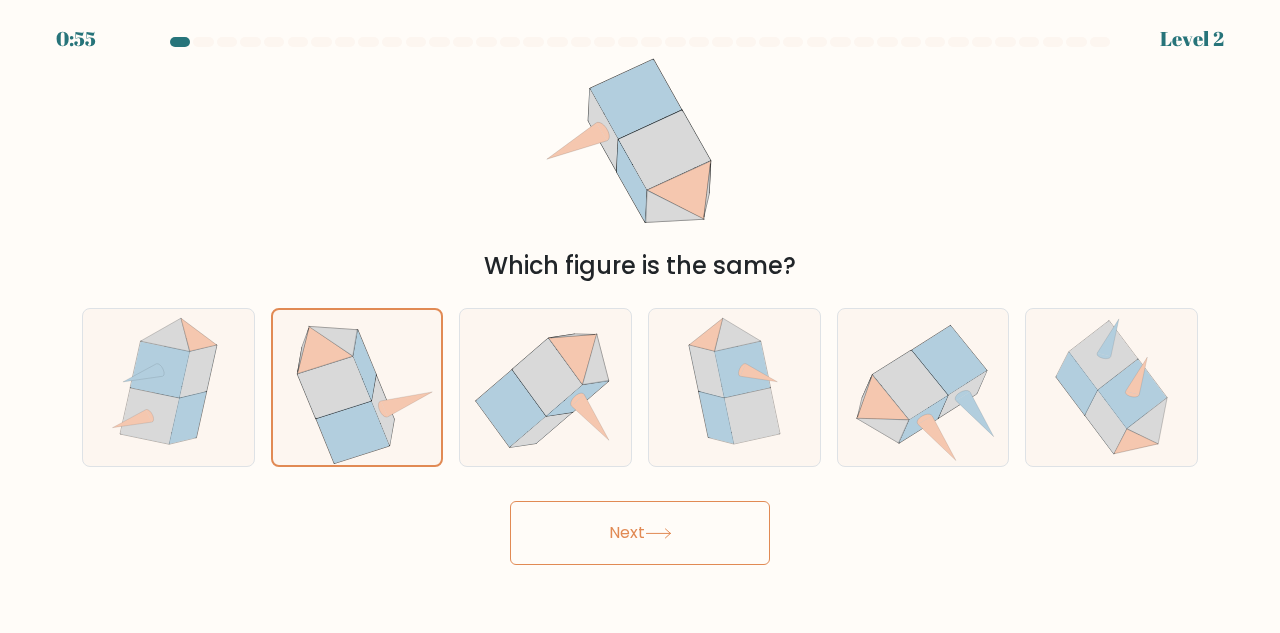 click on "Next" at bounding box center (640, 533) 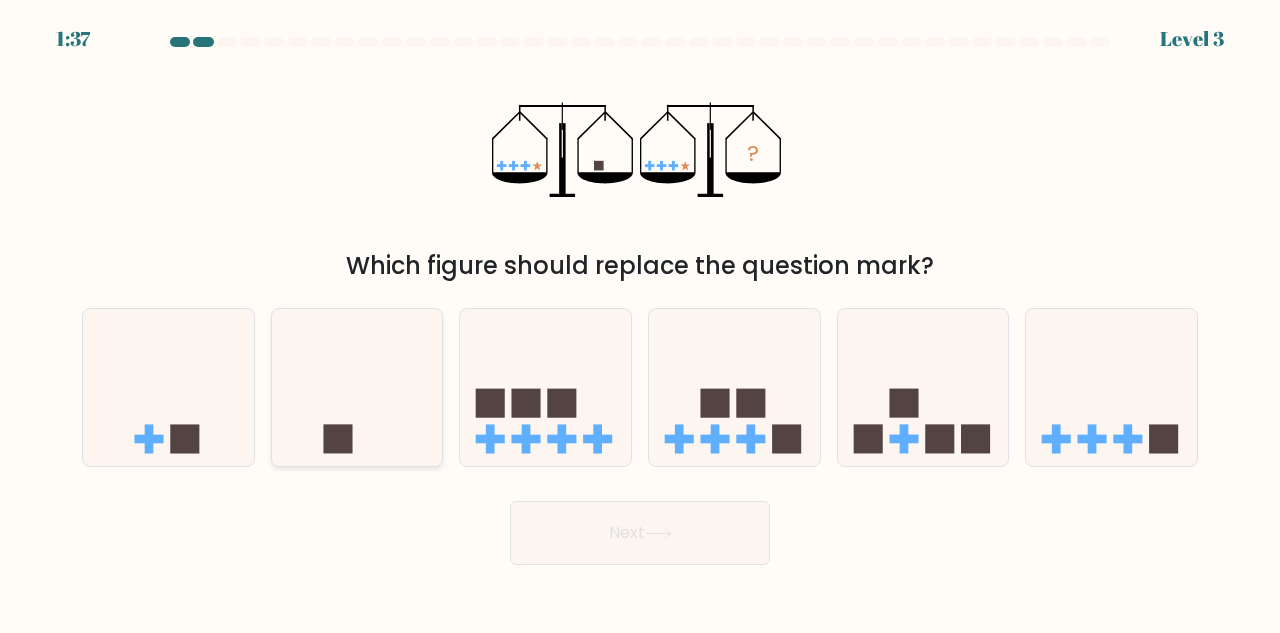 click 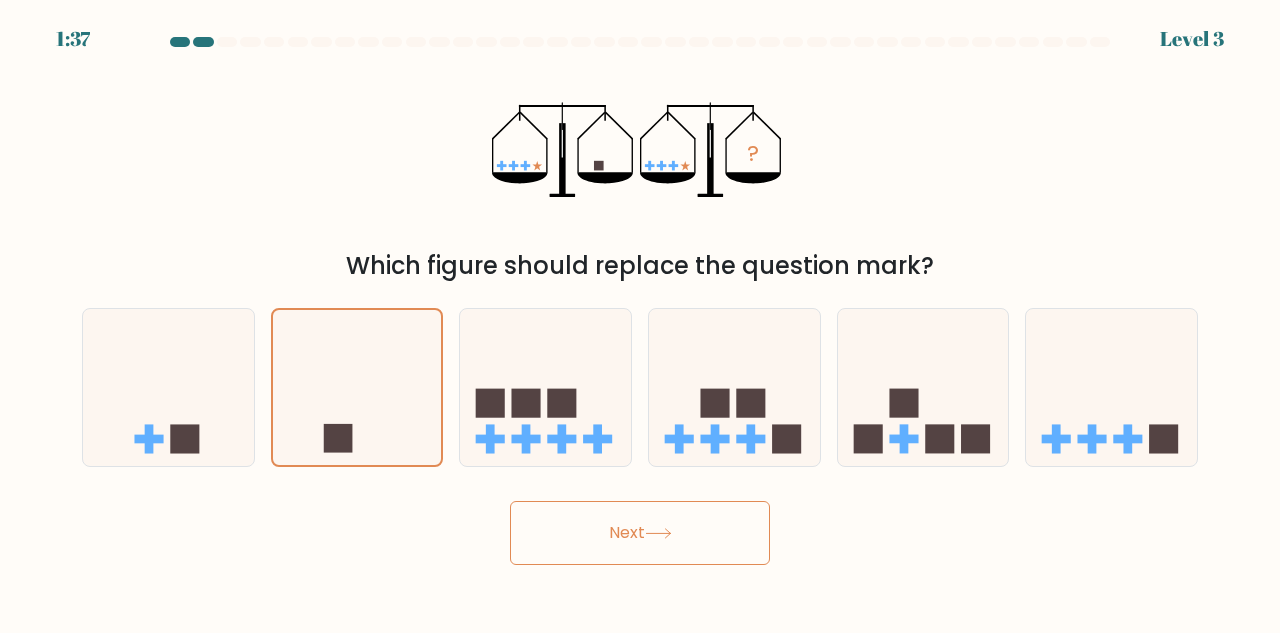 click on "Next" at bounding box center [640, 533] 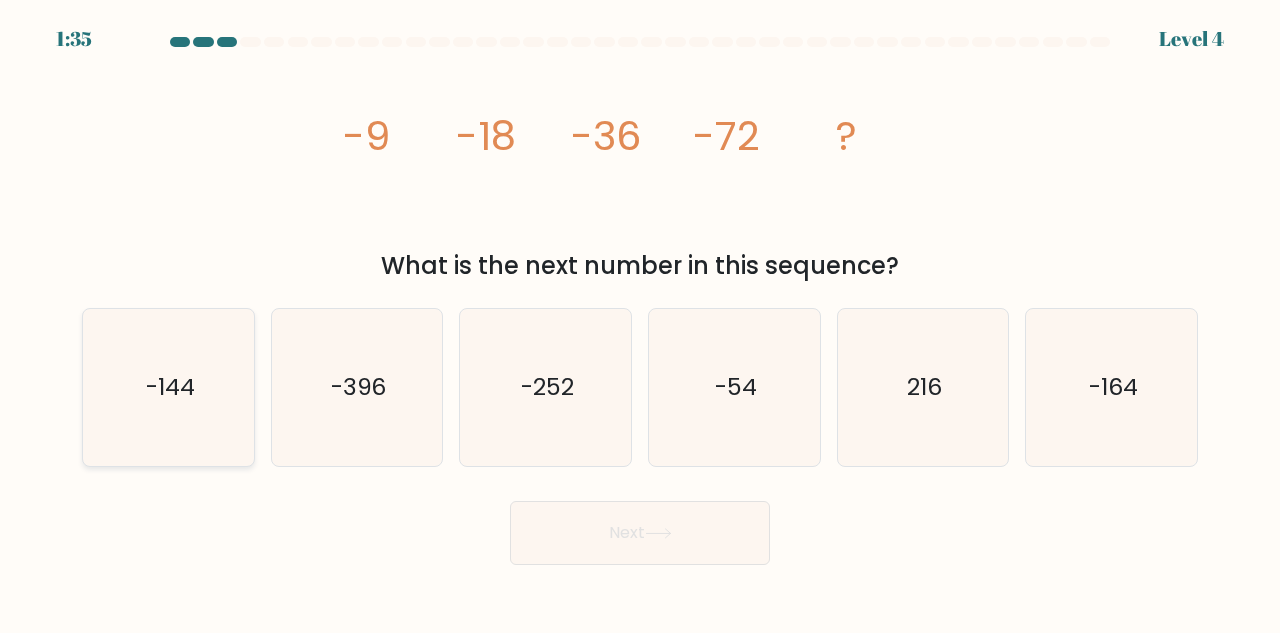 click on "-144" 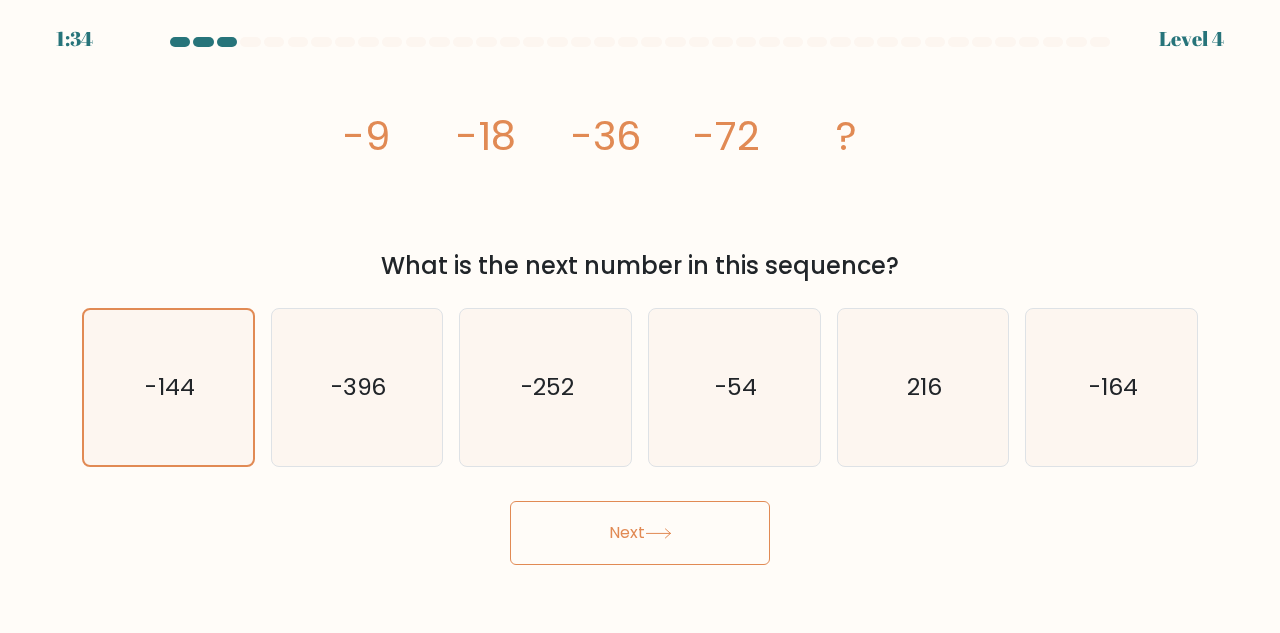 click on "Next" at bounding box center (640, 533) 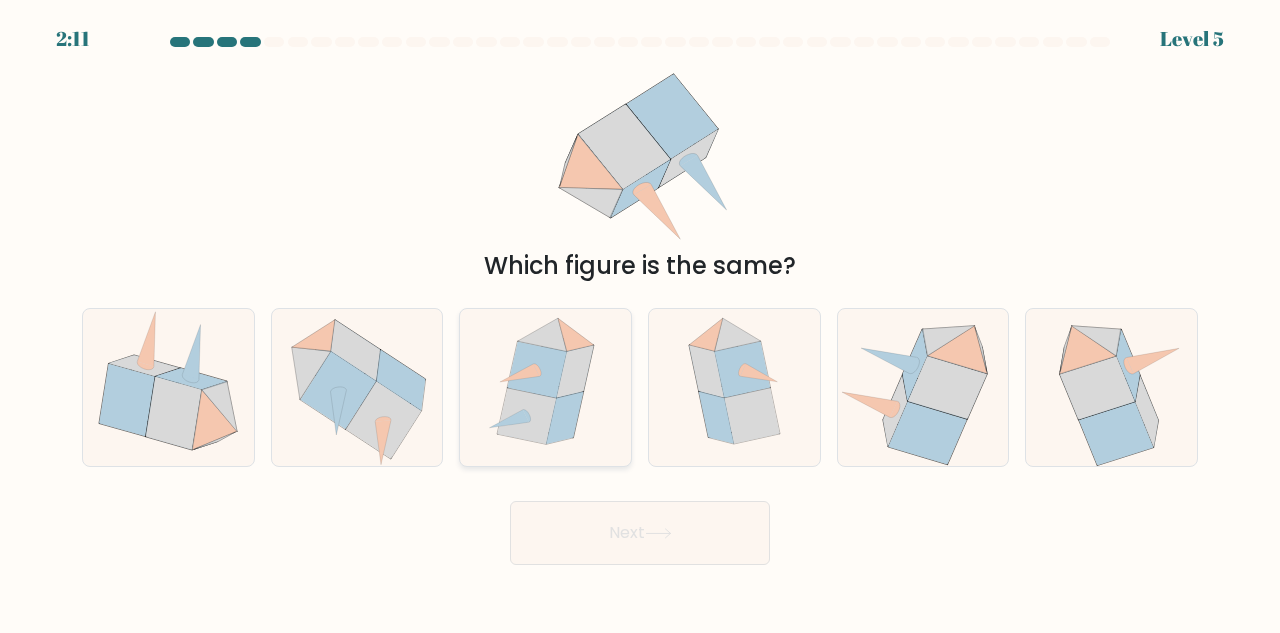 click 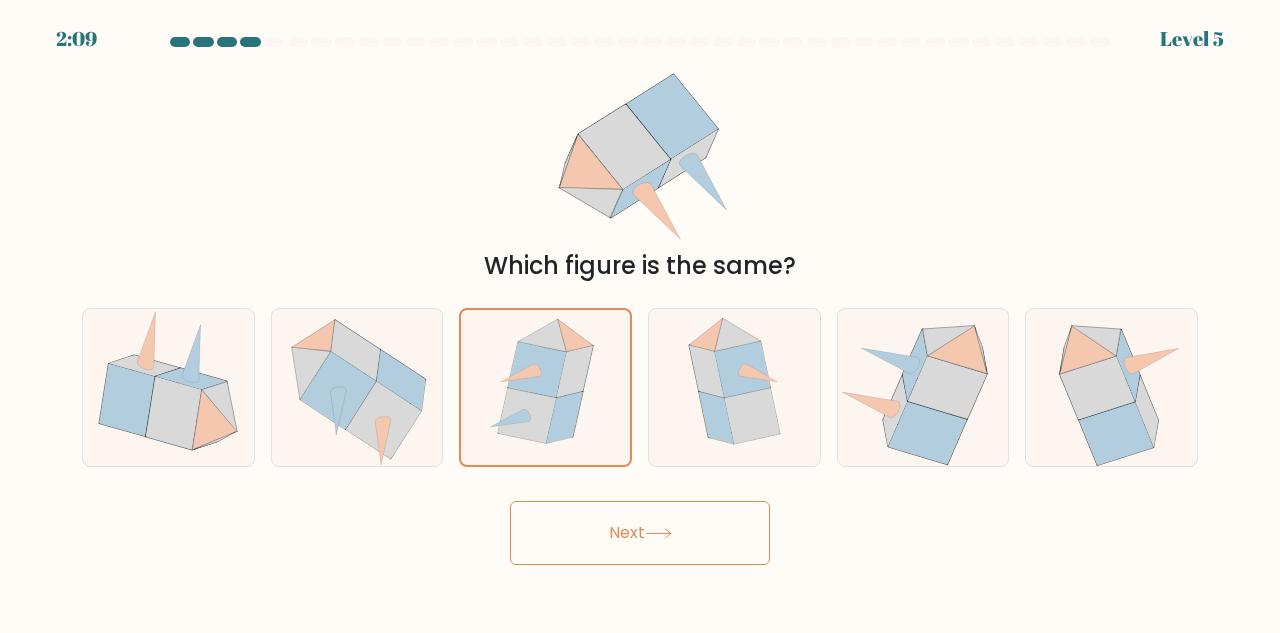 click on "Next" at bounding box center [640, 533] 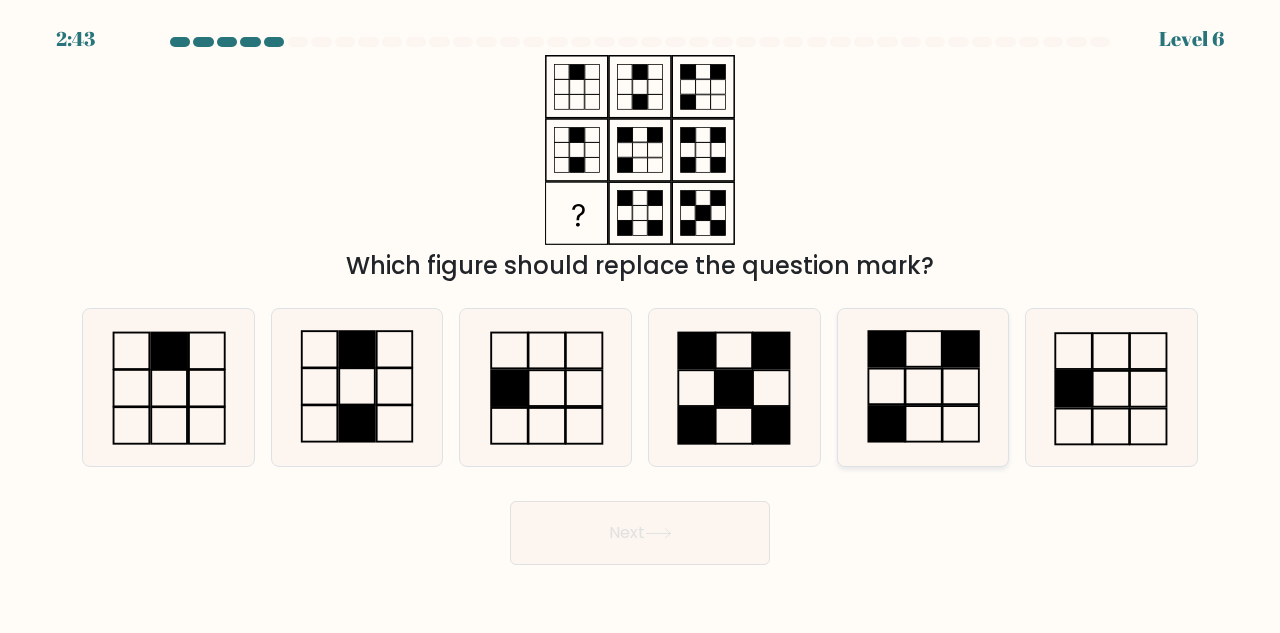 click 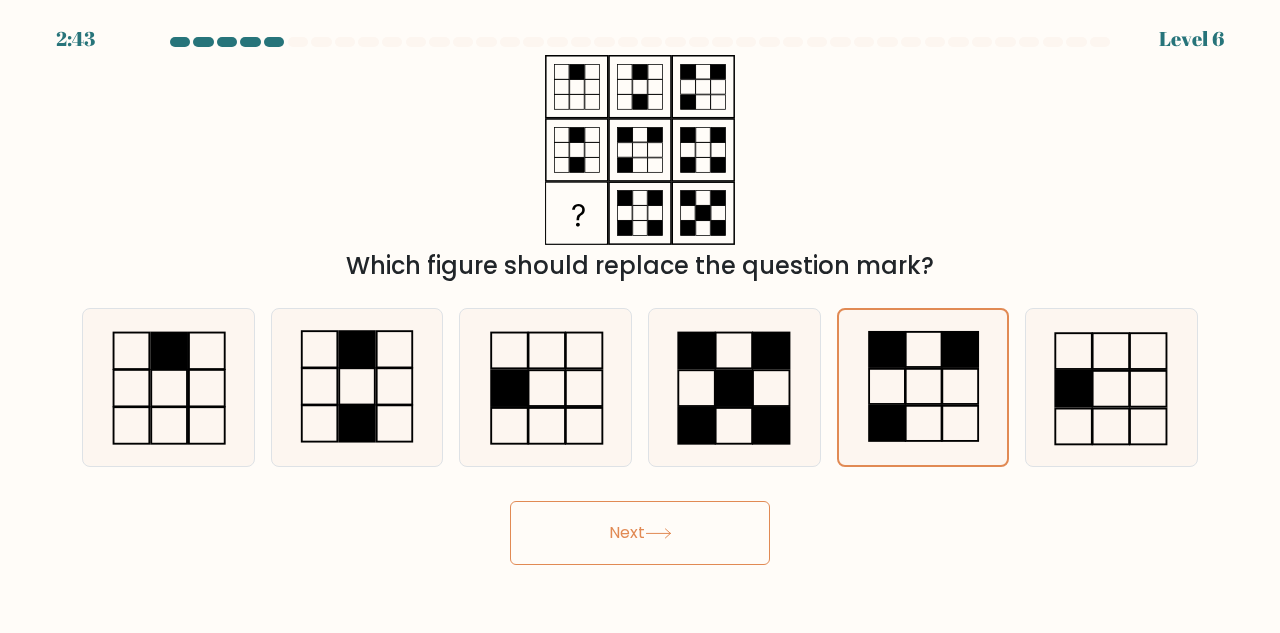 click on "Next" at bounding box center [640, 533] 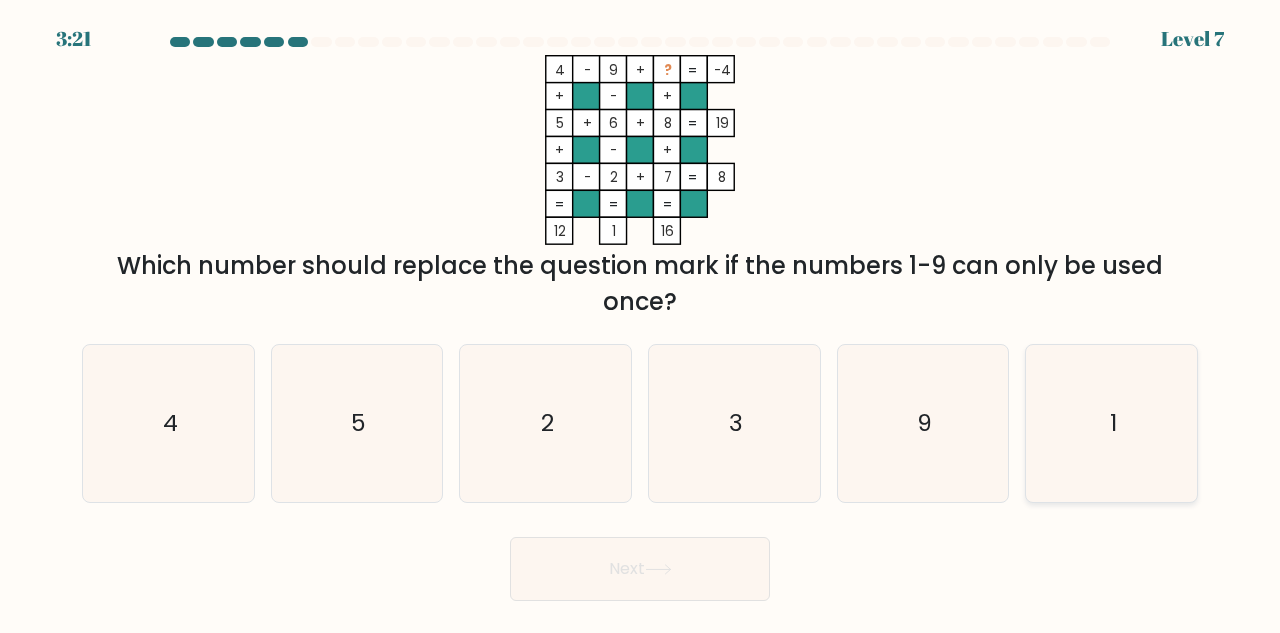 click on "1" 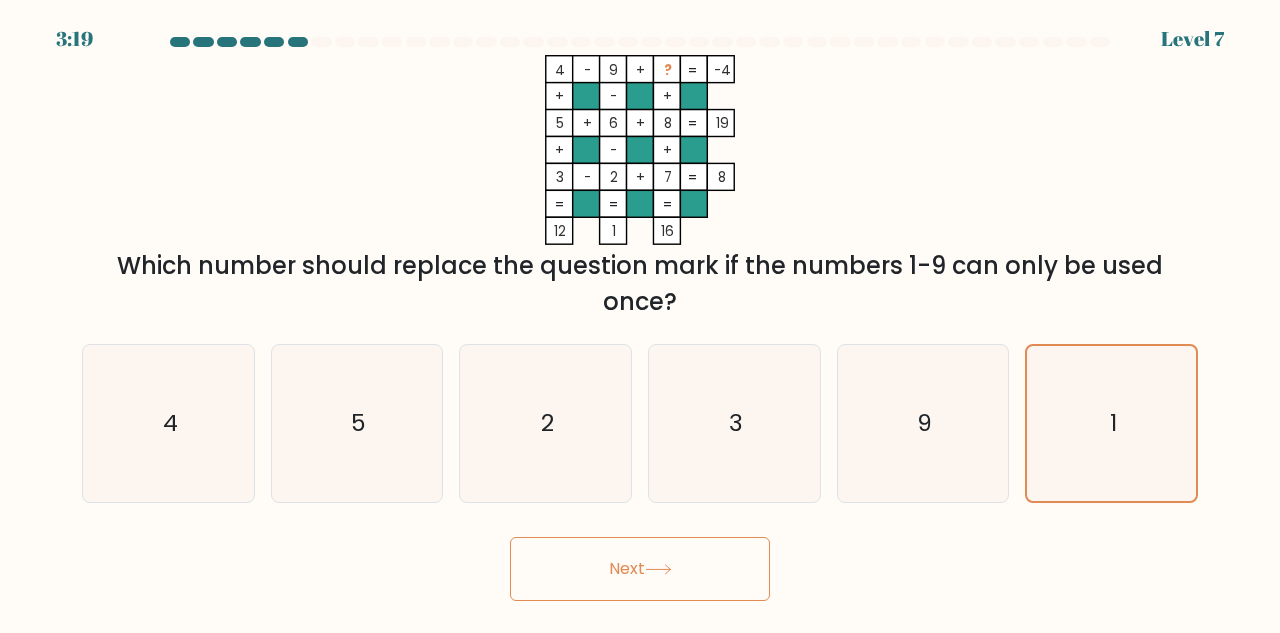 click on "Next" at bounding box center (640, 569) 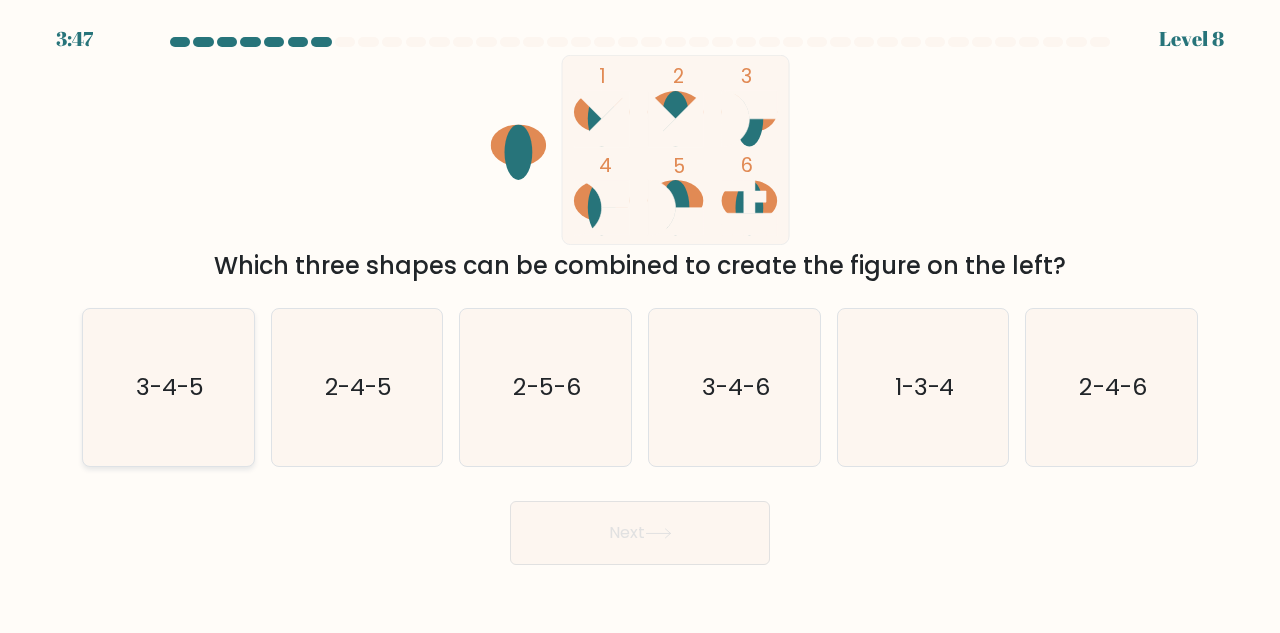 click on "3-4-5" 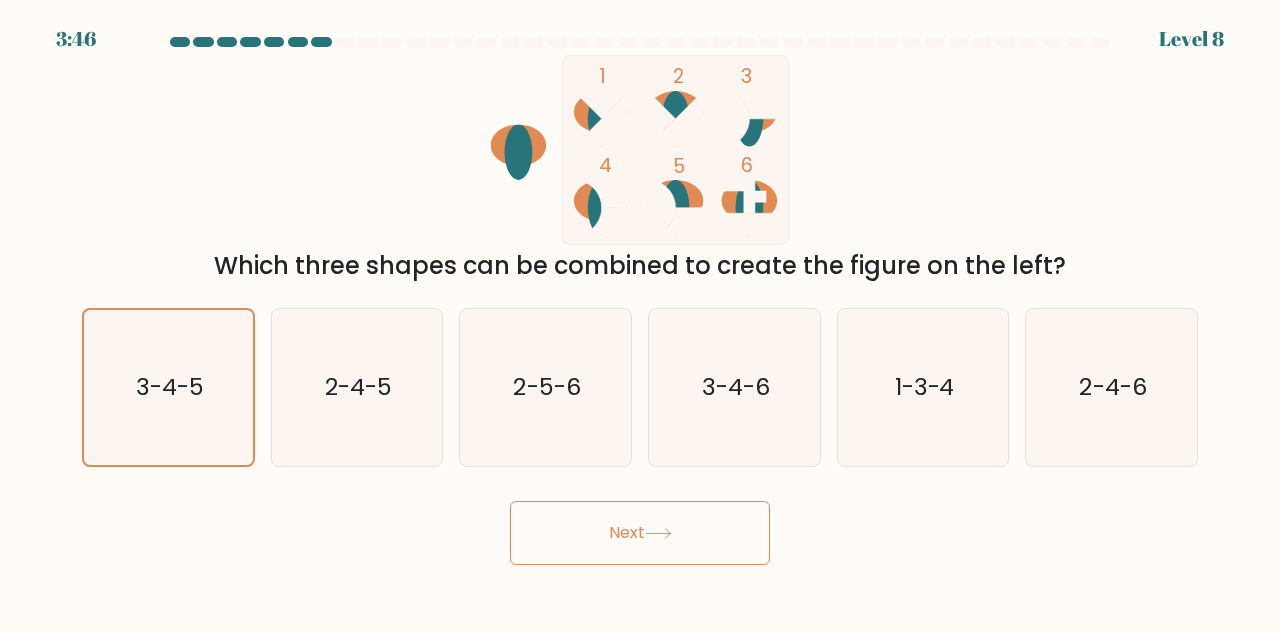 click on "Next" at bounding box center (640, 533) 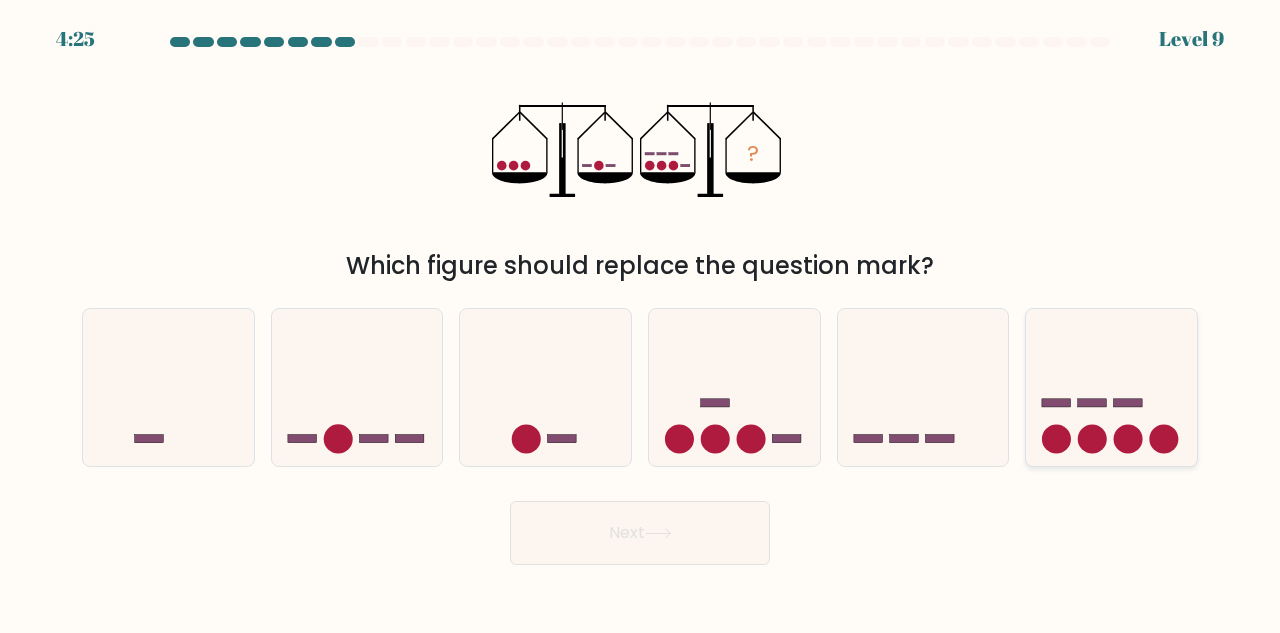 click 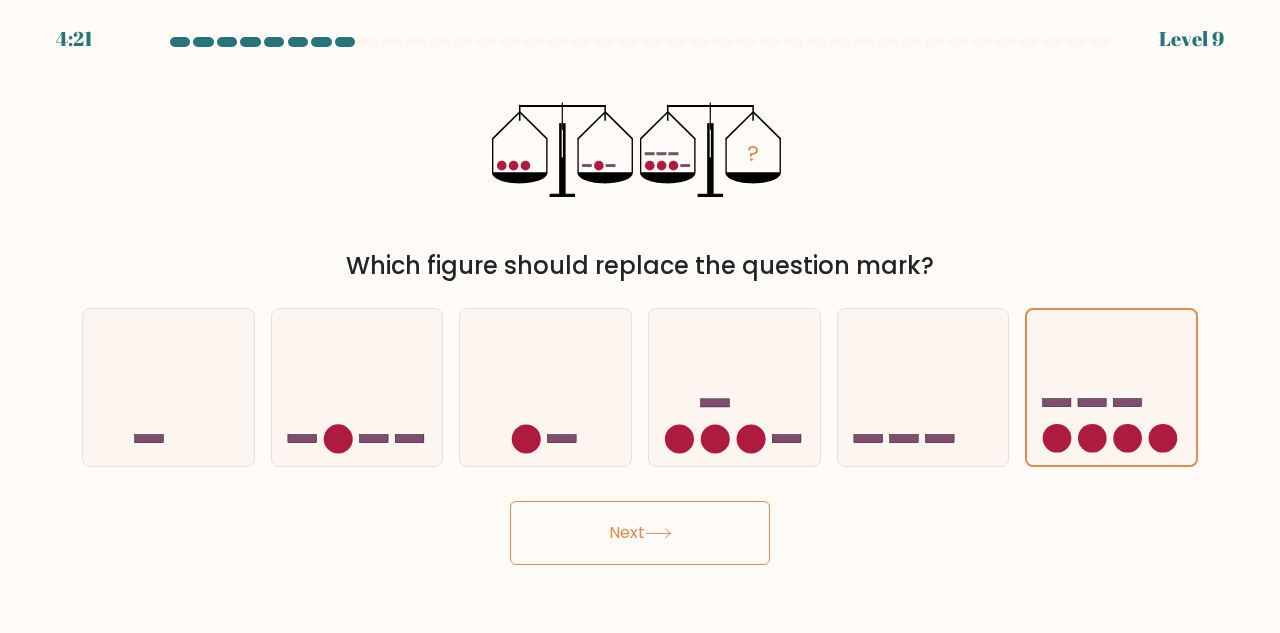 click on "Next" at bounding box center [640, 533] 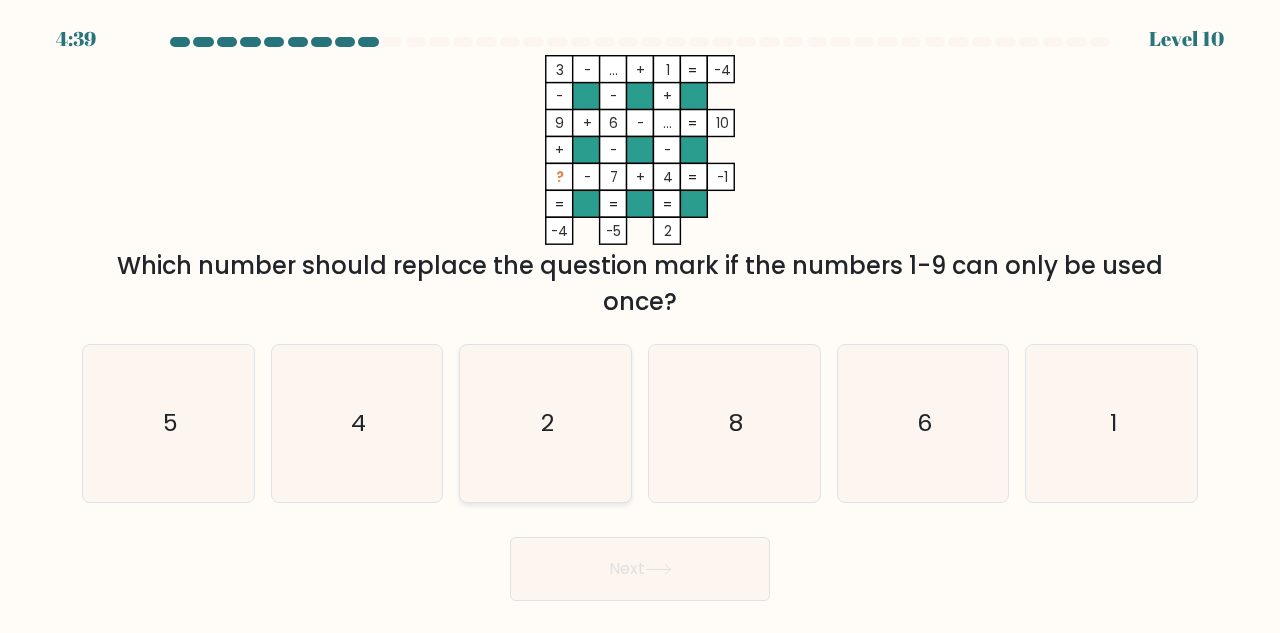 click on "2" 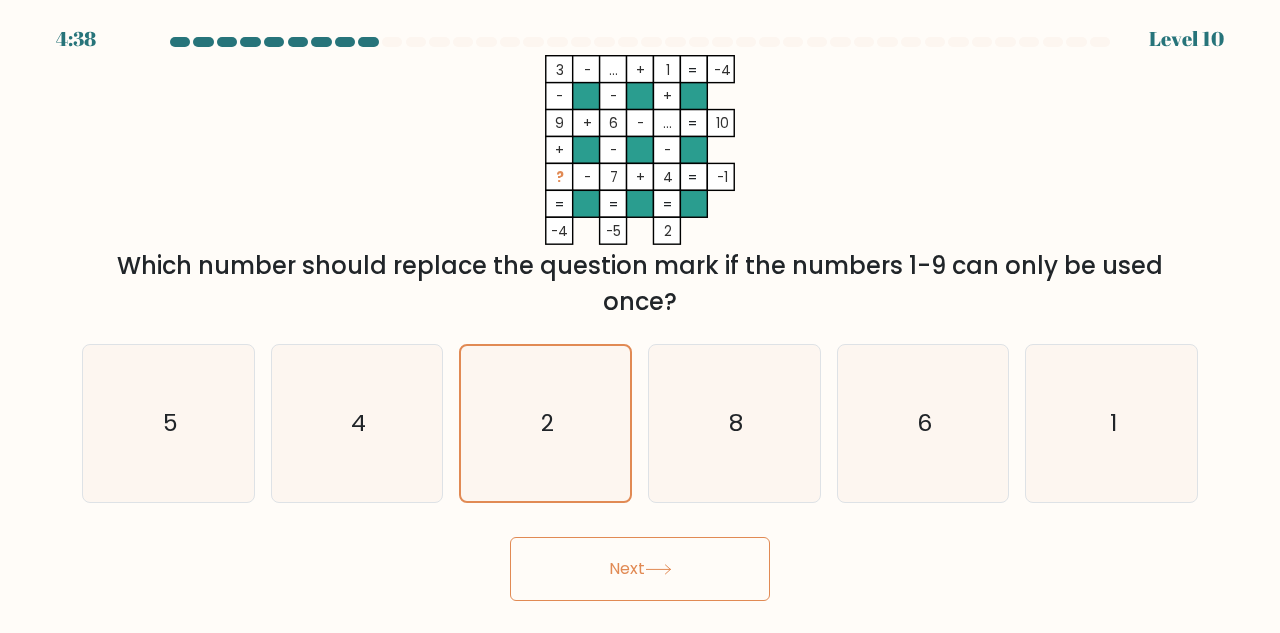click on "Next" at bounding box center [640, 569] 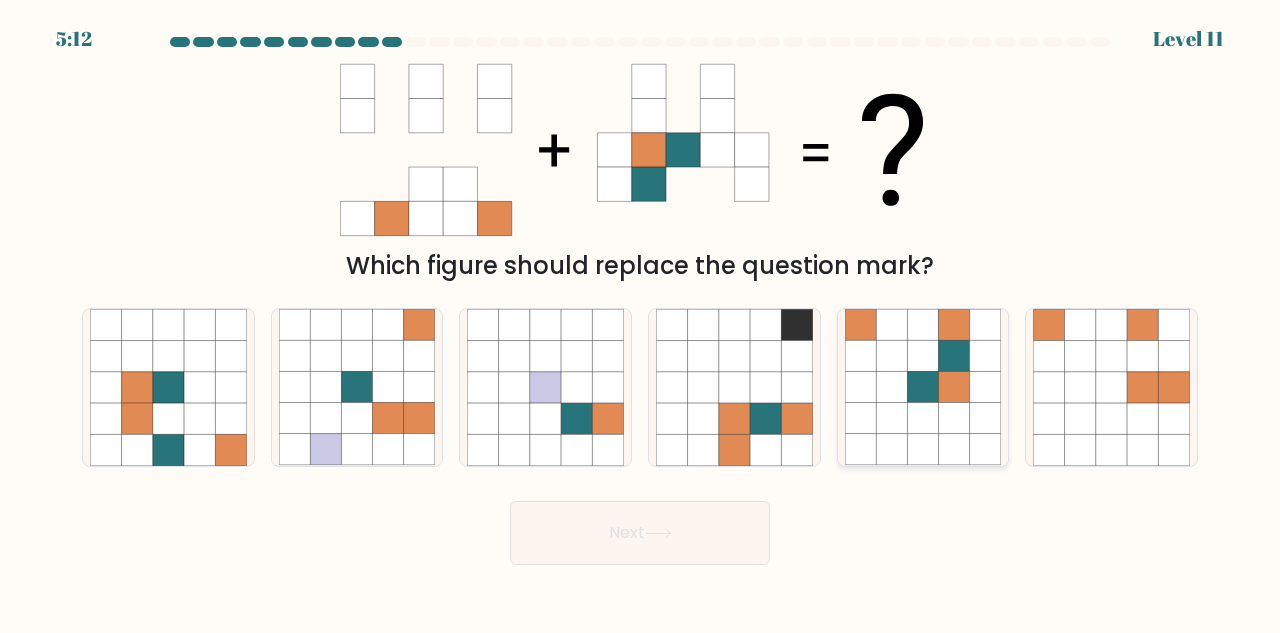 click 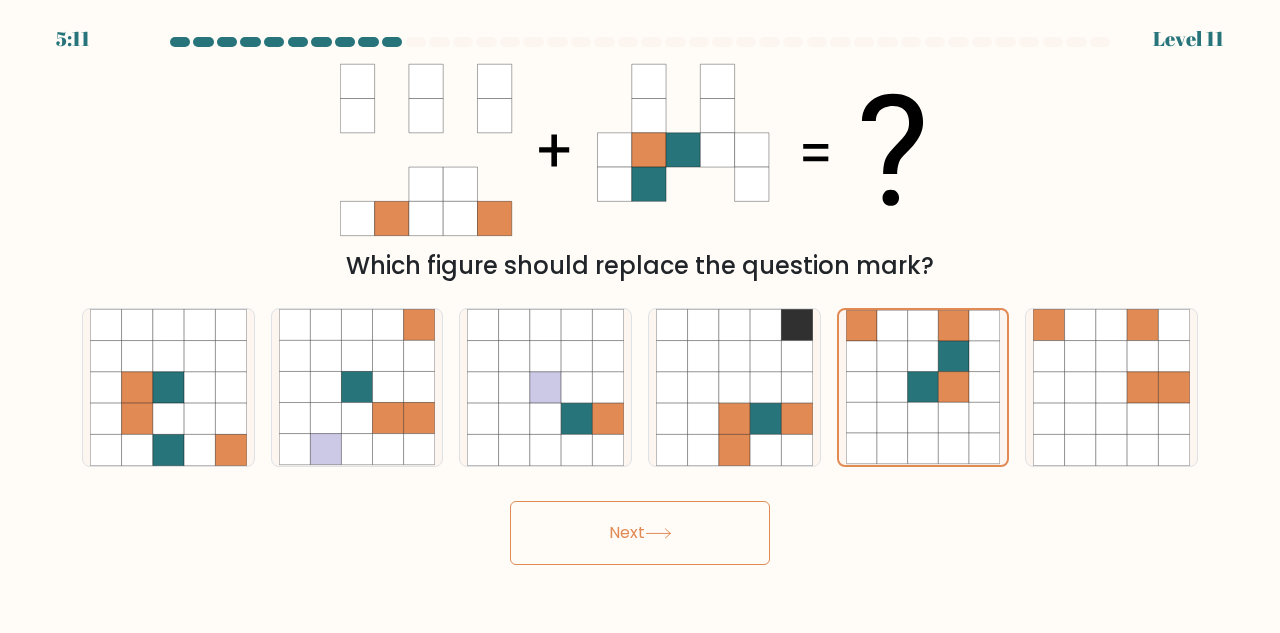 click on "Next" at bounding box center [640, 533] 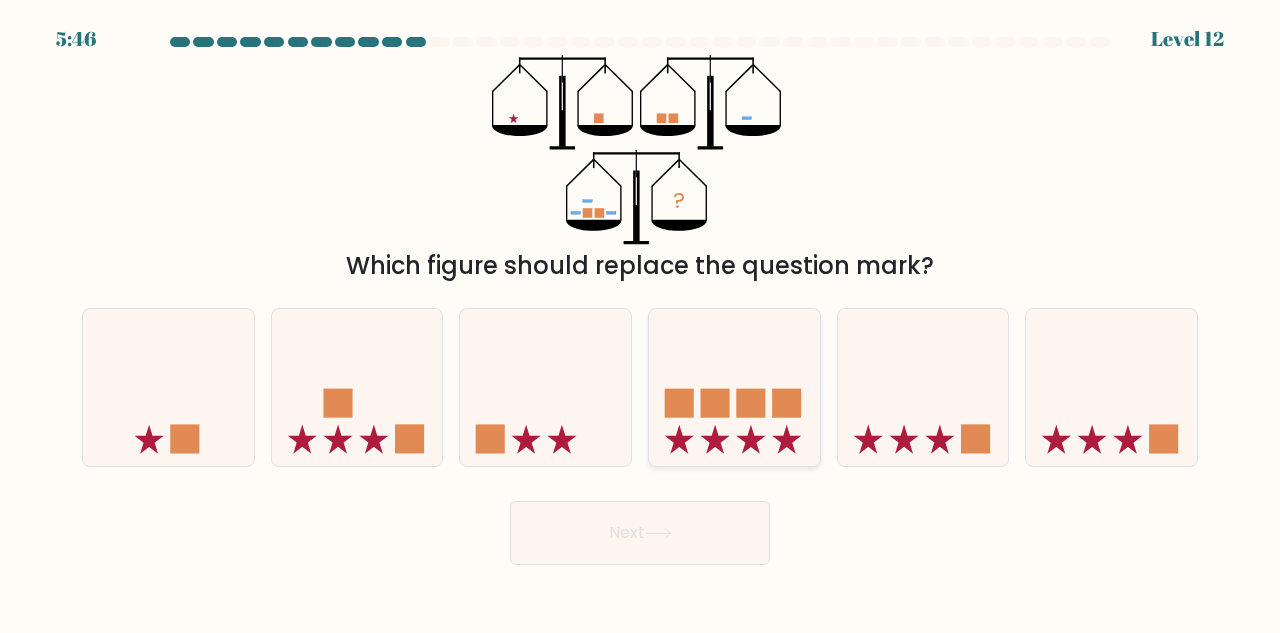 click 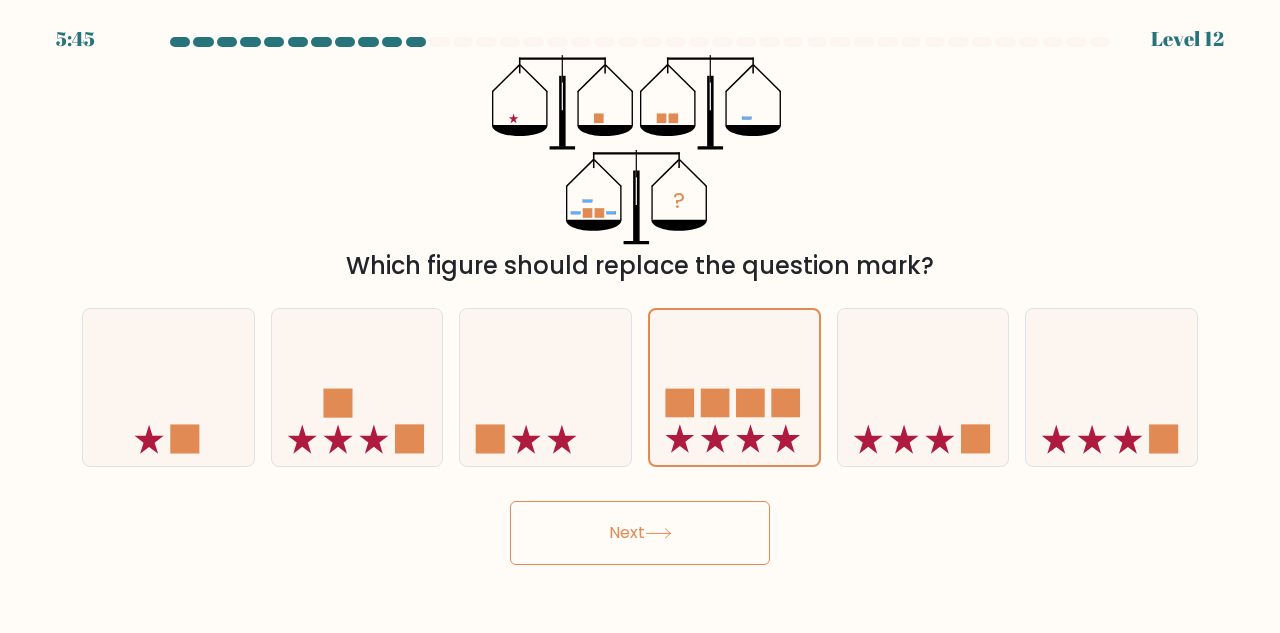 click on "Next" at bounding box center (640, 533) 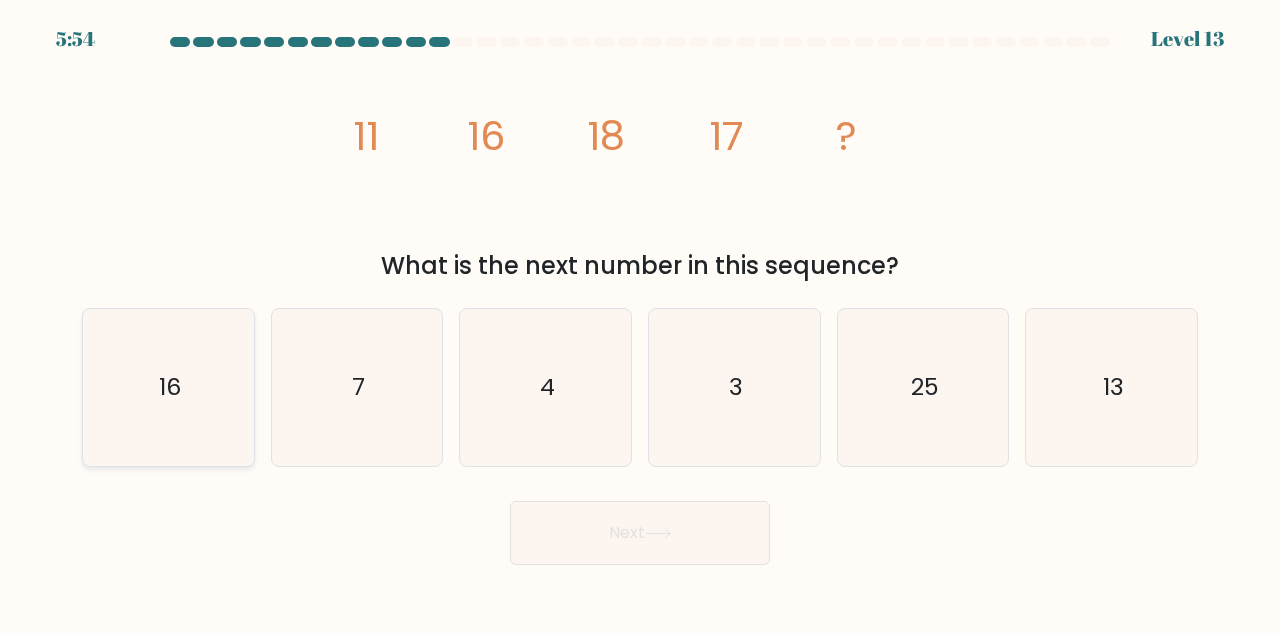 click on "16" 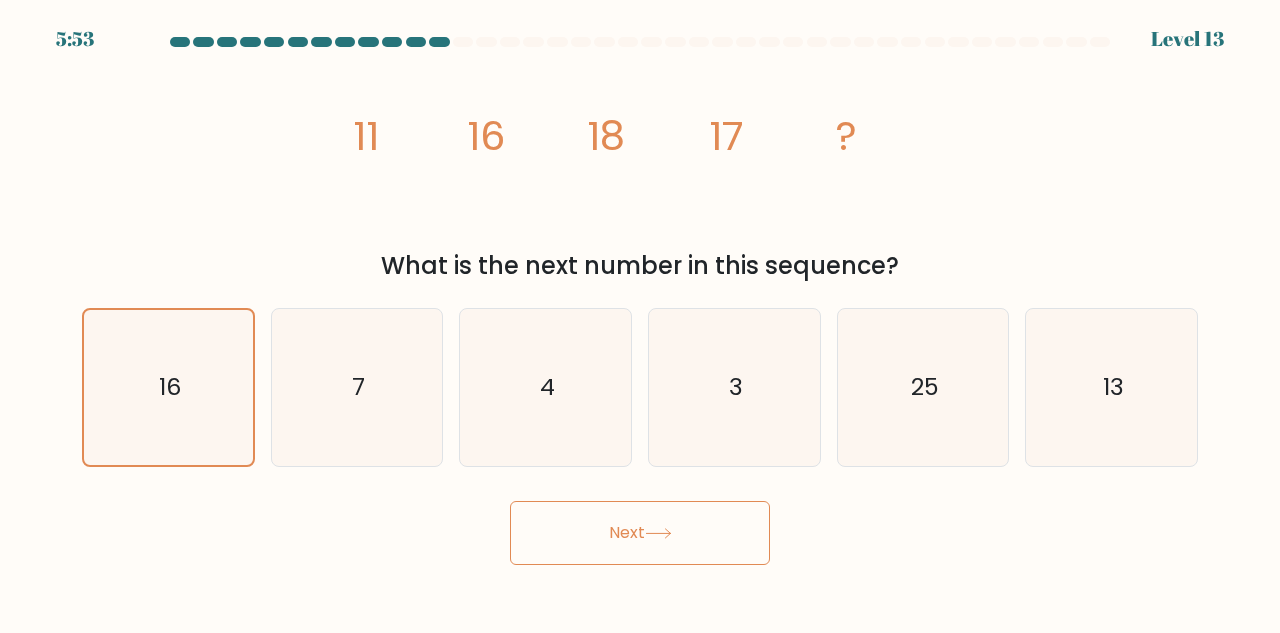 click on "Next" at bounding box center (640, 533) 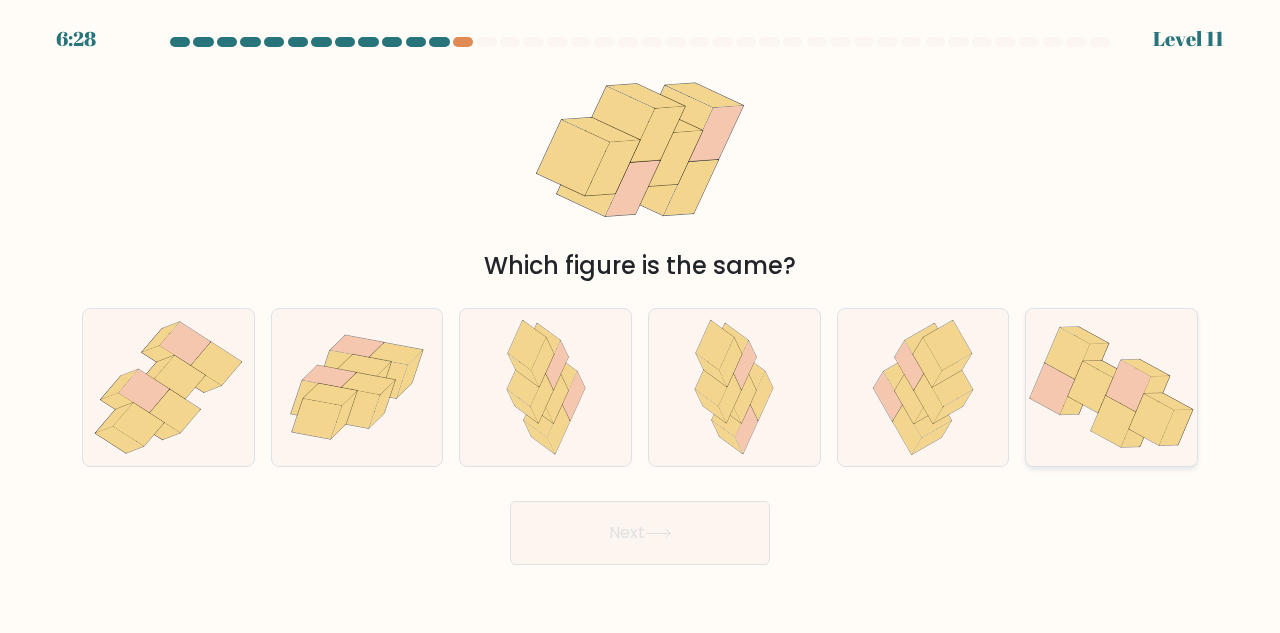 click 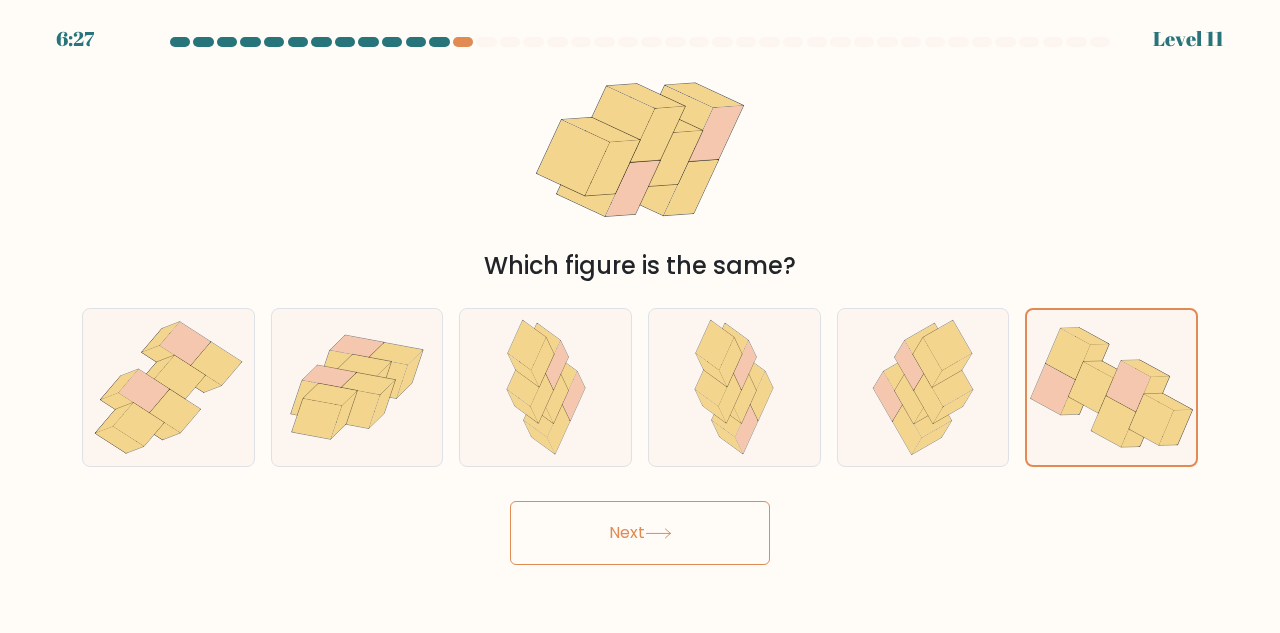 click on "Next" at bounding box center (640, 533) 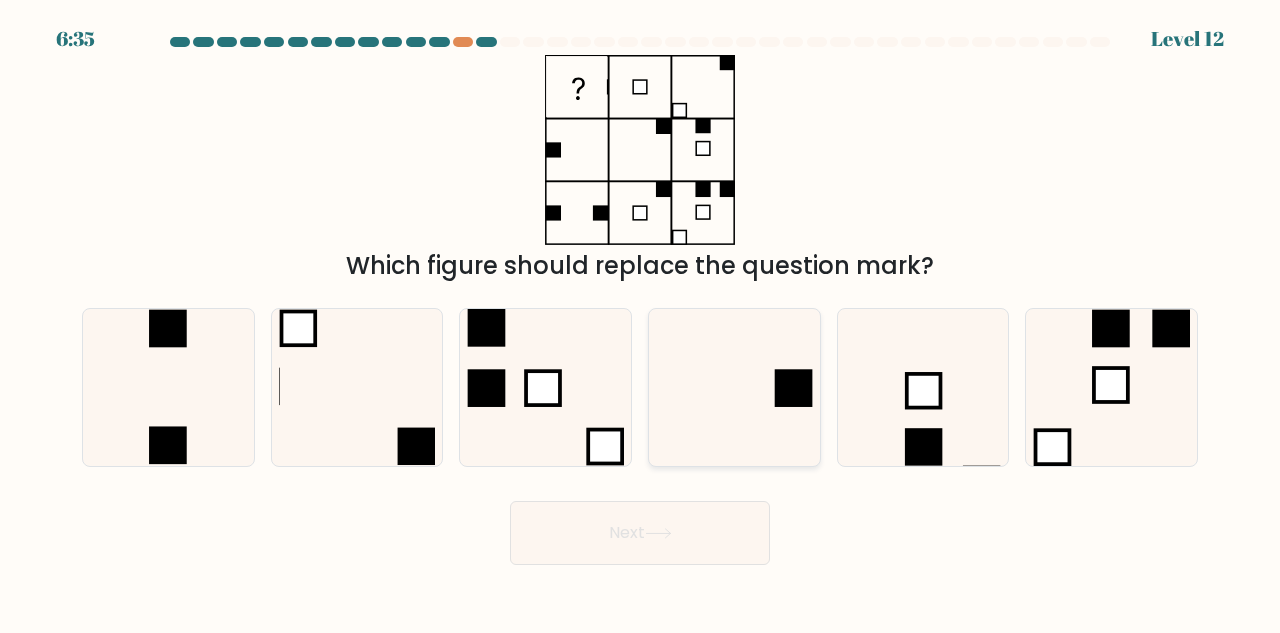 click 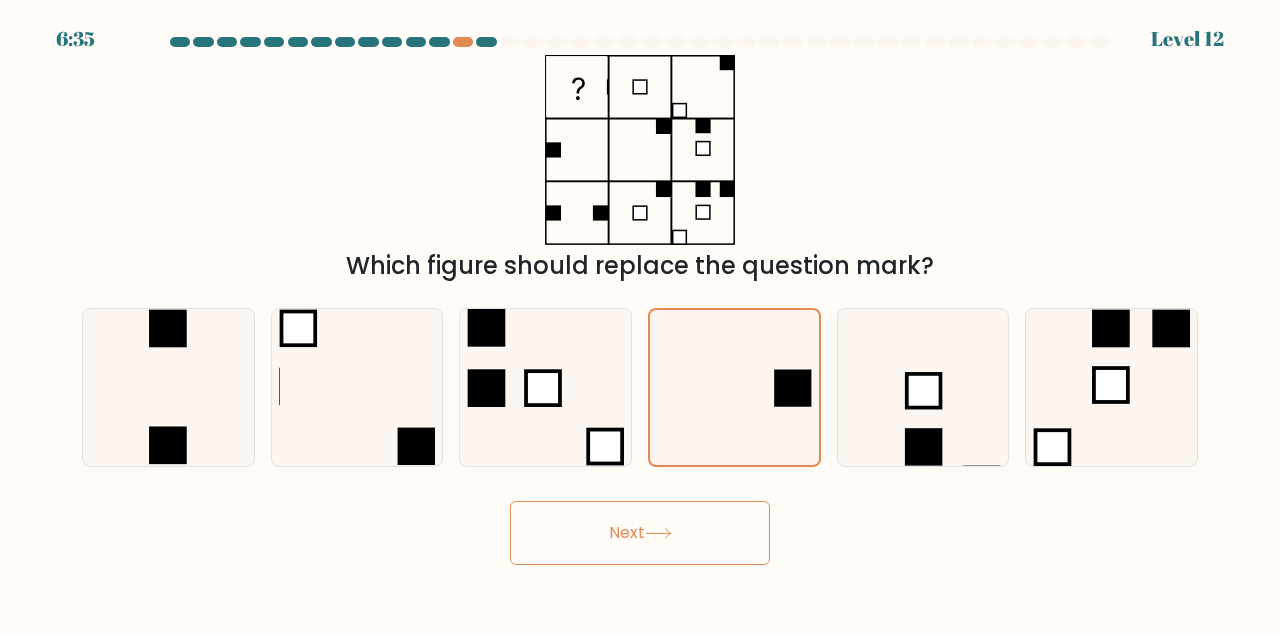 click on "Next" at bounding box center (640, 533) 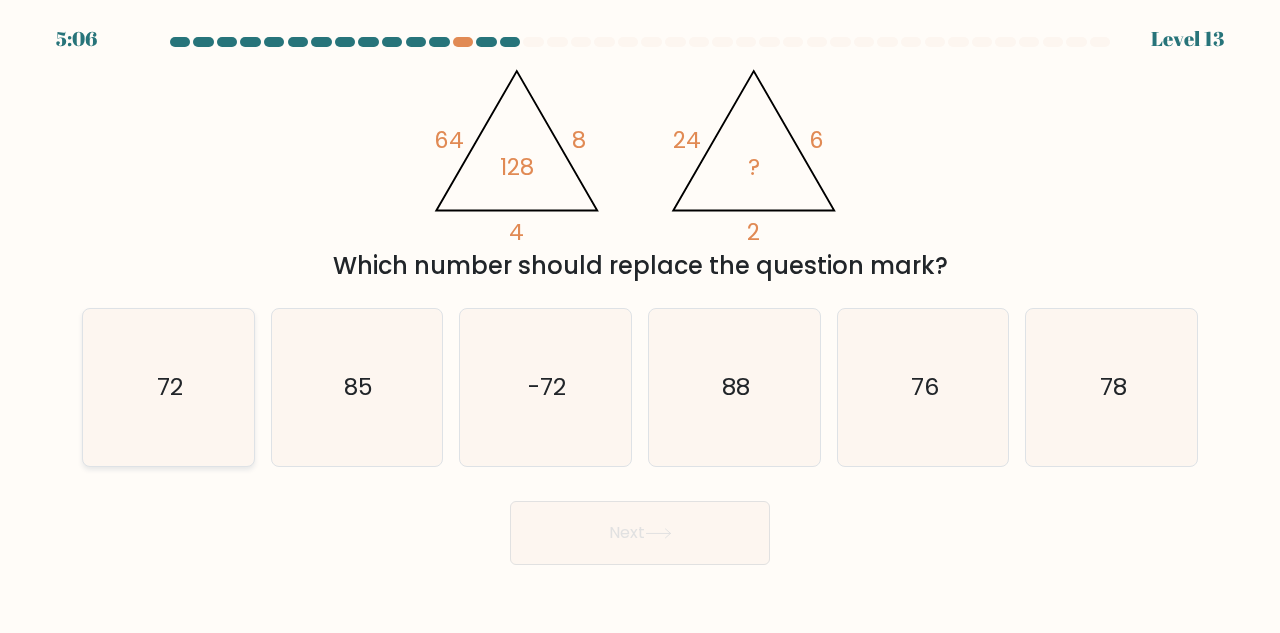 click on "72" 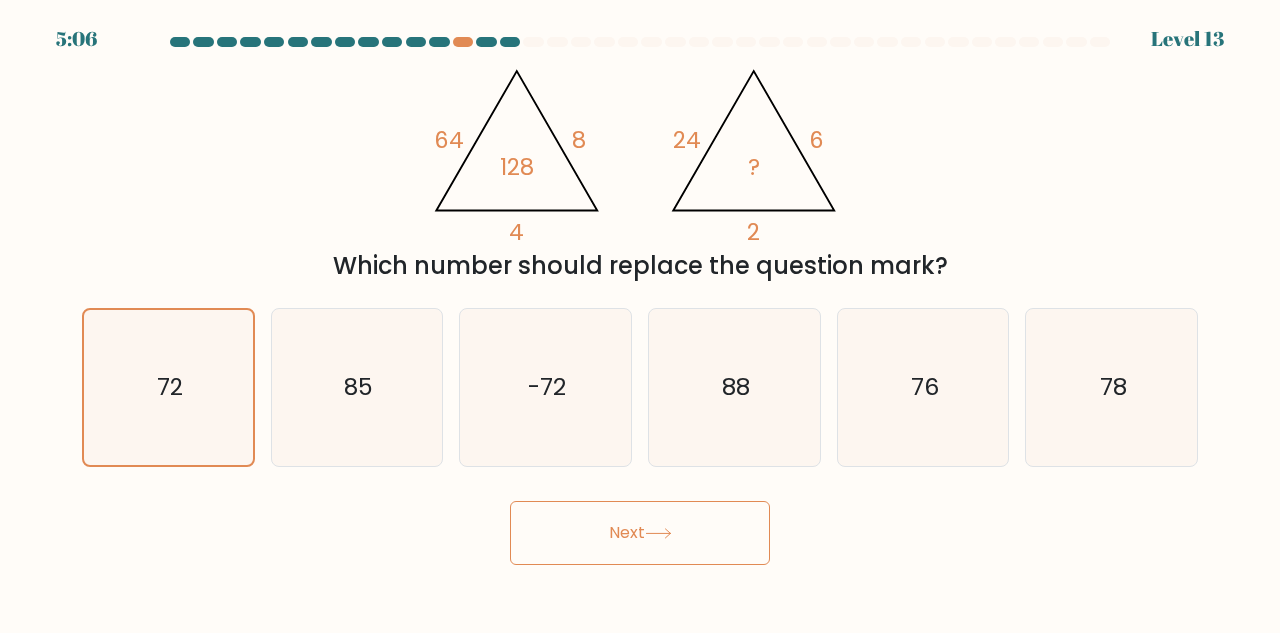 click on "Next" at bounding box center [640, 533] 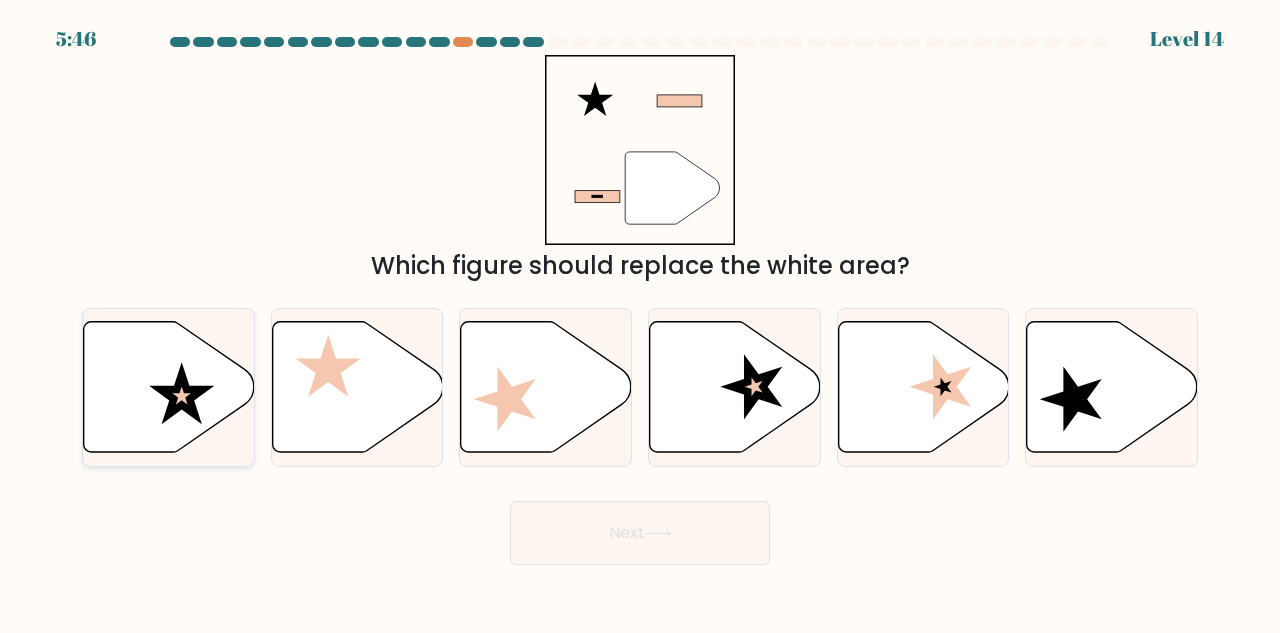 click 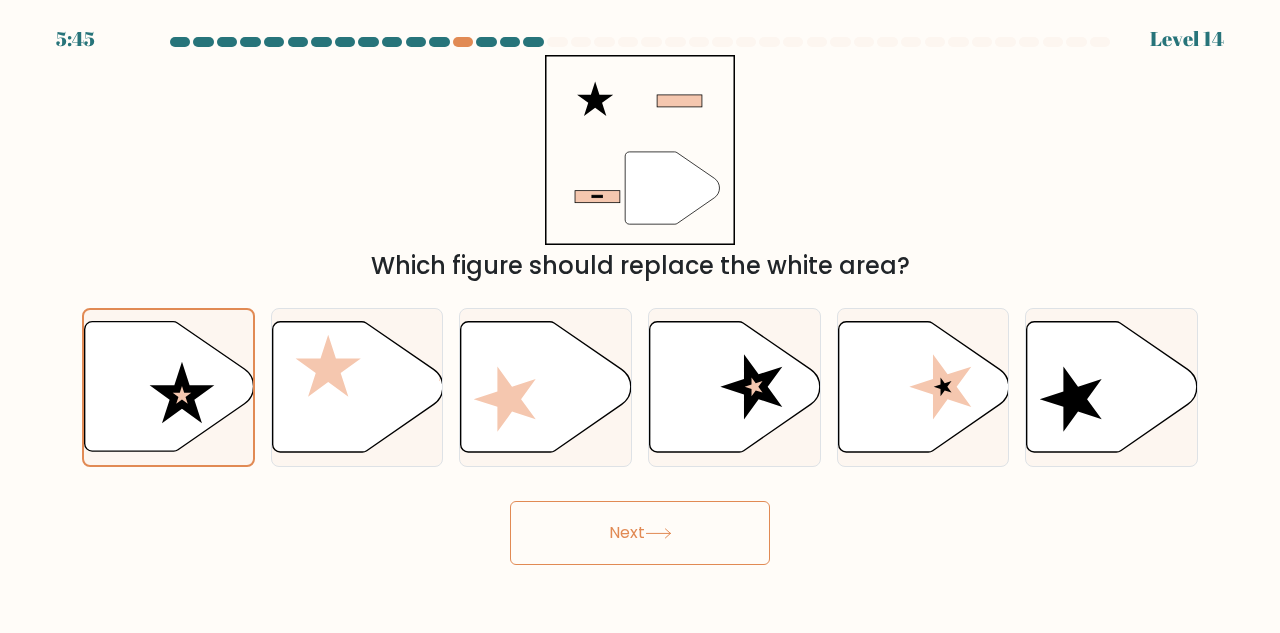 click on "Next" at bounding box center [640, 533] 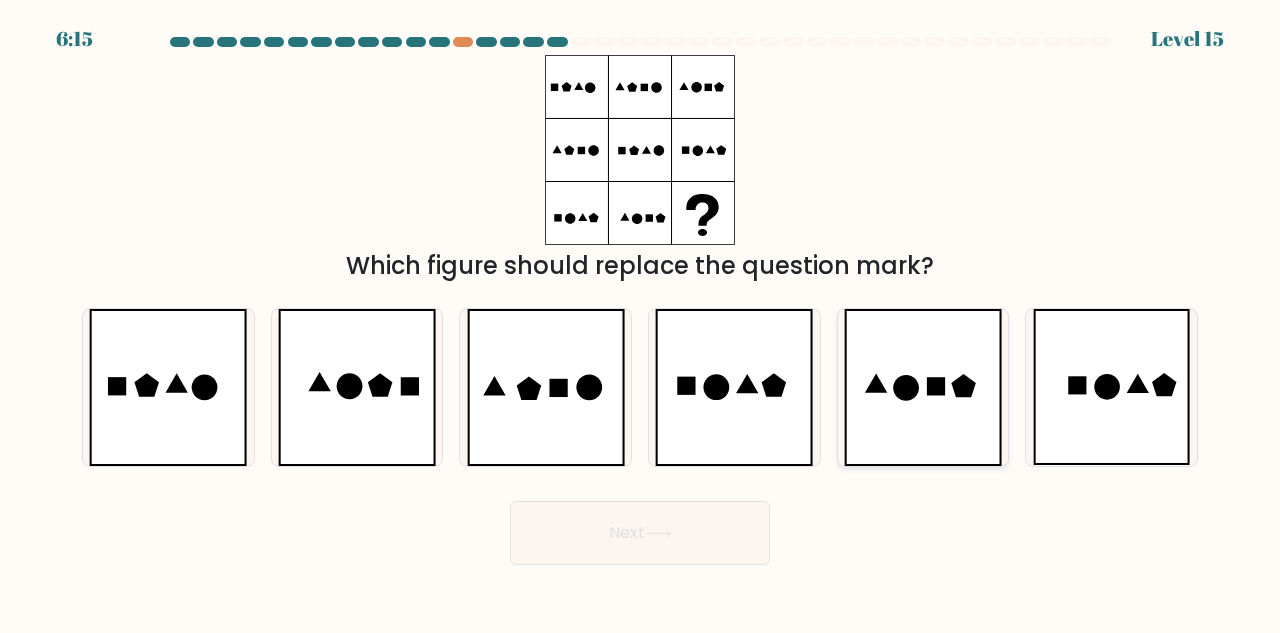 click 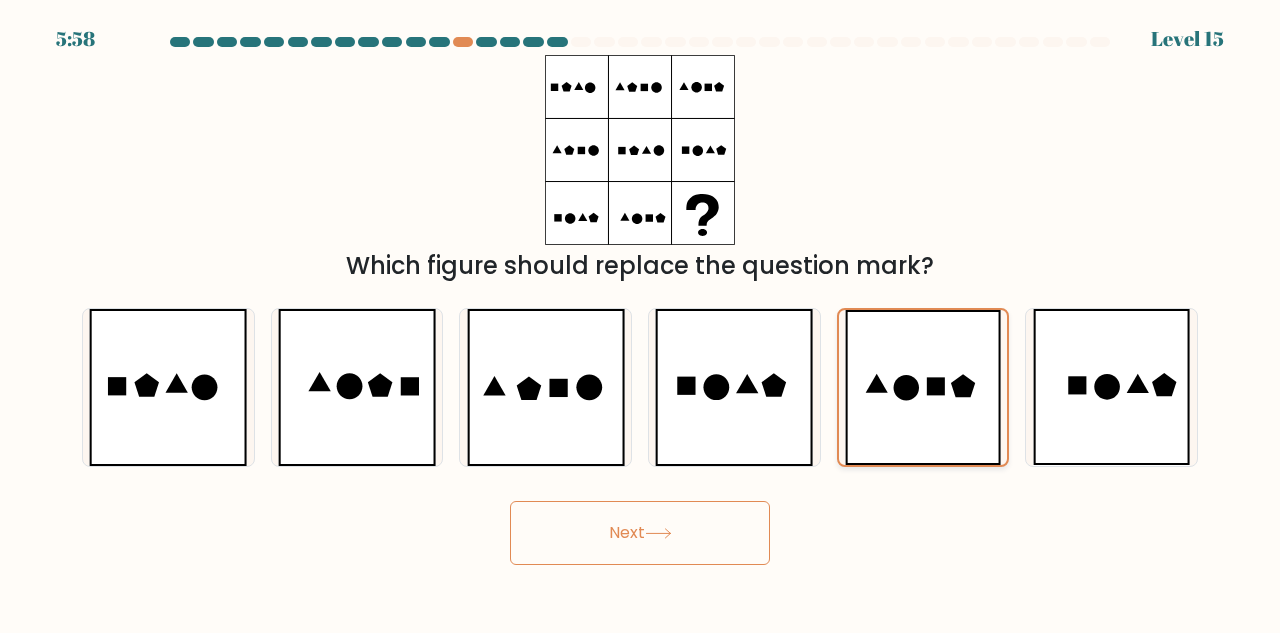 click 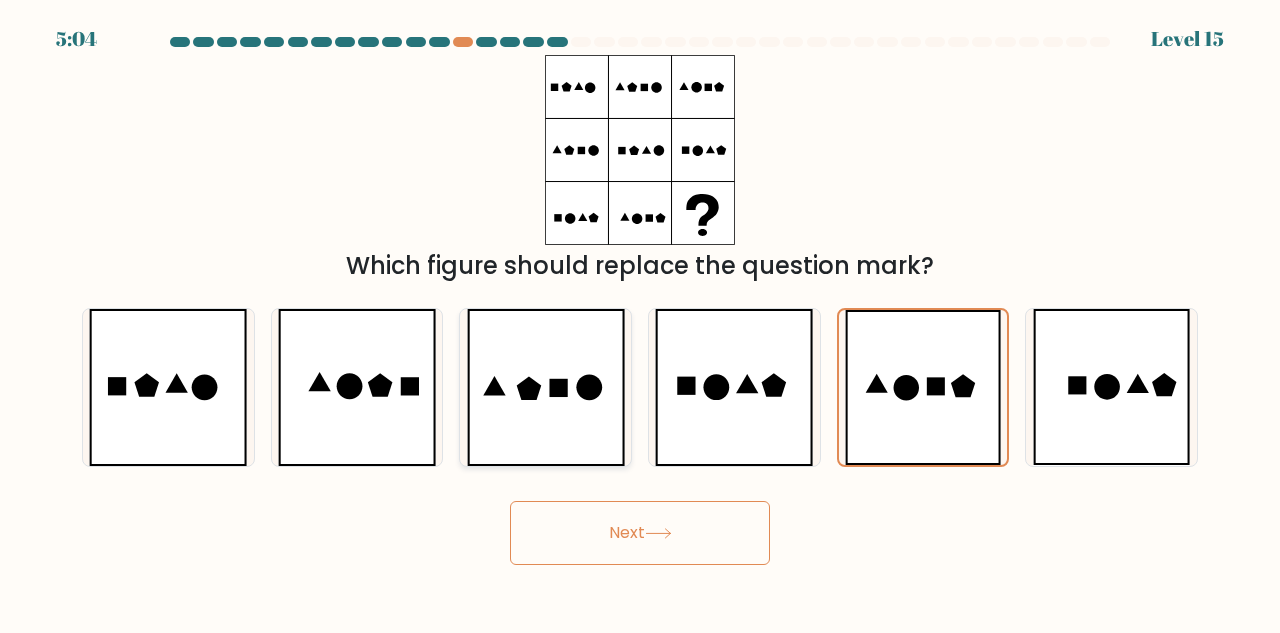 click 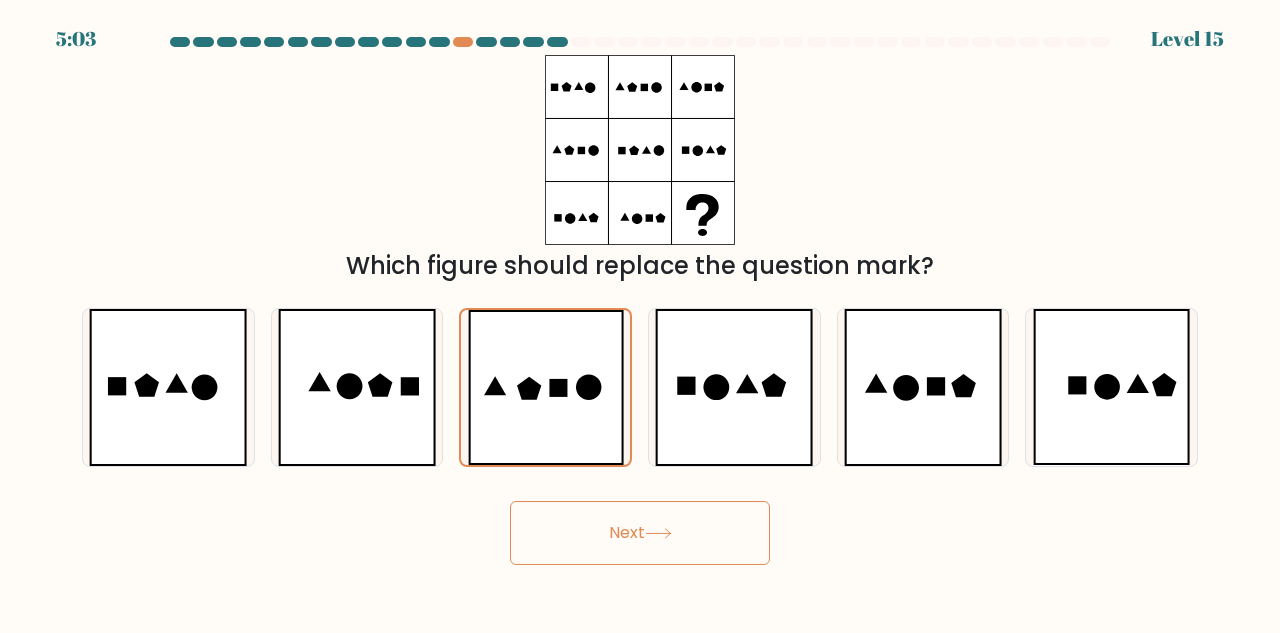 click on "Next" at bounding box center [640, 533] 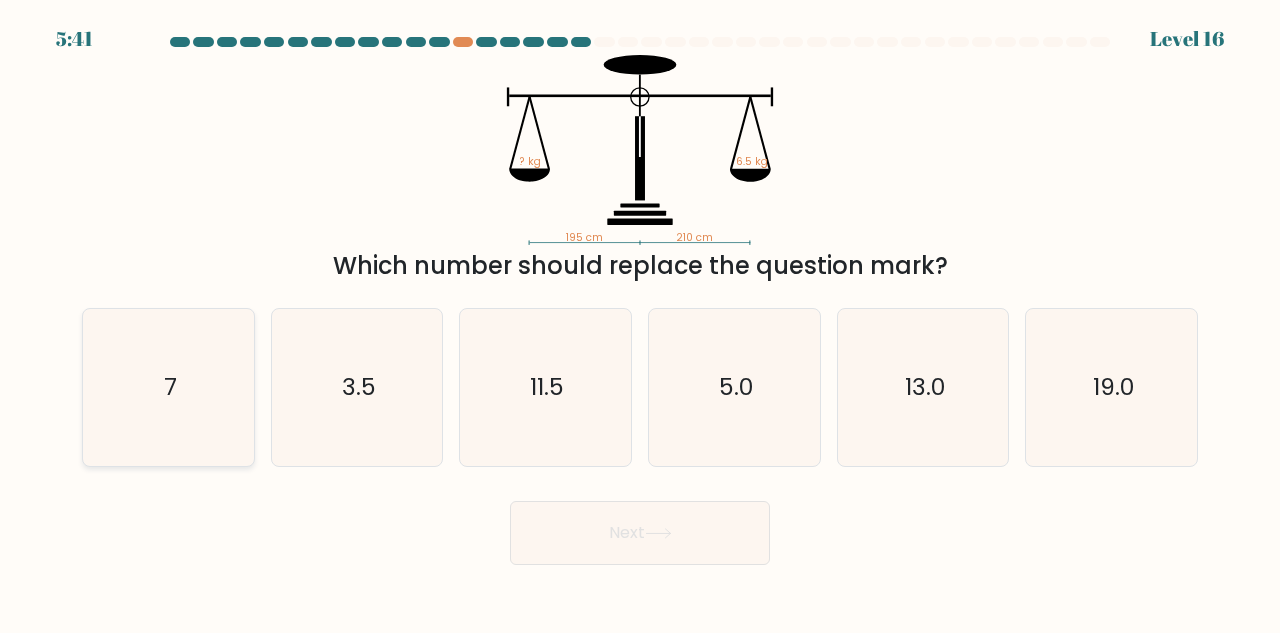 click on "7" 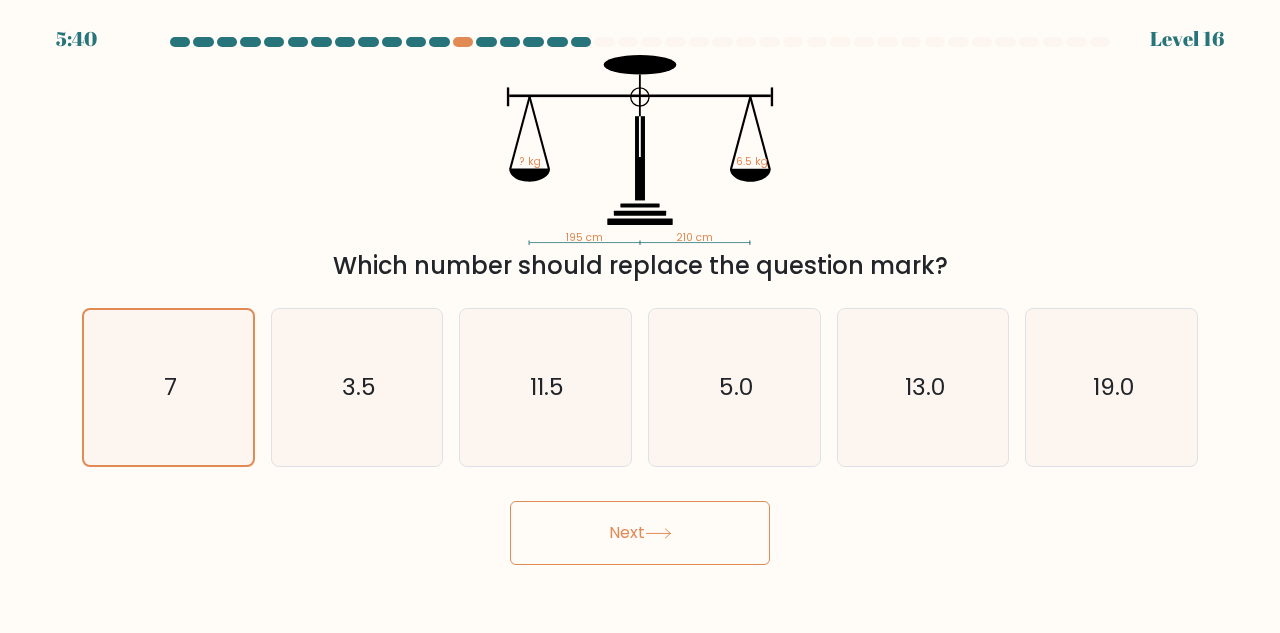 click on "Next" at bounding box center [640, 533] 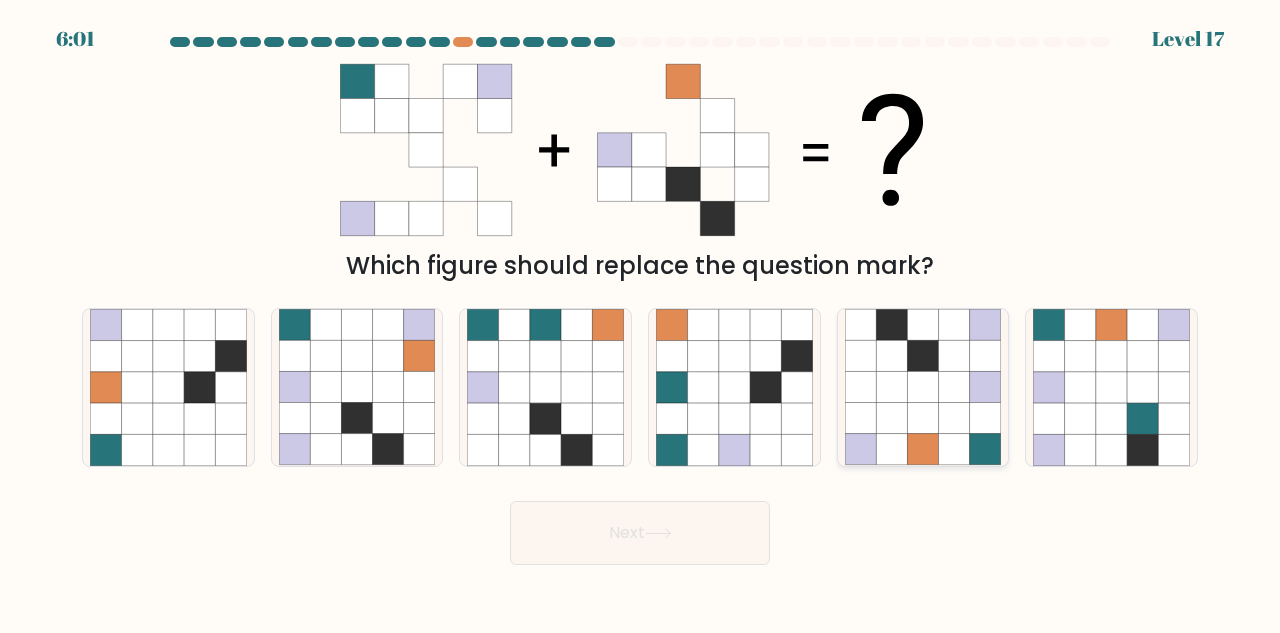 click 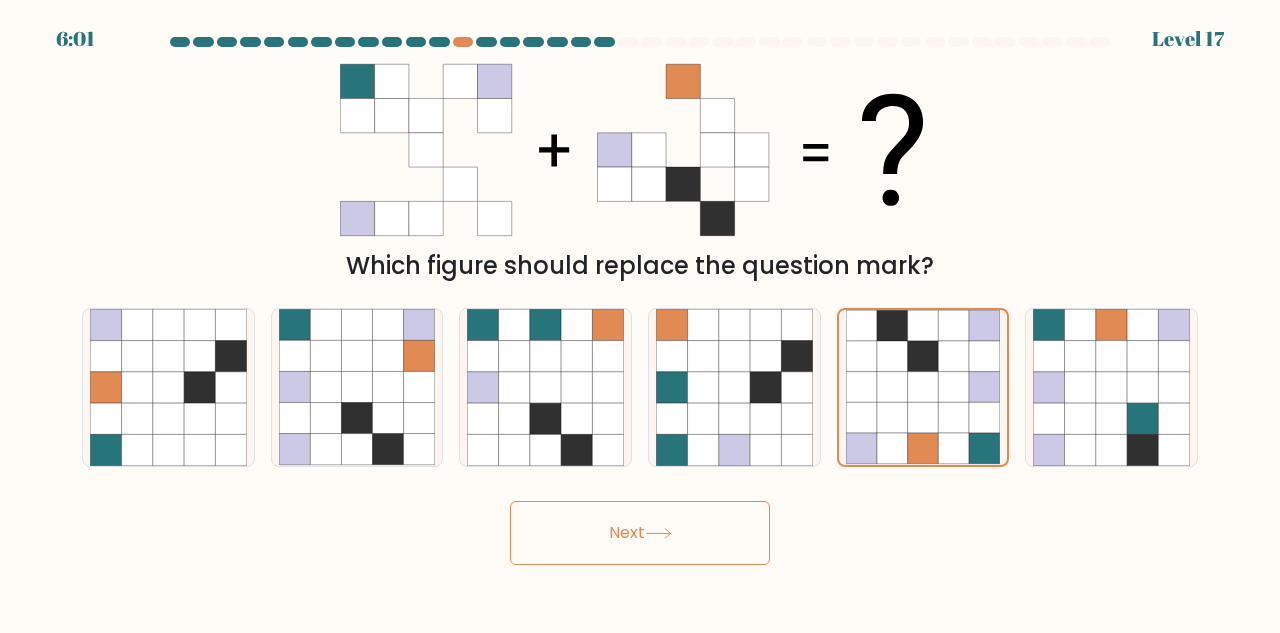 click 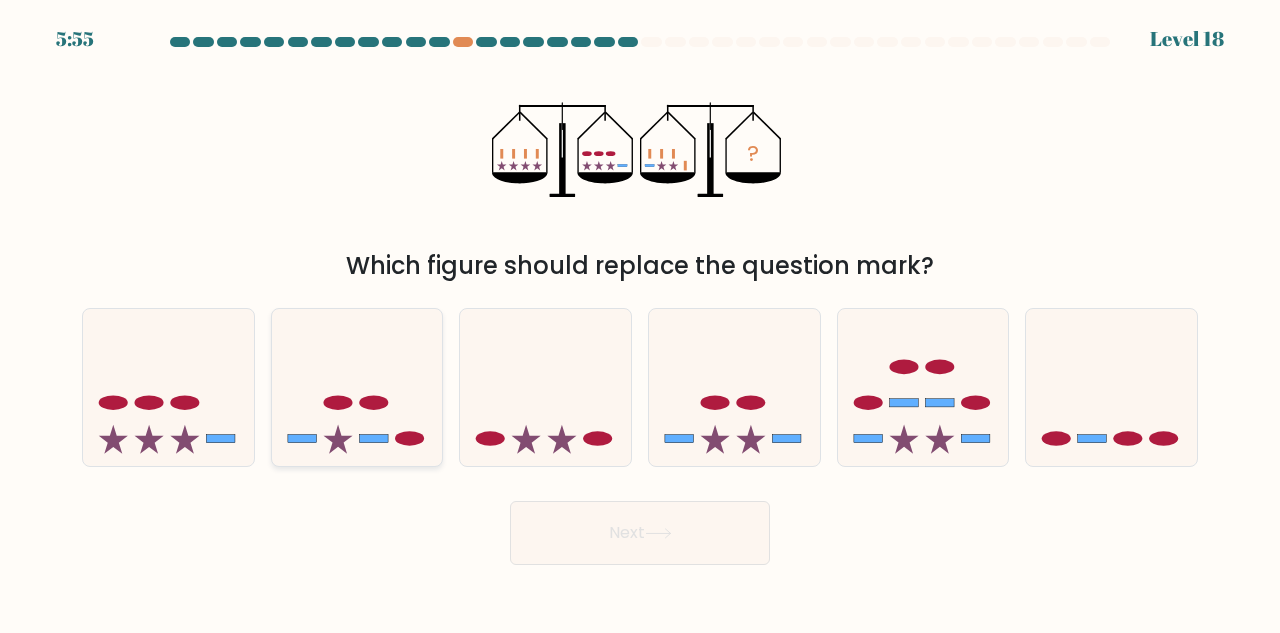 click 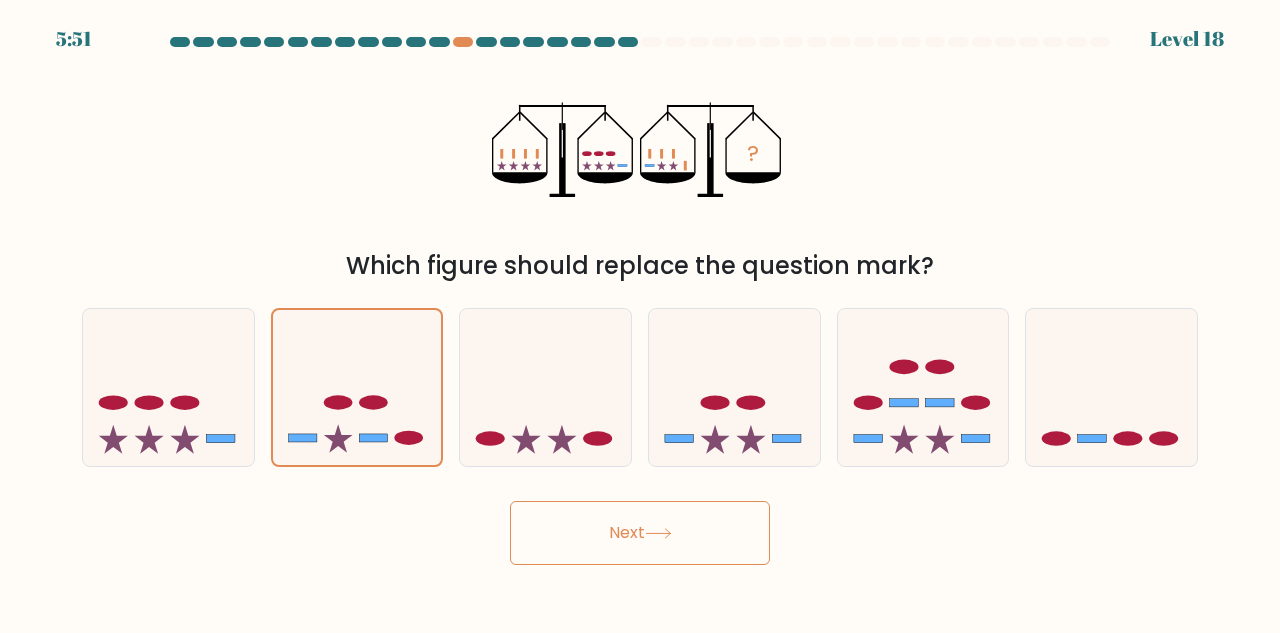 click on "Next" at bounding box center [640, 533] 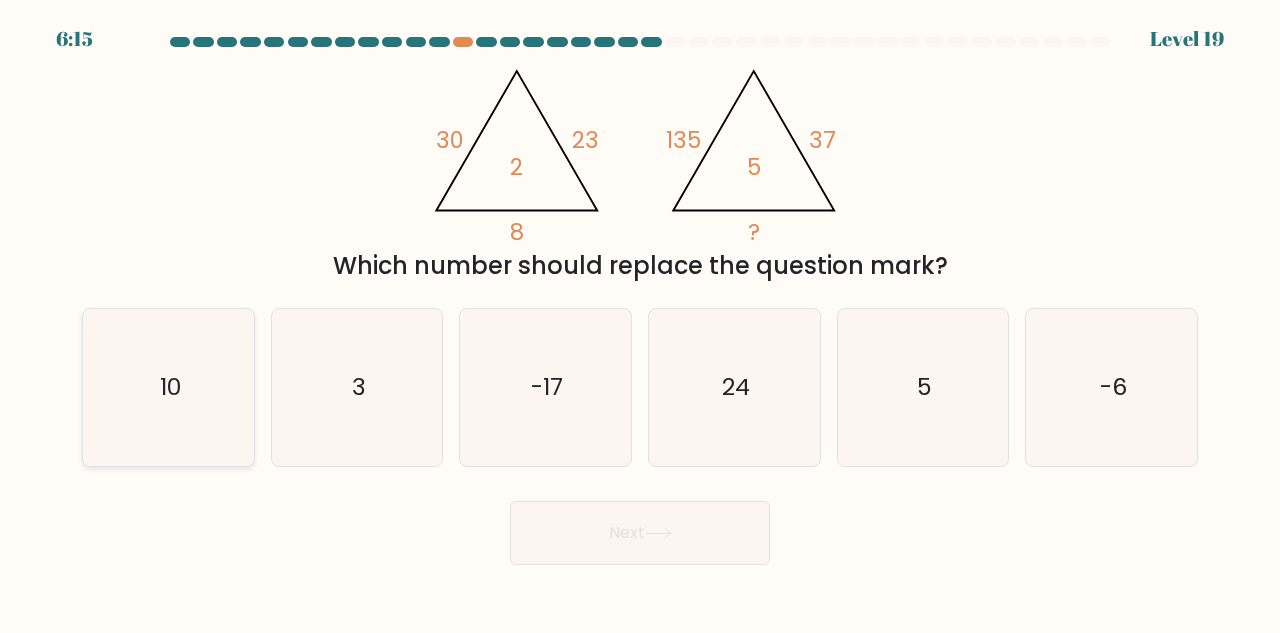 click on "10" 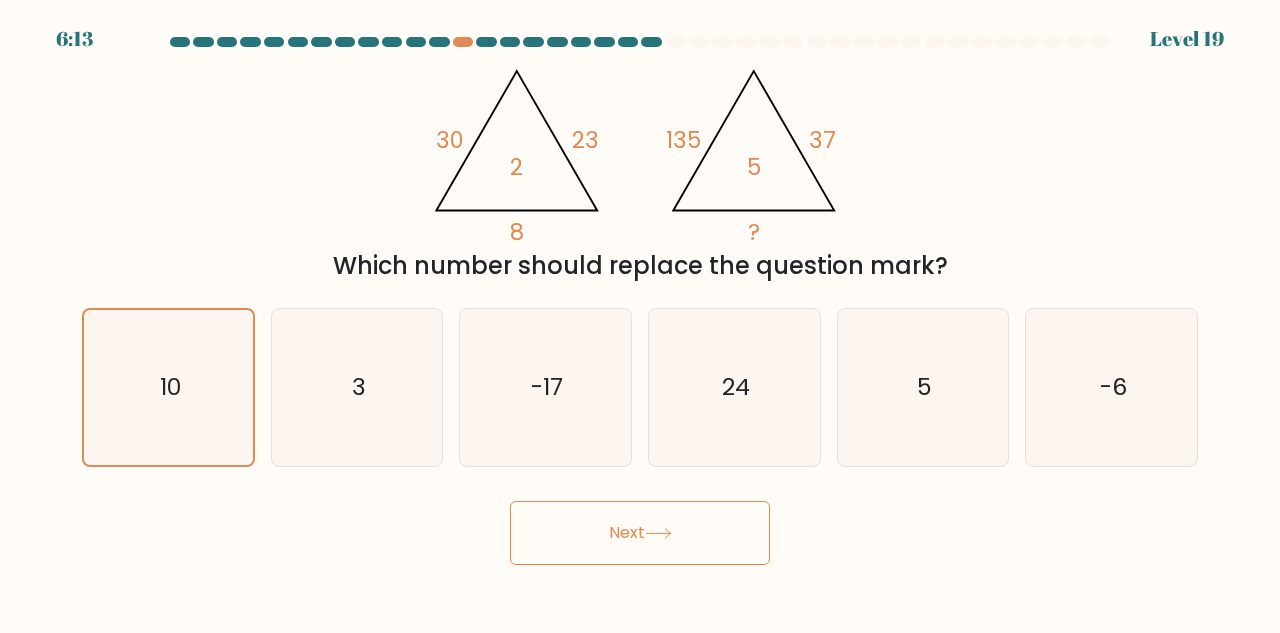 click on "Next" at bounding box center (640, 533) 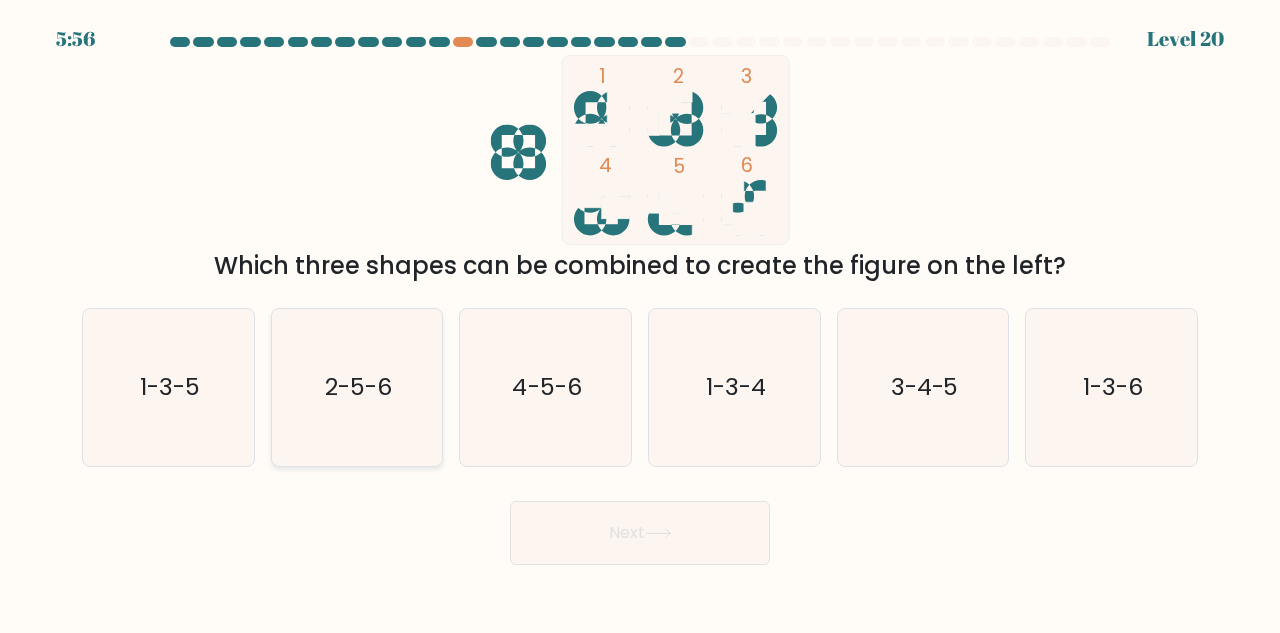 click on "2-5-6" 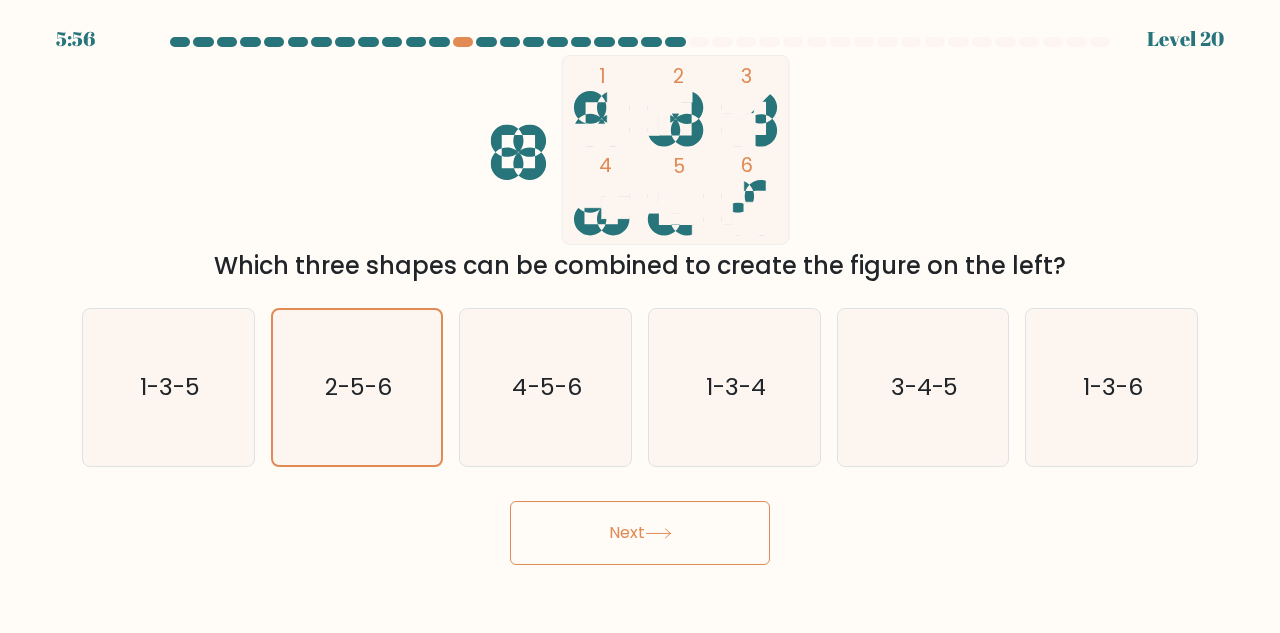 click on "Next" at bounding box center (640, 533) 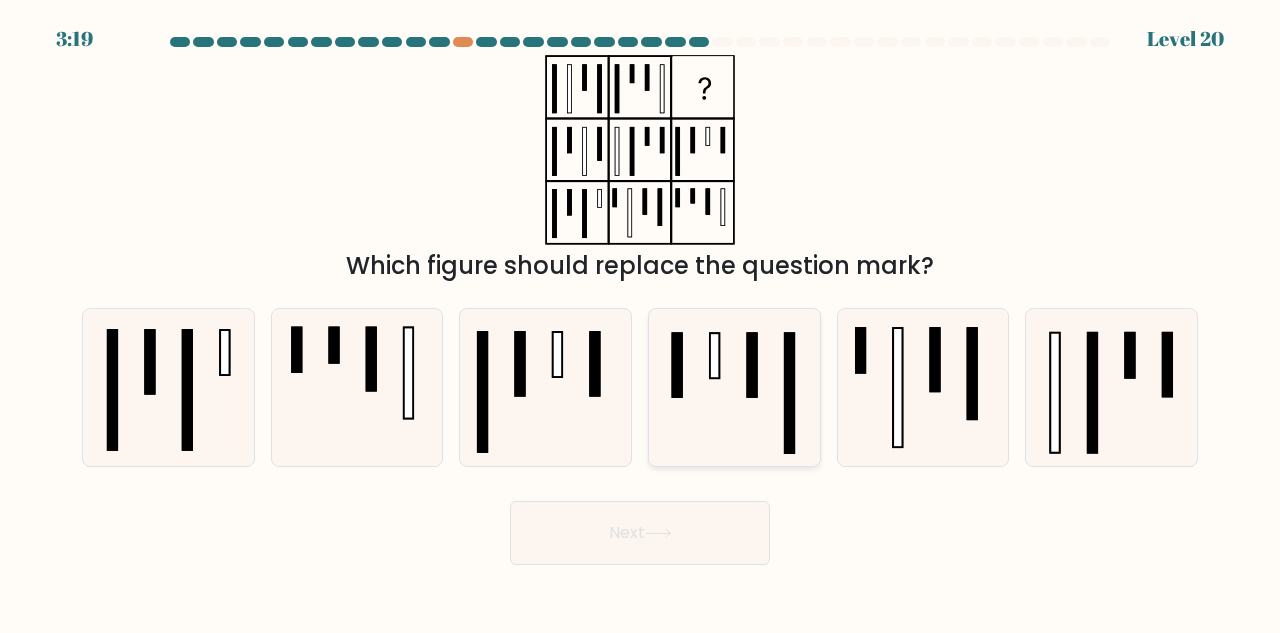 click 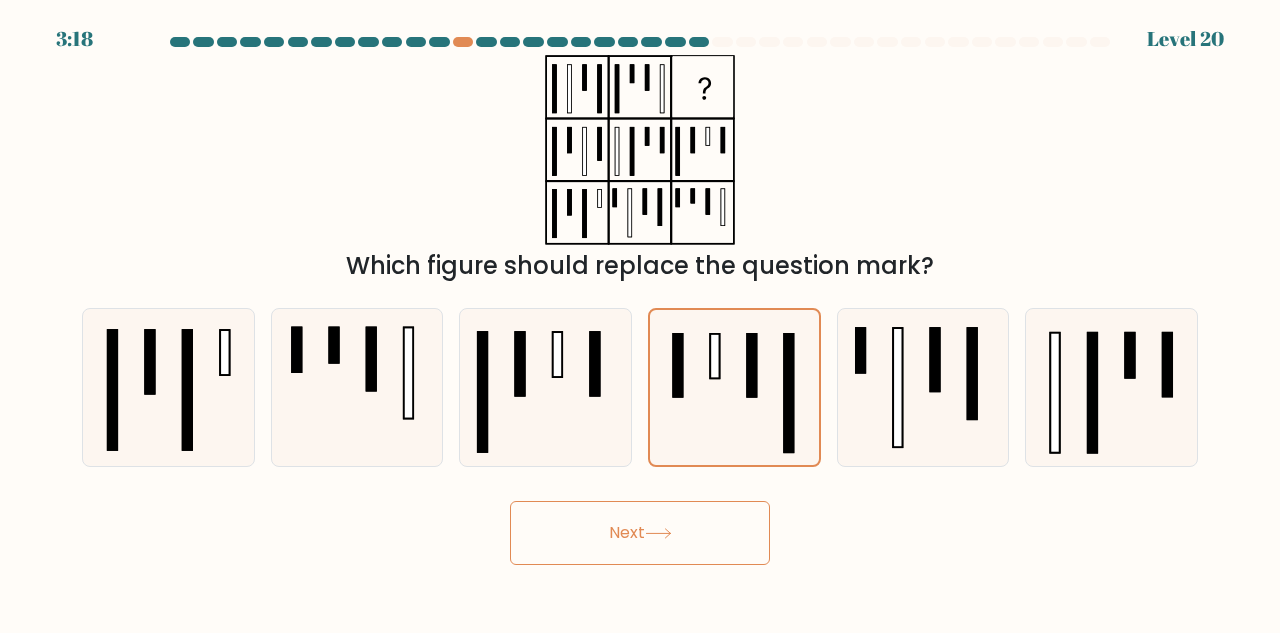 click on "Next" at bounding box center [640, 533] 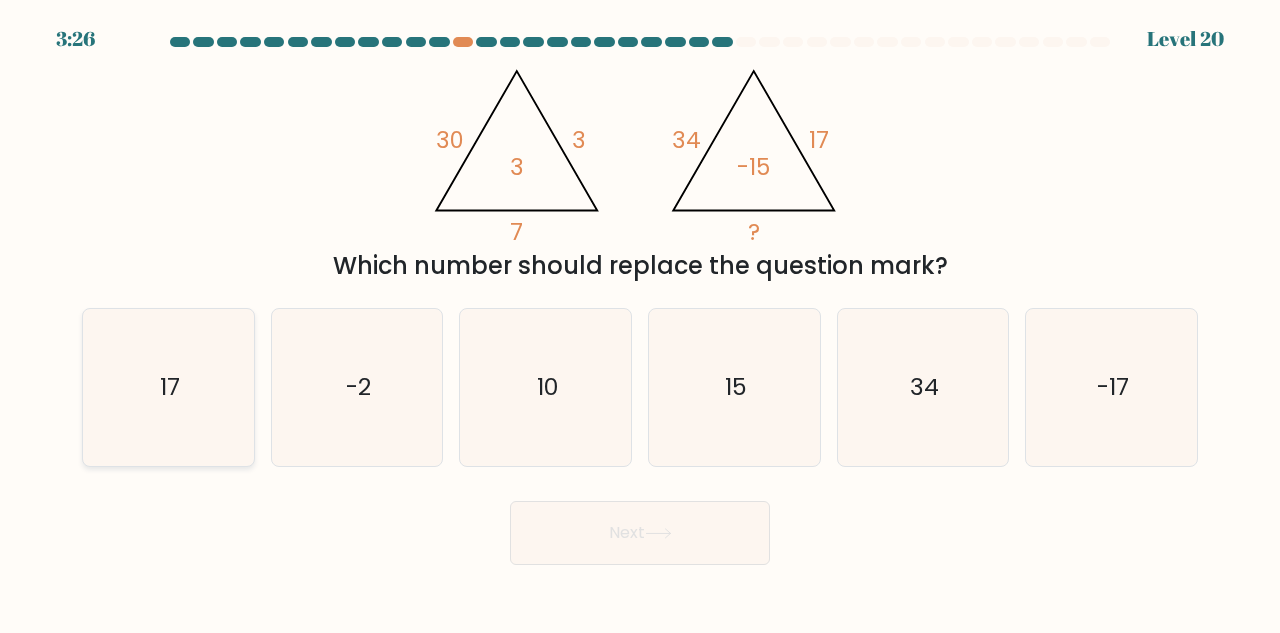 click on "17" 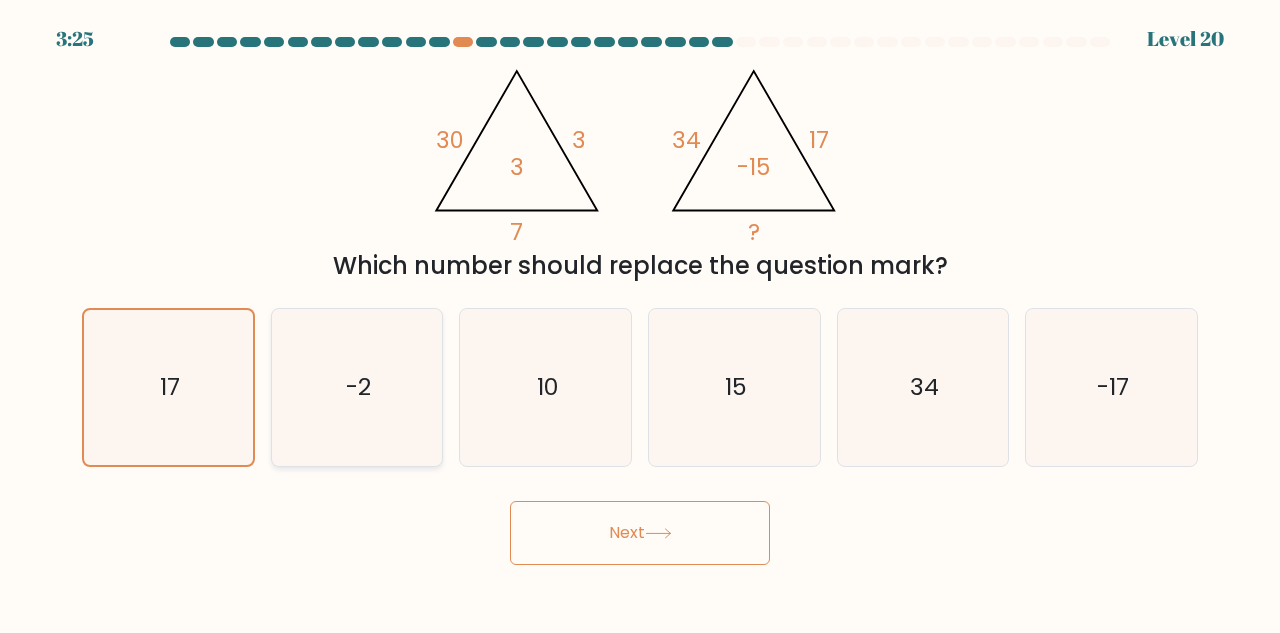 click on "-2" 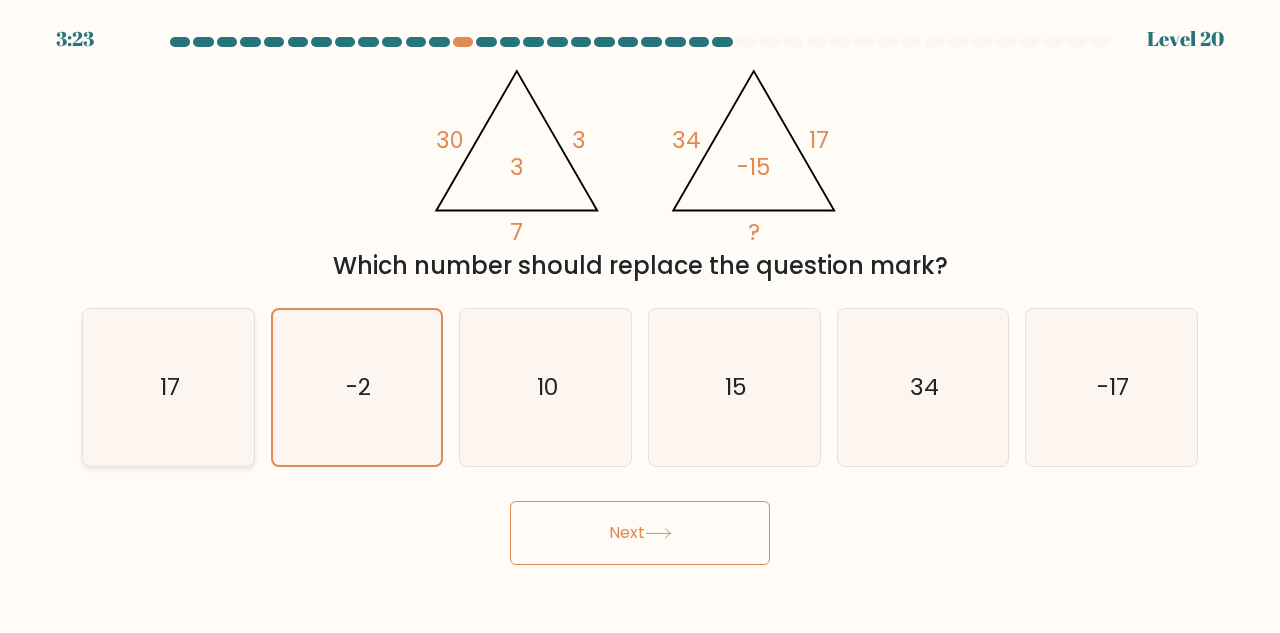 click on "17" 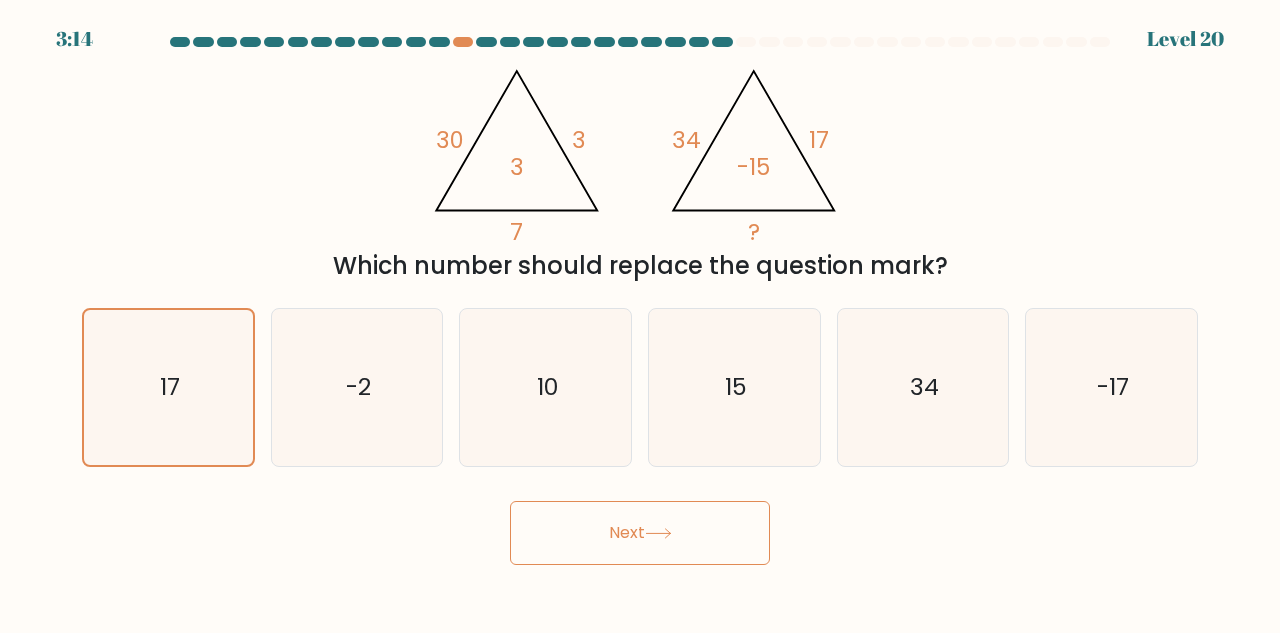 click on "Next" at bounding box center (640, 533) 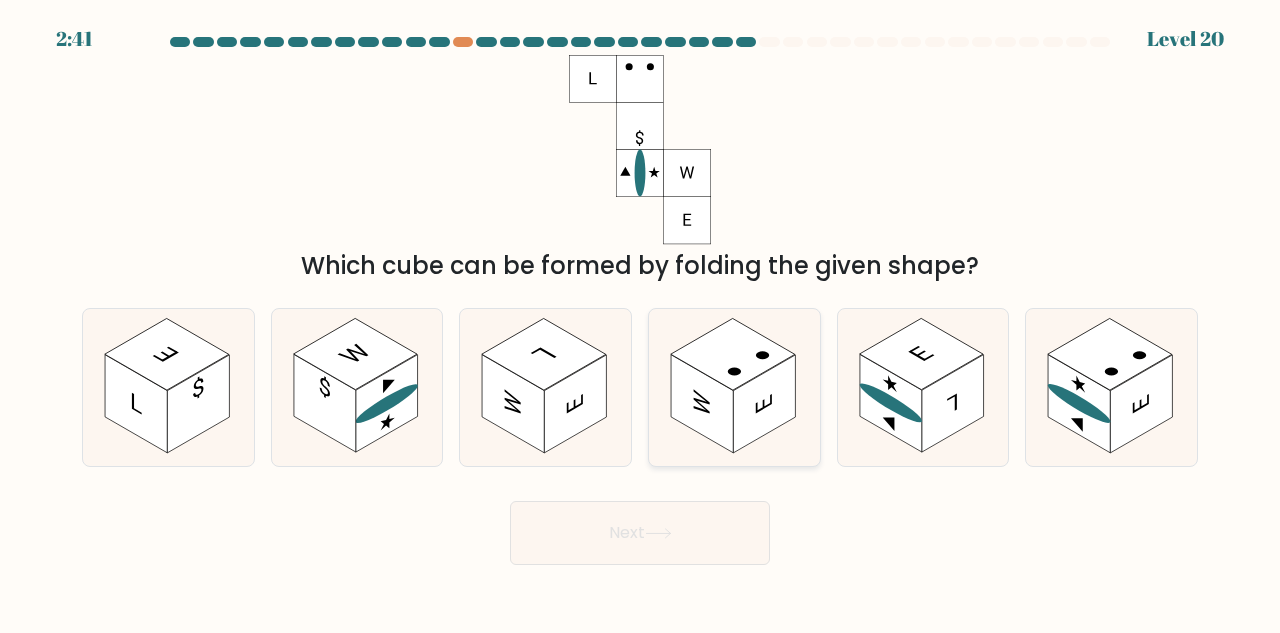 click 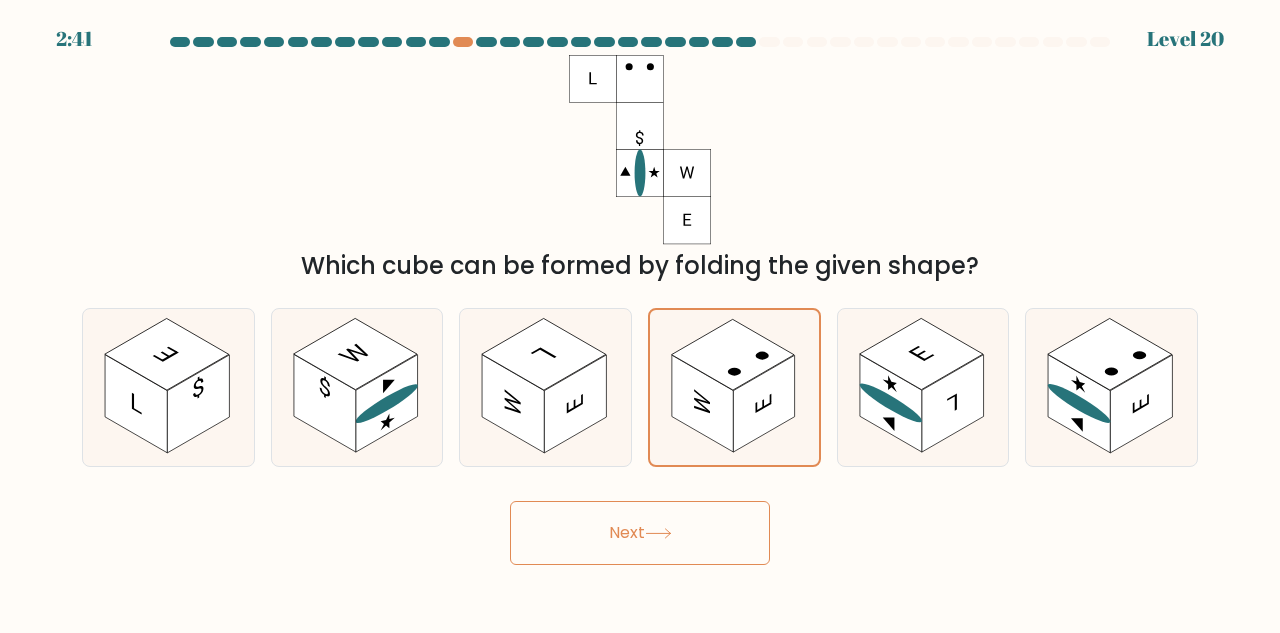 click on "Next" at bounding box center (640, 533) 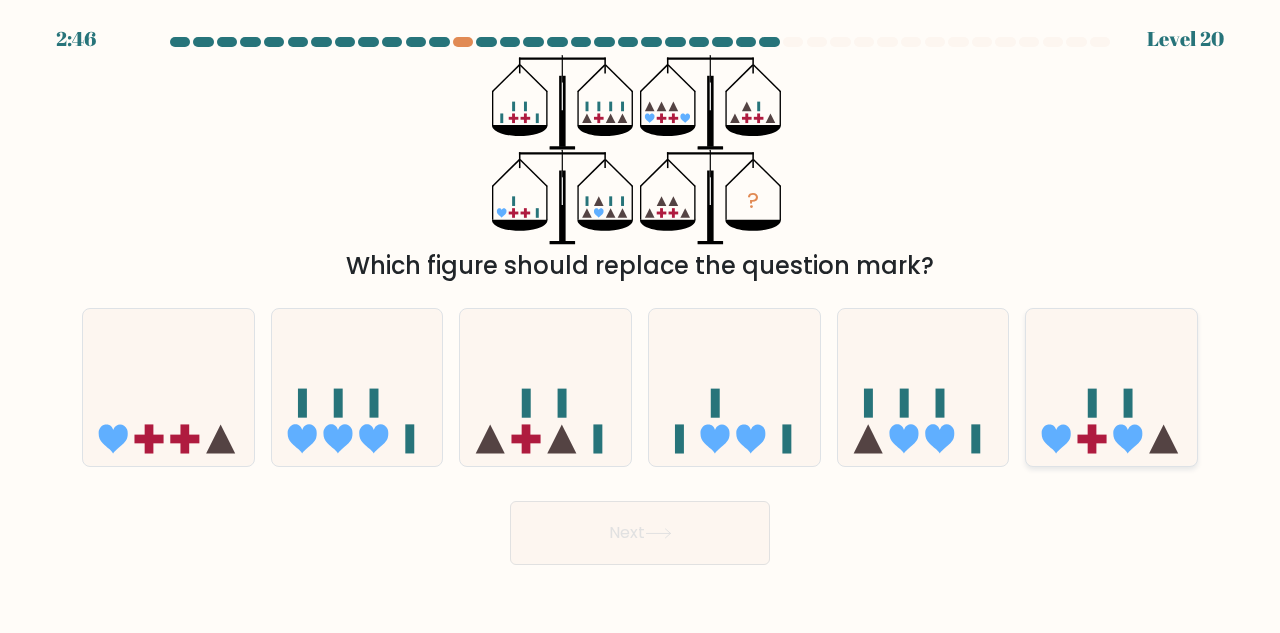 click 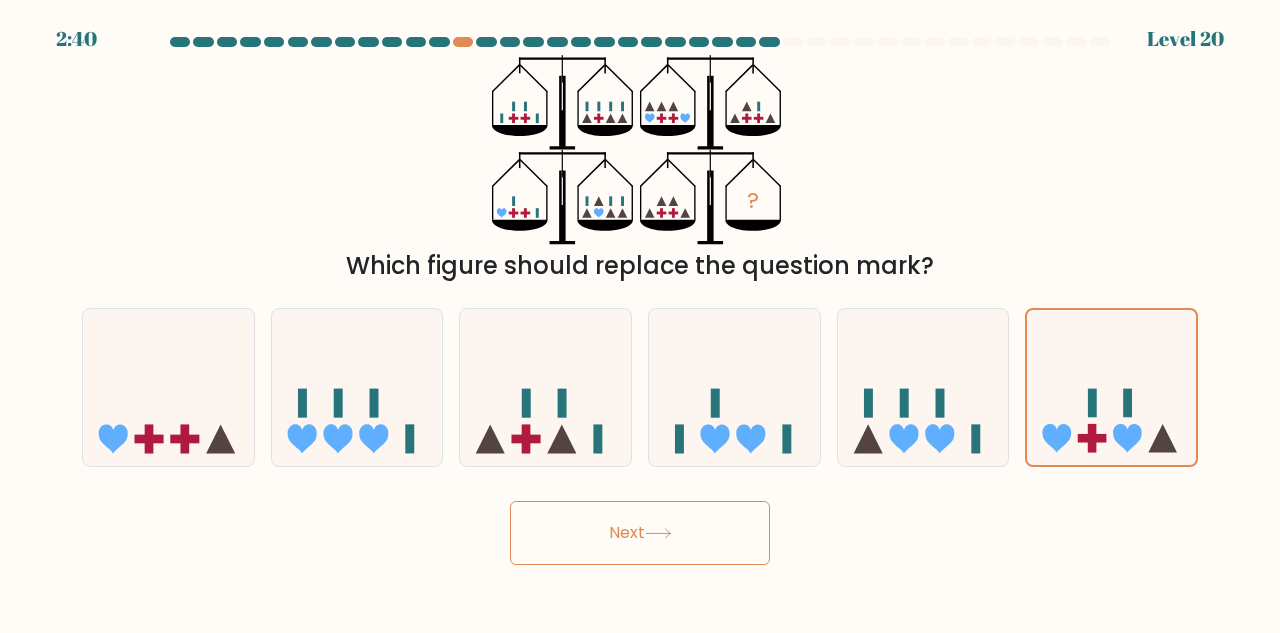 click on "Next" at bounding box center (640, 533) 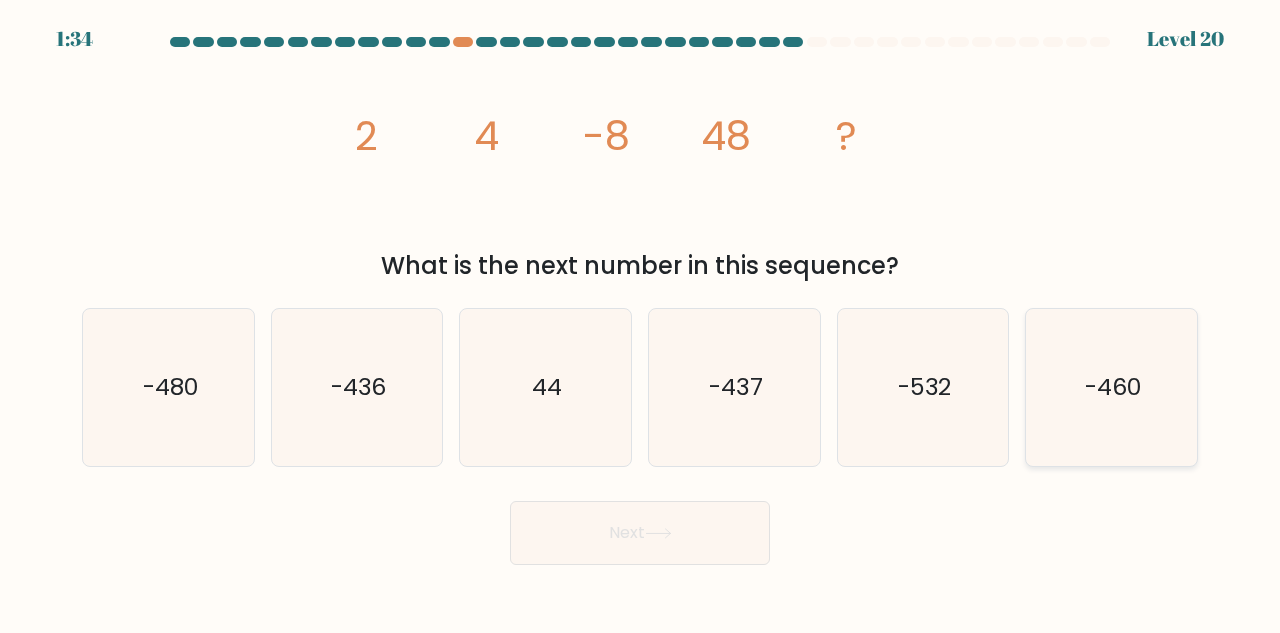 click on "-460" 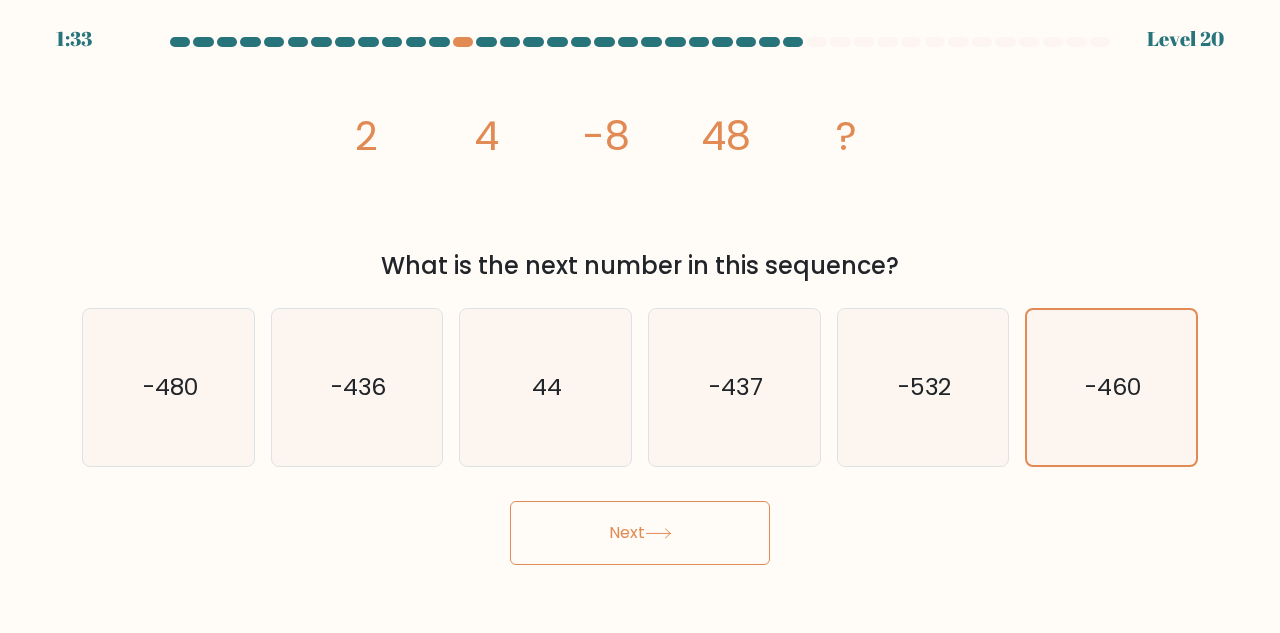 click on "Next" at bounding box center (640, 533) 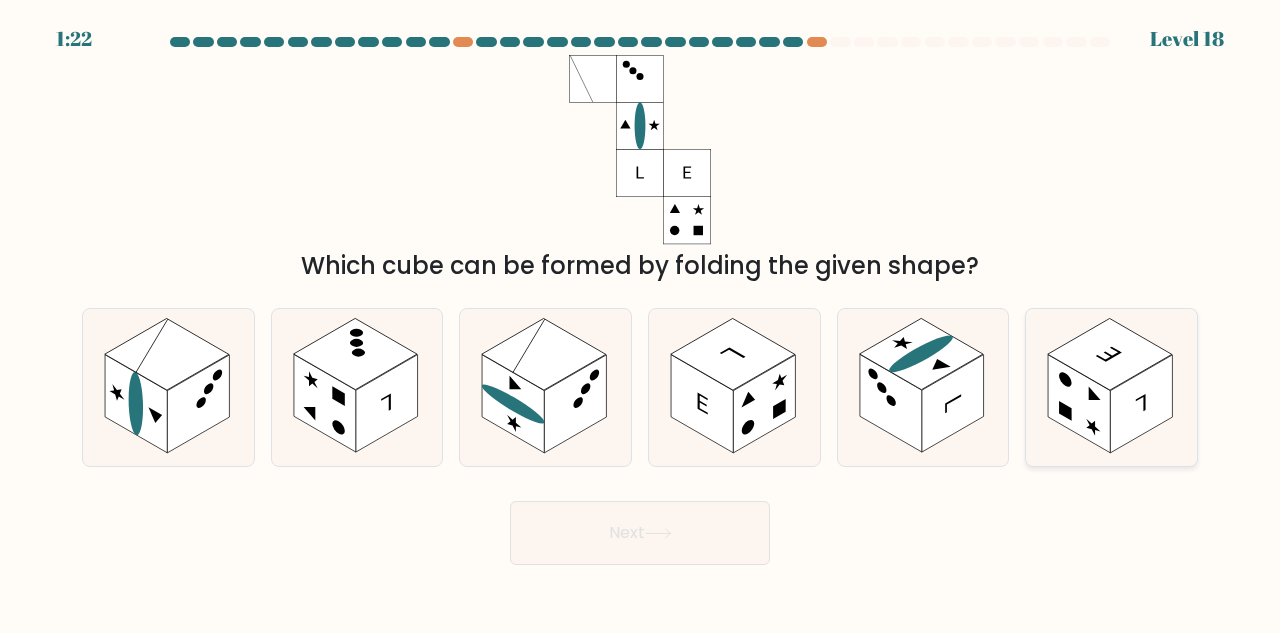 click 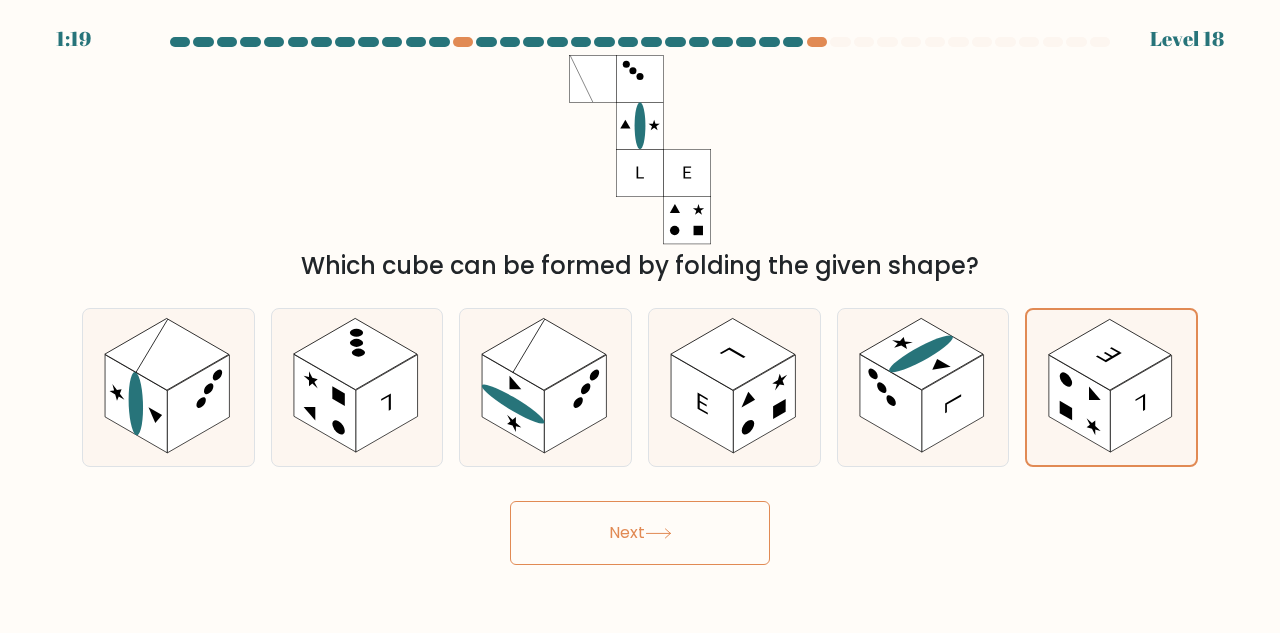 click on "Next" at bounding box center [640, 533] 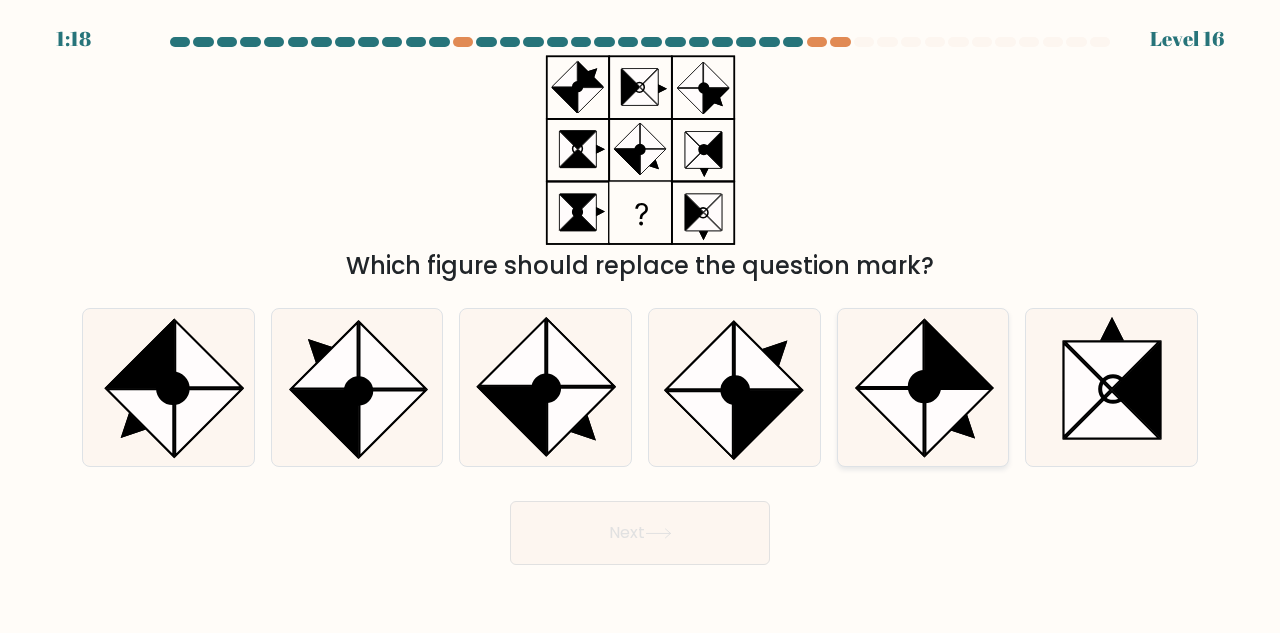 click 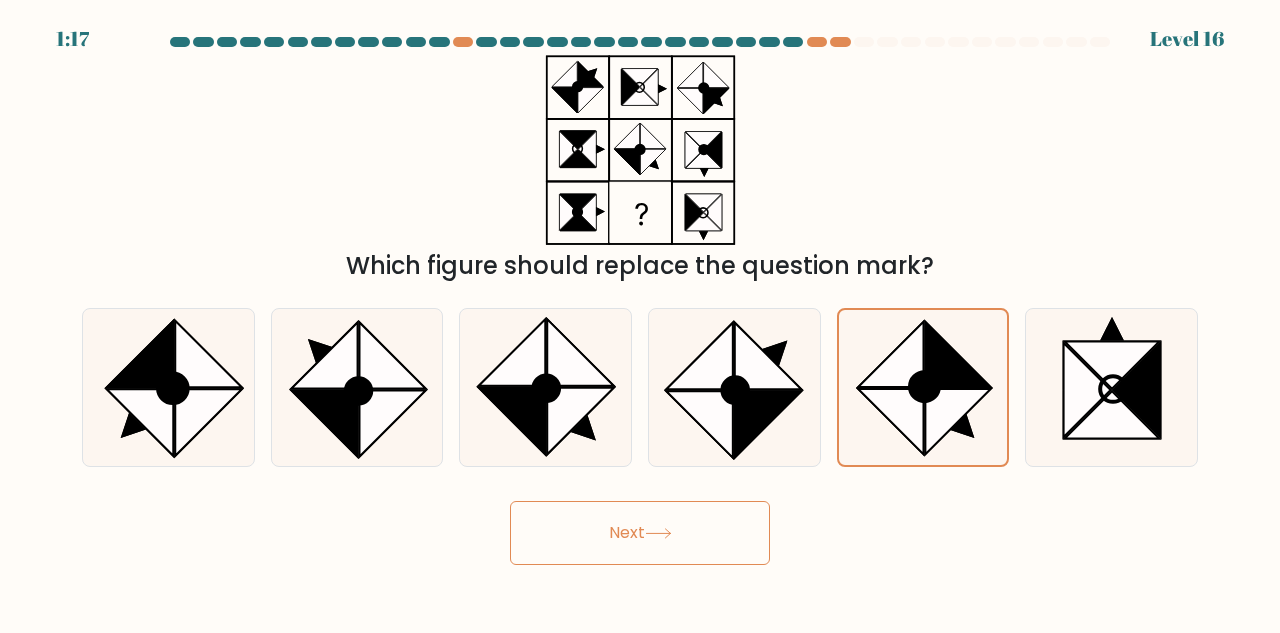 click on "Next" at bounding box center (640, 533) 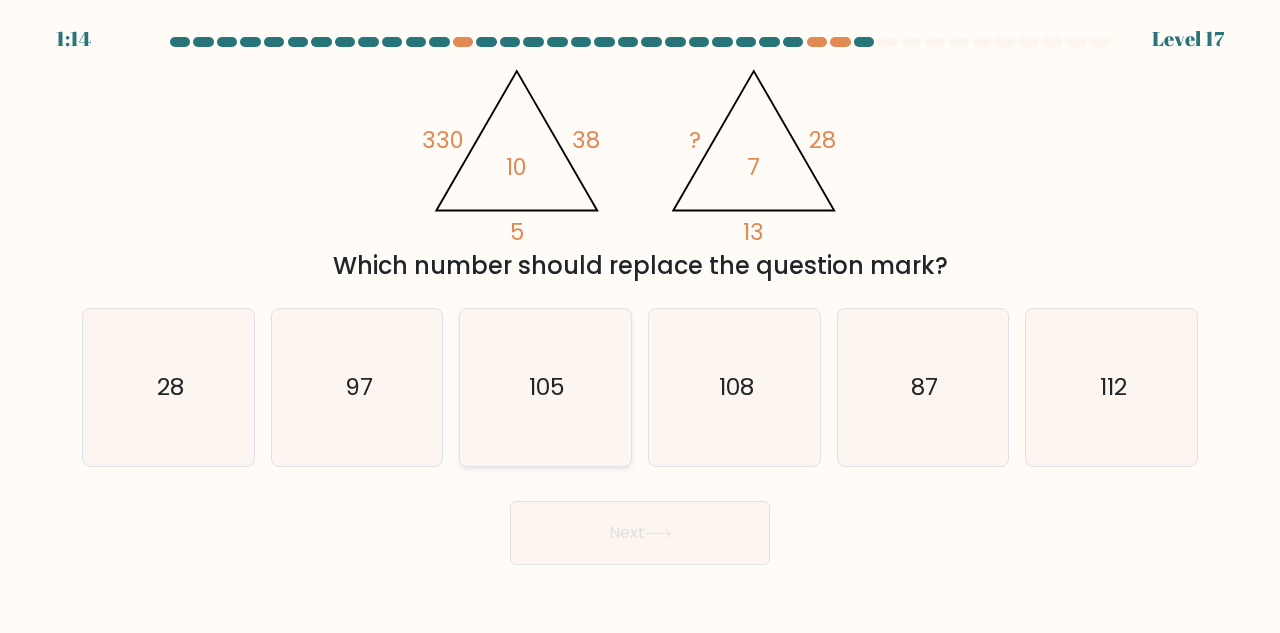 click on "105" 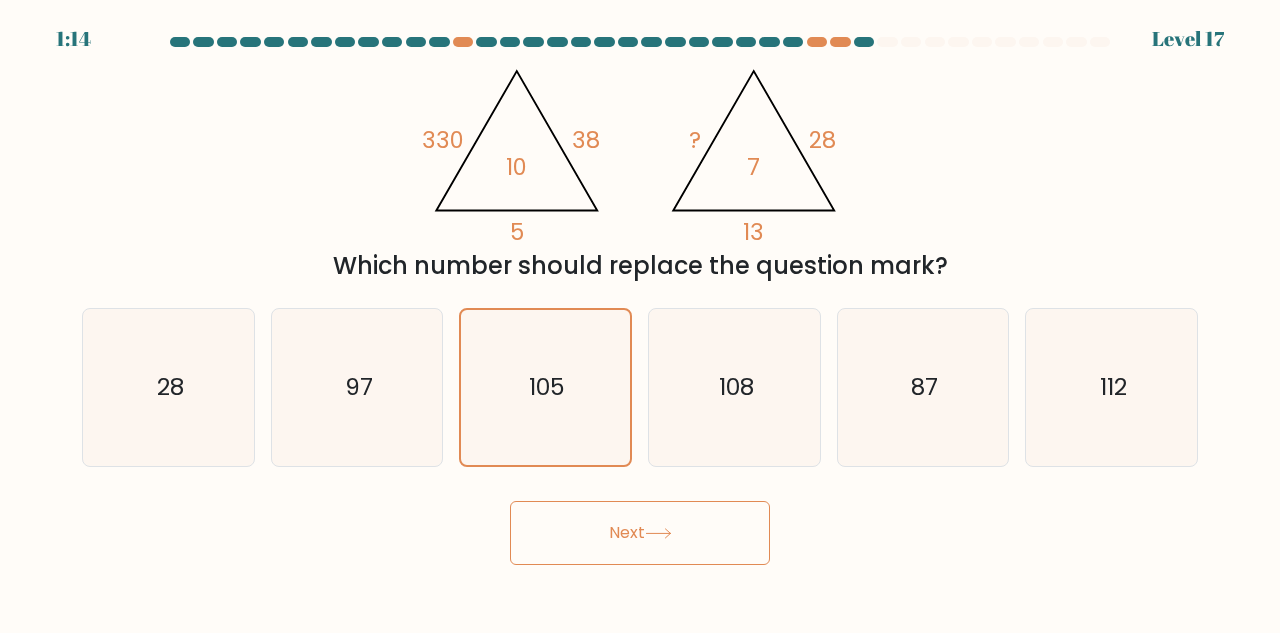 click on "Next" at bounding box center (640, 533) 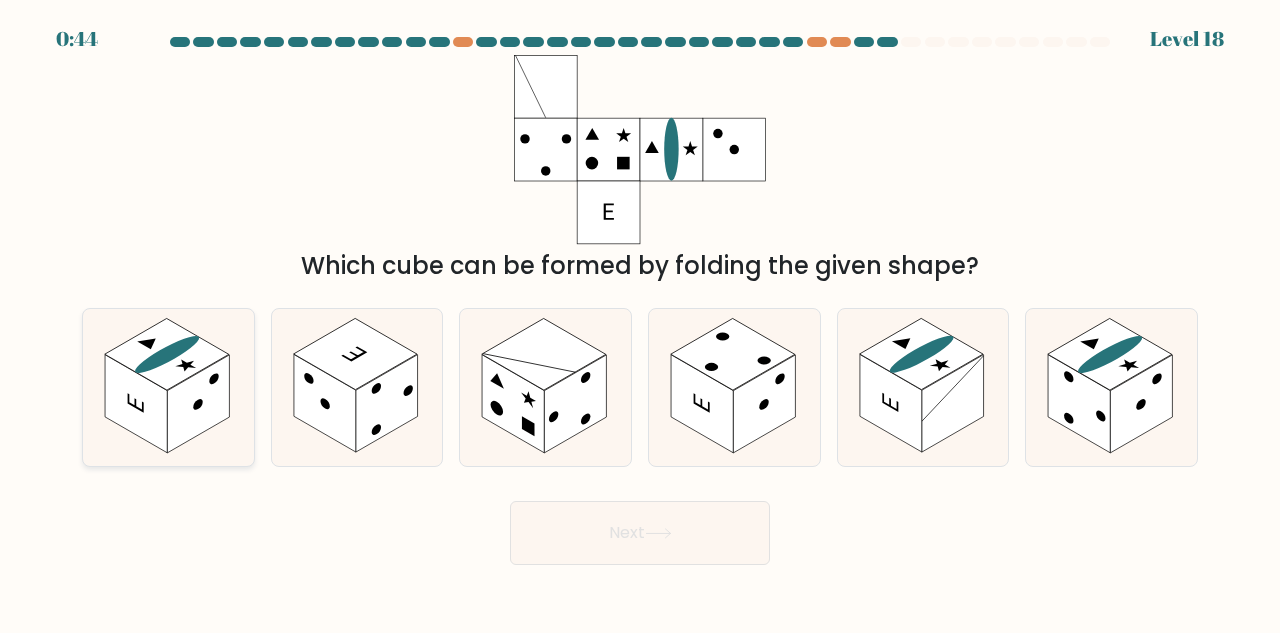 click 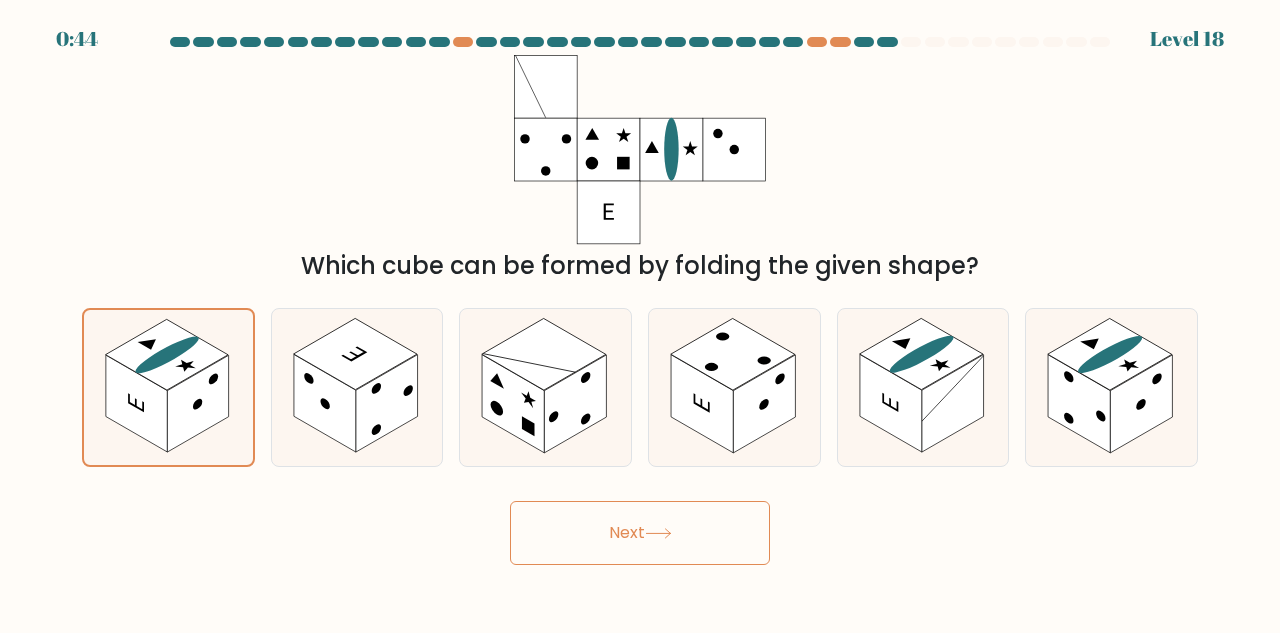click on "Next" at bounding box center (640, 533) 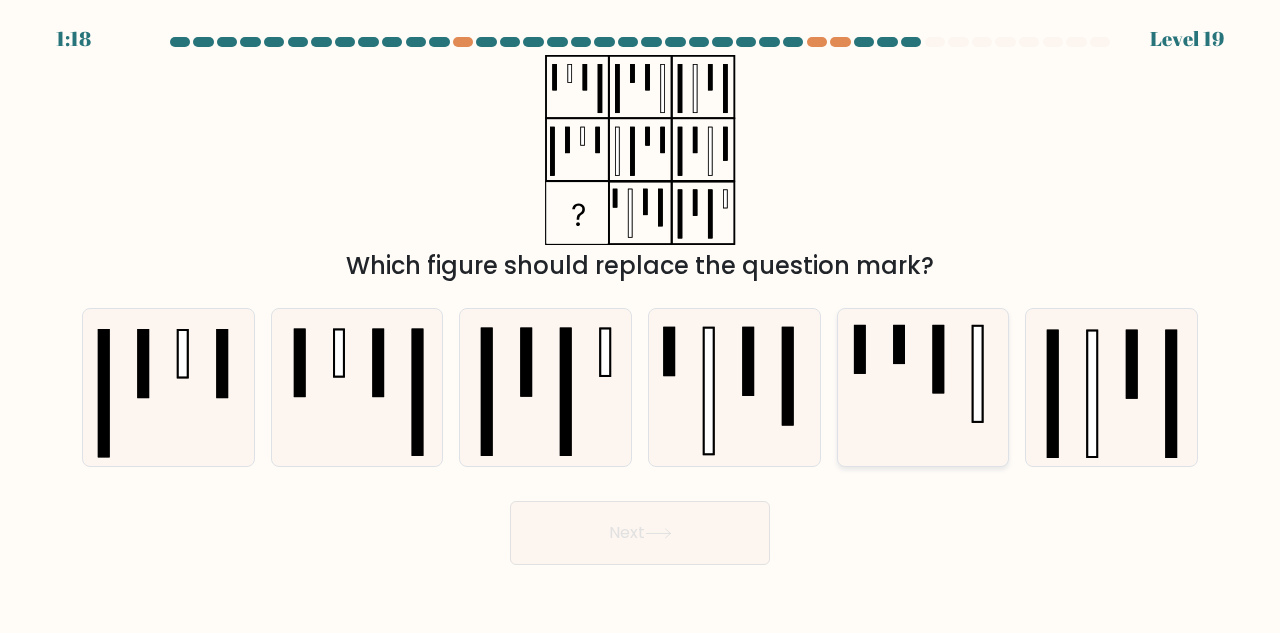 click 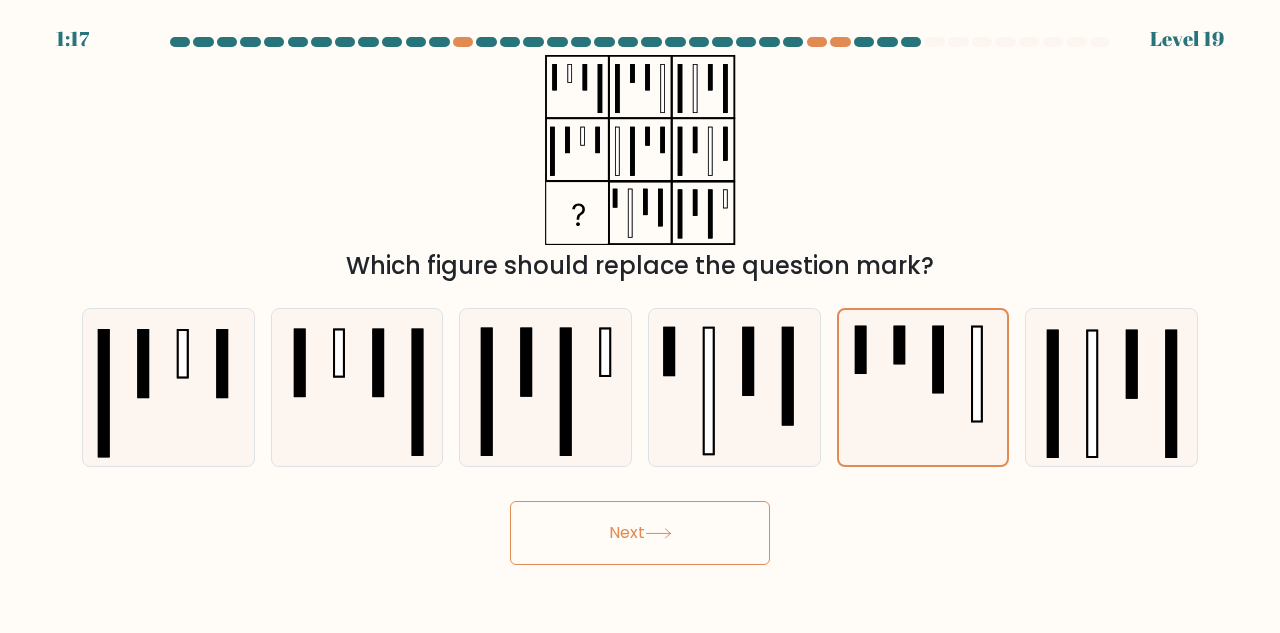 click on "Next" at bounding box center (640, 533) 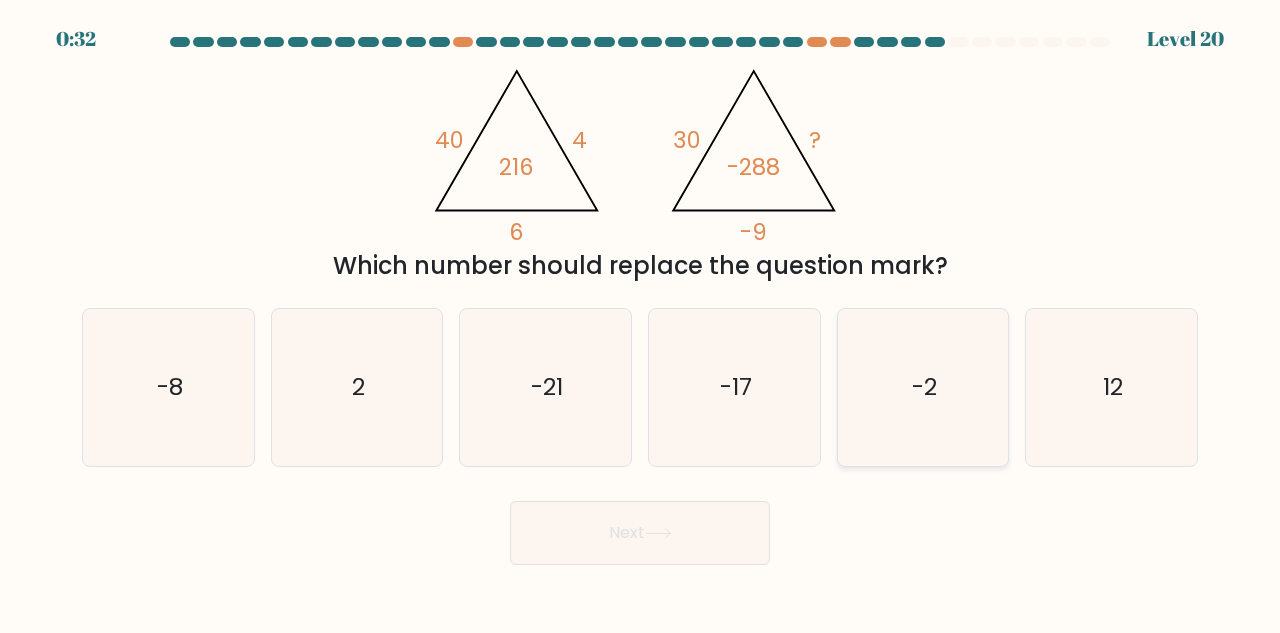 click on "-2" 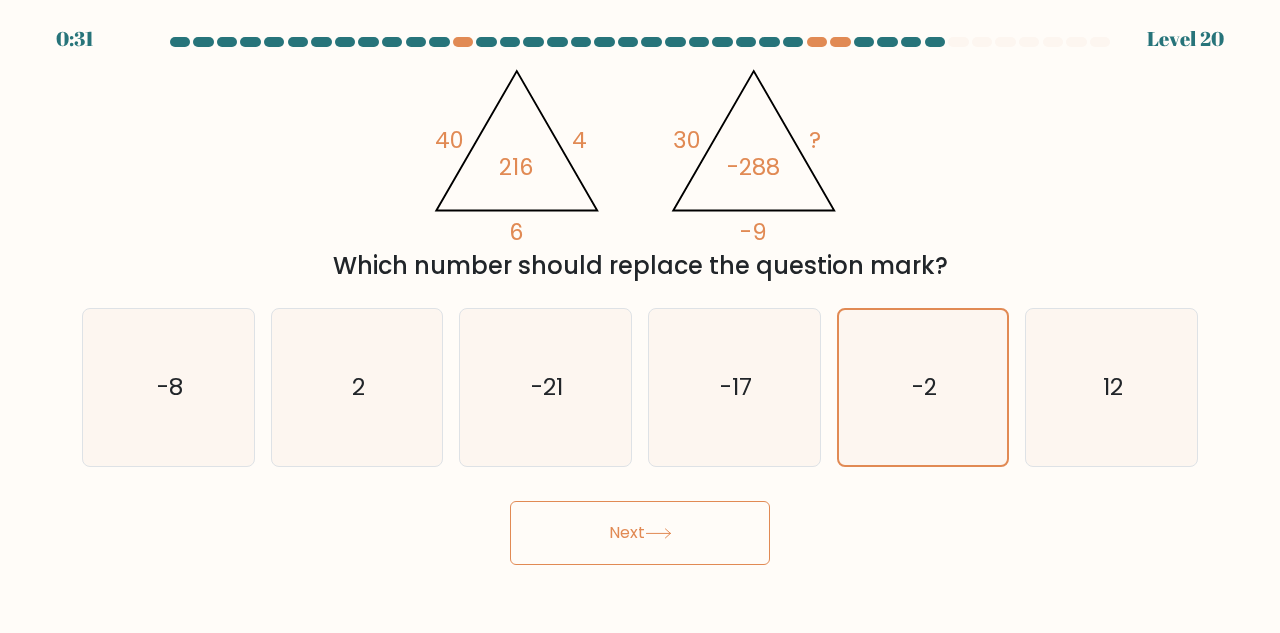 click on "Next" at bounding box center [640, 533] 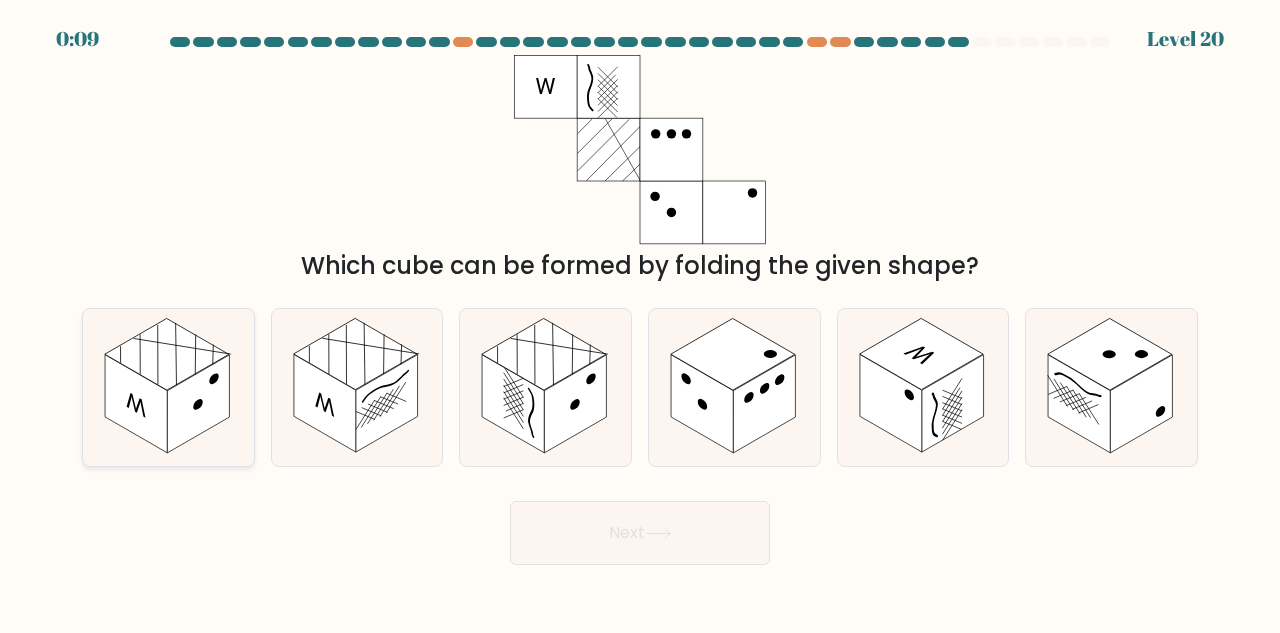 click 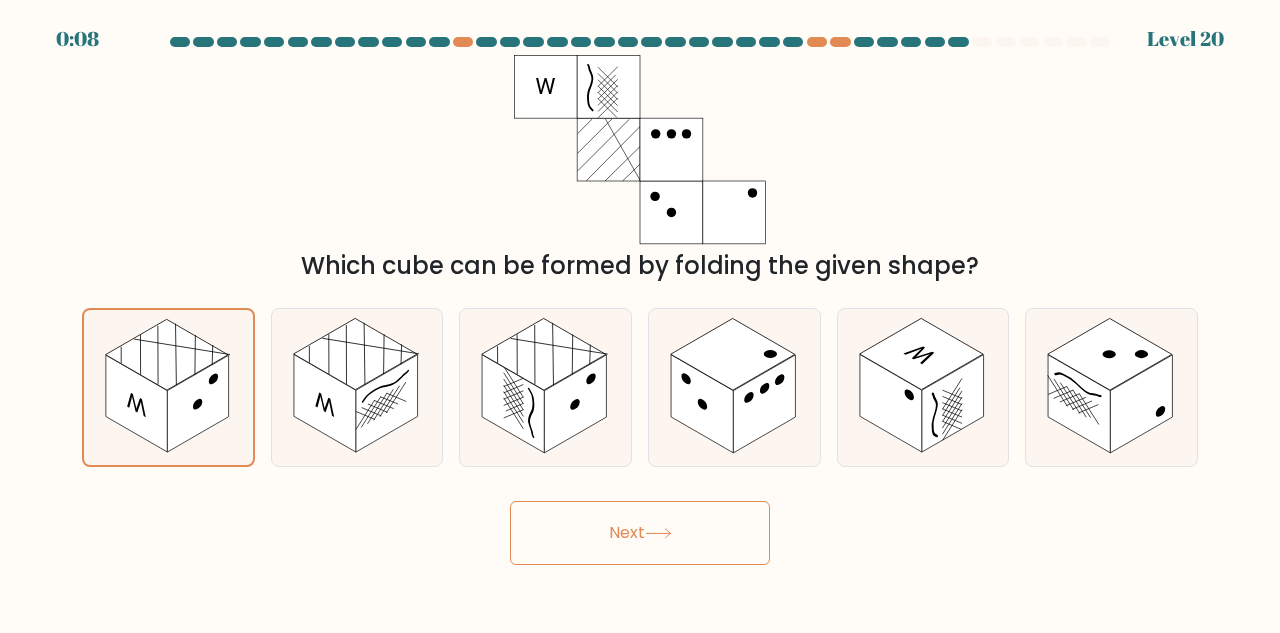 click on "Next" at bounding box center (640, 533) 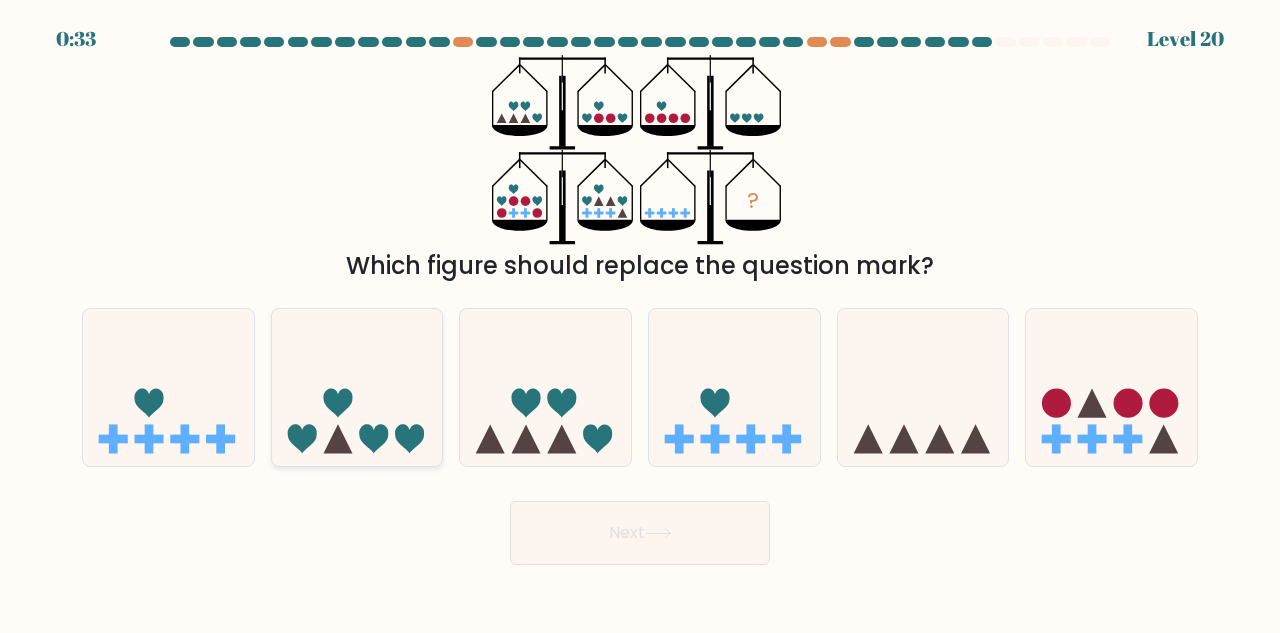 click 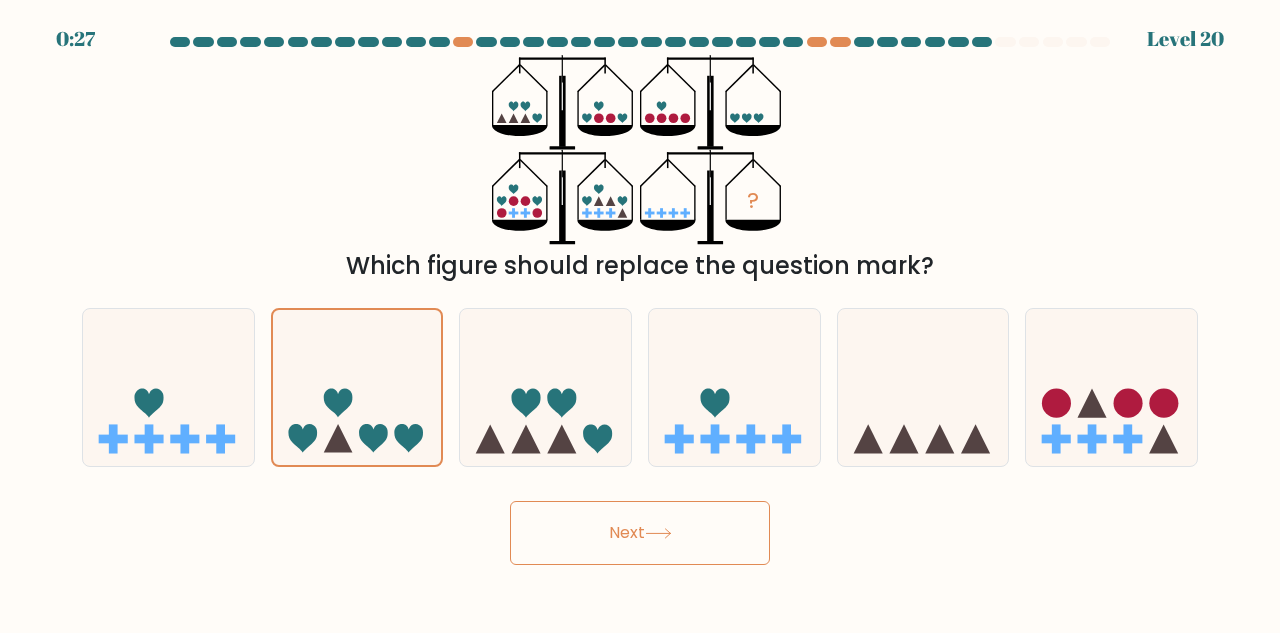 click on "Next" at bounding box center [640, 533] 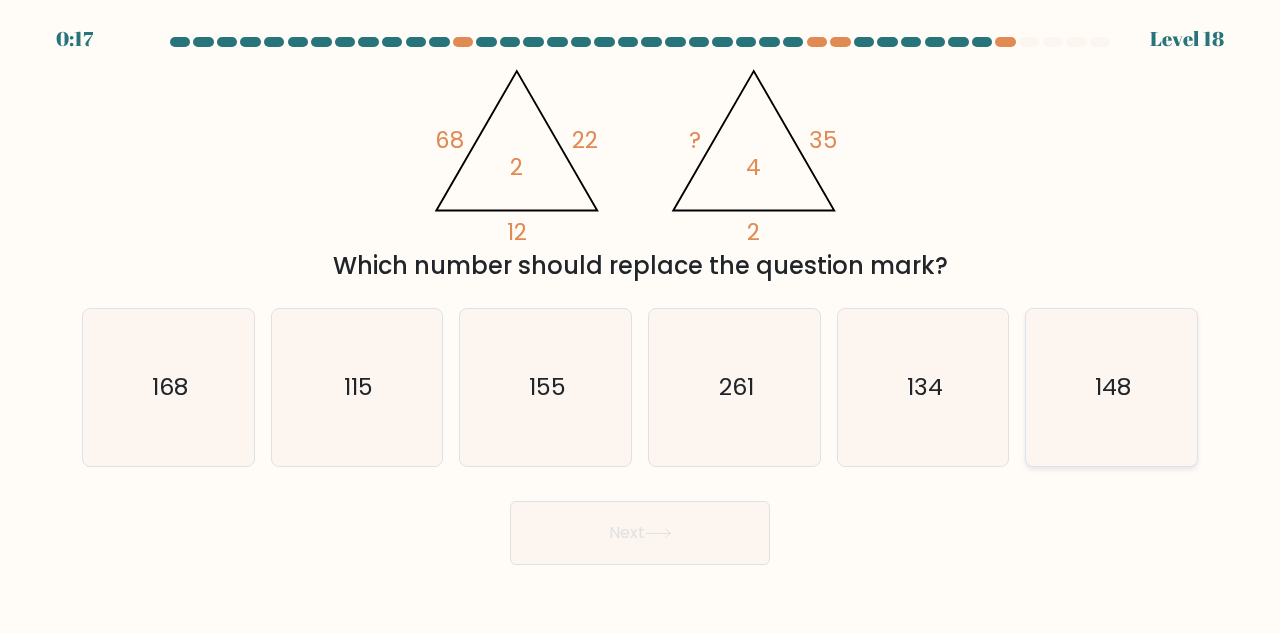 click on "148" 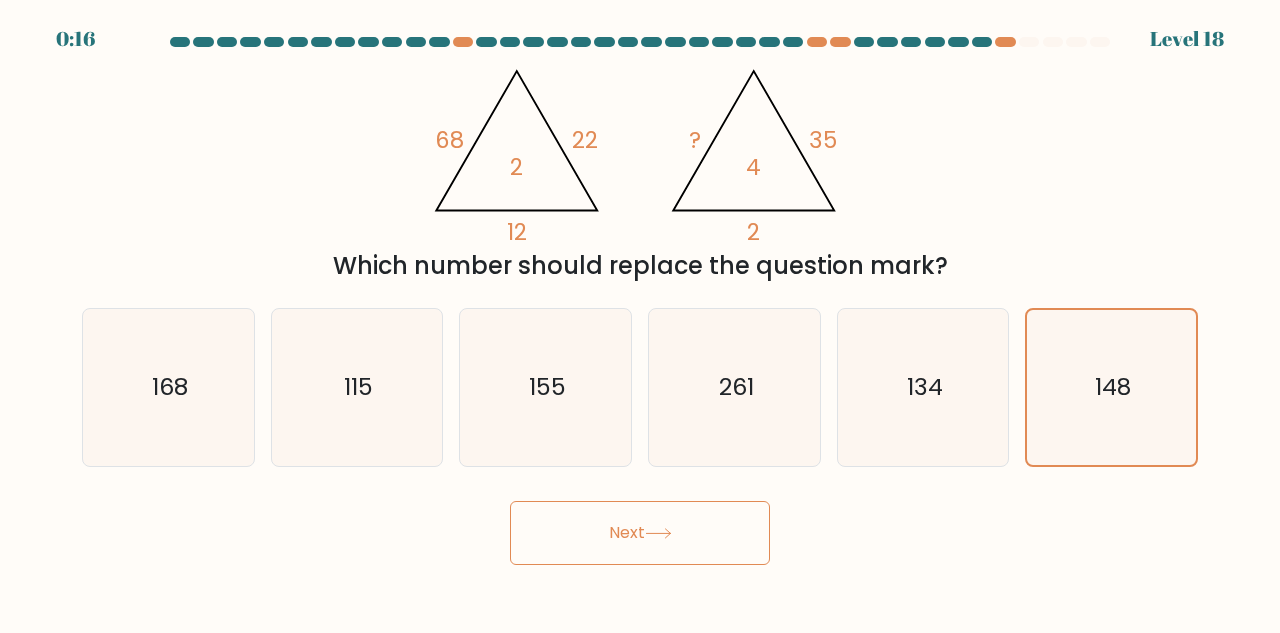 click on "Next" at bounding box center (640, 533) 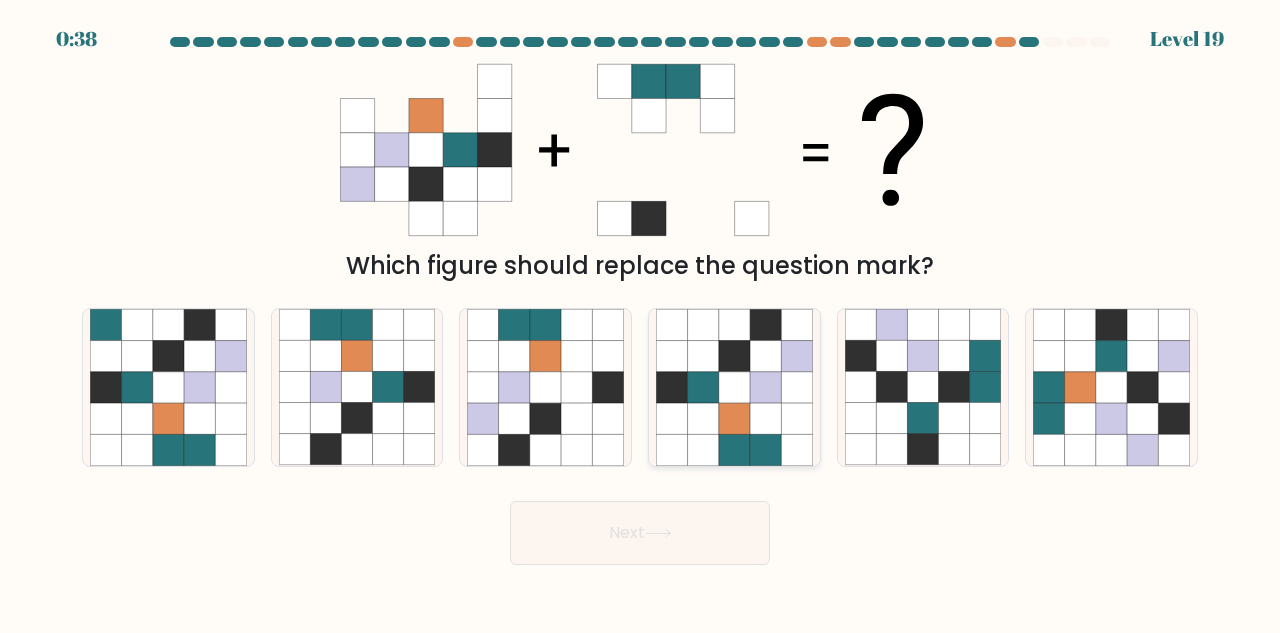click 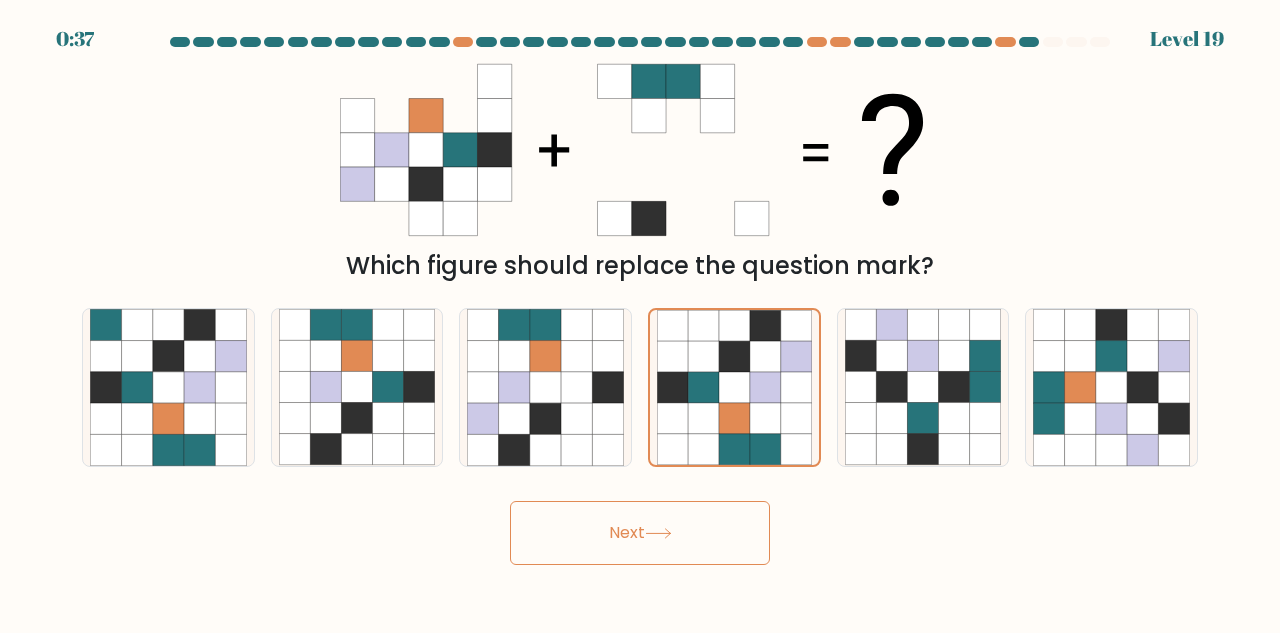 click on "Next" at bounding box center [640, 533] 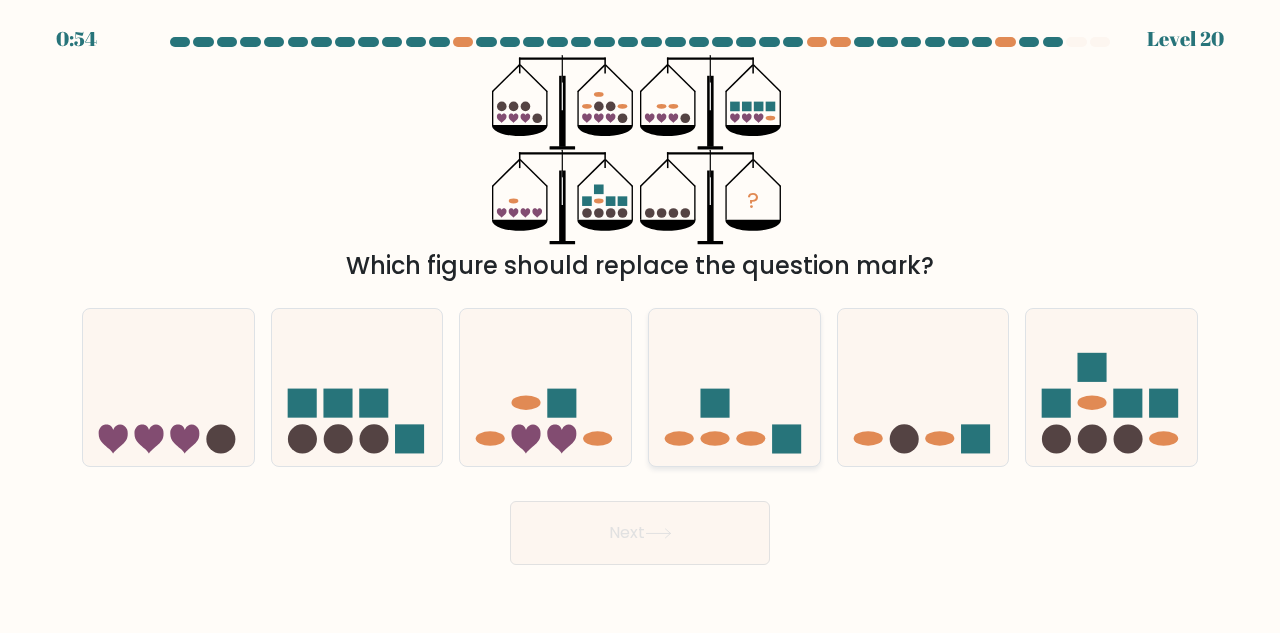 click 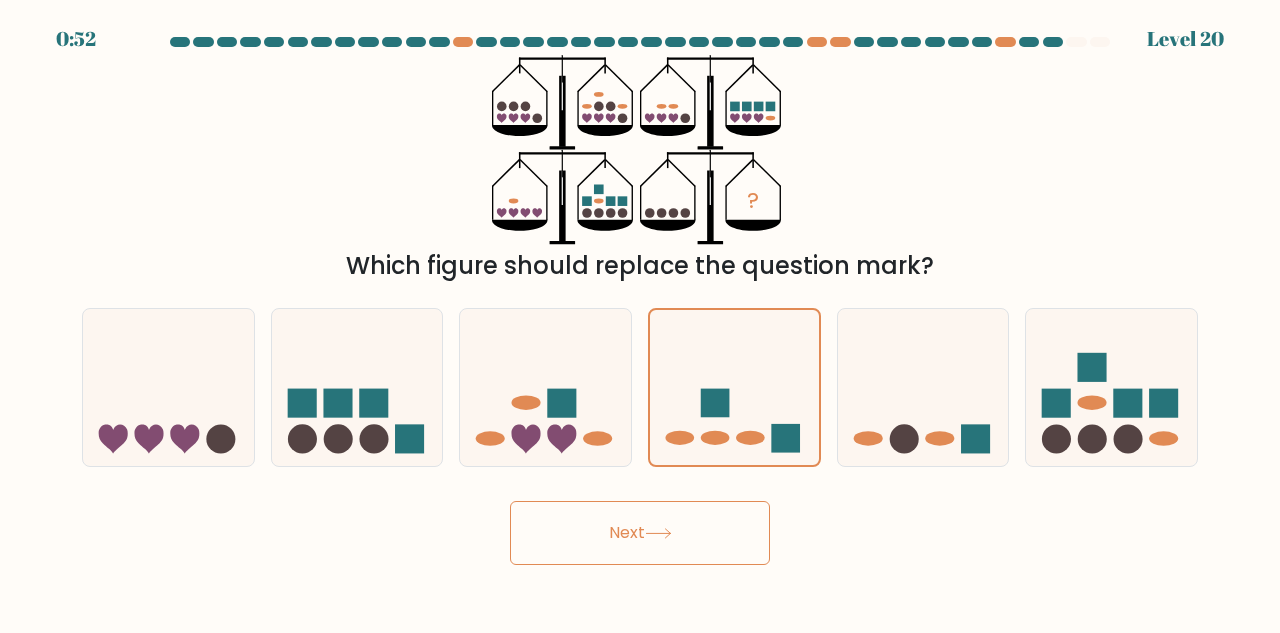 click on "Next" at bounding box center (640, 533) 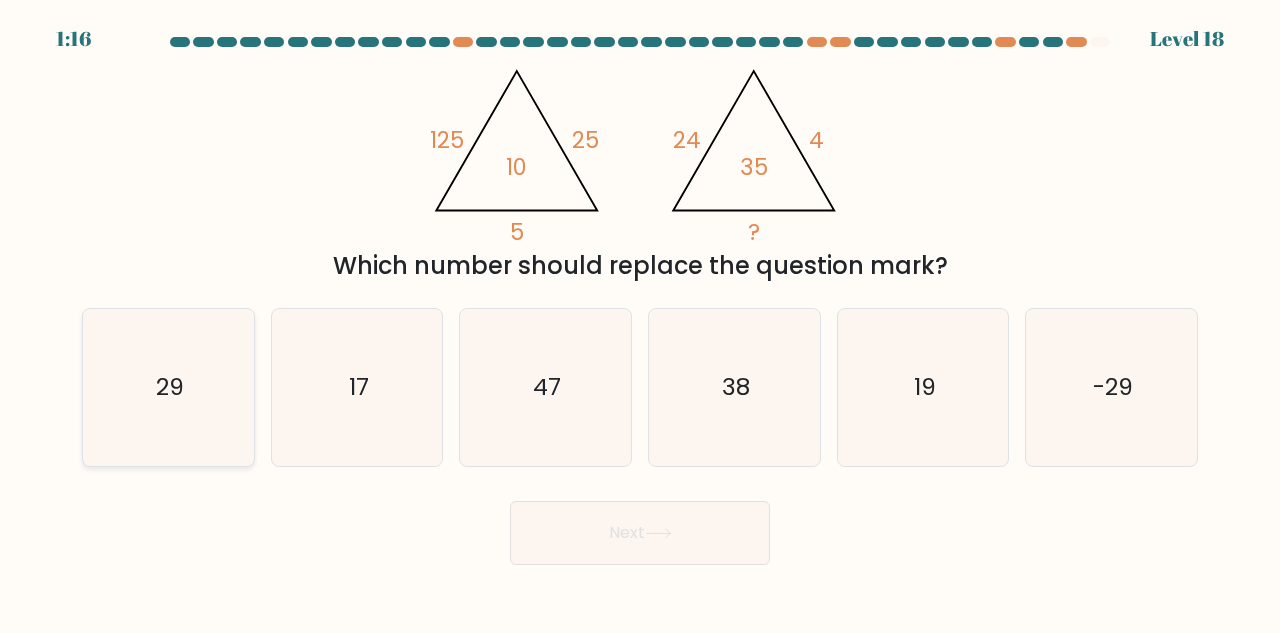 click on "29" 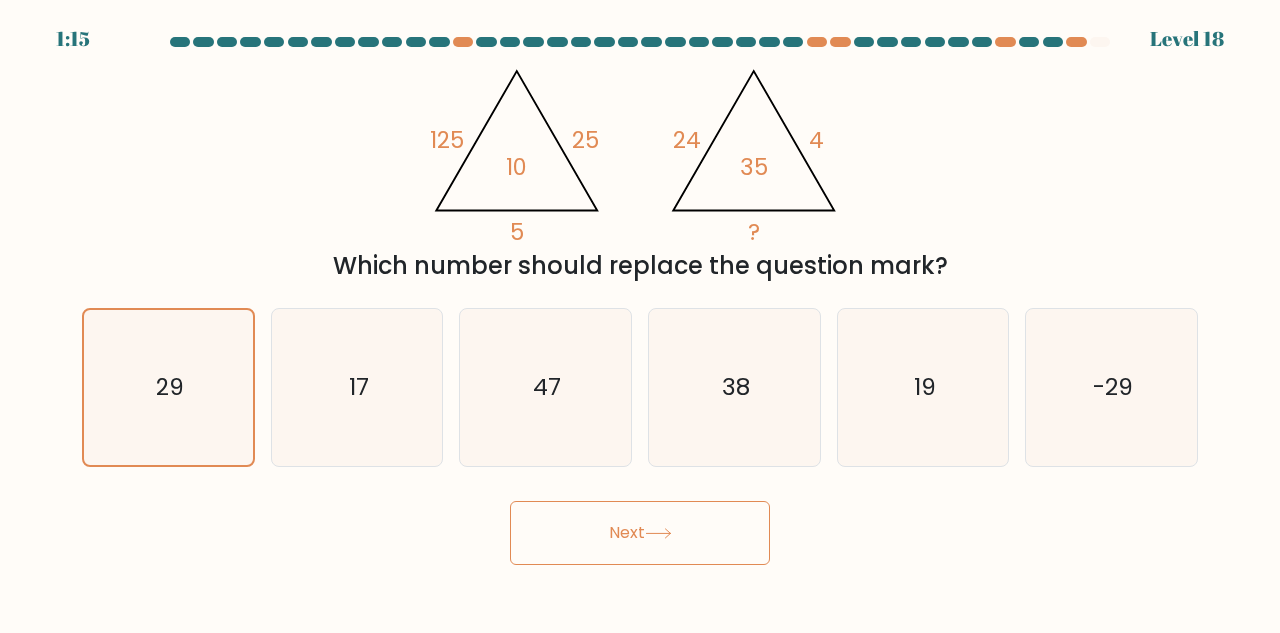 click on "Next" at bounding box center (640, 533) 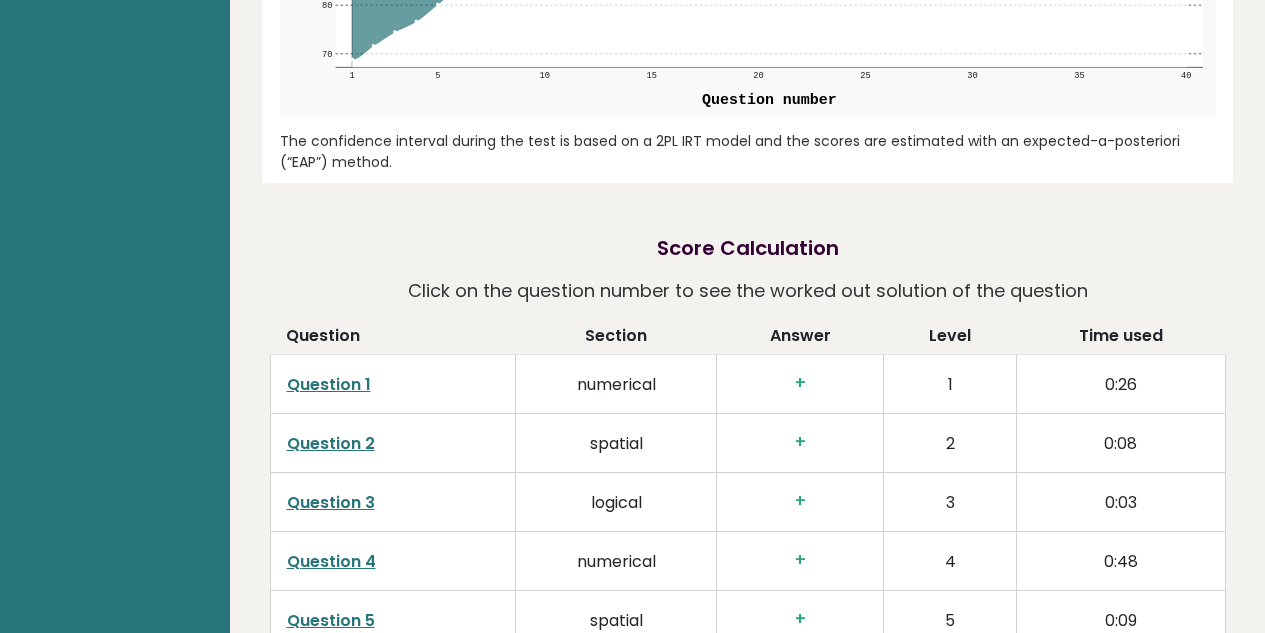 scroll, scrollTop: 2960, scrollLeft: 0, axis: vertical 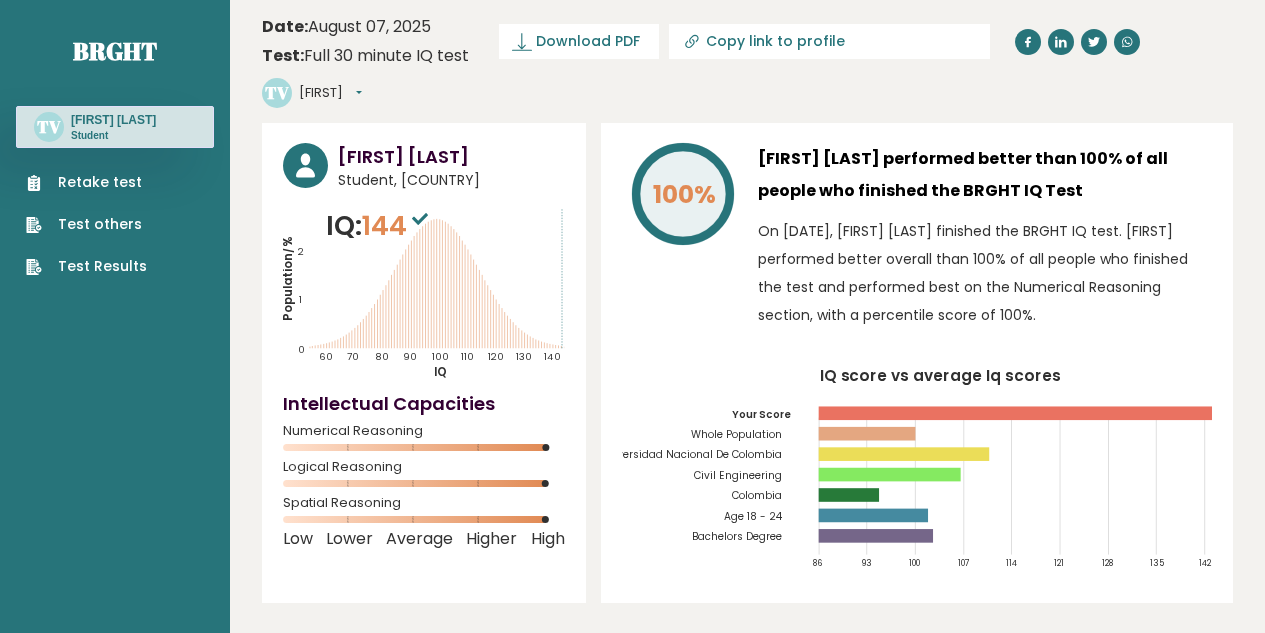 click on "Test Results" at bounding box center (86, 266) 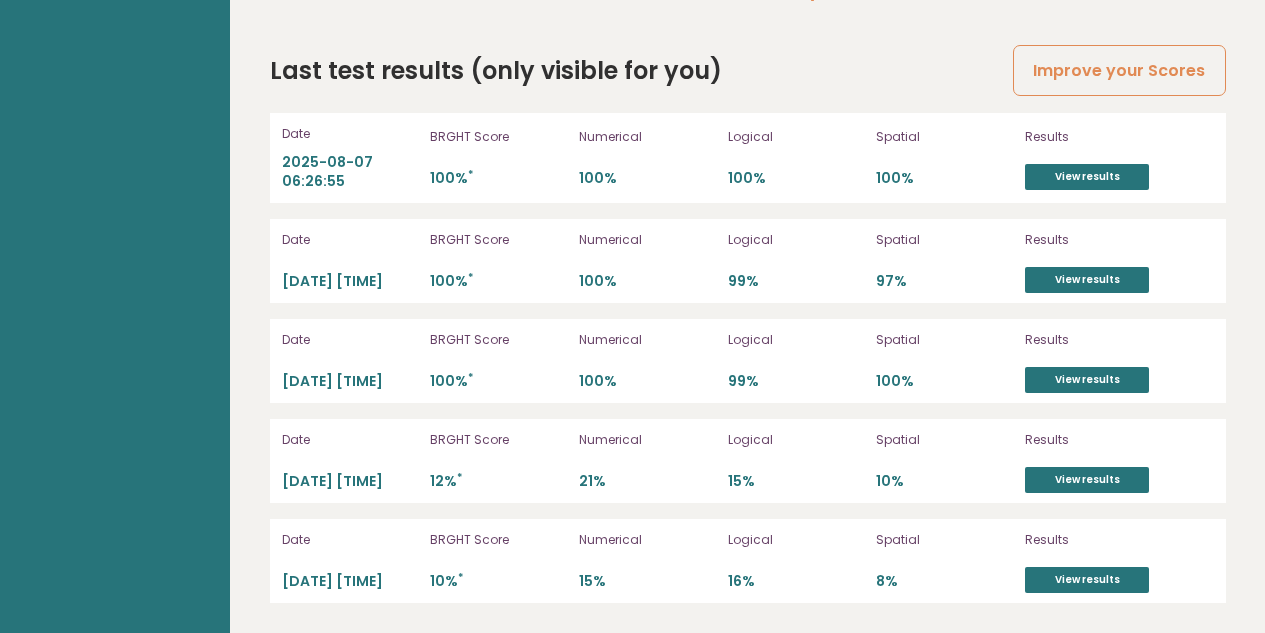 scroll, scrollTop: 5747, scrollLeft: 0, axis: vertical 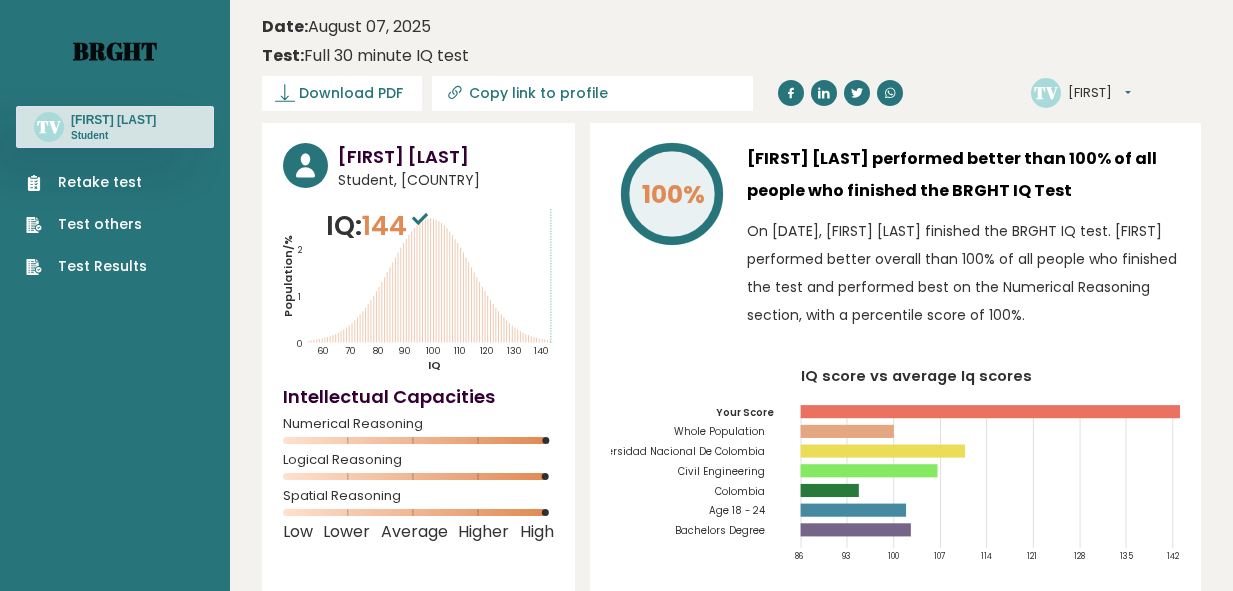 click on "Brght" at bounding box center [115, 51] 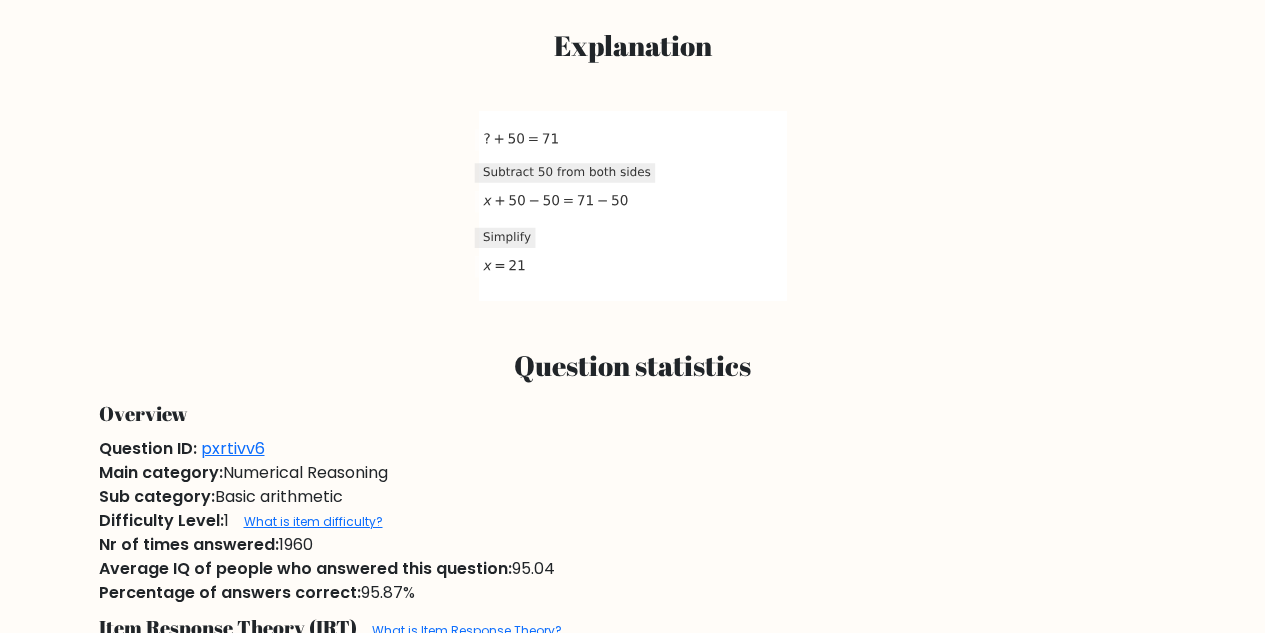 scroll, scrollTop: 0, scrollLeft: 0, axis: both 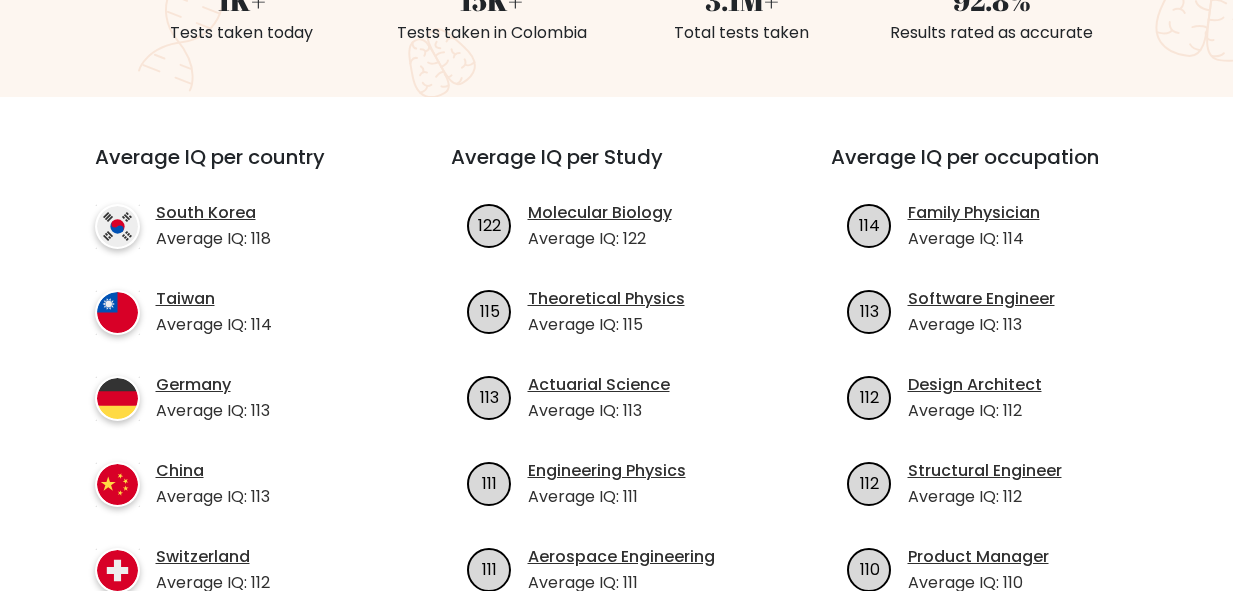 click on "Average IQ per country" at bounding box center (237, 169) 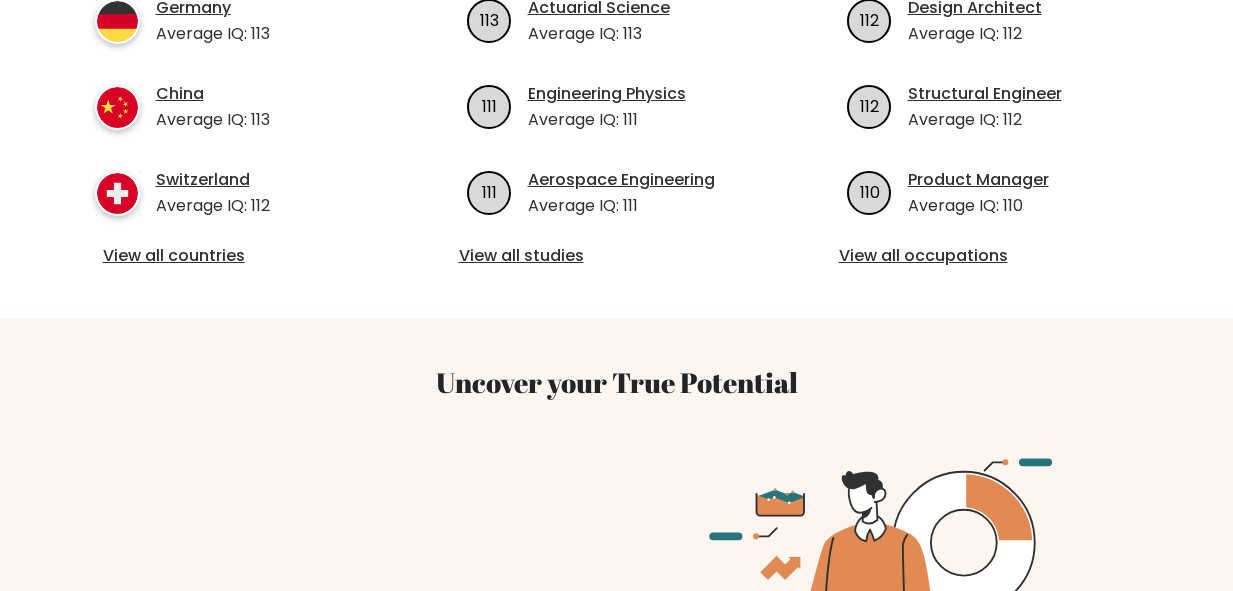 scroll, scrollTop: 985, scrollLeft: 0, axis: vertical 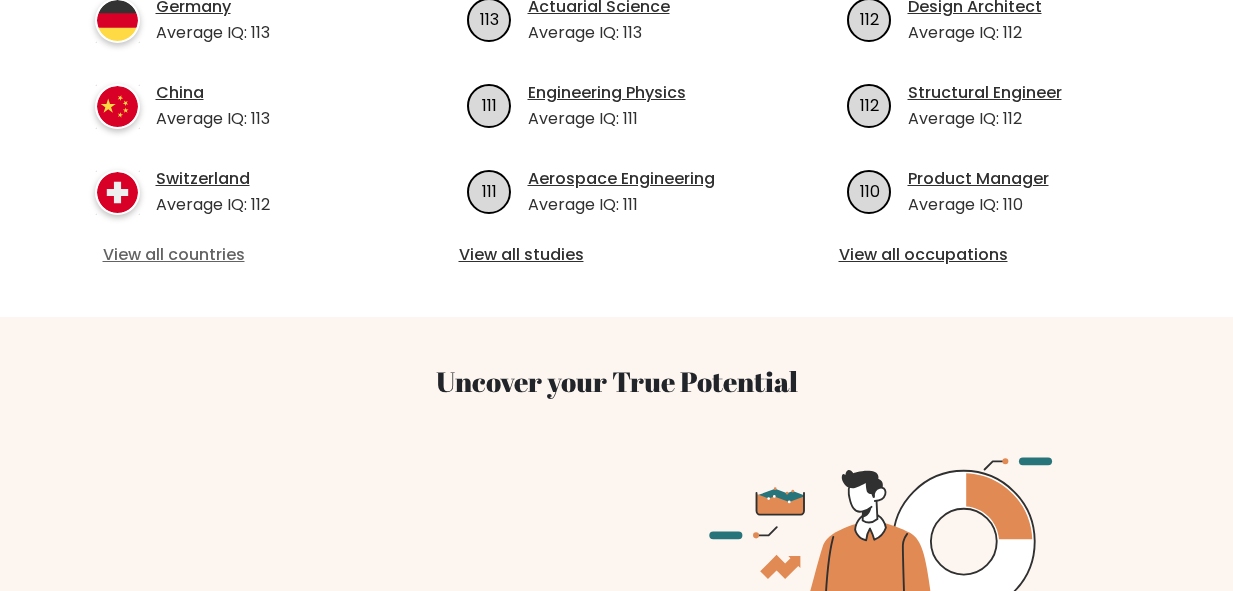 click on "View all countries" at bounding box center [237, 255] 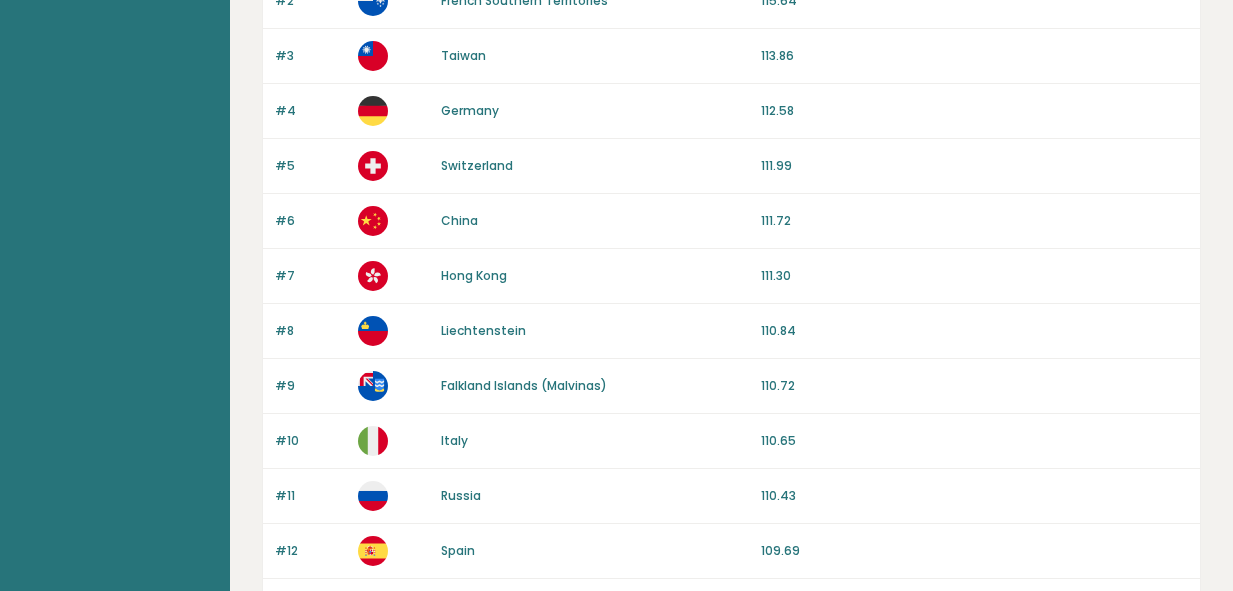 scroll, scrollTop: 2060, scrollLeft: 0, axis: vertical 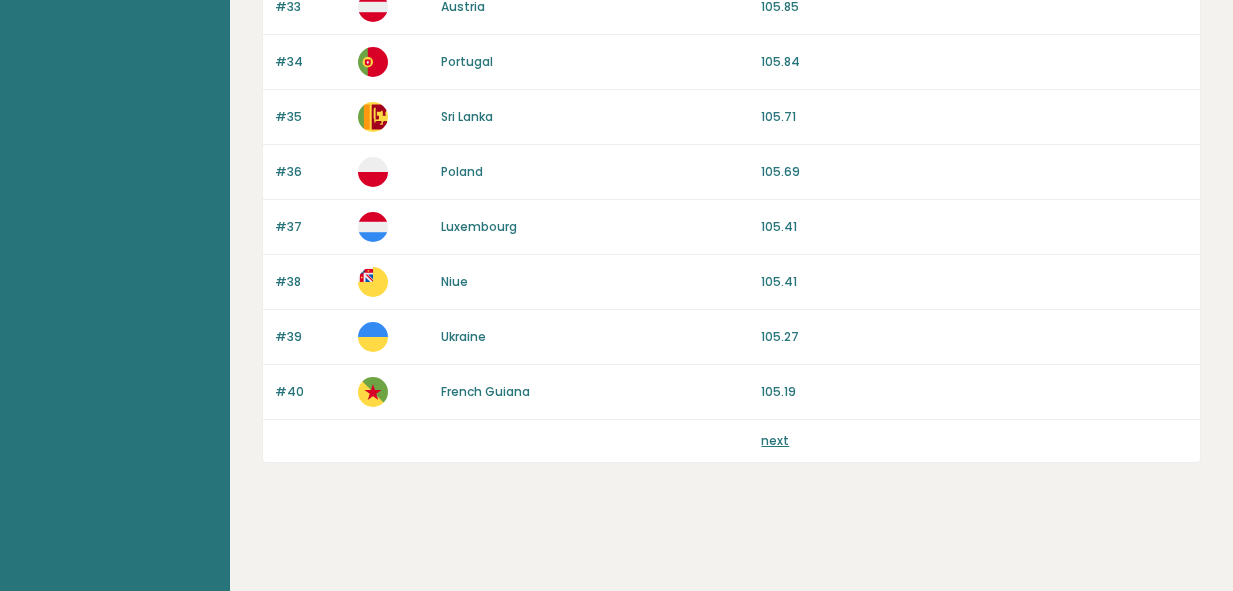 click on "next" at bounding box center (775, 440) 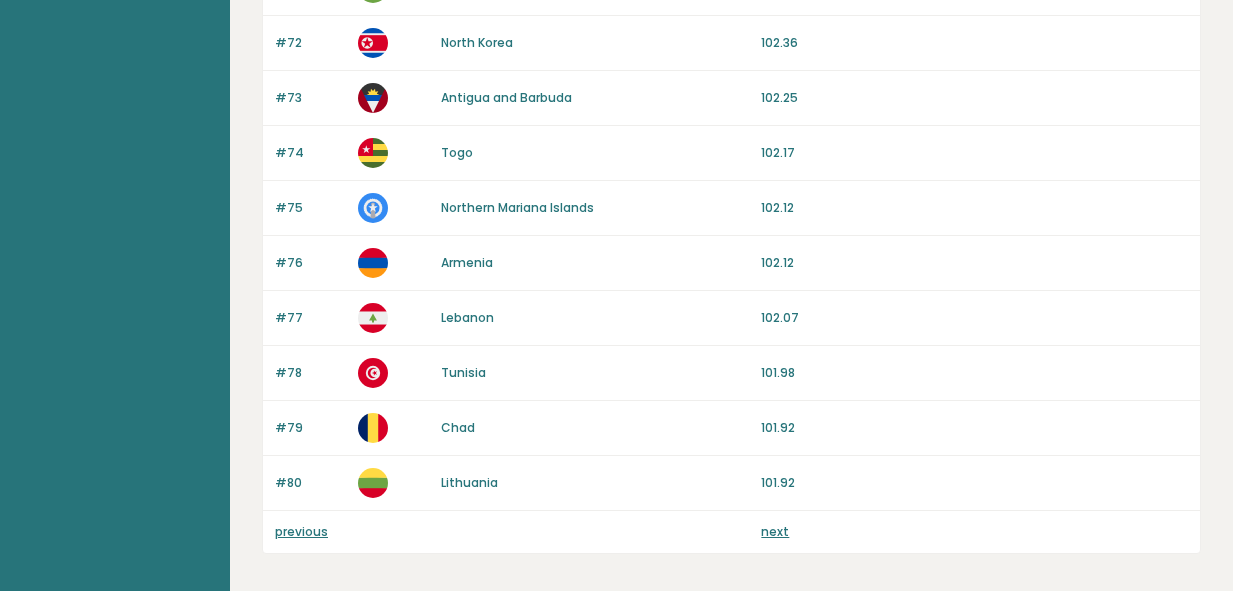 scroll, scrollTop: 2060, scrollLeft: 0, axis: vertical 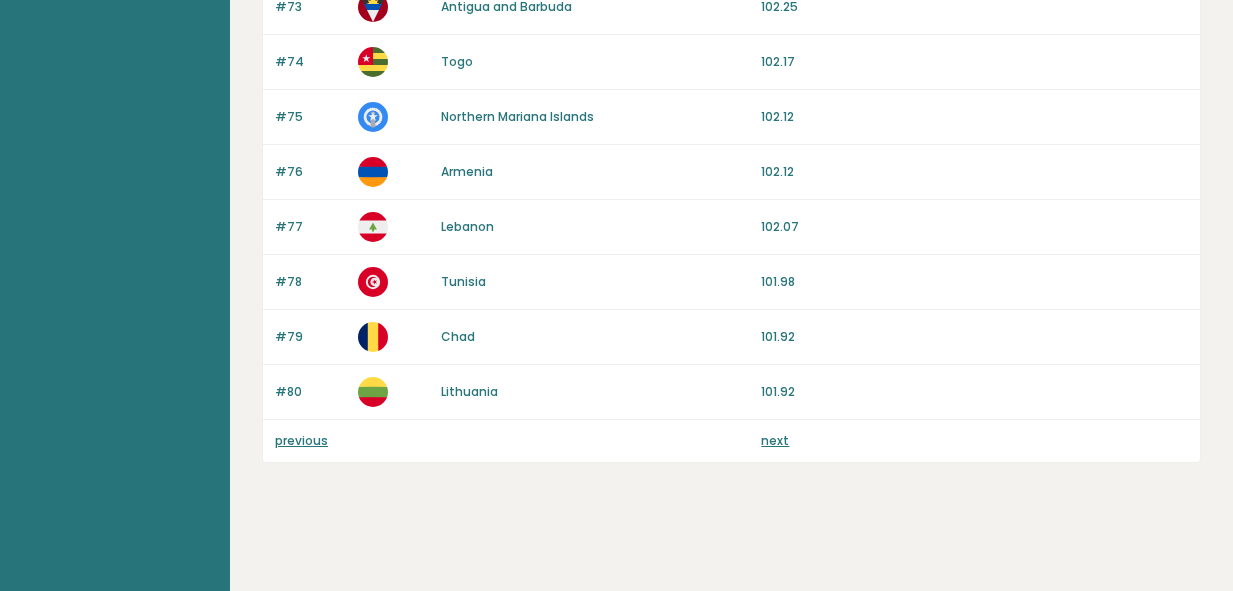click on "next" at bounding box center [775, 440] 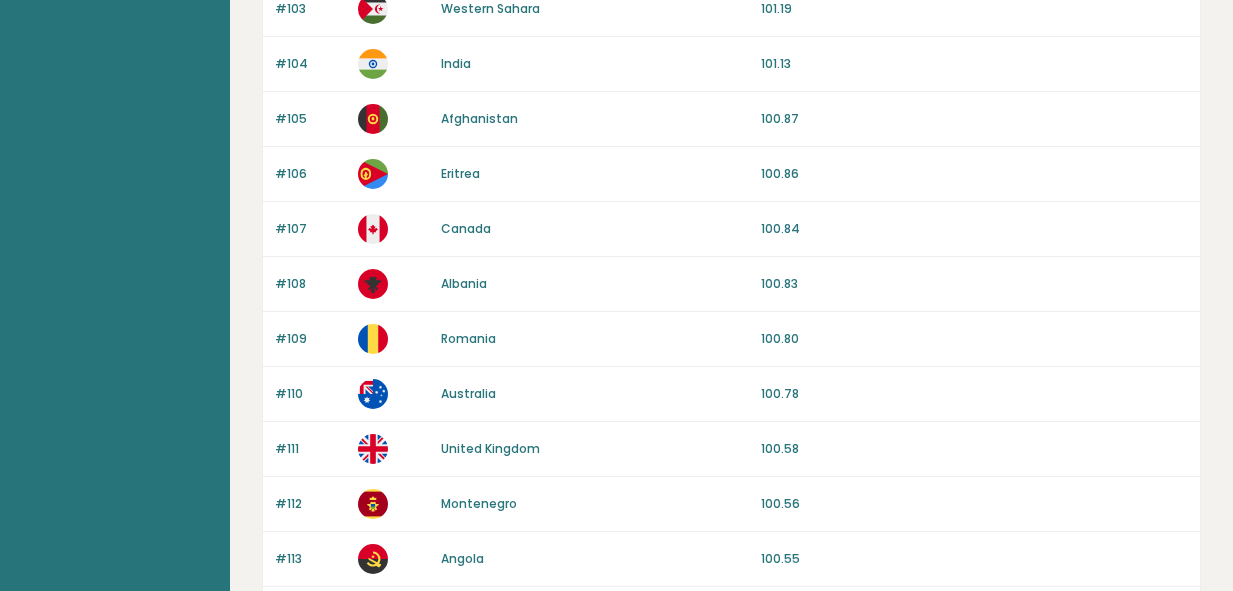 scroll, scrollTop: 2060, scrollLeft: 0, axis: vertical 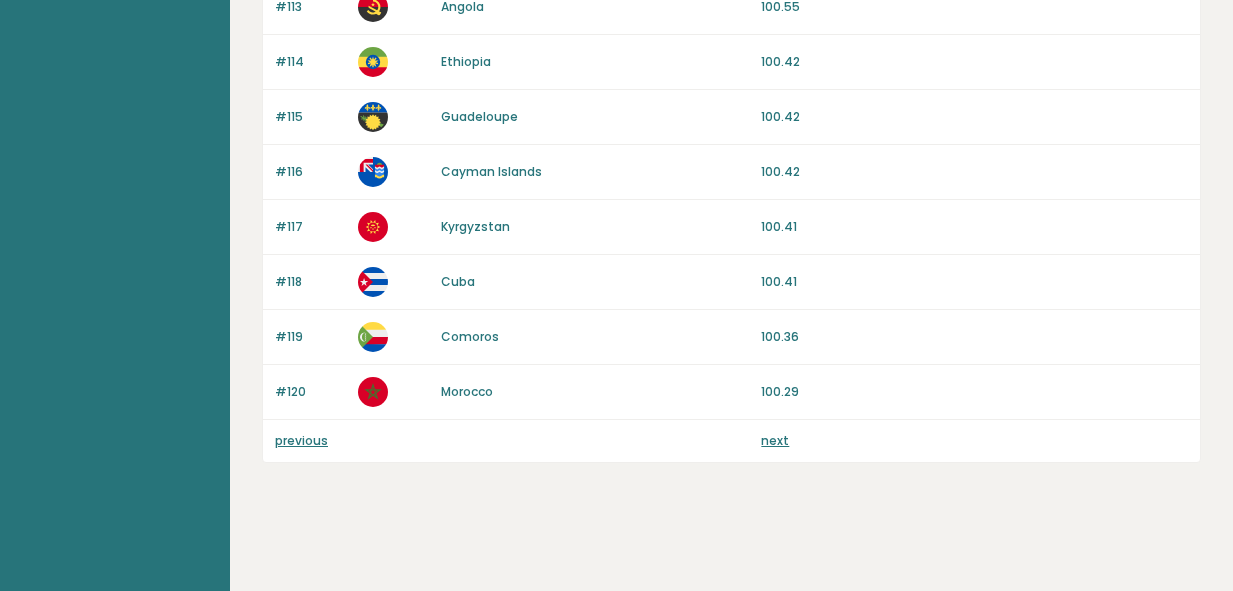 click on "next" at bounding box center [775, 440] 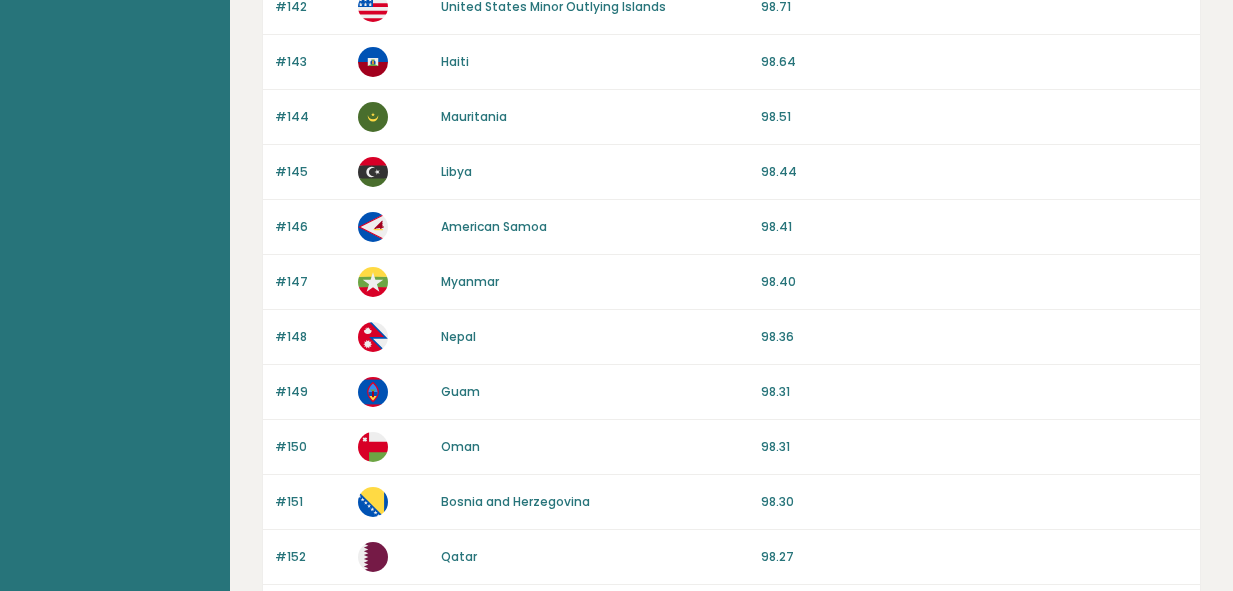 scroll, scrollTop: 2060, scrollLeft: 0, axis: vertical 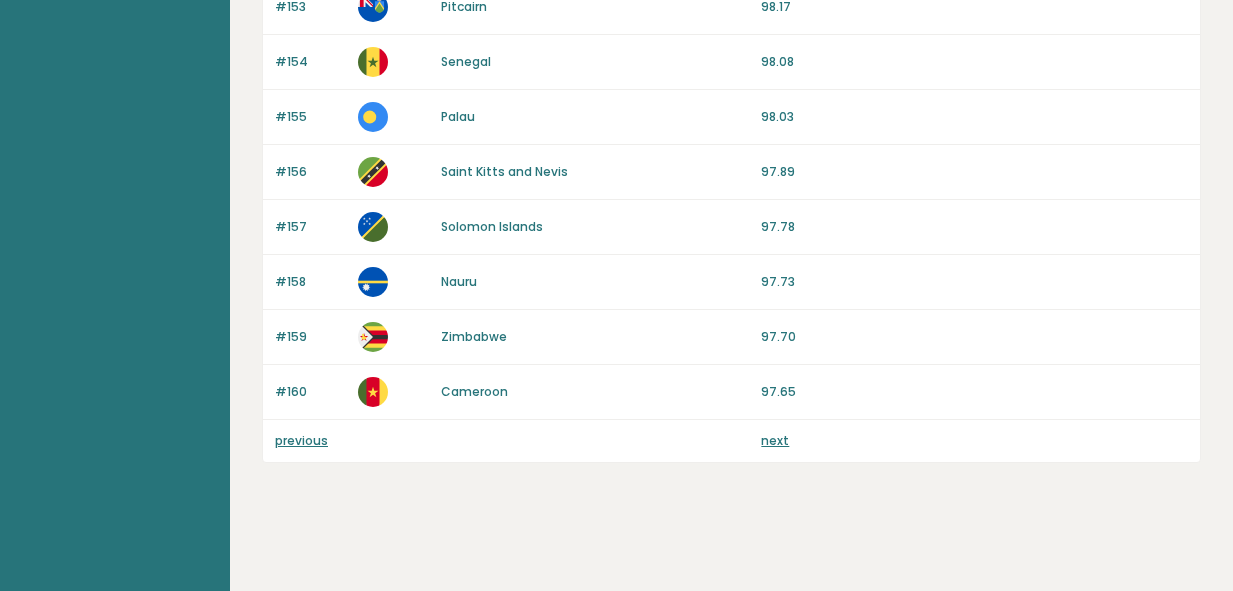 click on "next" at bounding box center (775, 440) 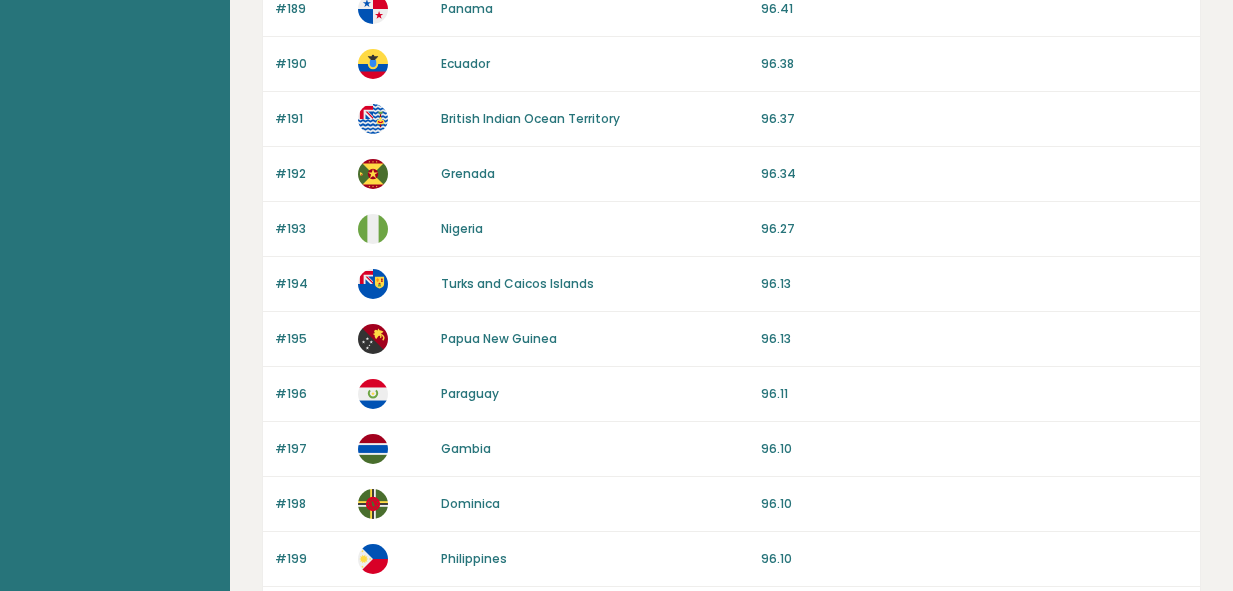 scroll, scrollTop: 2060, scrollLeft: 0, axis: vertical 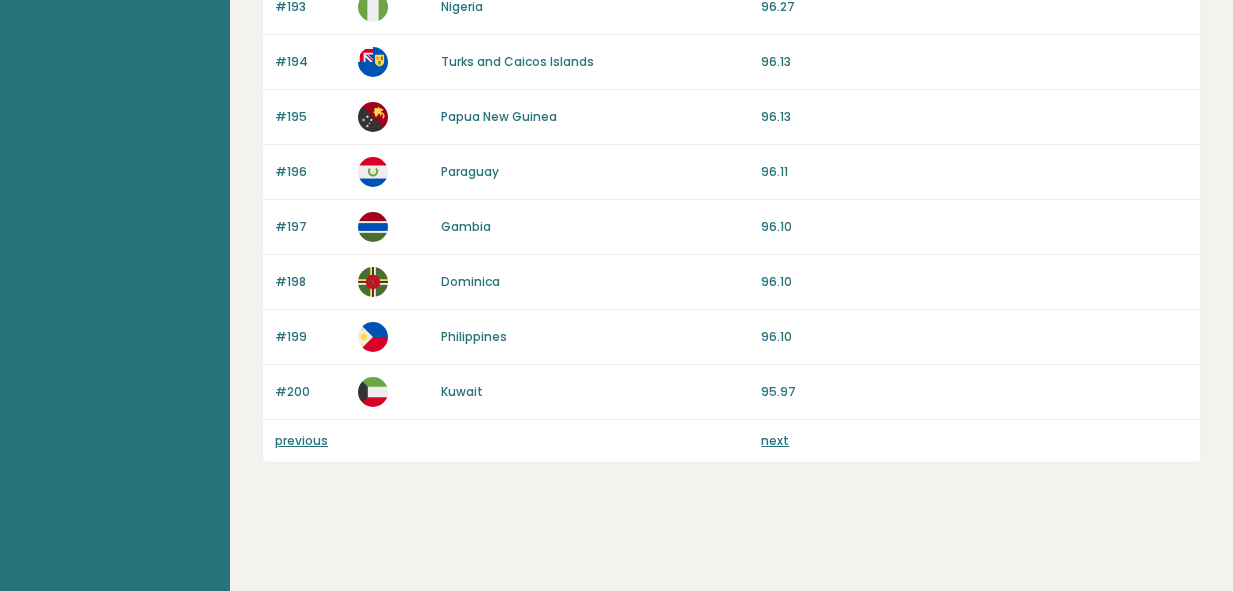 click on "next" at bounding box center [775, 440] 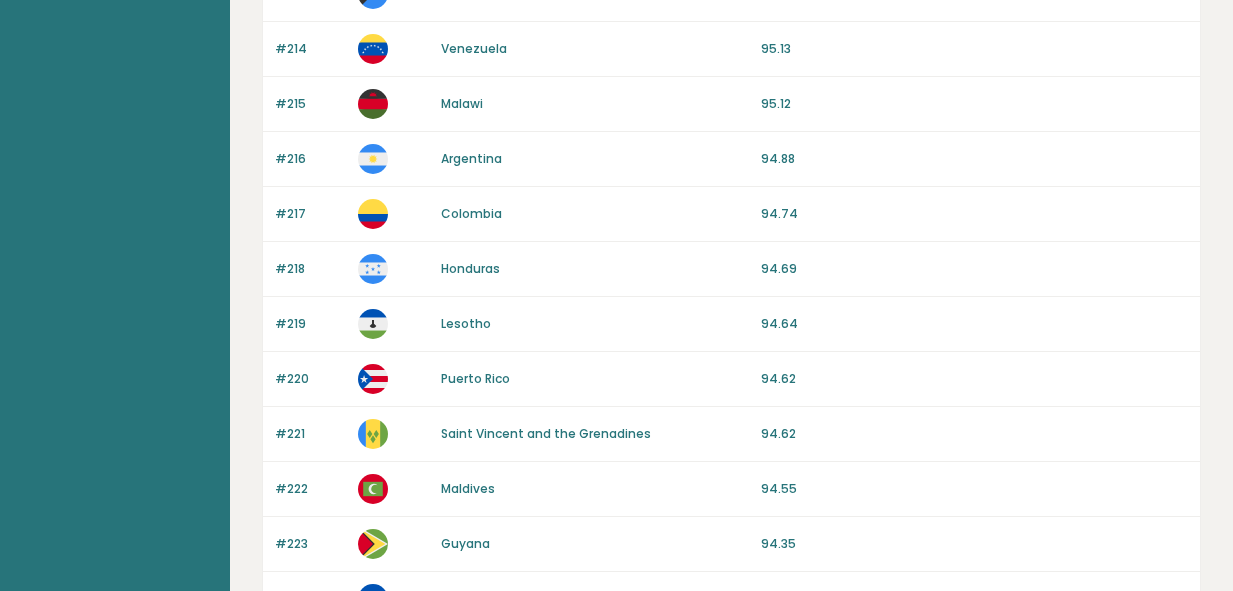 scroll, scrollTop: 0, scrollLeft: 0, axis: both 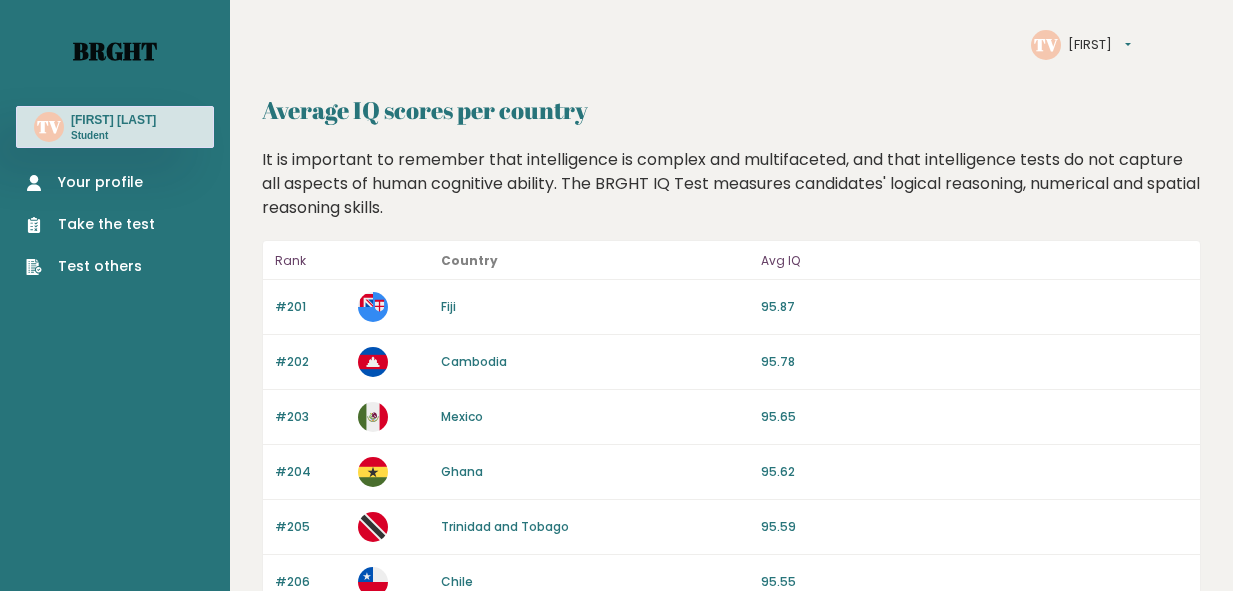 click on "Brght" at bounding box center (115, 51) 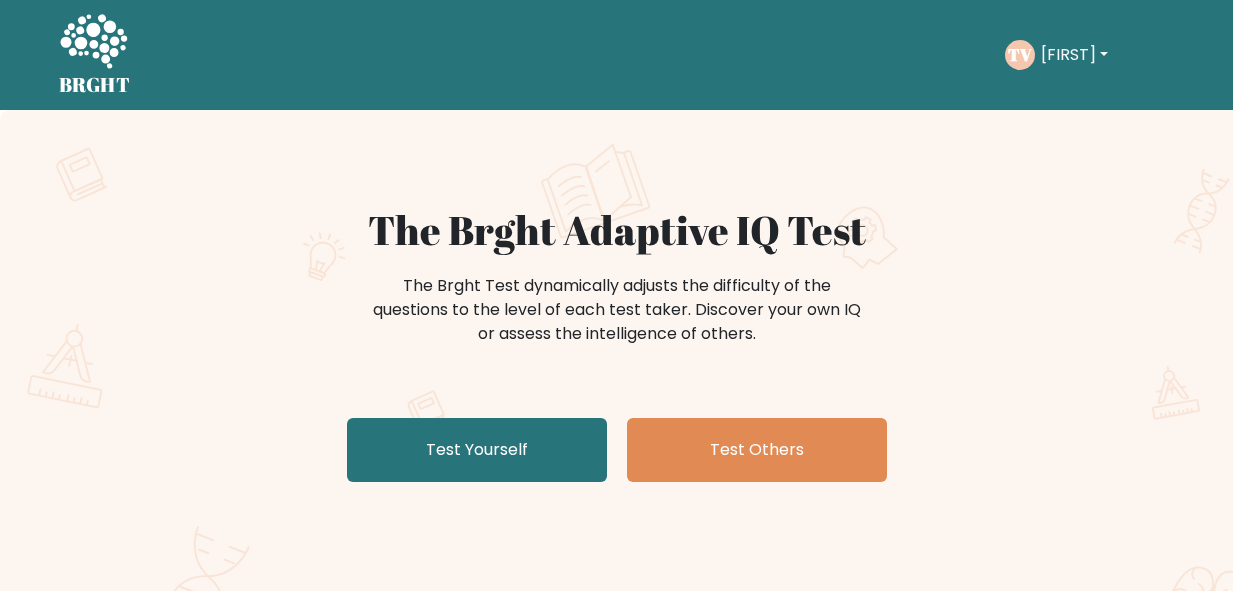 scroll, scrollTop: 0, scrollLeft: 0, axis: both 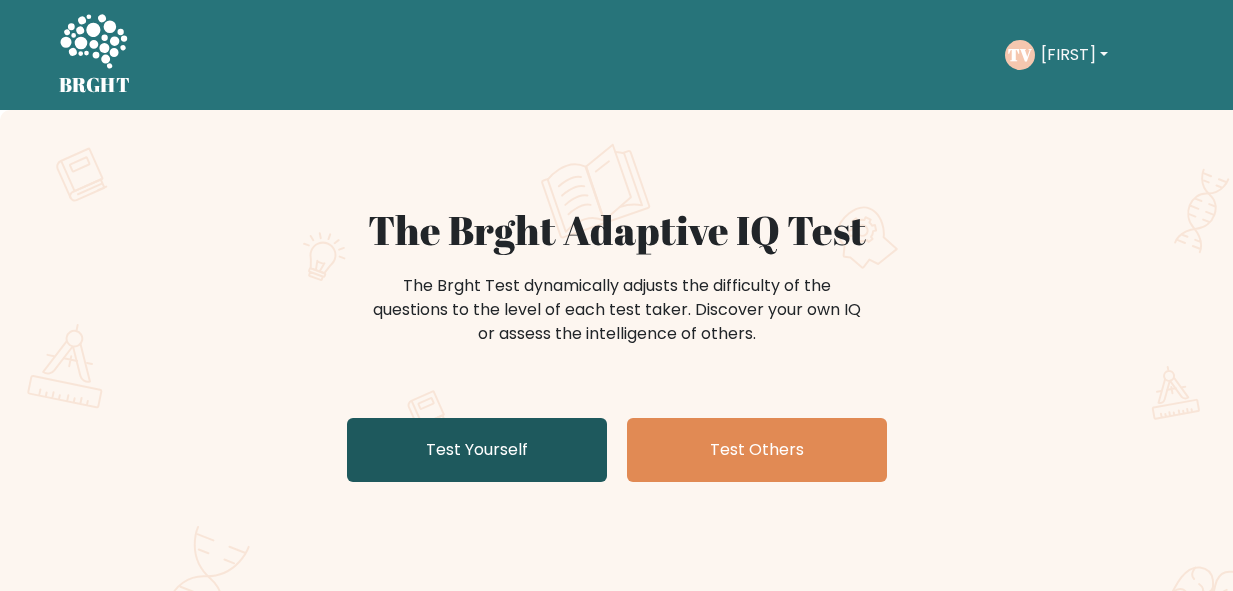 click on "Test Yourself" at bounding box center (477, 450) 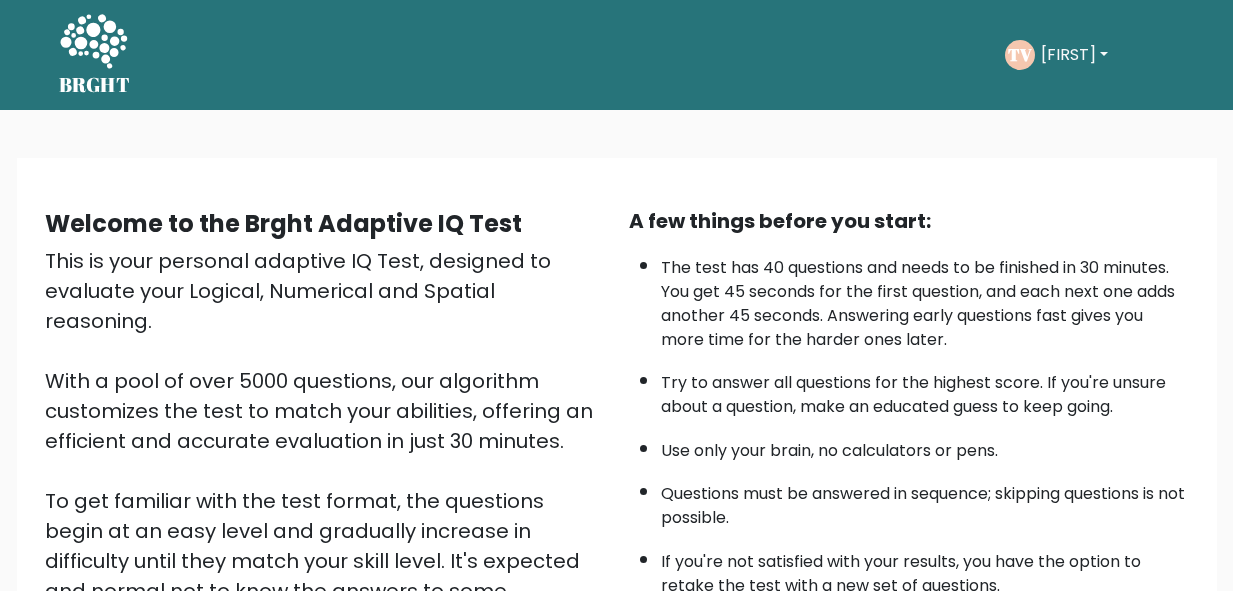 scroll, scrollTop: 325, scrollLeft: 0, axis: vertical 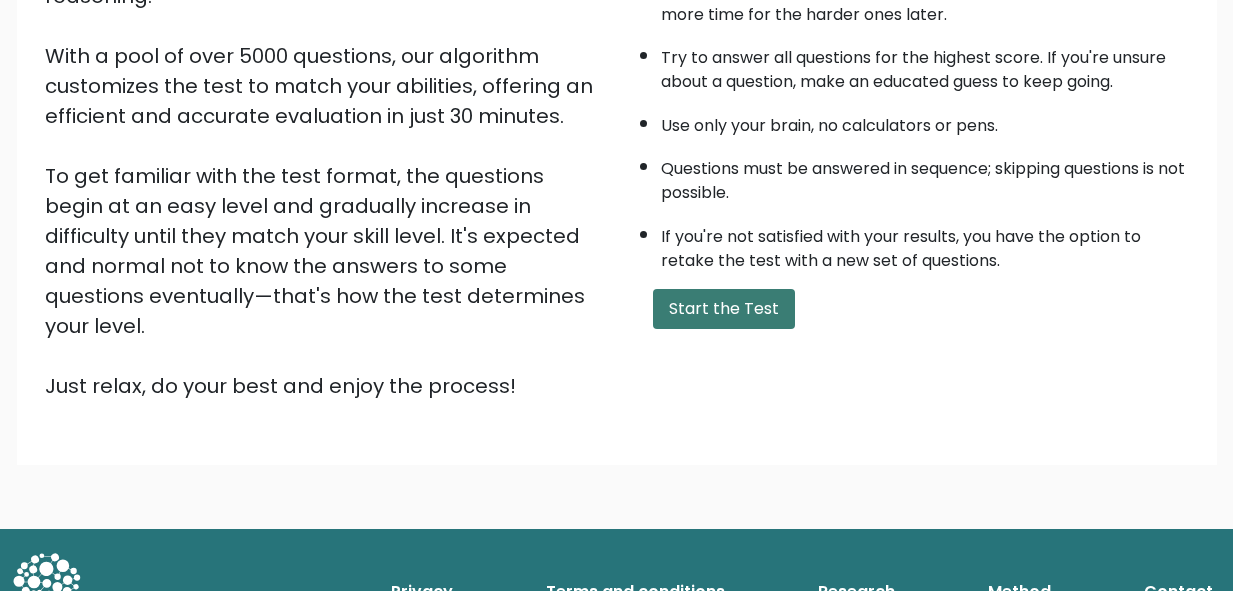 click on "Start the Test" at bounding box center (724, 309) 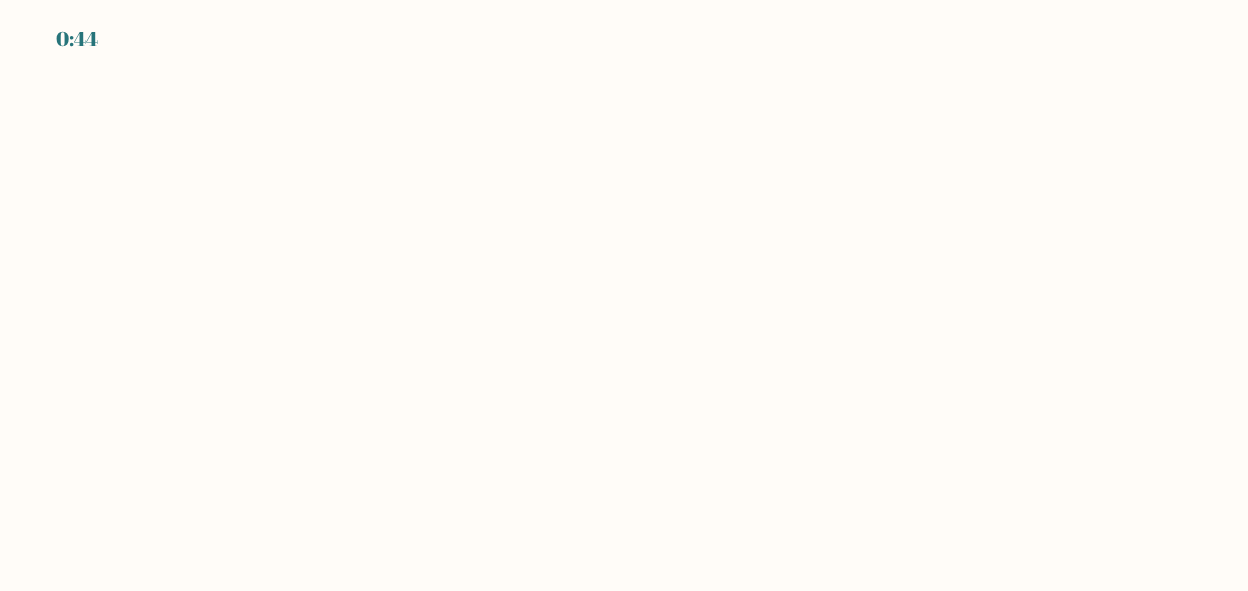 scroll, scrollTop: 0, scrollLeft: 0, axis: both 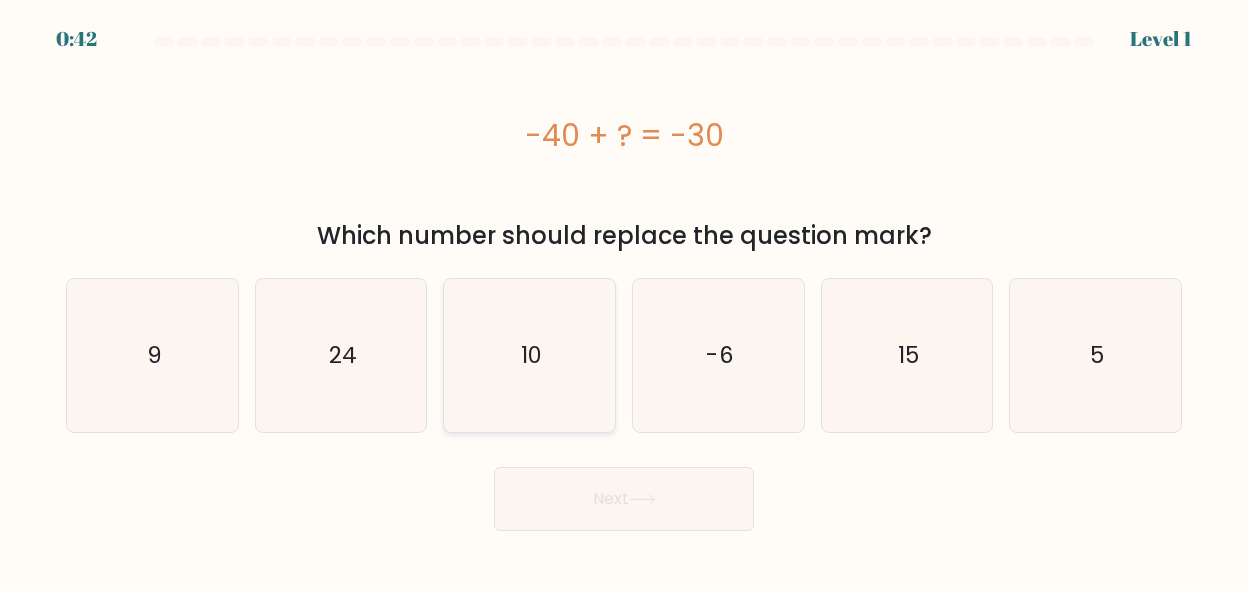 click on "10" 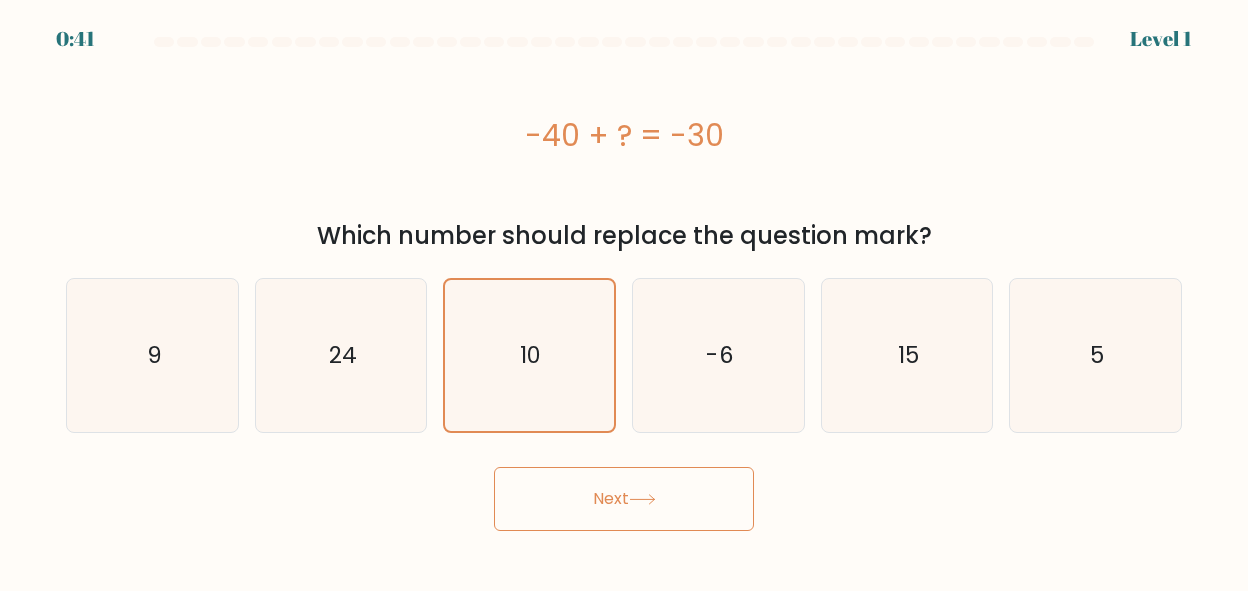 click on "Next" at bounding box center (624, 499) 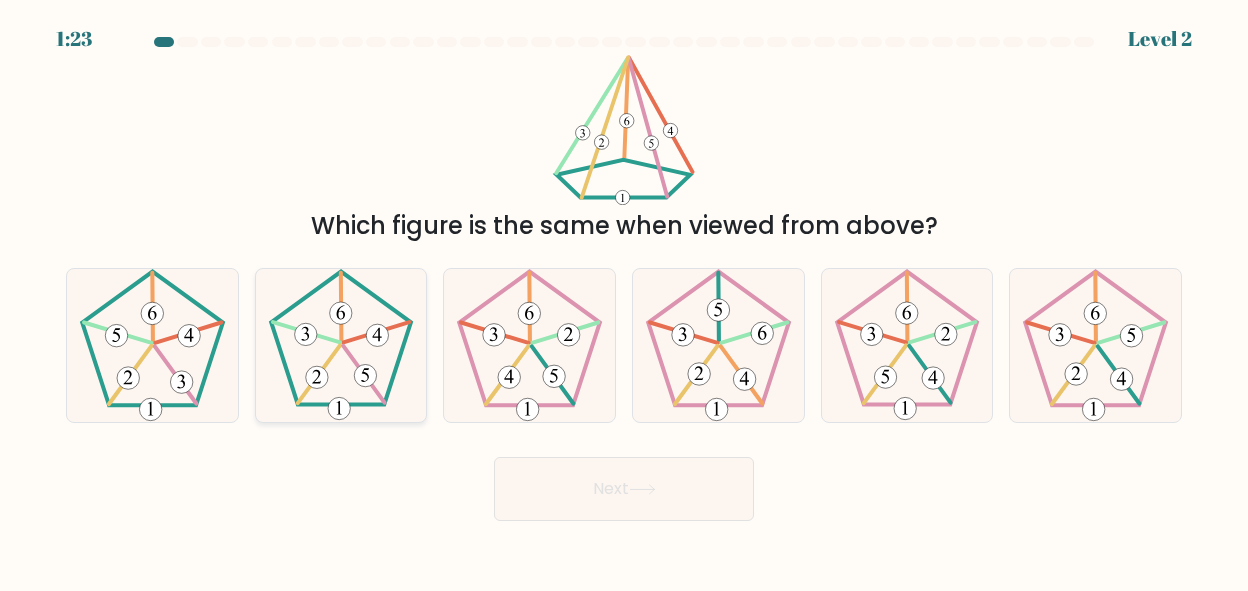 click 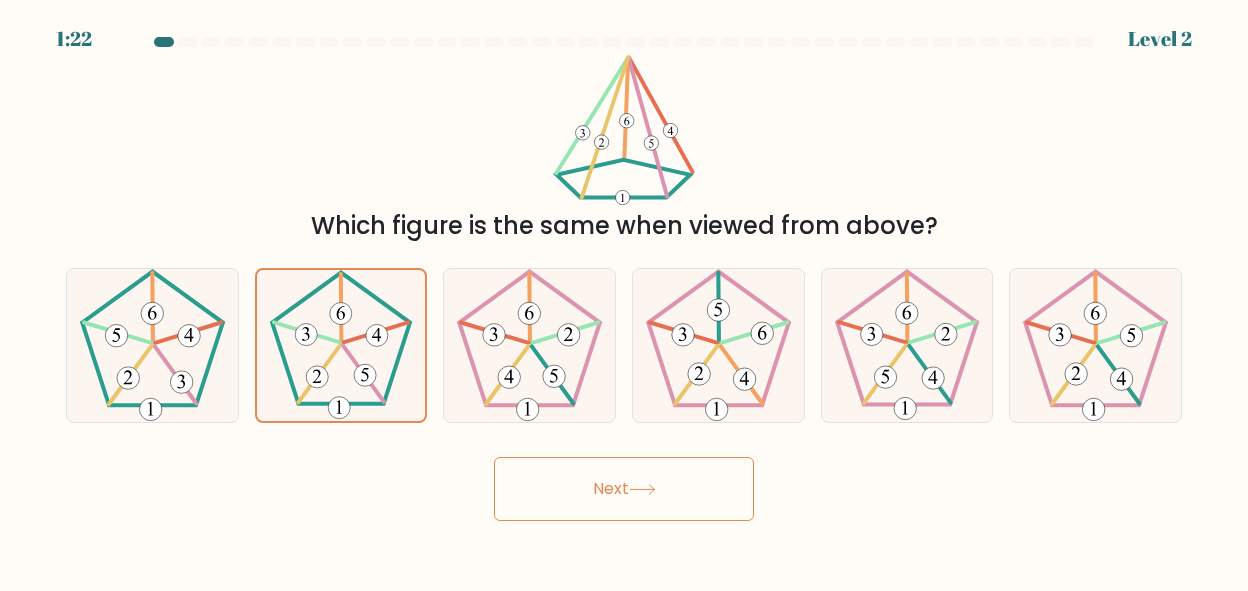 click on "Next" at bounding box center [624, 489] 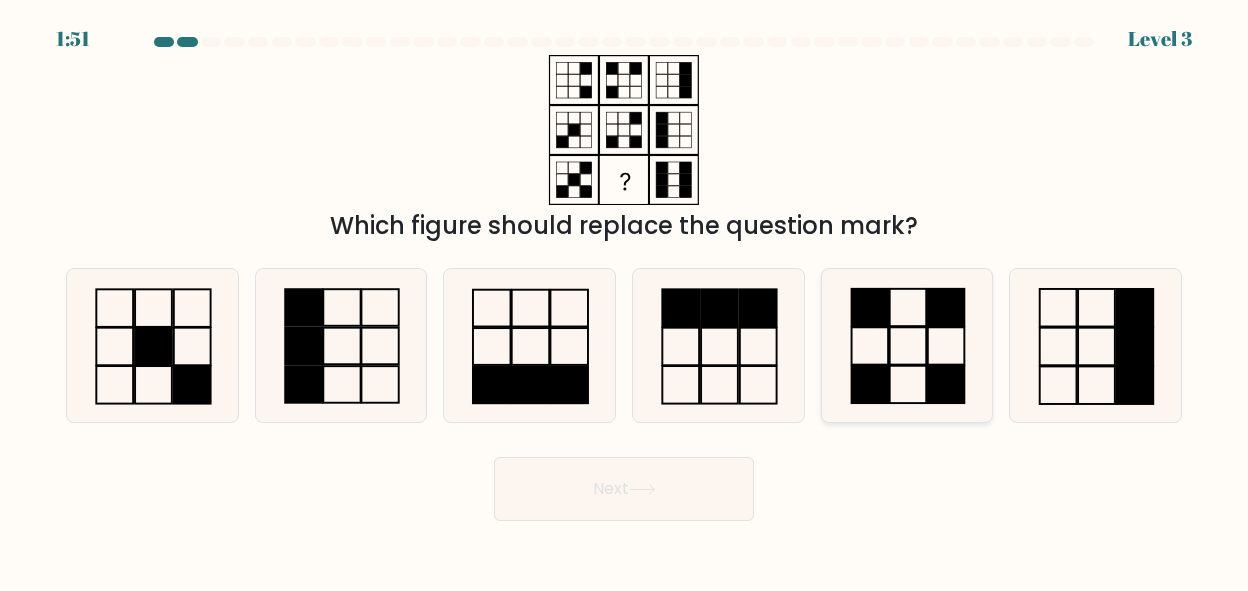 click 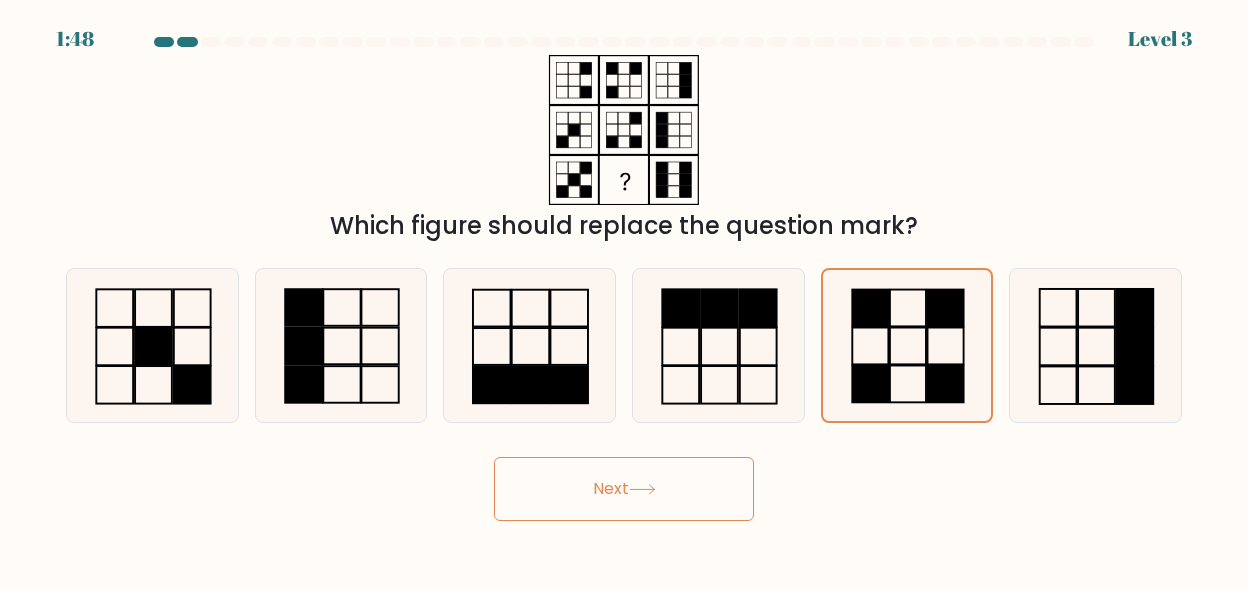 click on "Next" at bounding box center [624, 489] 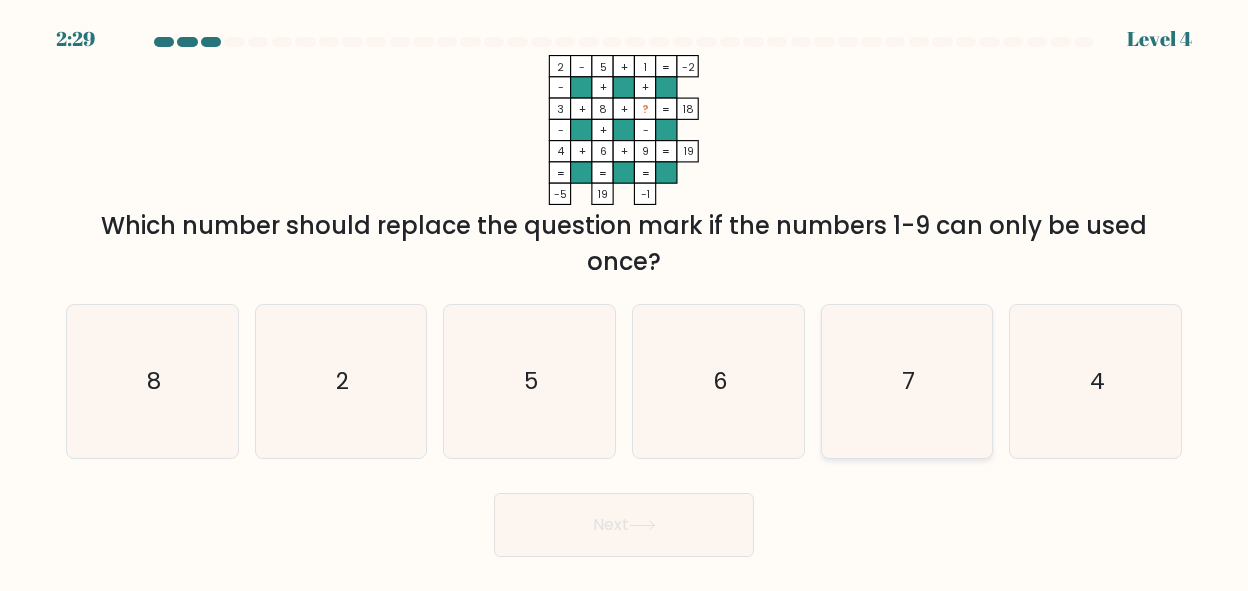 click on "7" 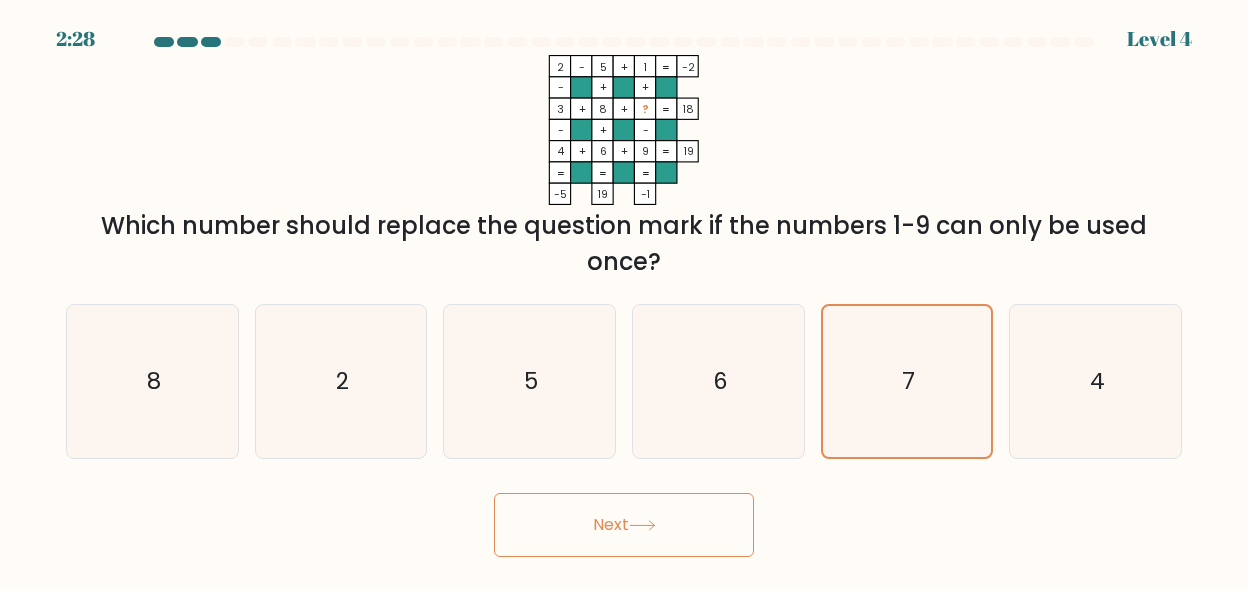 click on "Next" at bounding box center (624, 525) 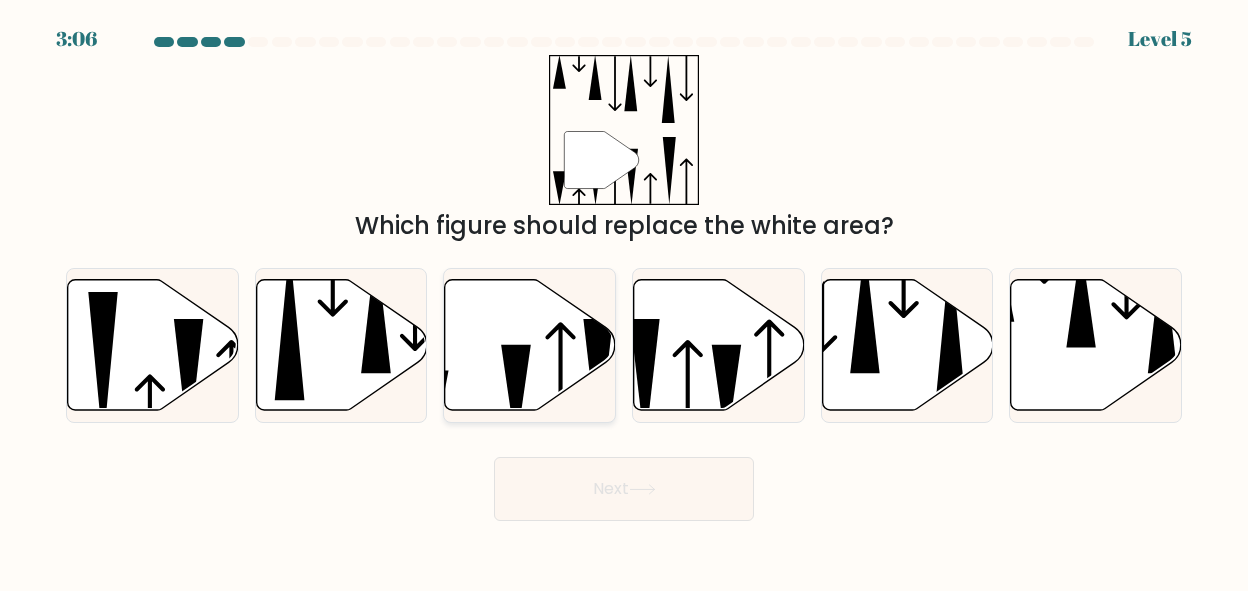 click 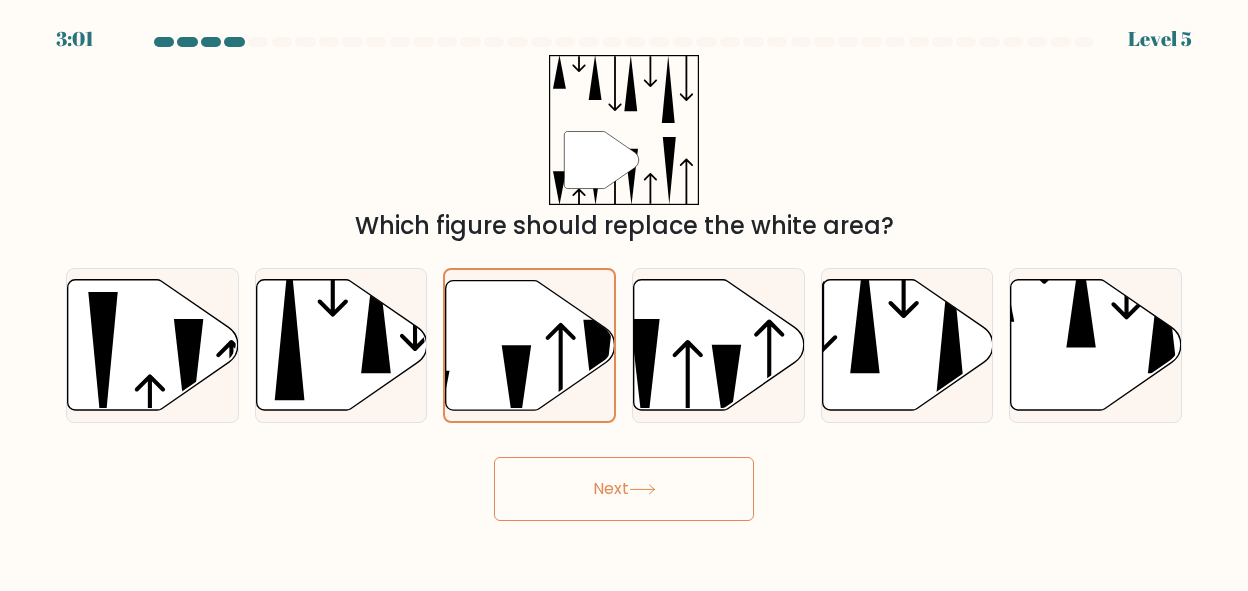click on "Next" at bounding box center (624, 489) 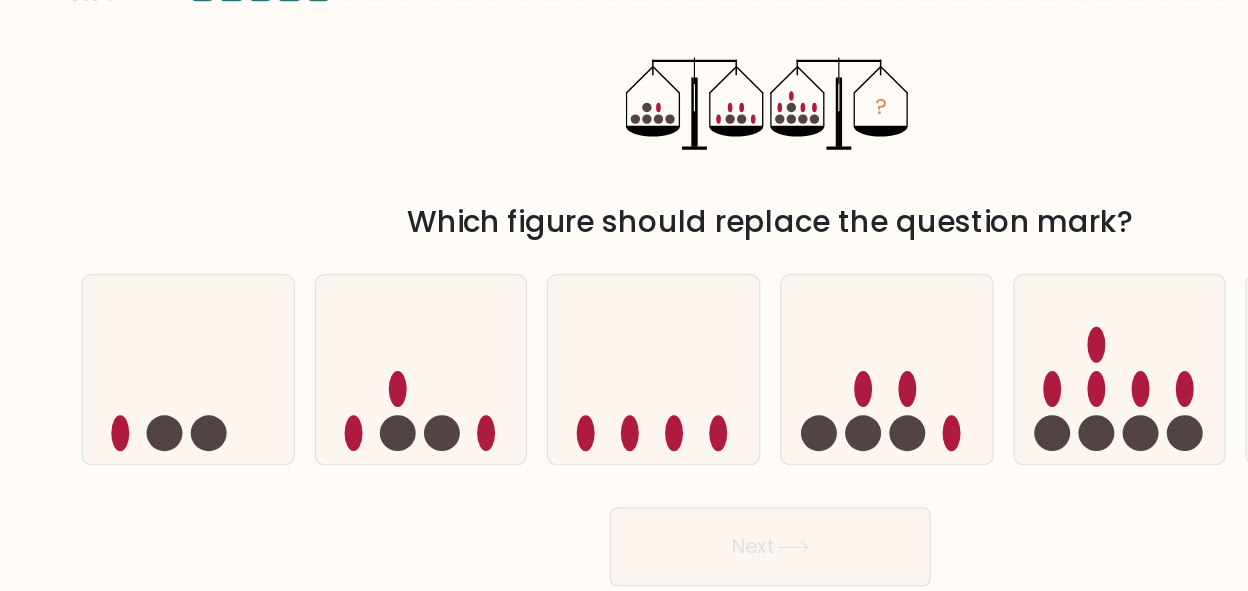 scroll, scrollTop: 0, scrollLeft: 0, axis: both 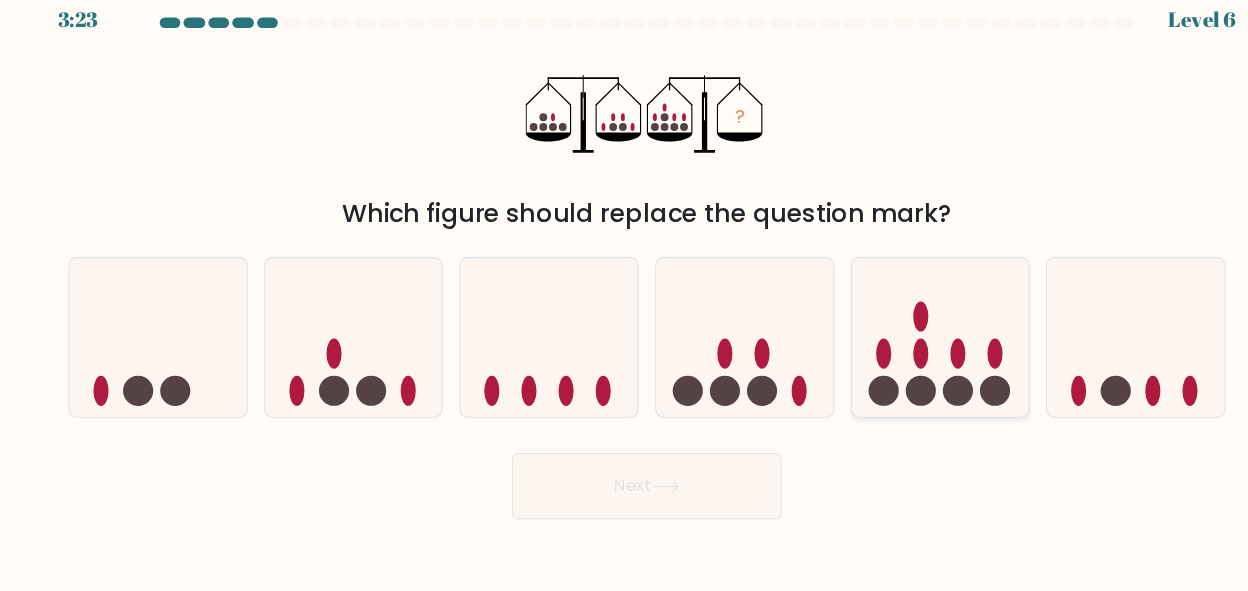 click 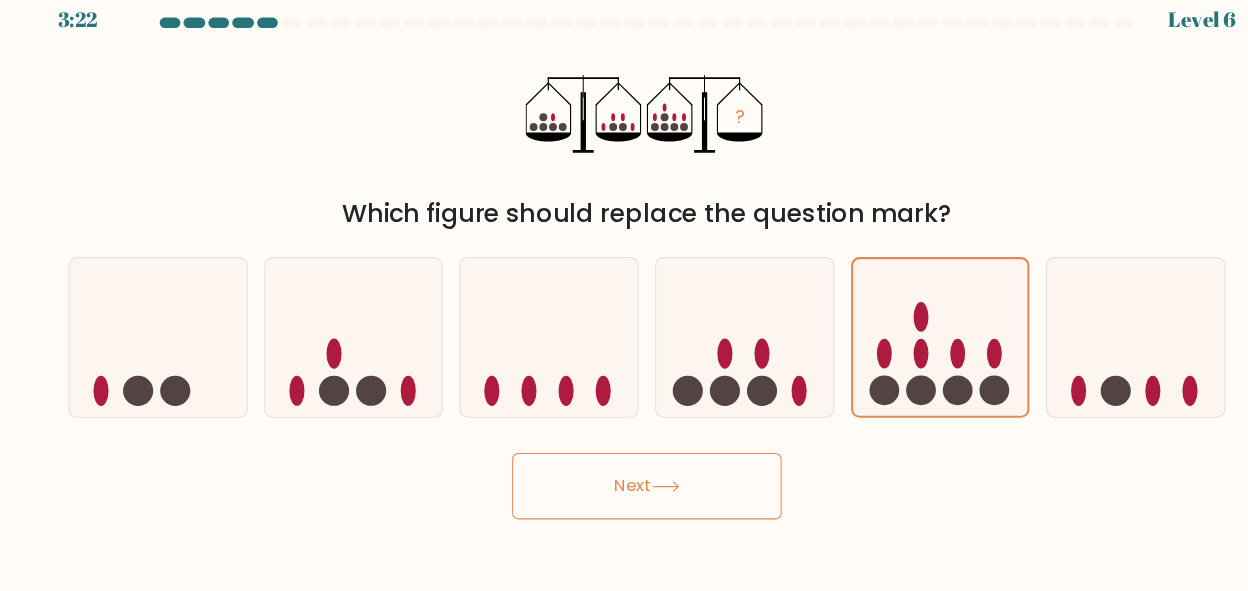 click on "Next" at bounding box center [624, 489] 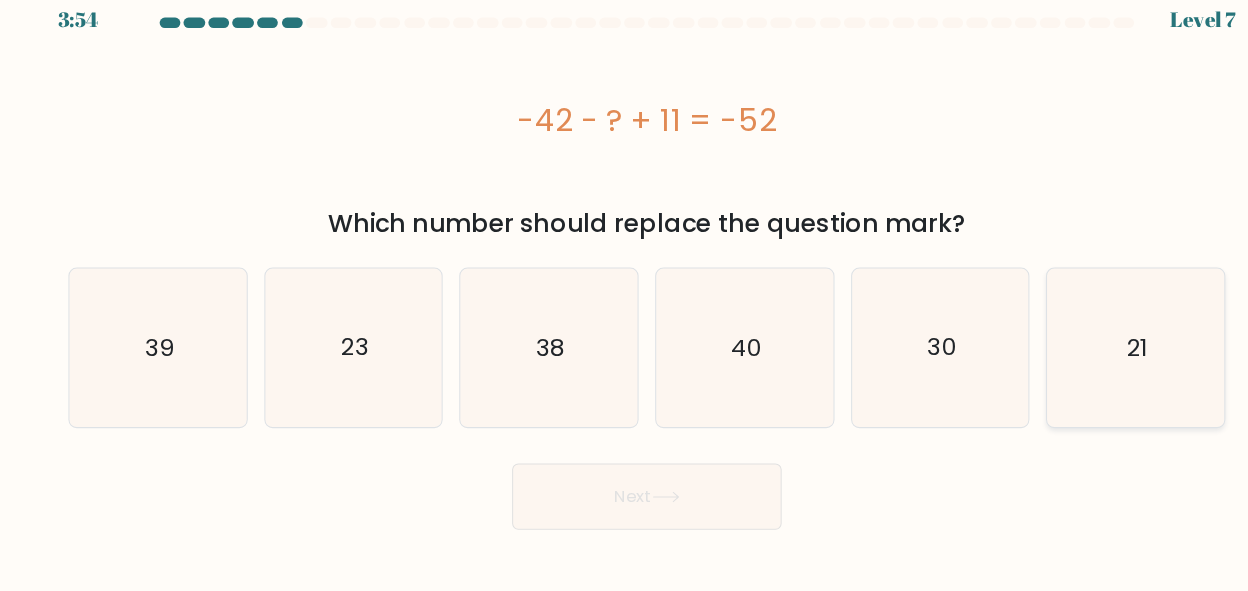 click on "21" 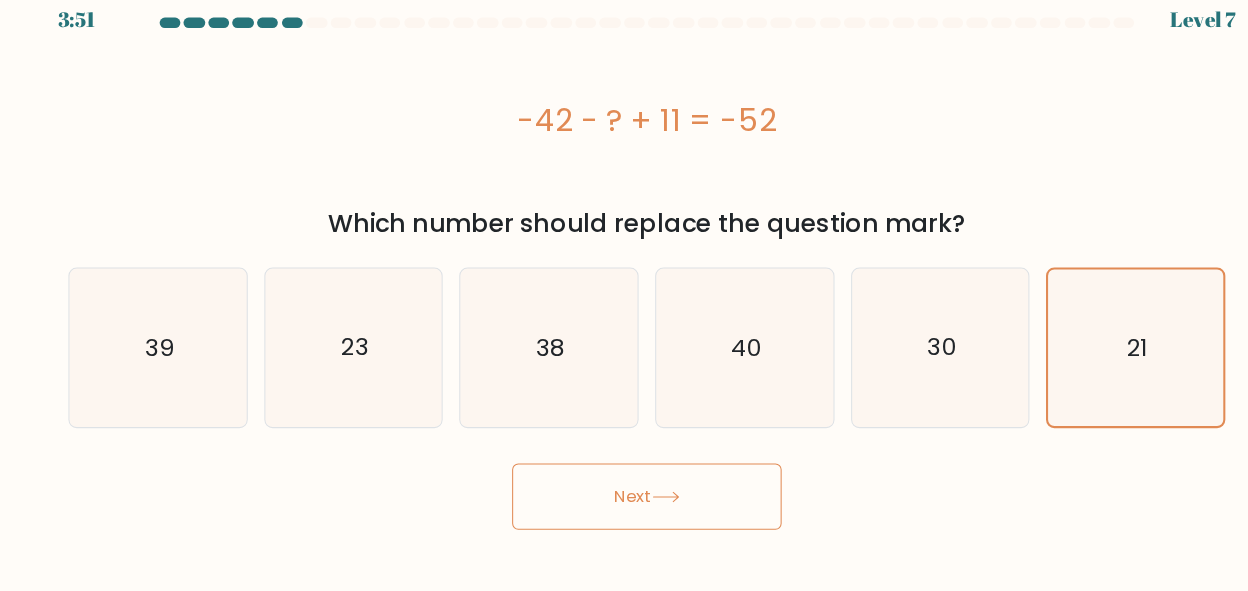 click on "Next" at bounding box center (624, 499) 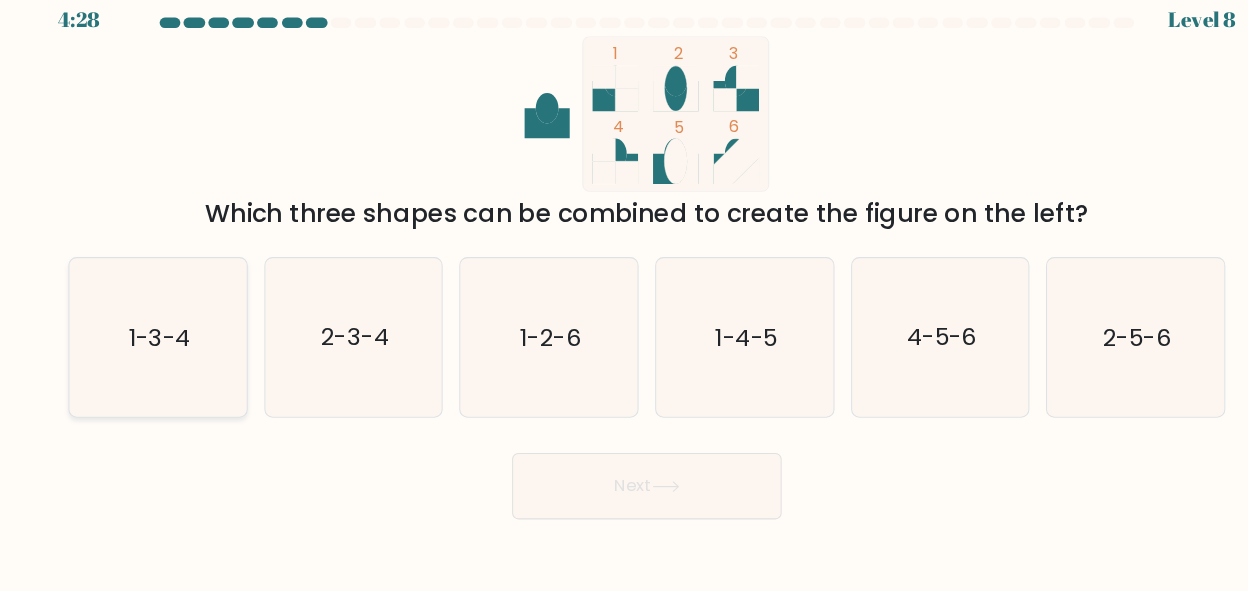 click on "1-3-4" 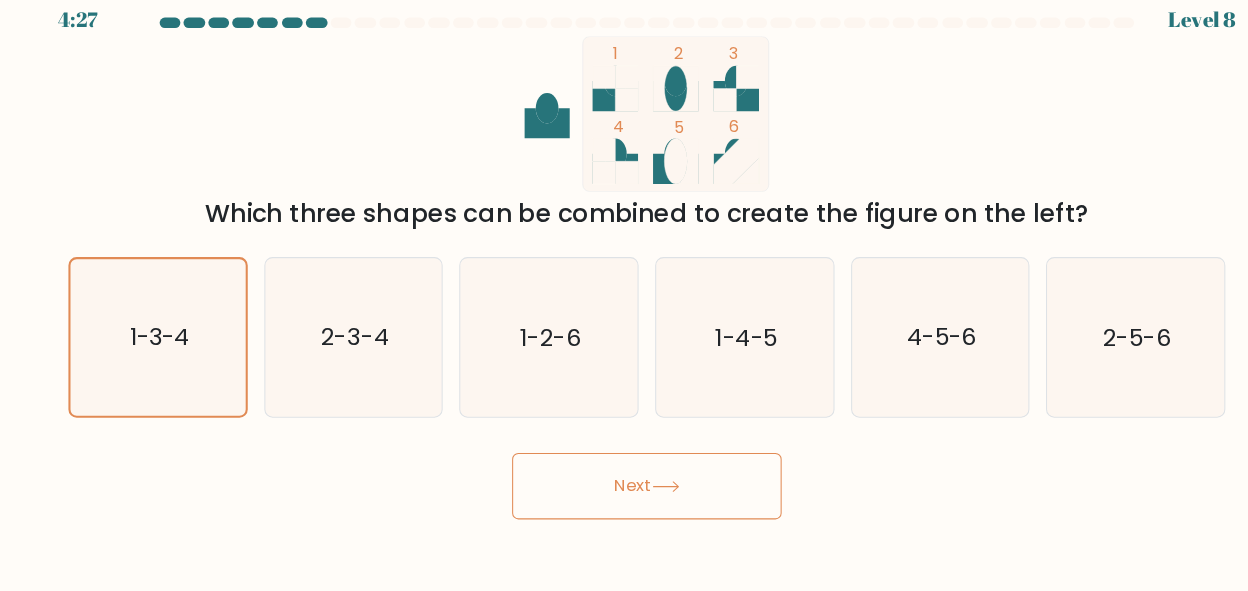 click on "Next" at bounding box center [624, 489] 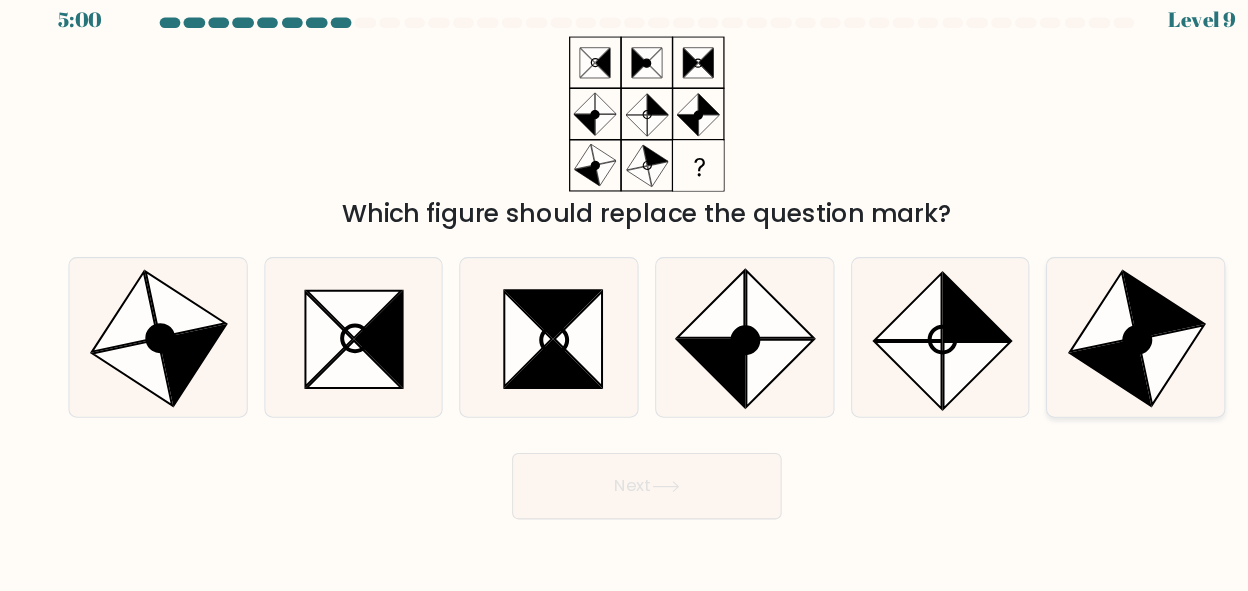 click 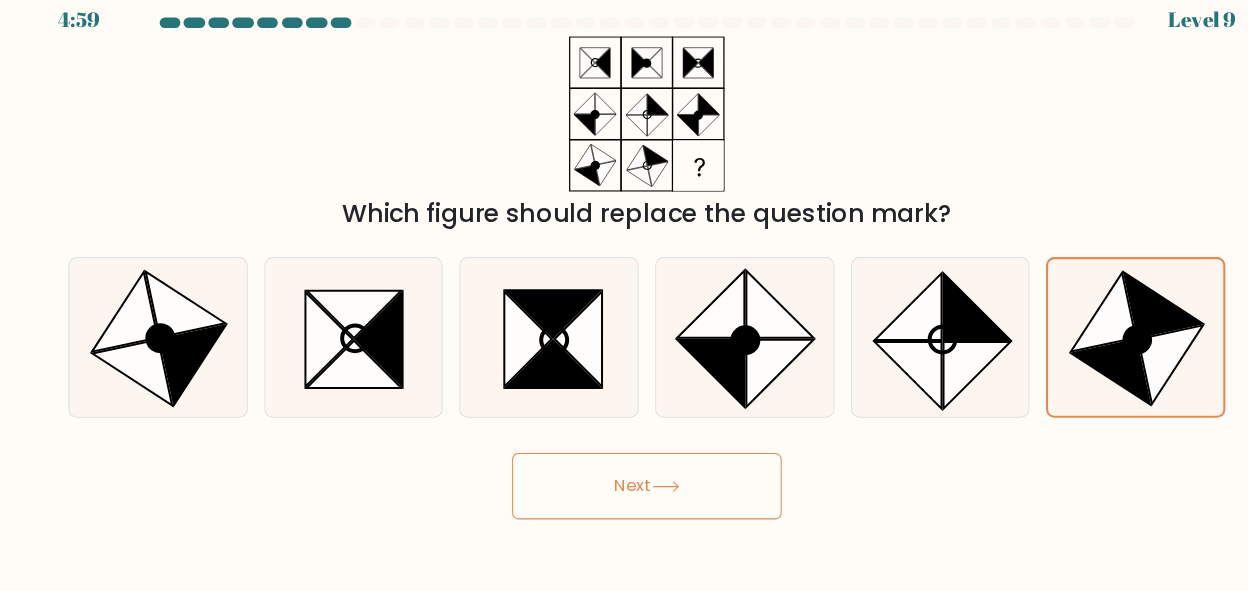 click on "Next" at bounding box center [624, 489] 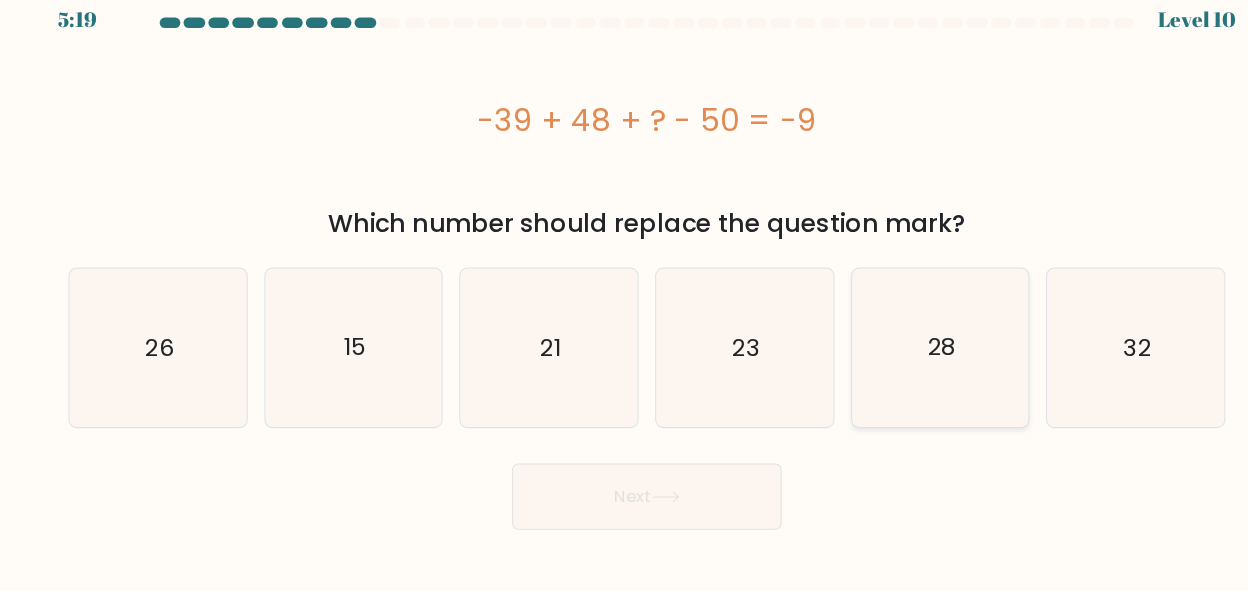 click on "28" 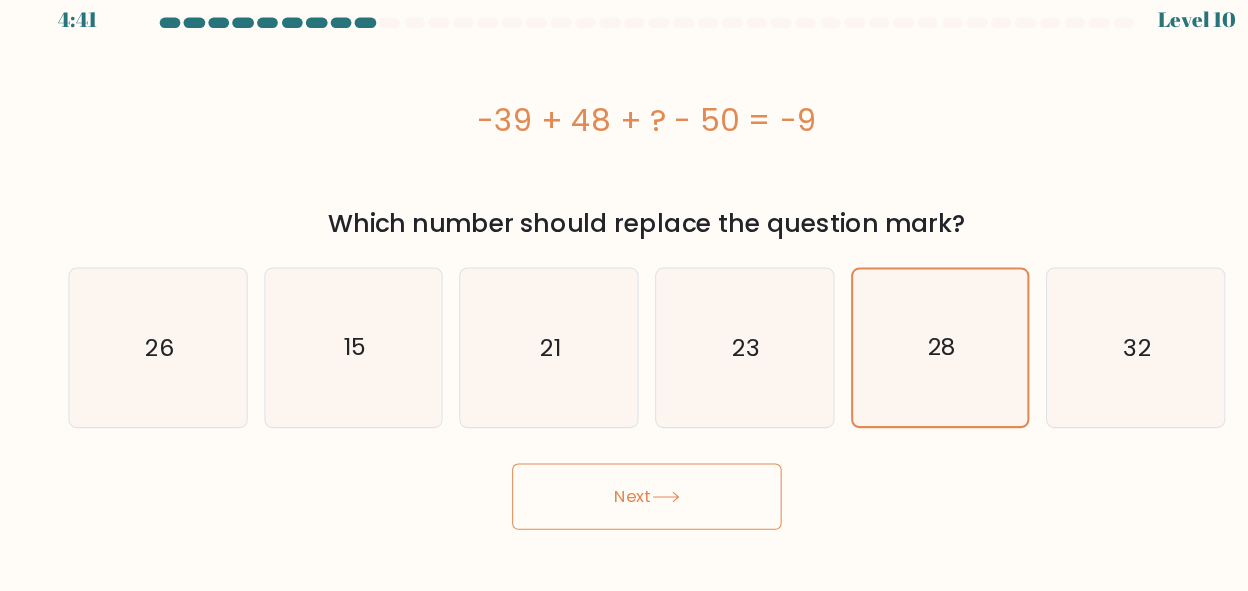 drag, startPoint x: 816, startPoint y: 143, endPoint x: 416, endPoint y: 141, distance: 400.005 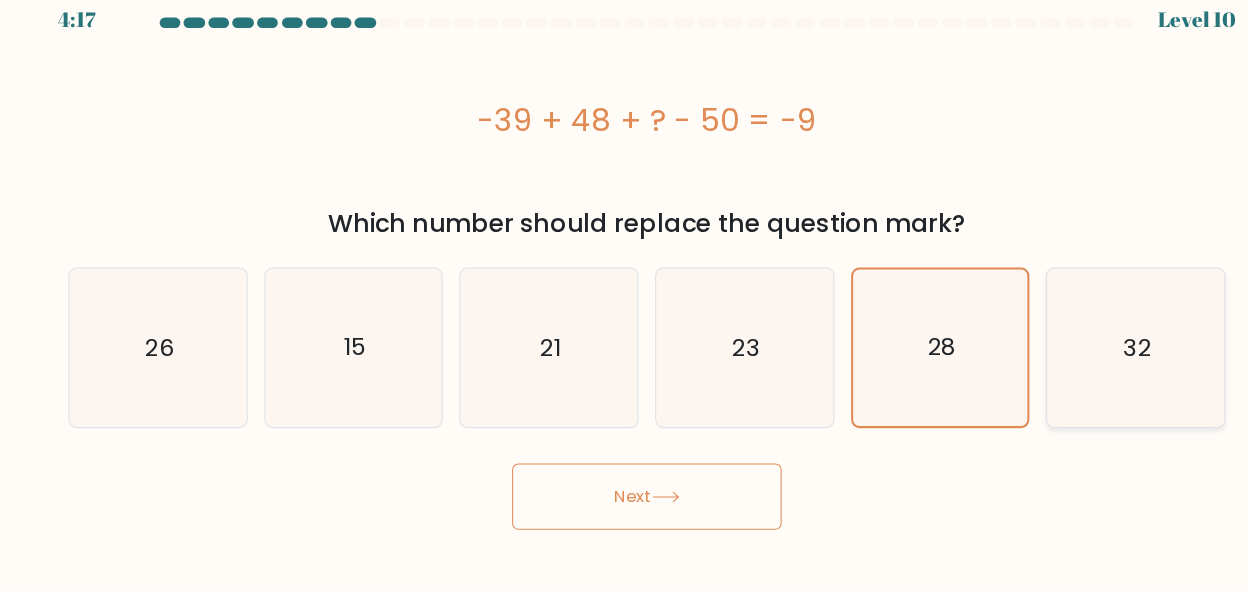click on "32" 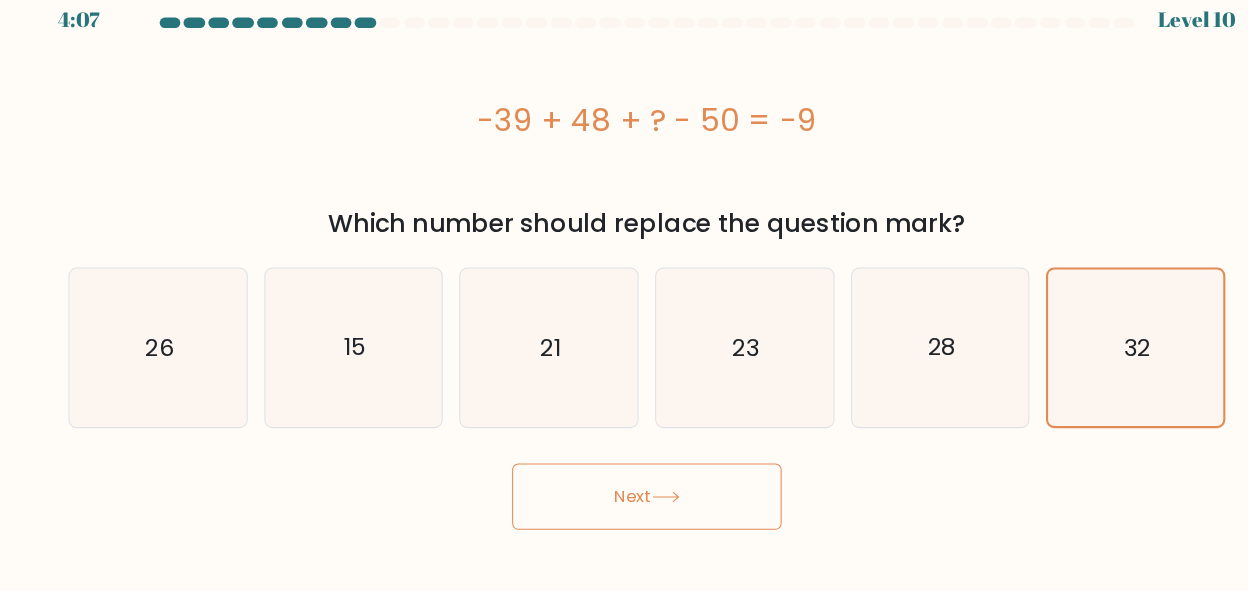 click 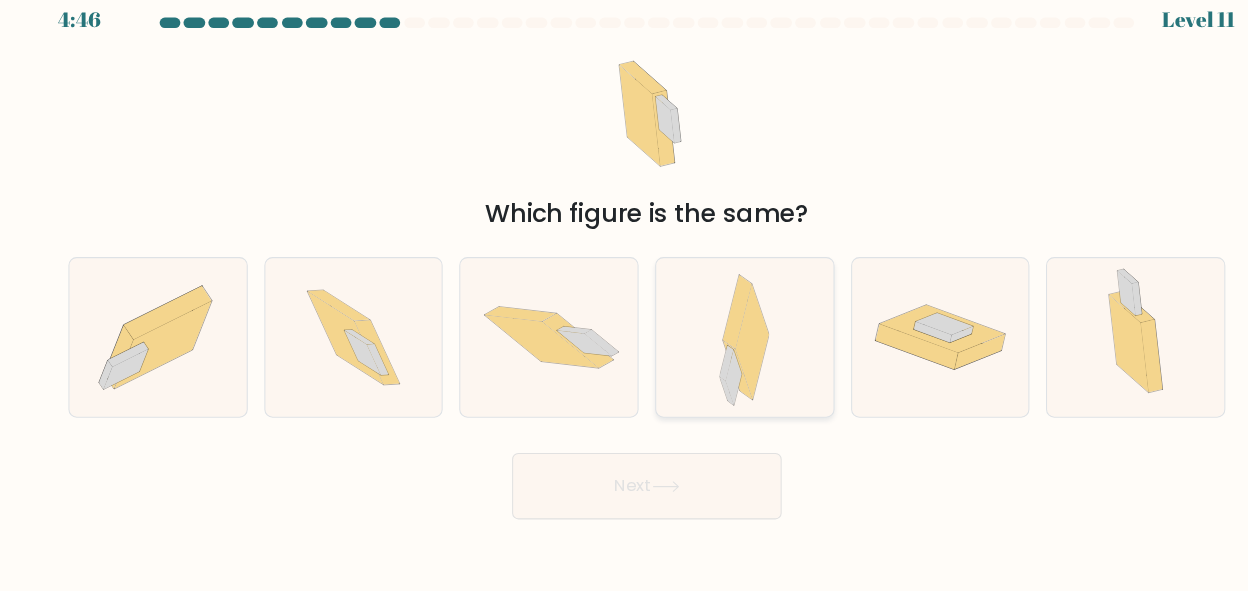 click at bounding box center [718, 345] 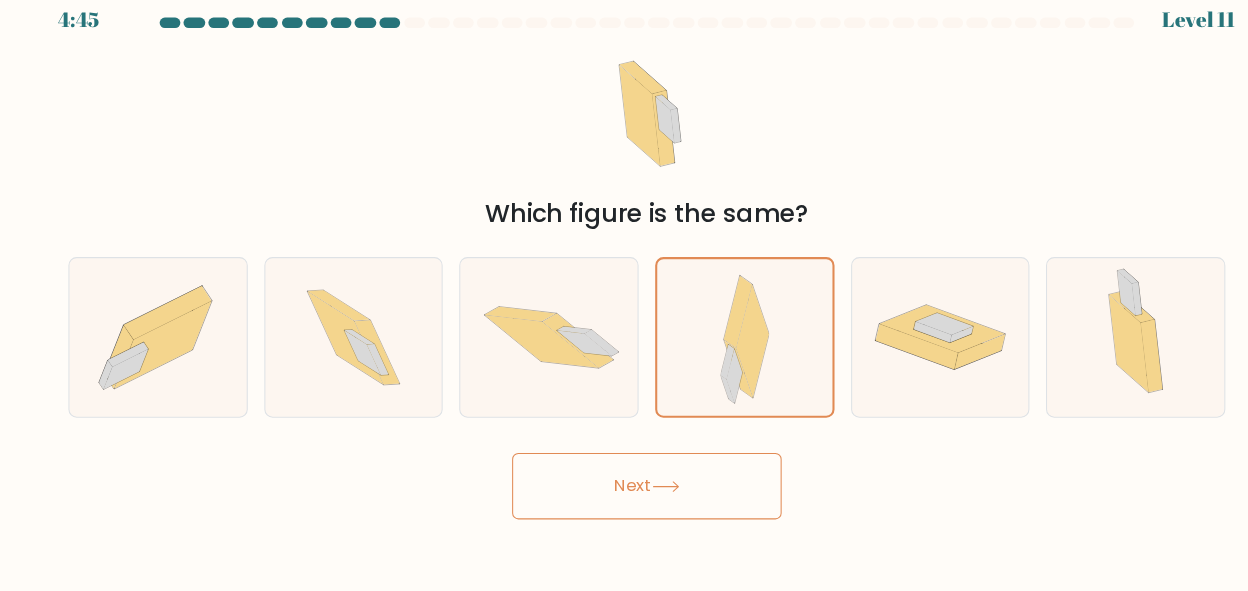 click on "Next" at bounding box center [624, 489] 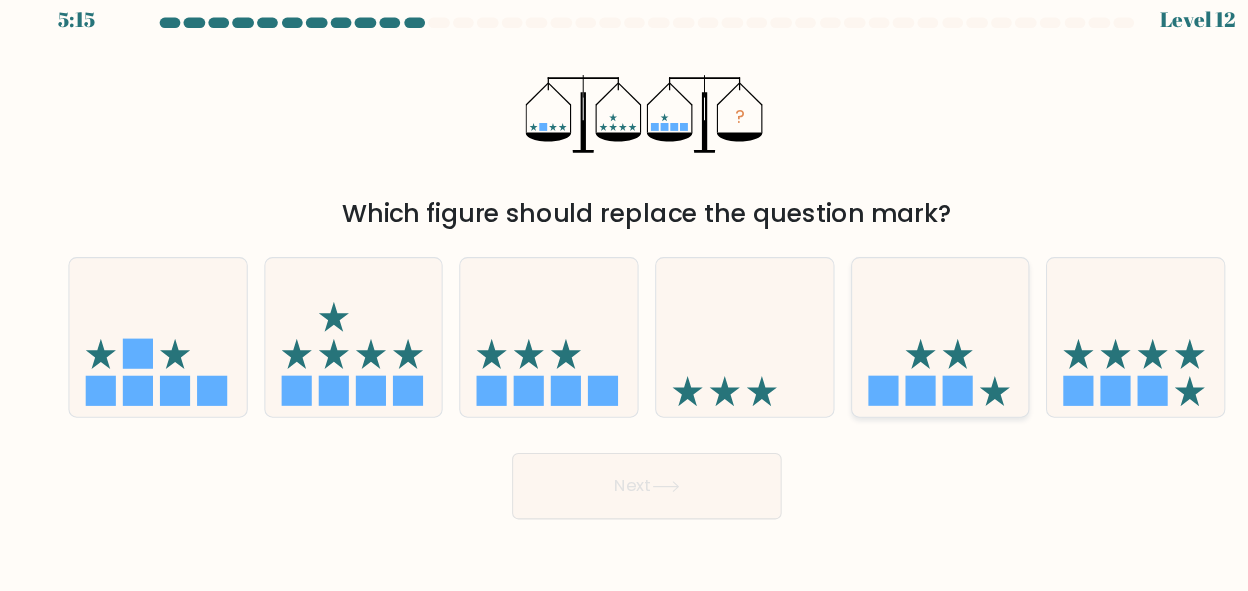 click 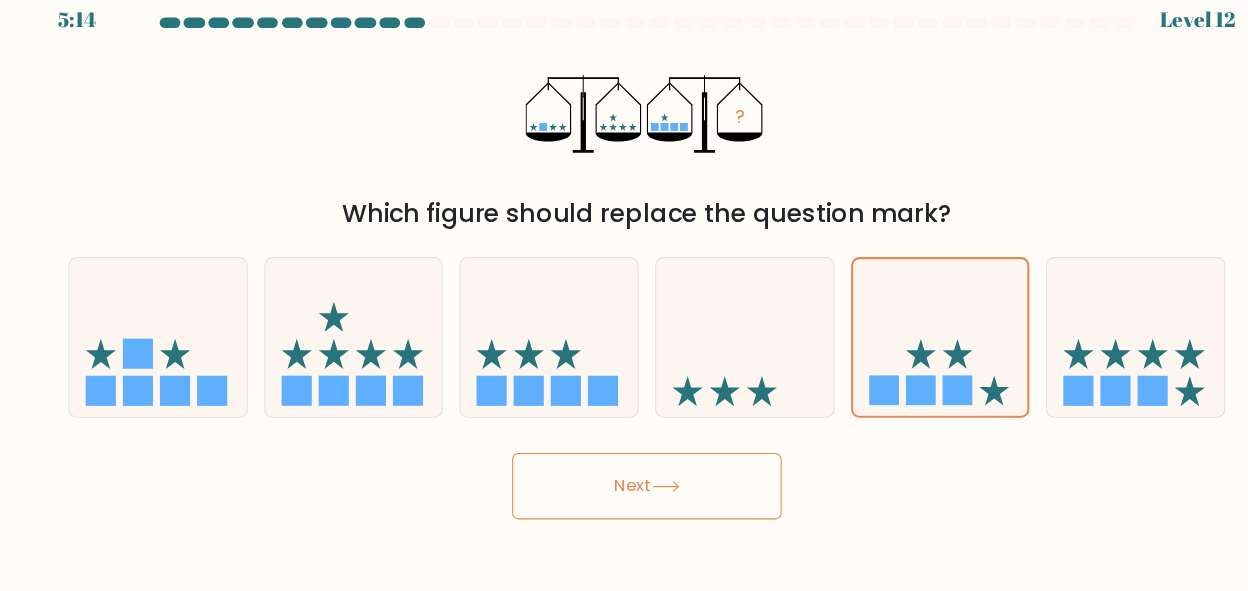 click on "Next" at bounding box center (624, 489) 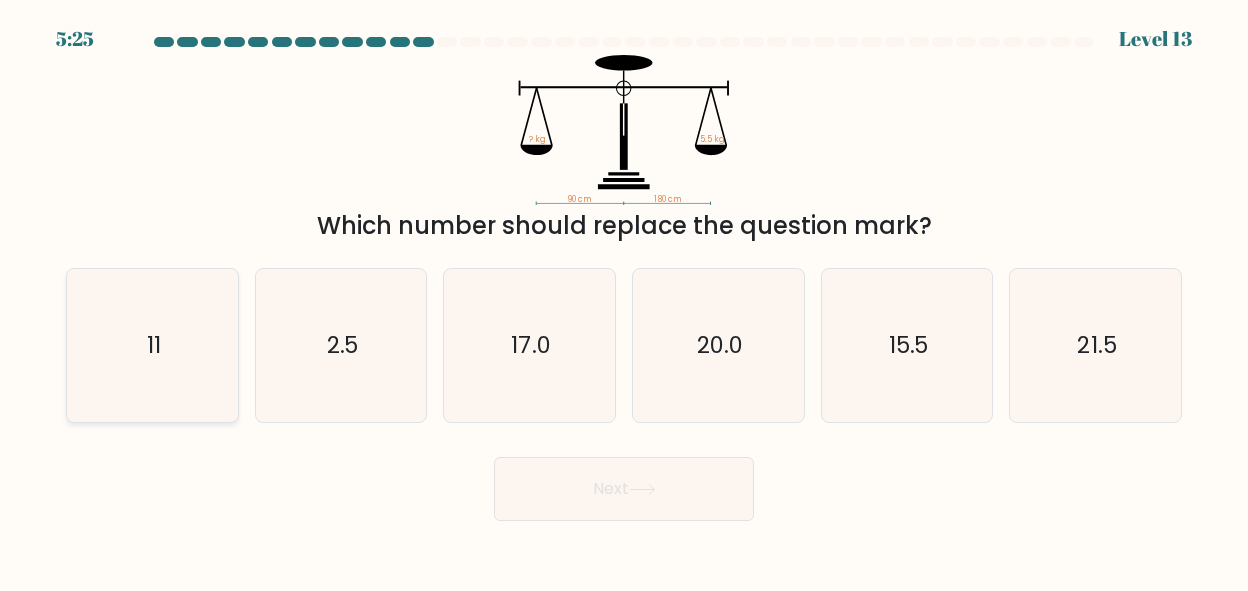 click on "11" 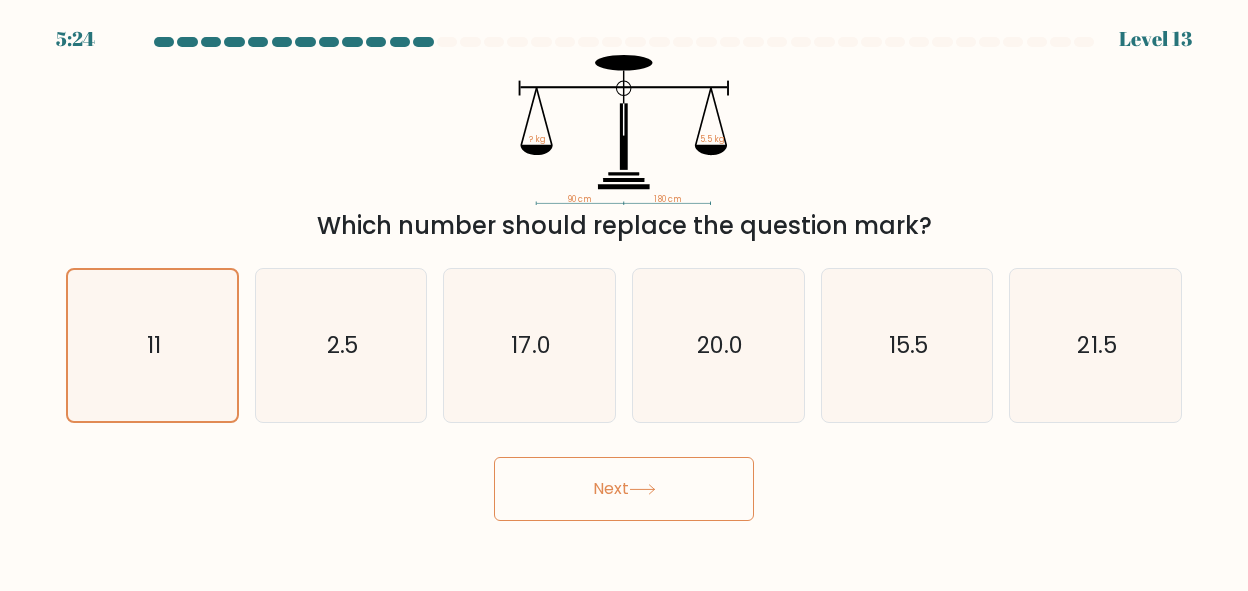 click on "Next" at bounding box center [624, 489] 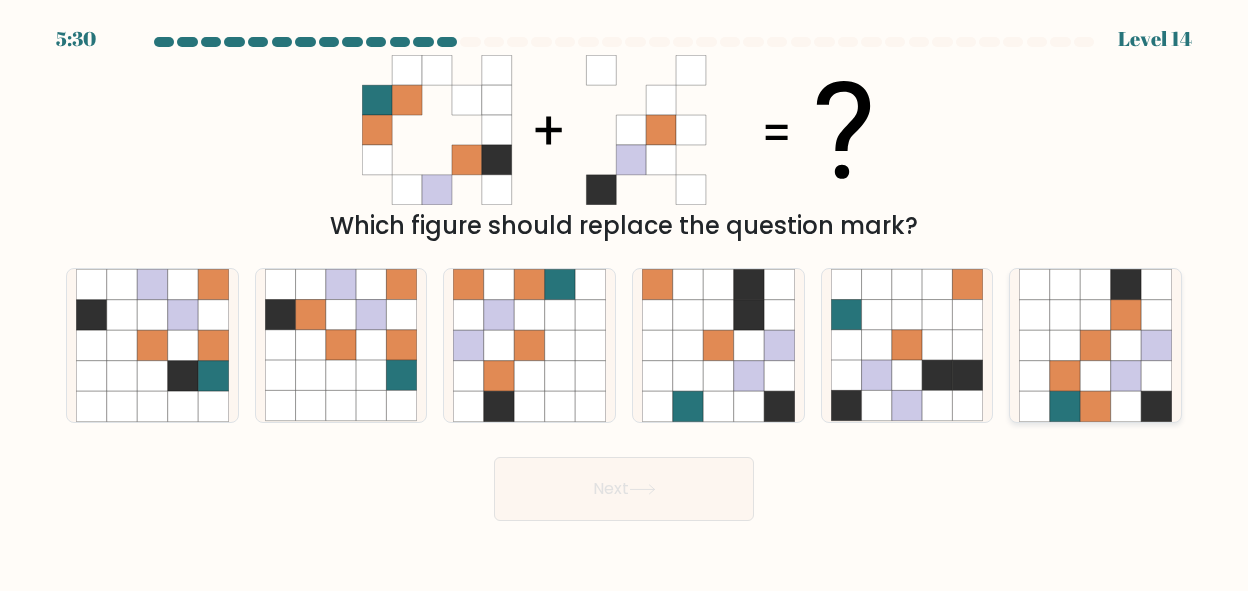click 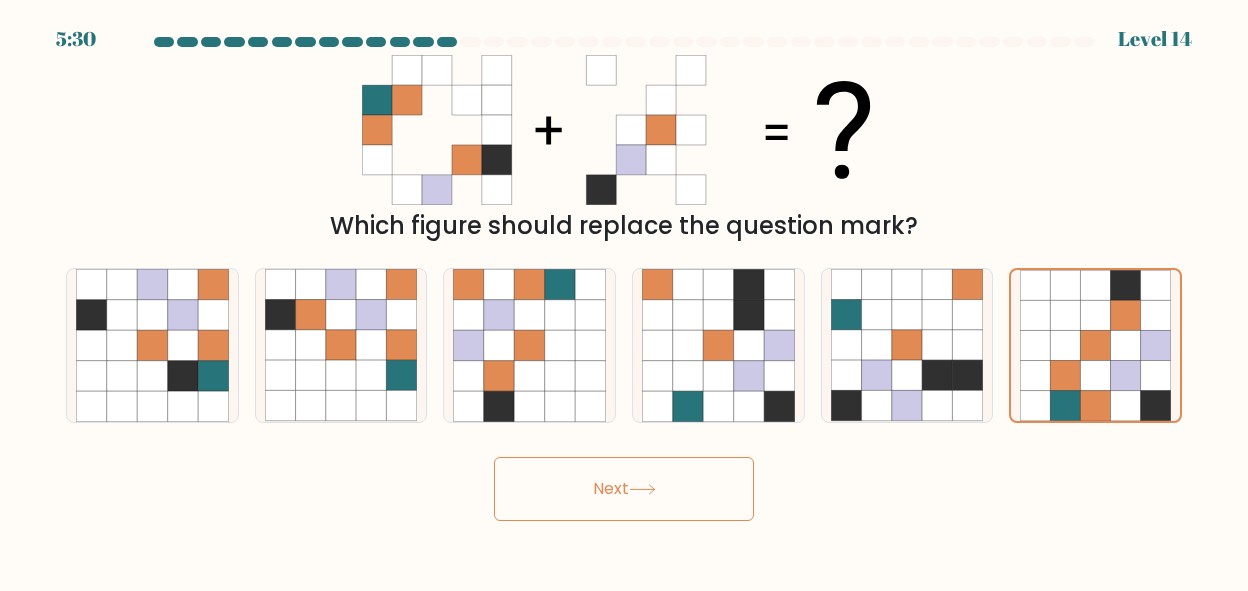 click on "Next" at bounding box center [624, 489] 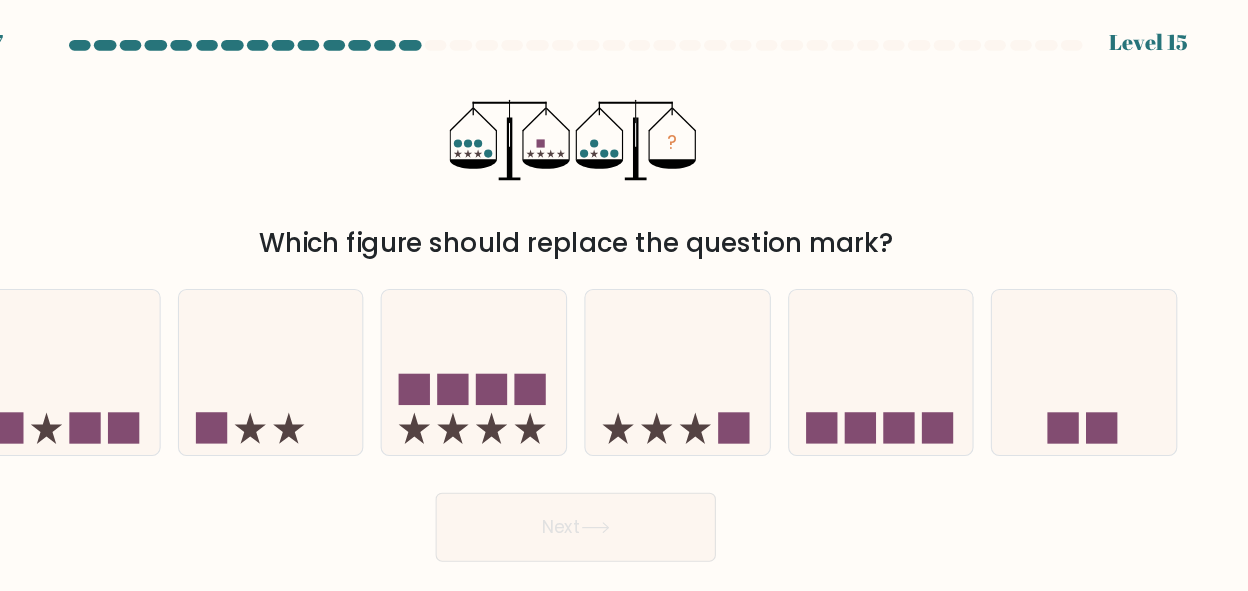 scroll, scrollTop: 0, scrollLeft: 0, axis: both 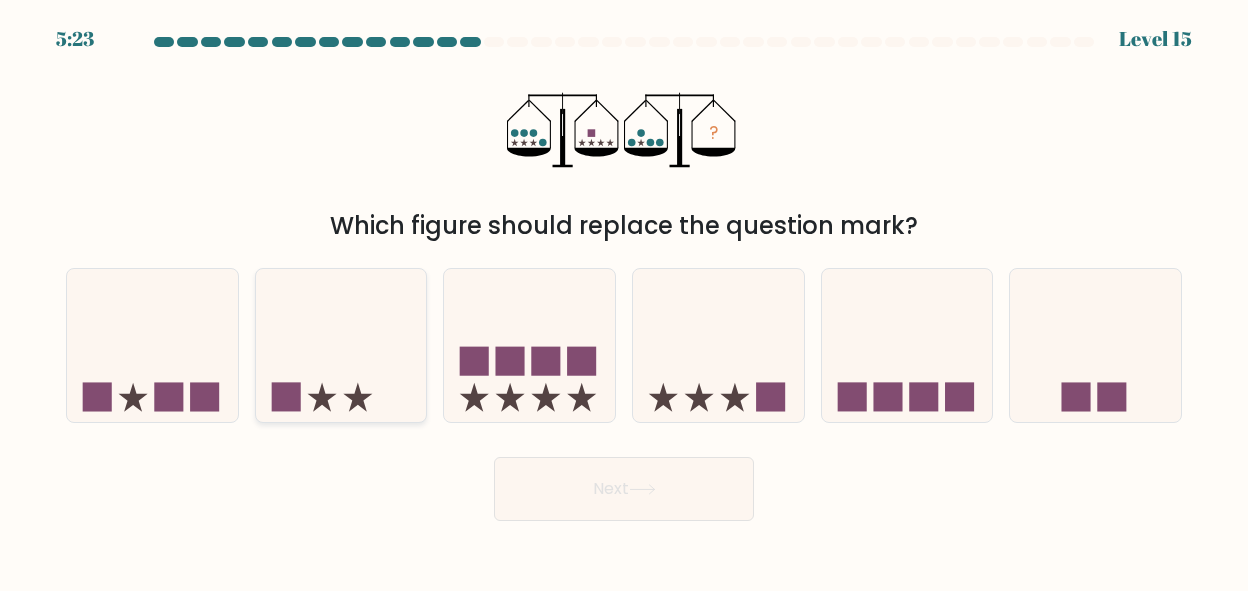 click 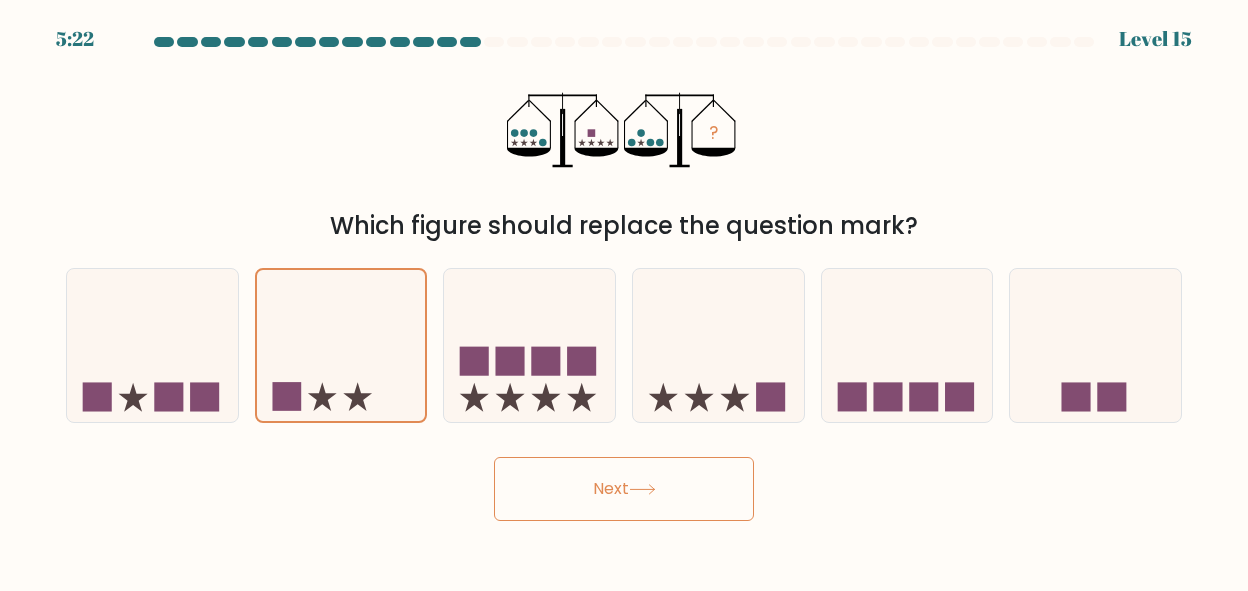 click on "Next" at bounding box center [624, 489] 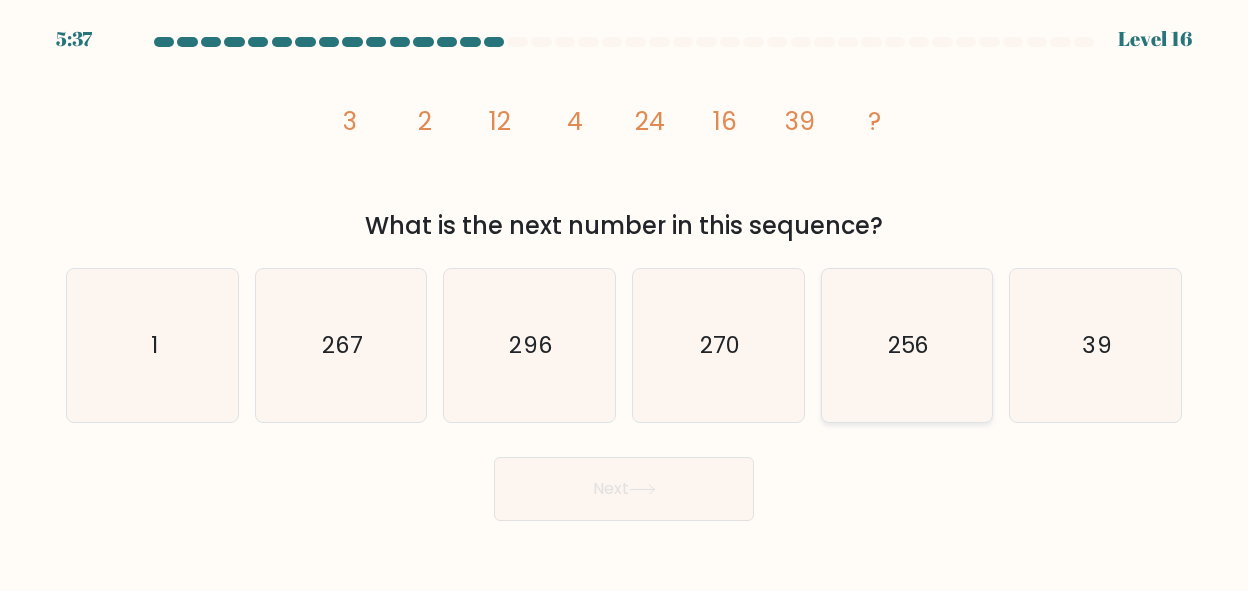 click on "256" 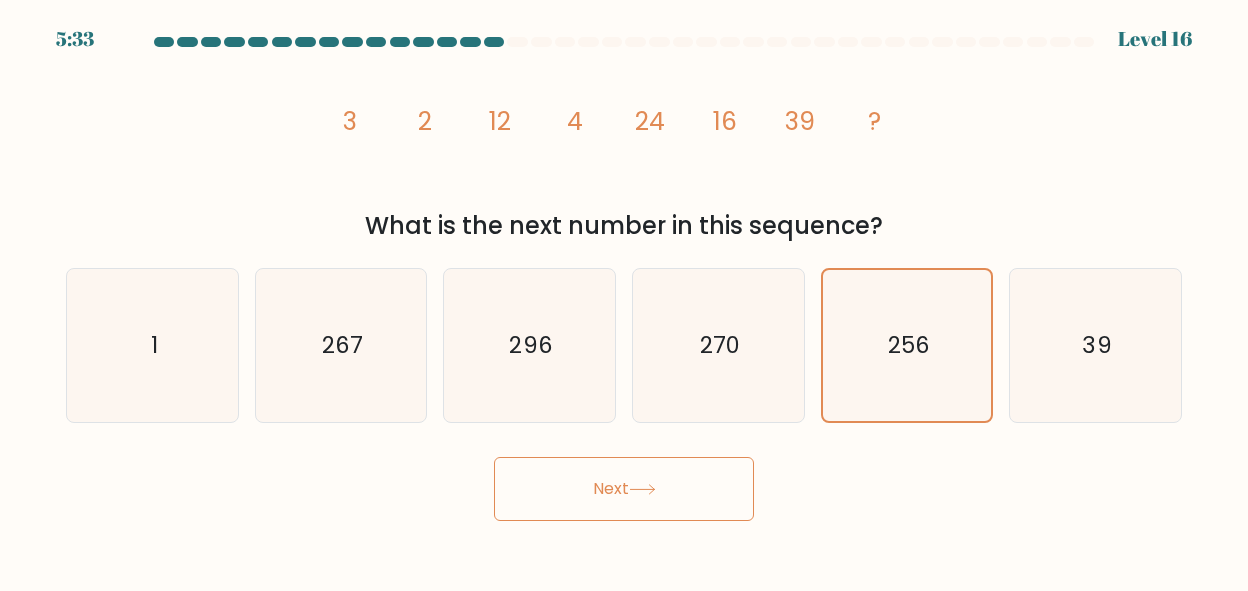 click on "Next" at bounding box center (624, 489) 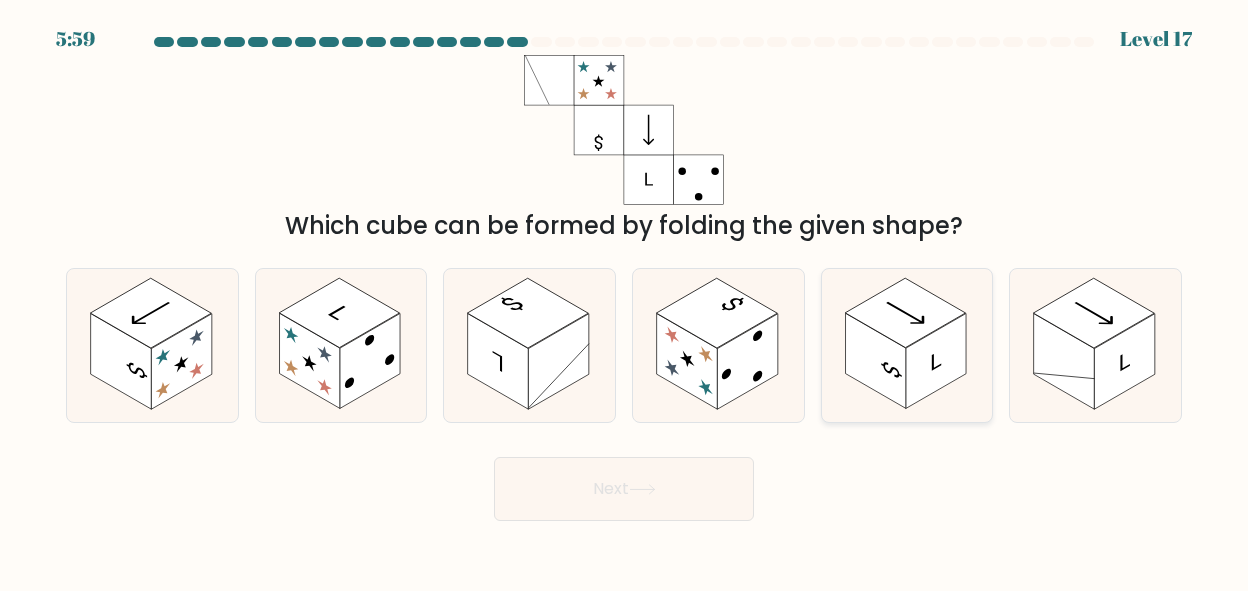 click 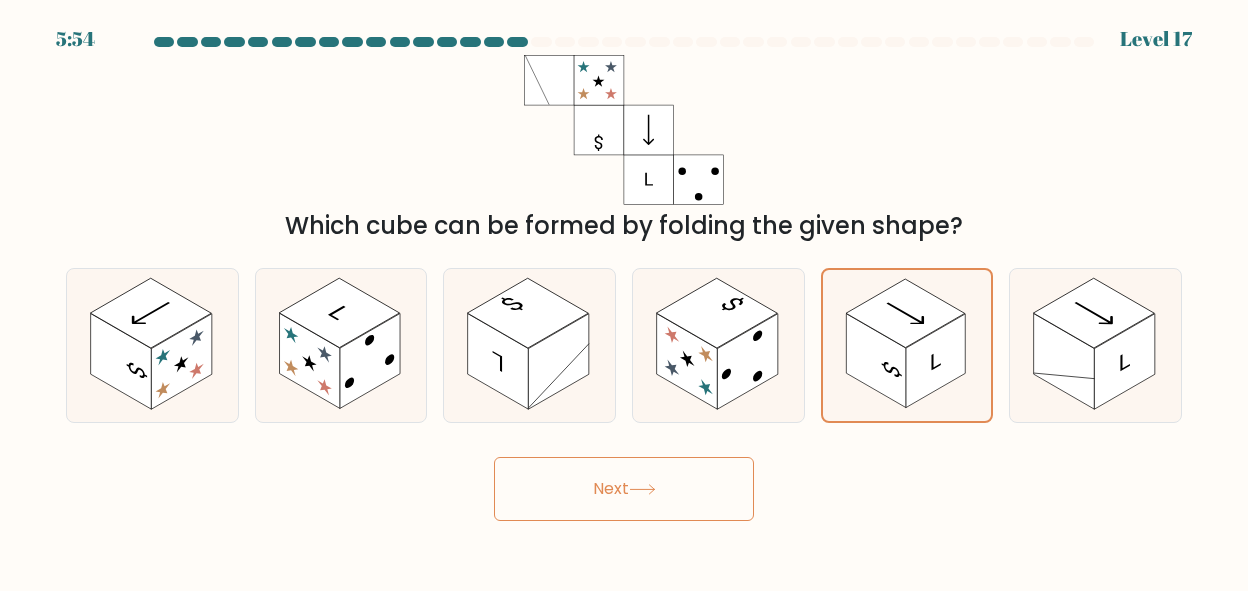 click on "Next" at bounding box center [624, 489] 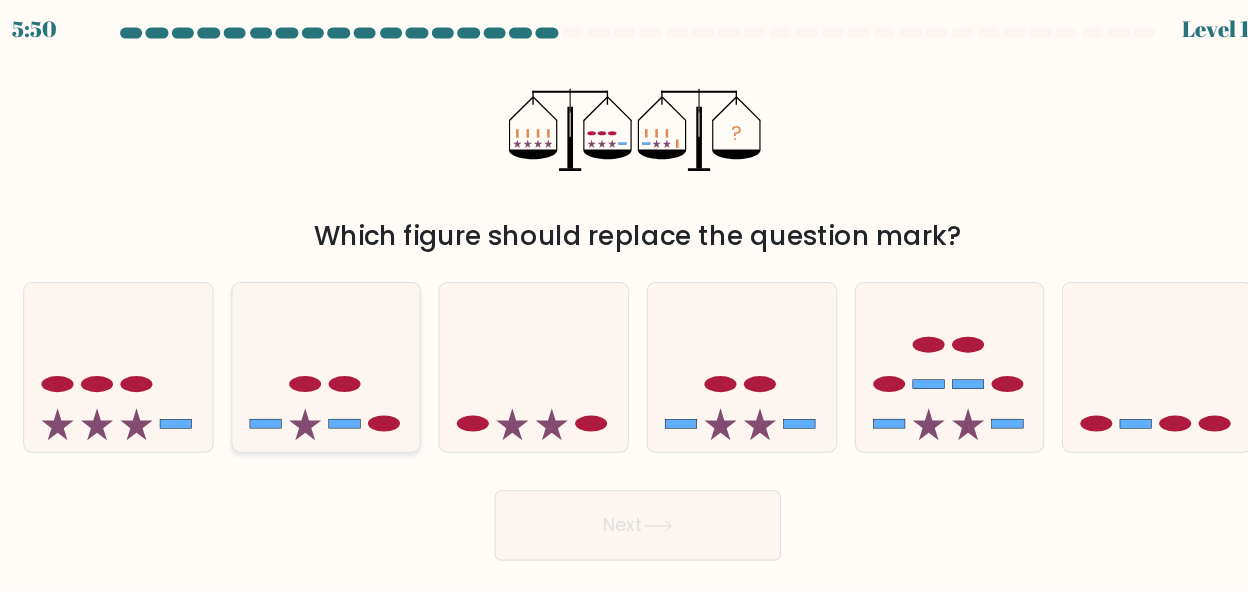 click 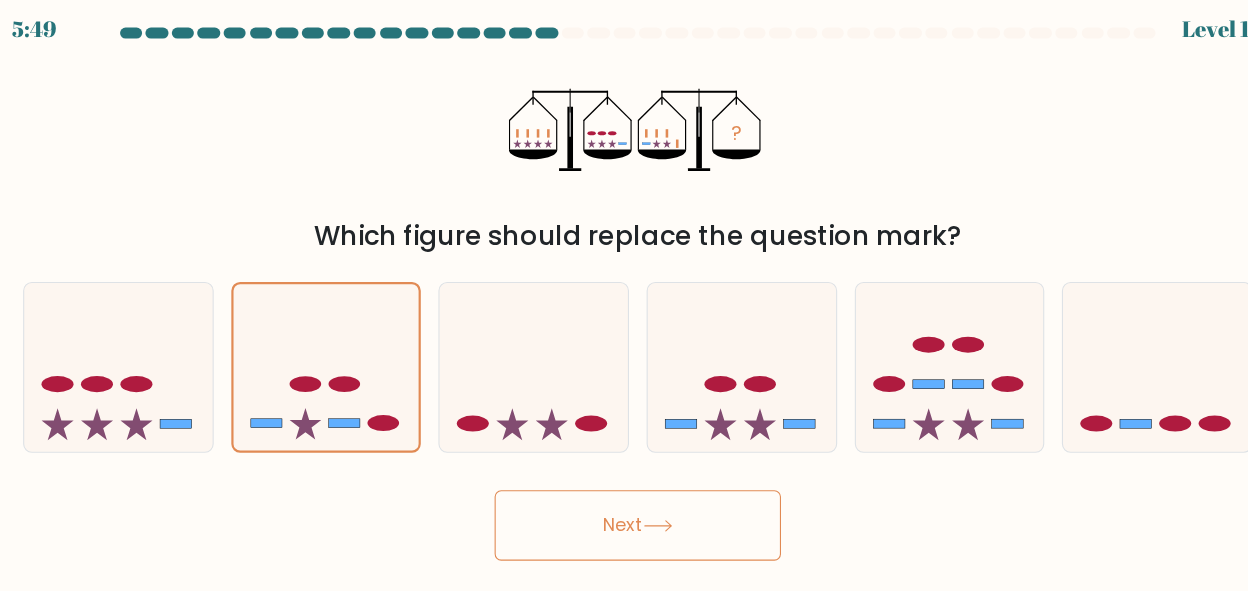 click on "Next" at bounding box center (624, 489) 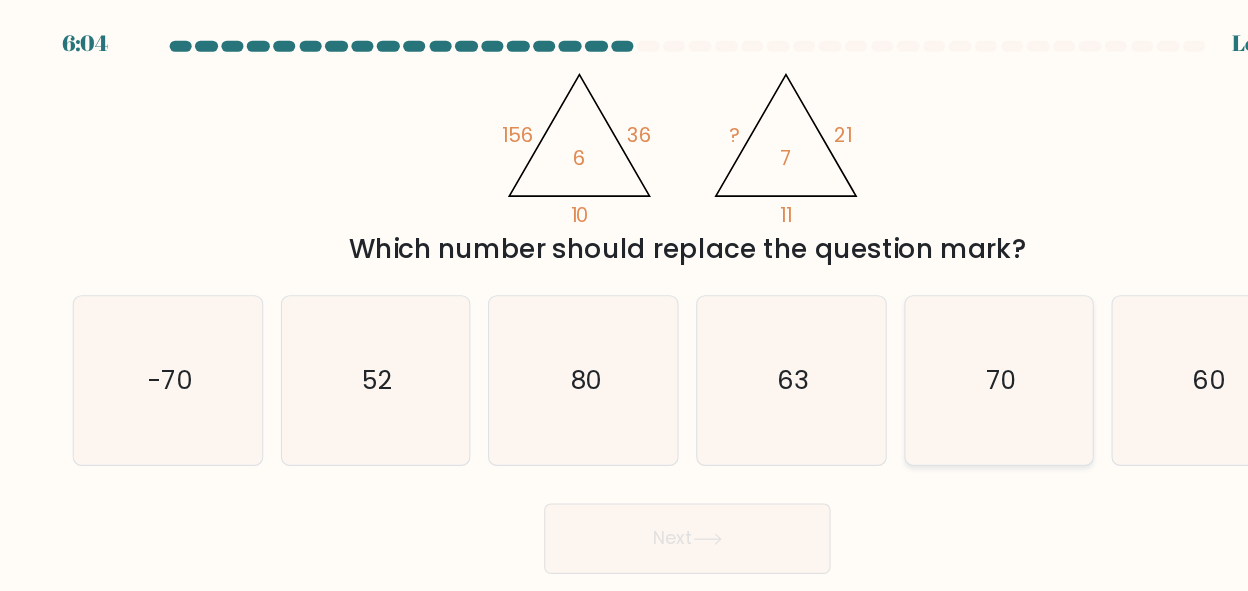 click on "70" 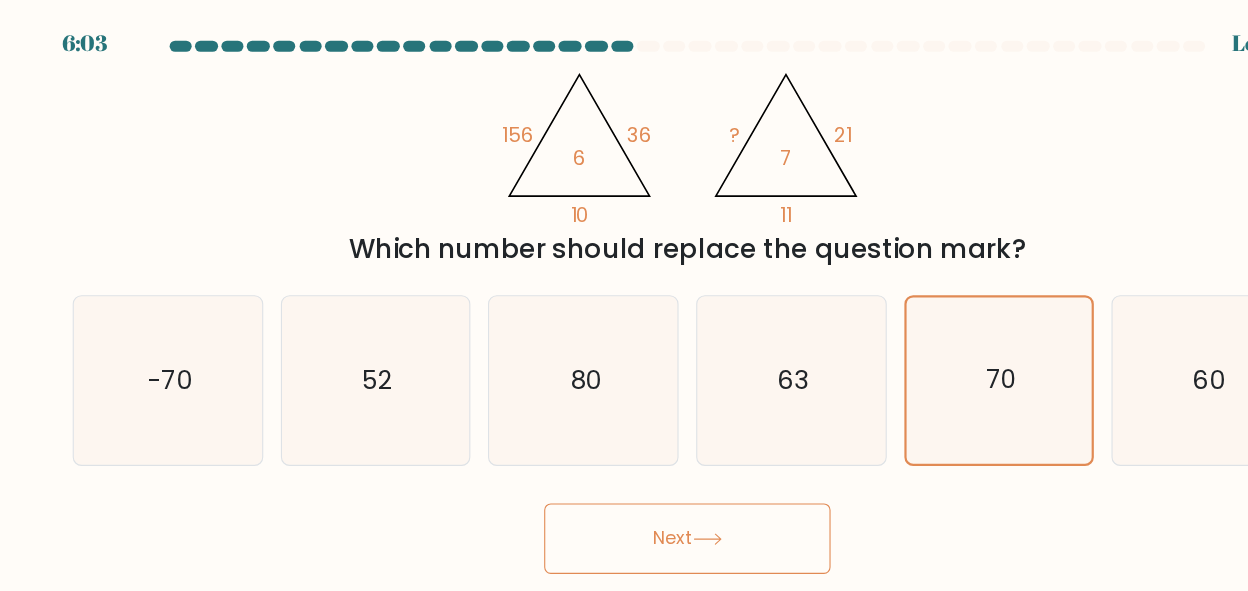 click on "Next" at bounding box center (624, 489) 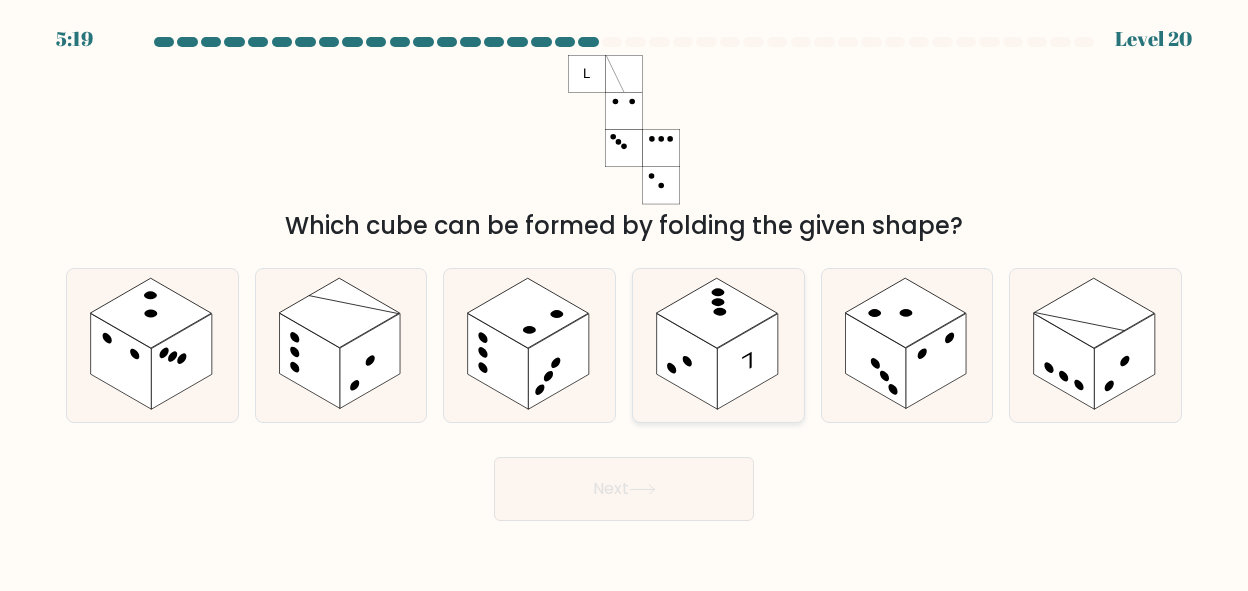 click 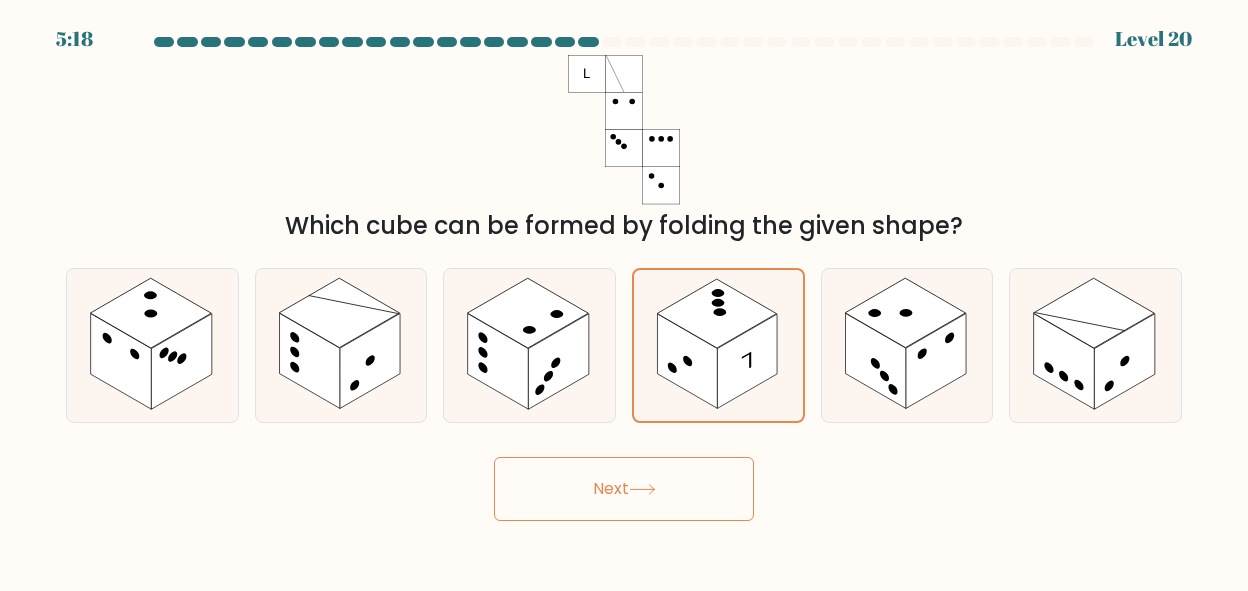 click on "Next" at bounding box center (624, 489) 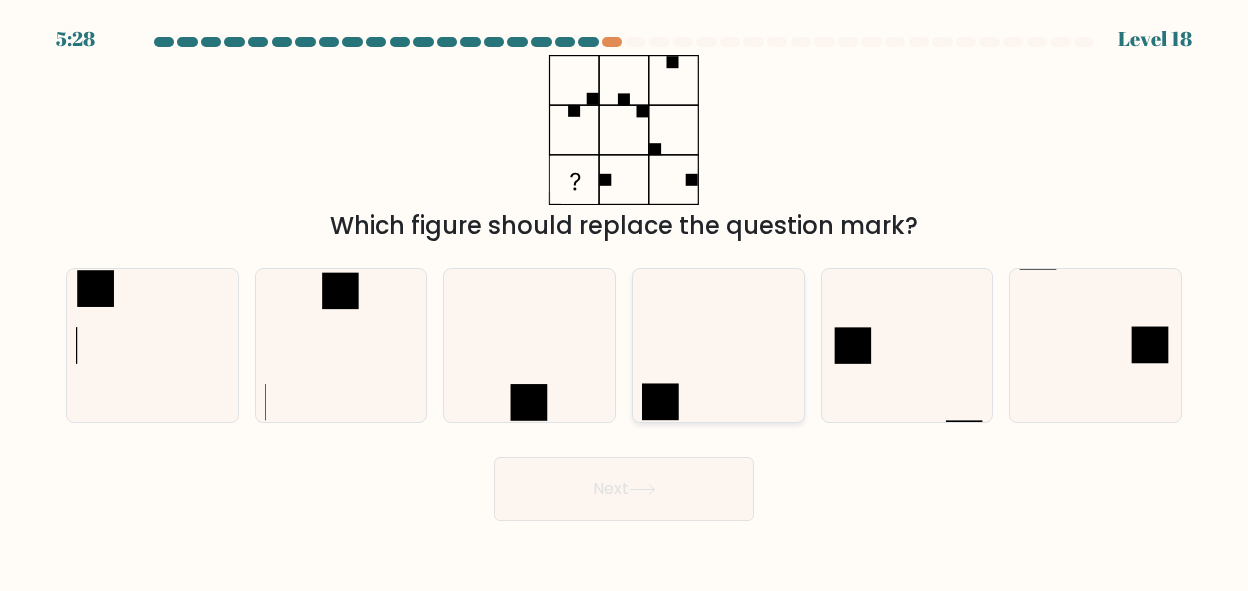 click 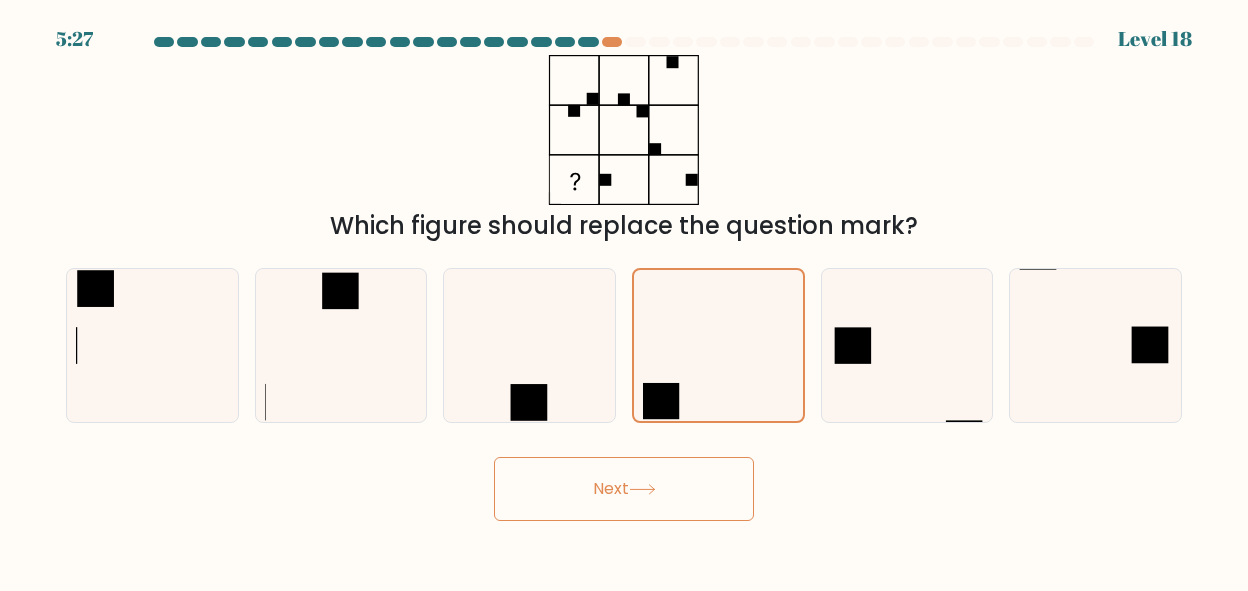 click 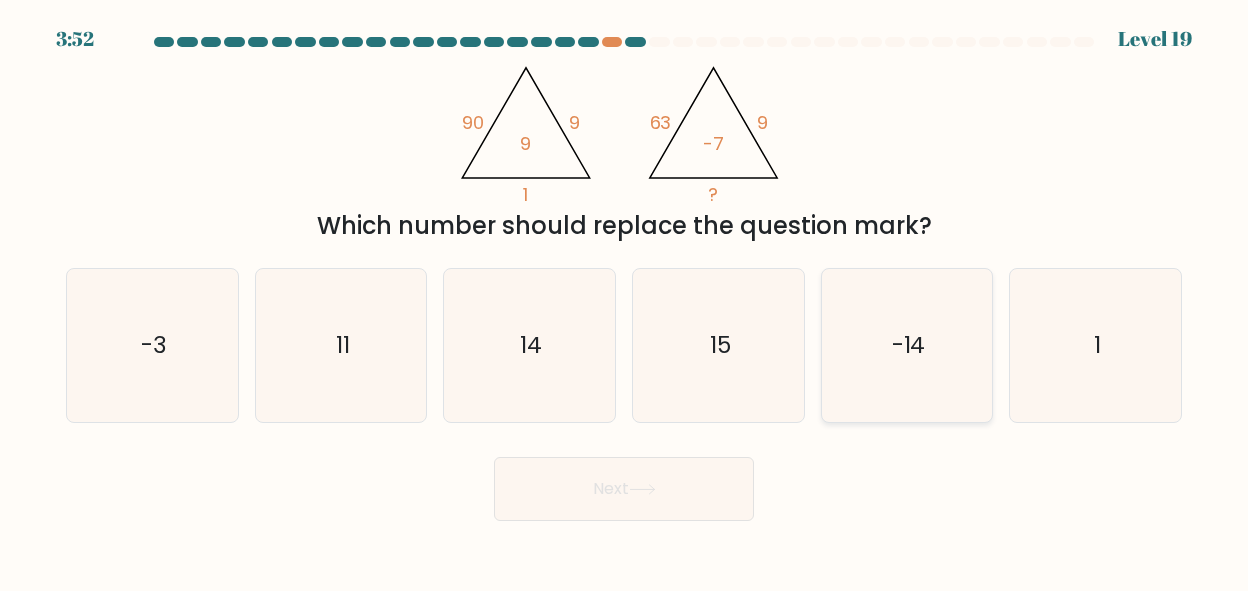 click on "-14" 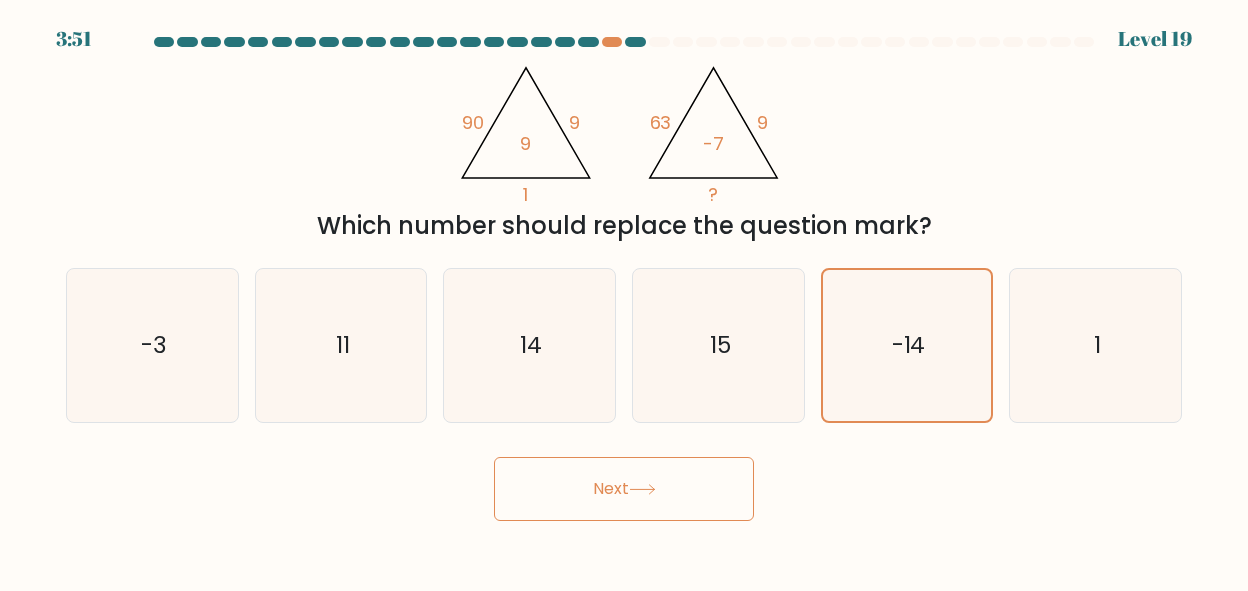 click on "Next" at bounding box center [624, 489] 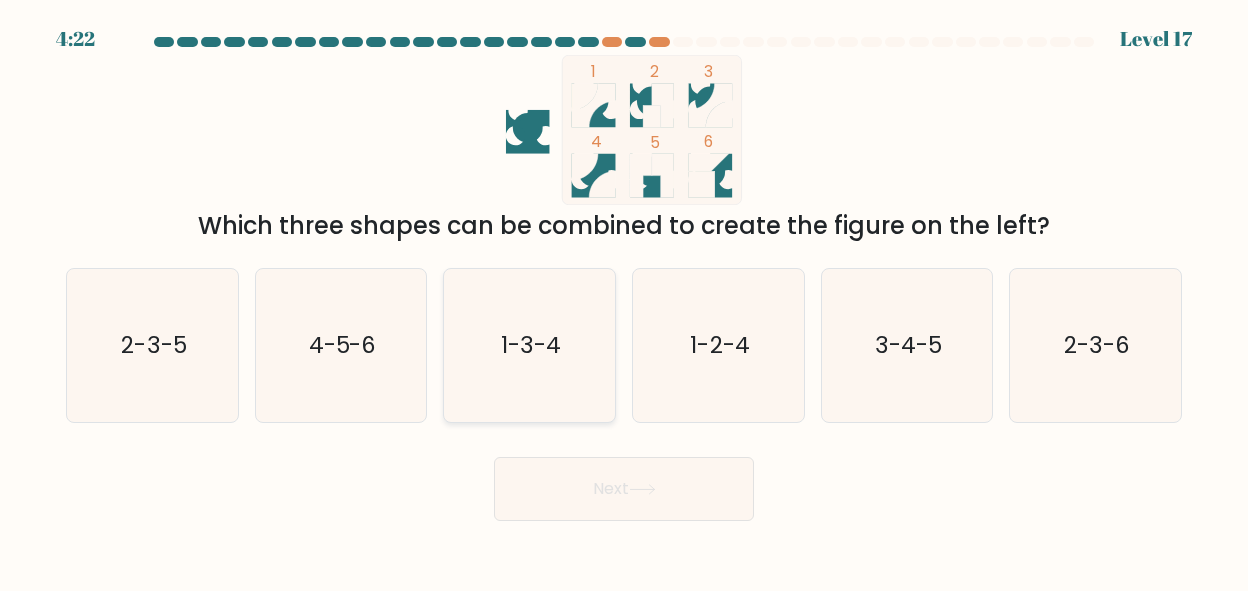 click on "1-3-4" 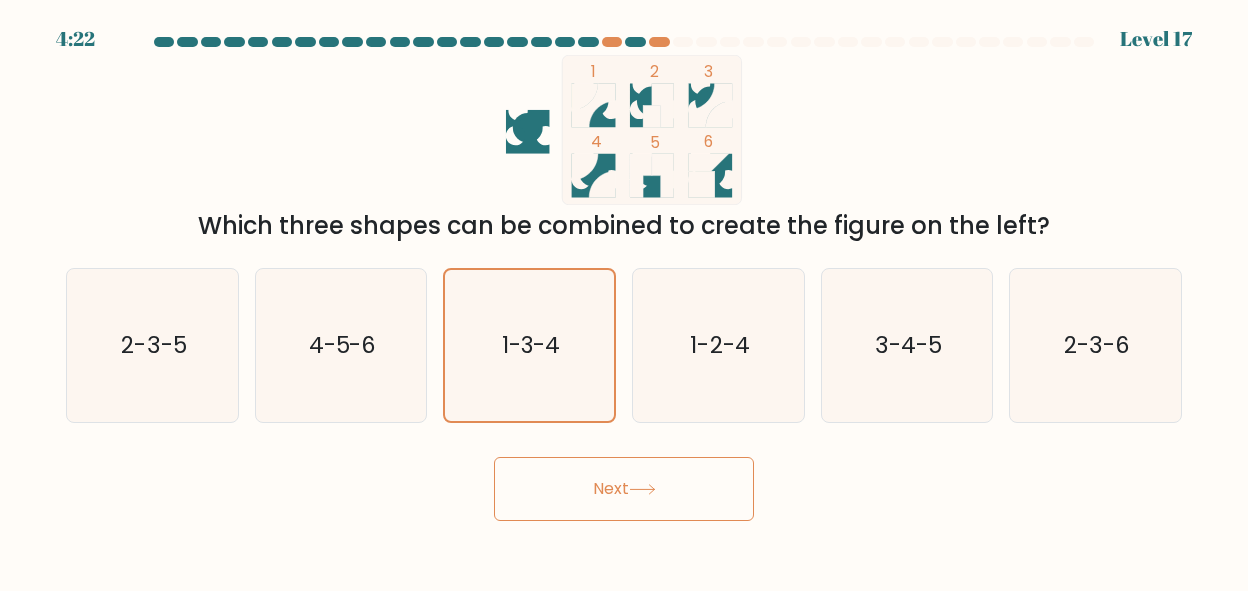 click on "Next" at bounding box center (624, 489) 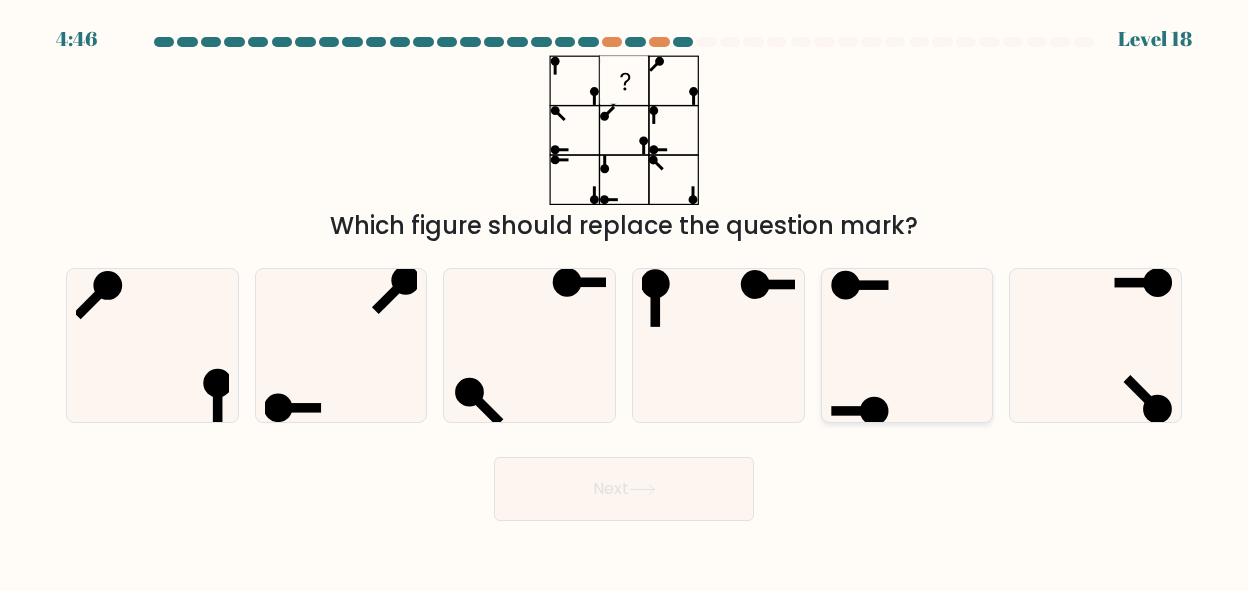 click 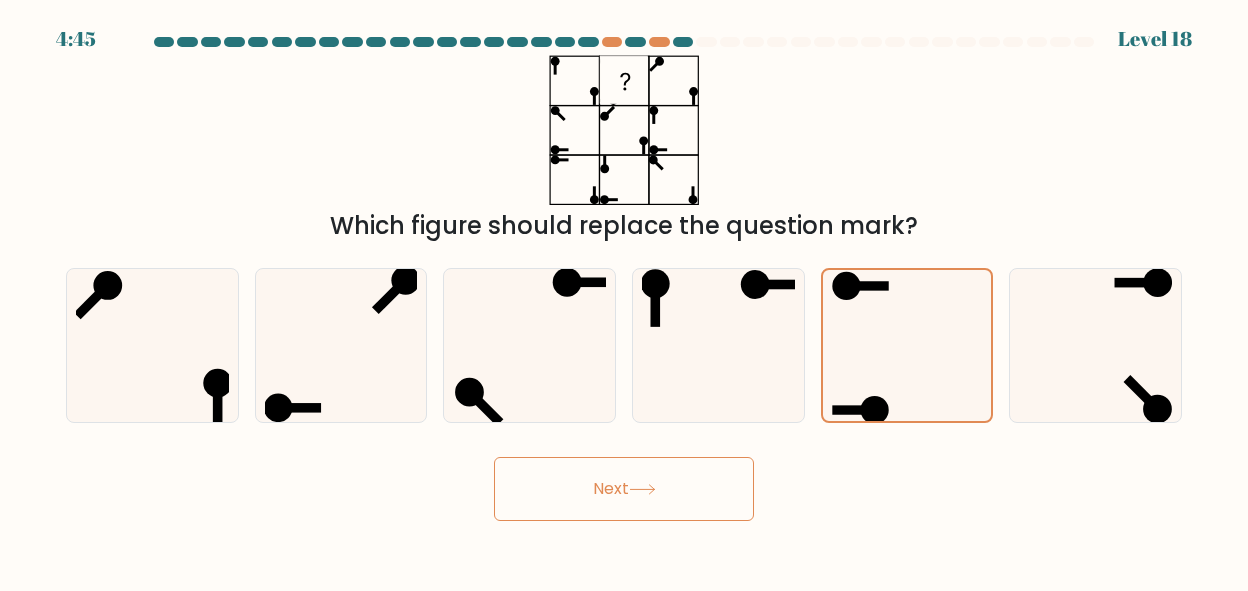 click on "Next" at bounding box center (624, 489) 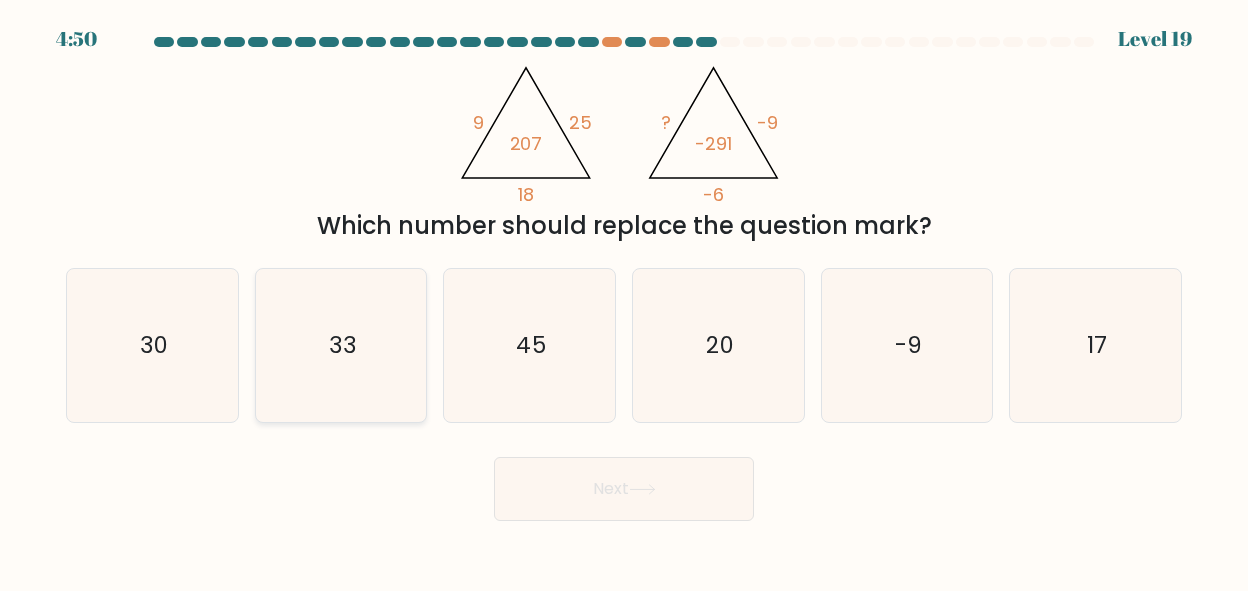 click on "33" 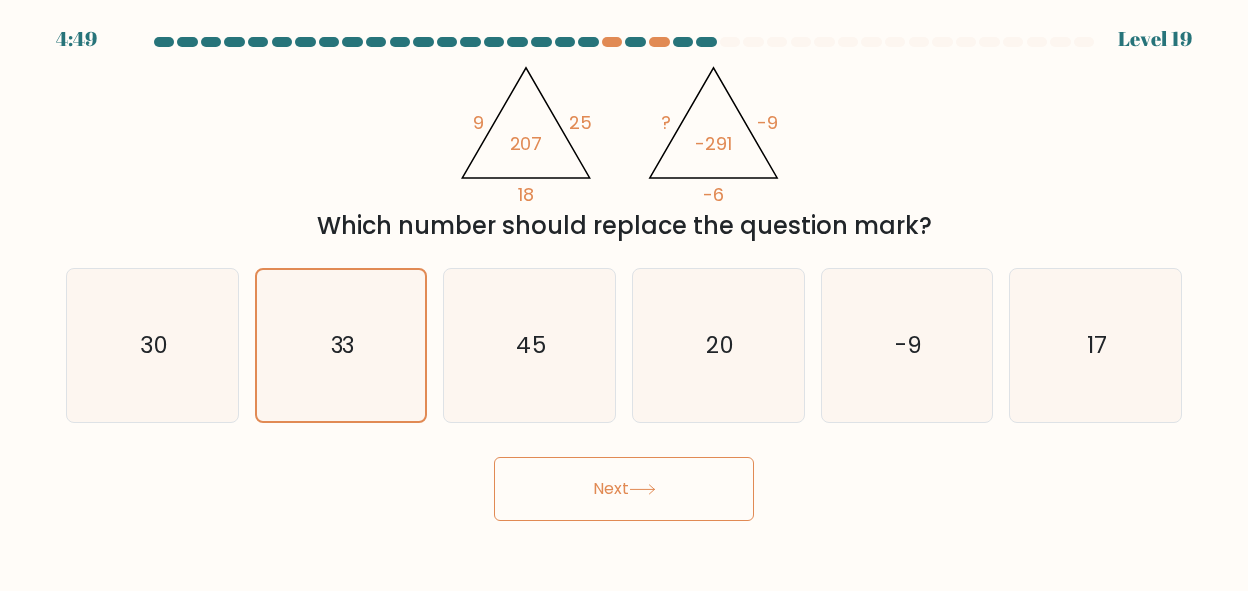 click on "Next" at bounding box center [624, 489] 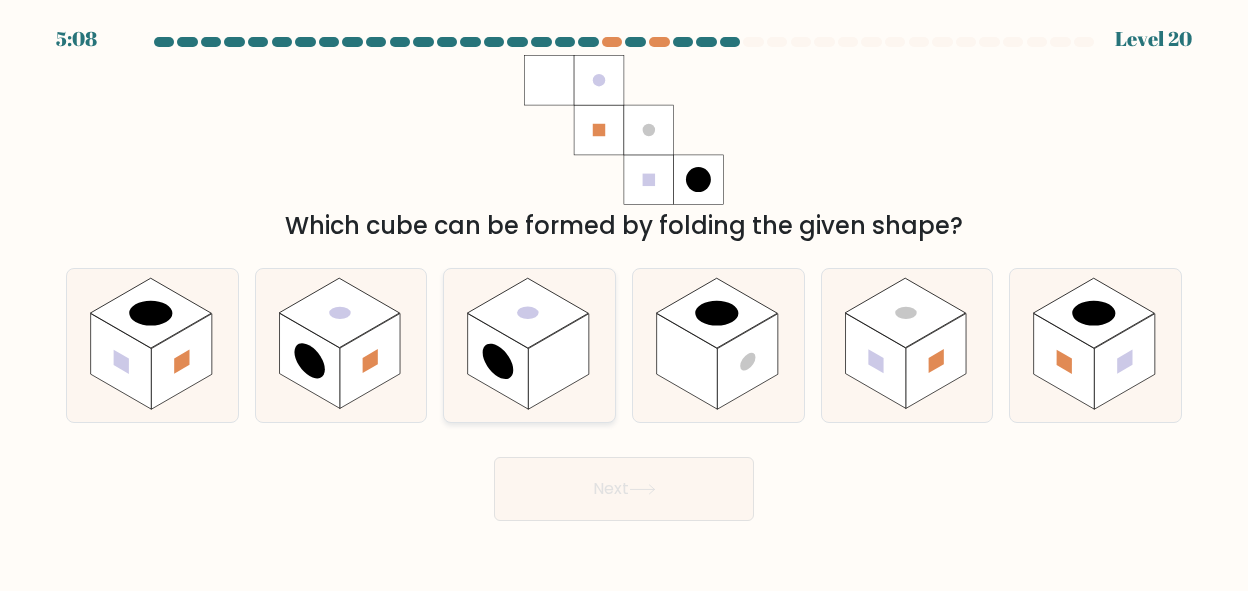 click 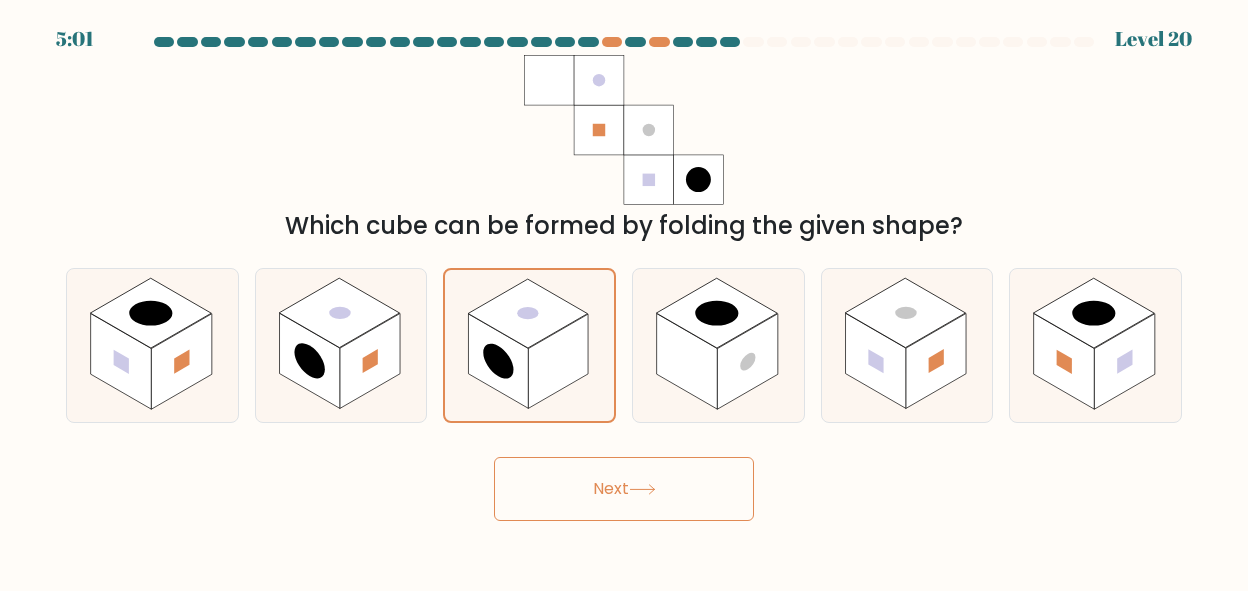 click 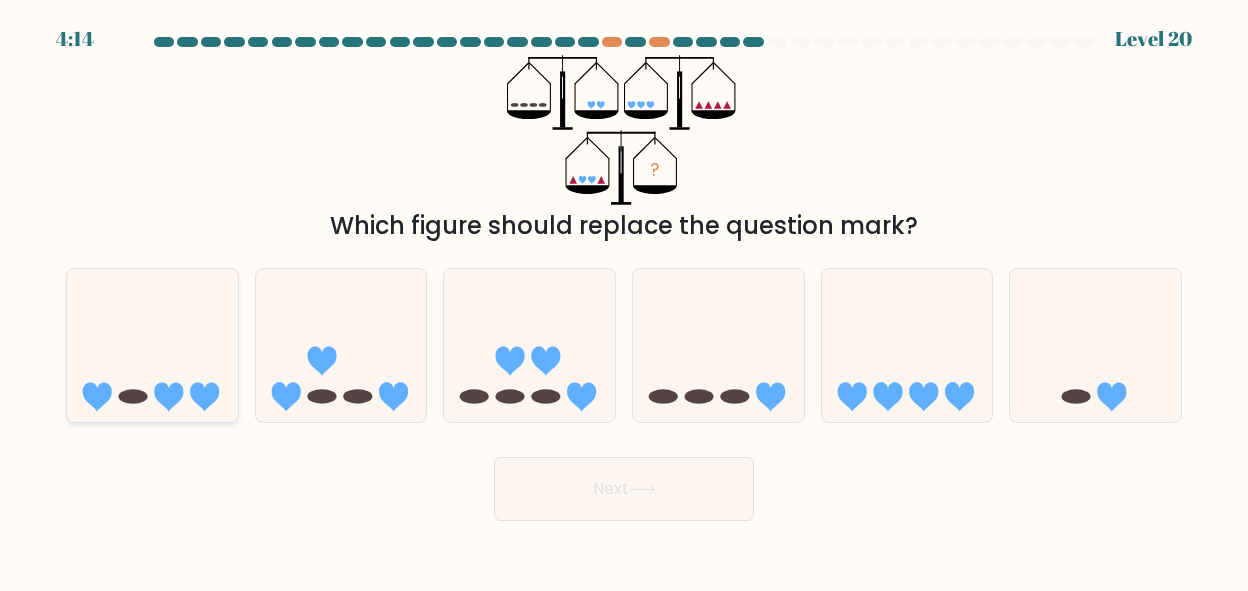 click 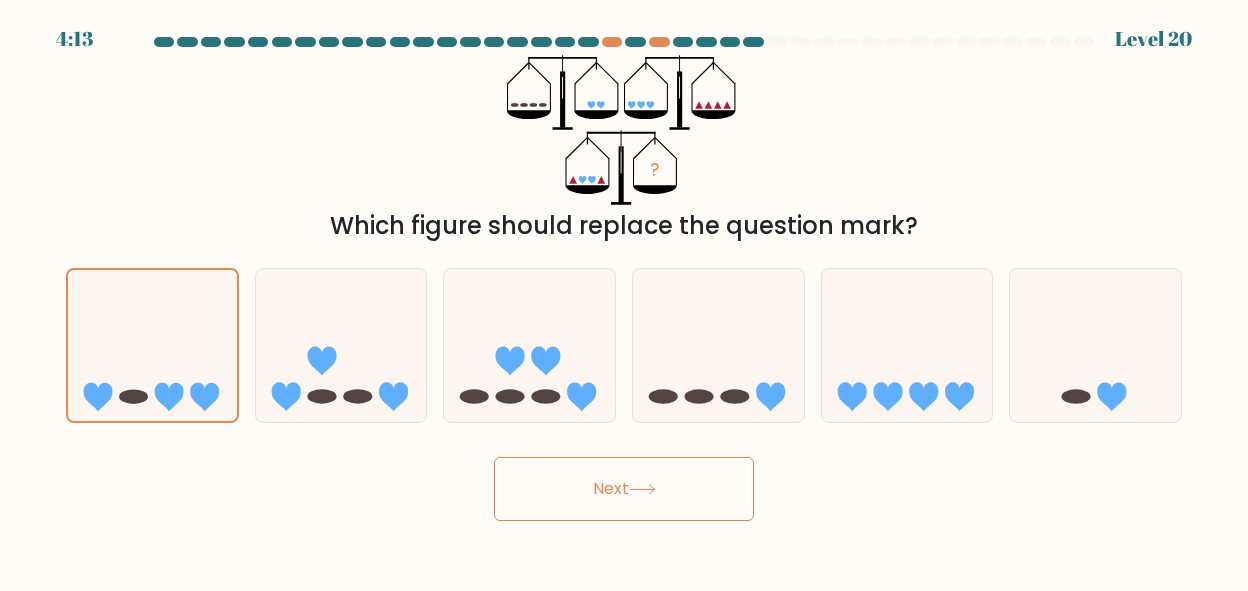 click on "Next" at bounding box center [624, 489] 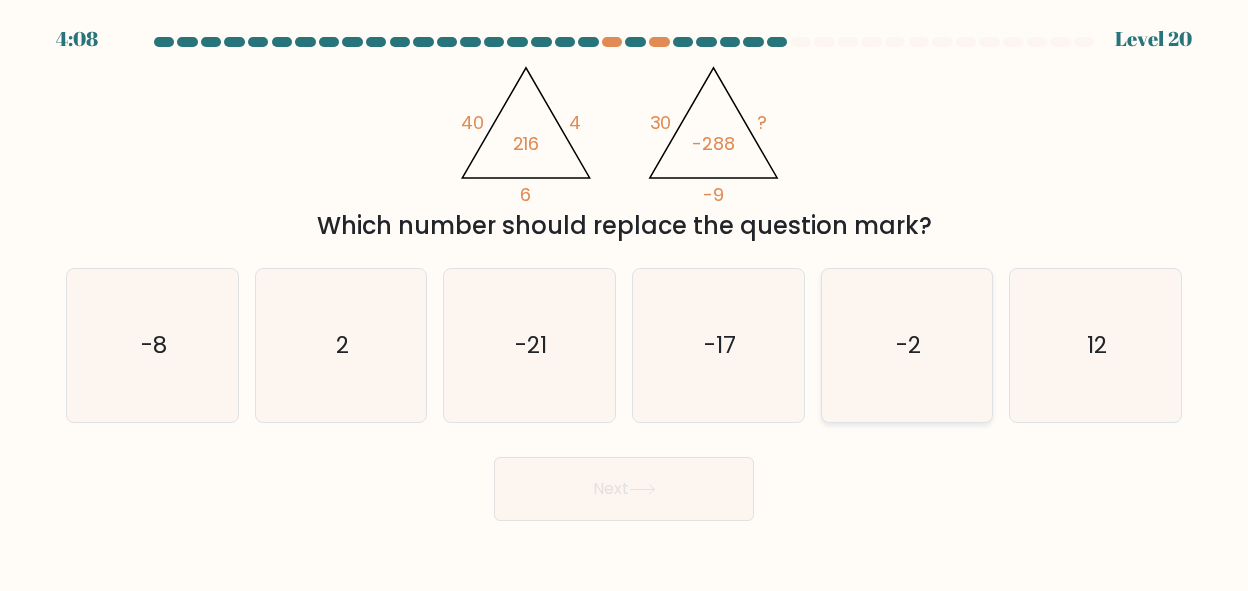 click on "-2" 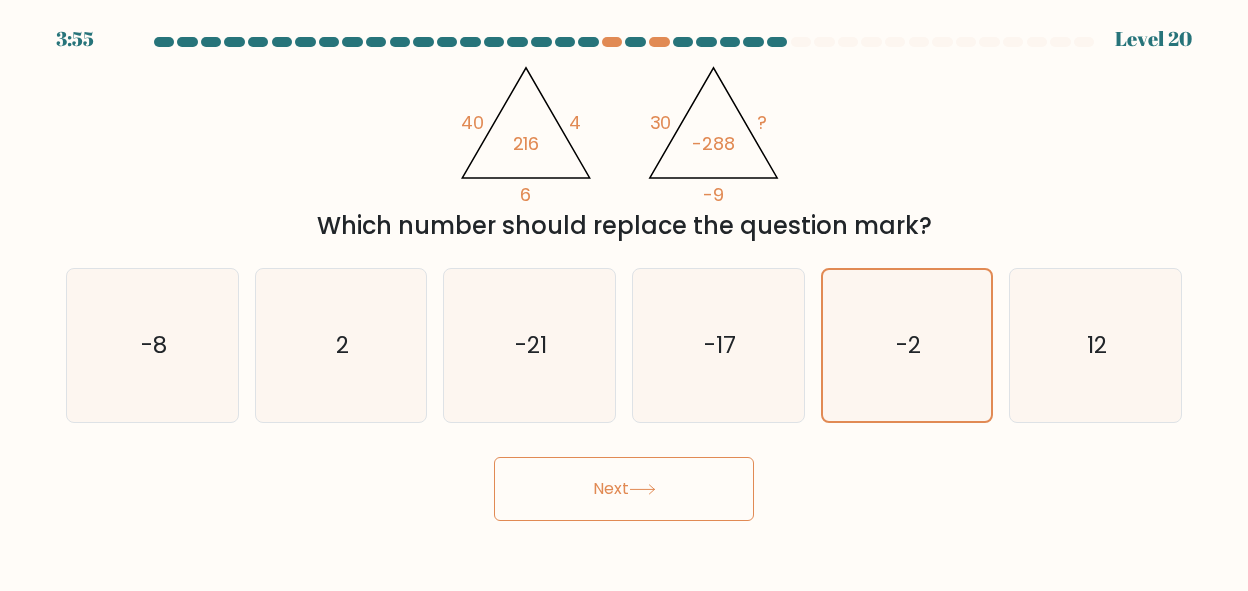 click on "Next" at bounding box center [624, 489] 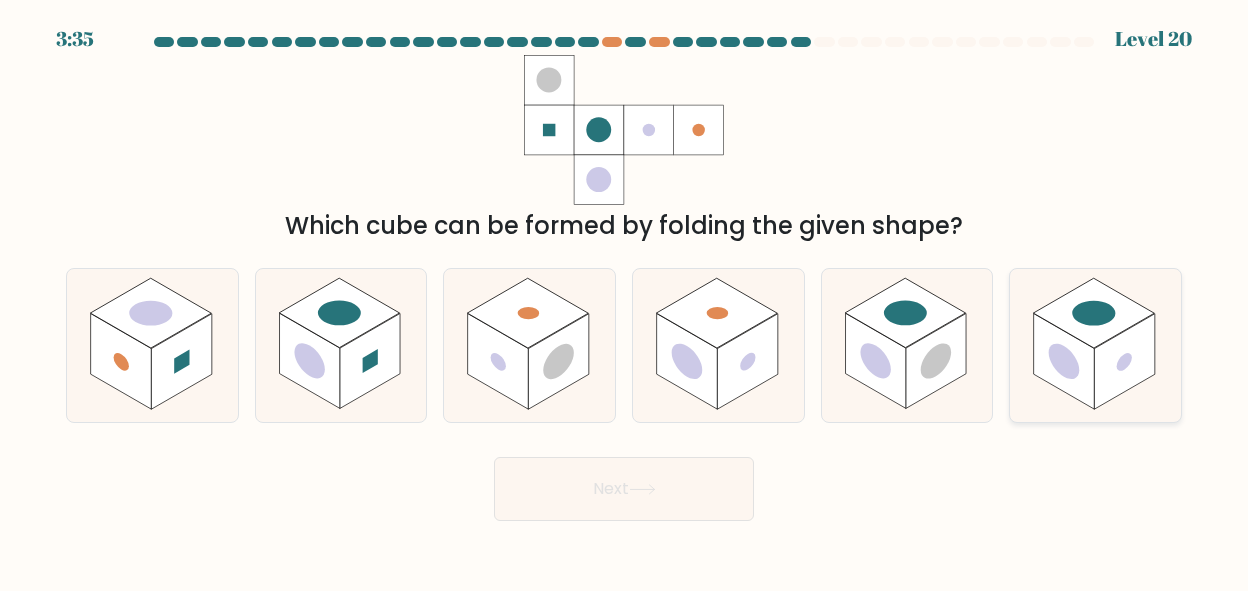 click 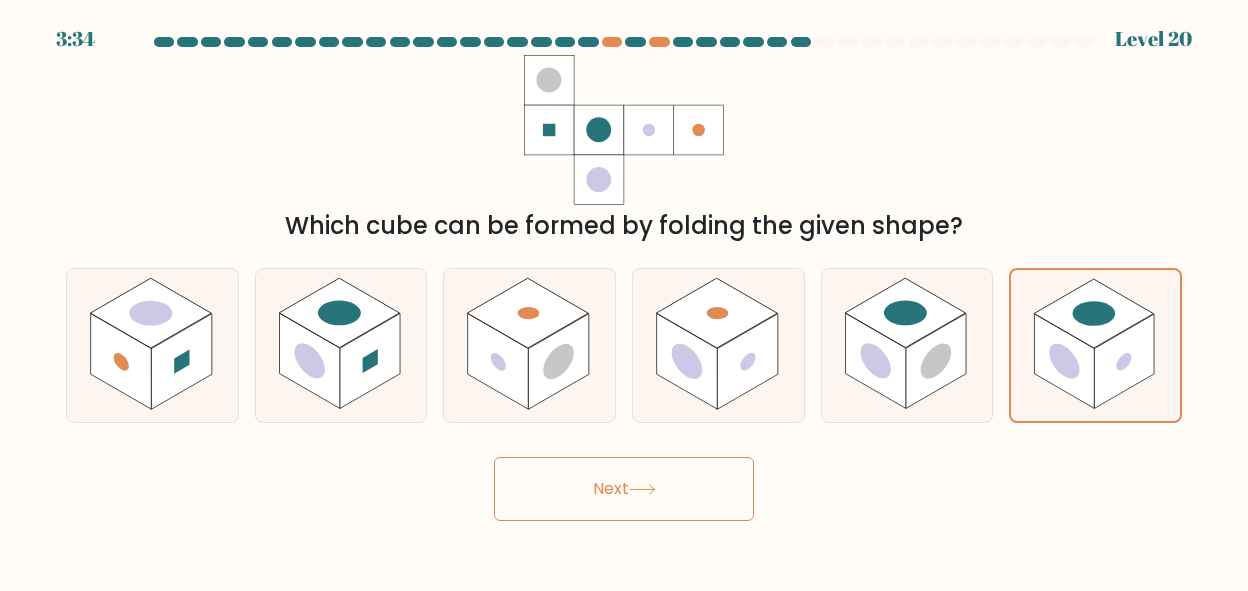 click on "Next" at bounding box center [624, 489] 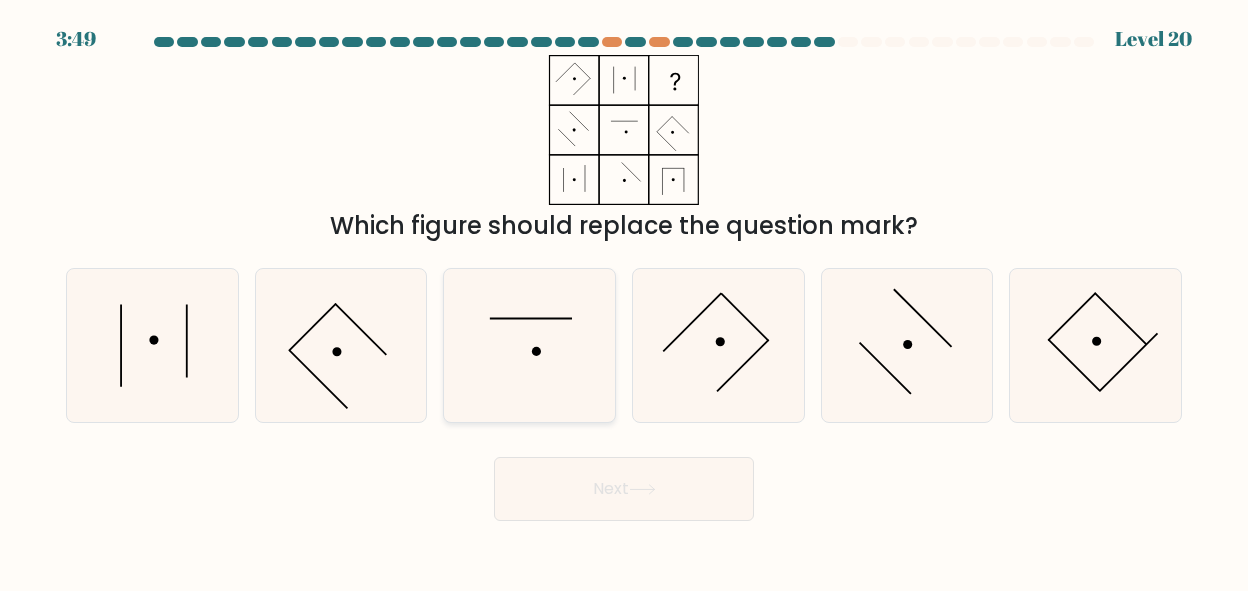 click 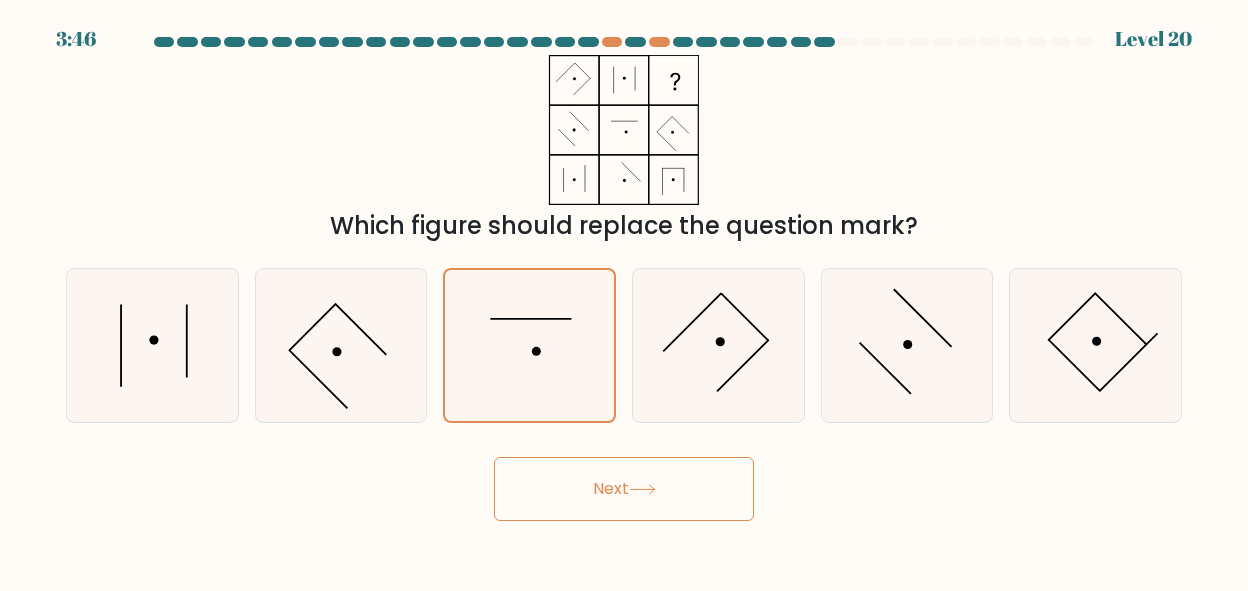 click 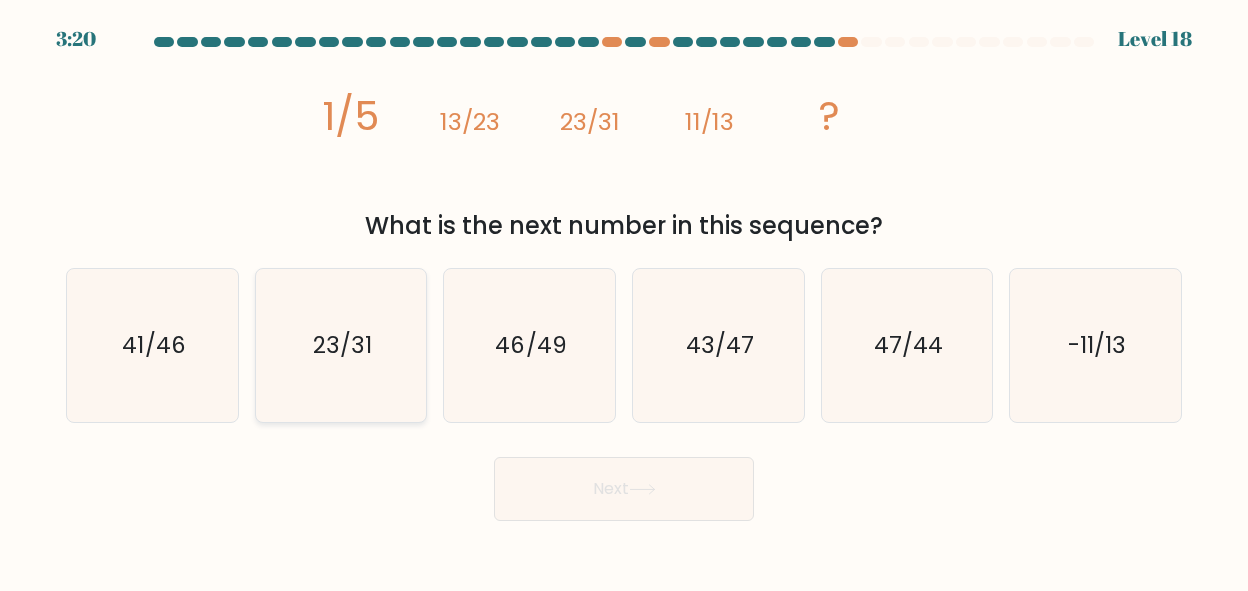 click on "23/31" 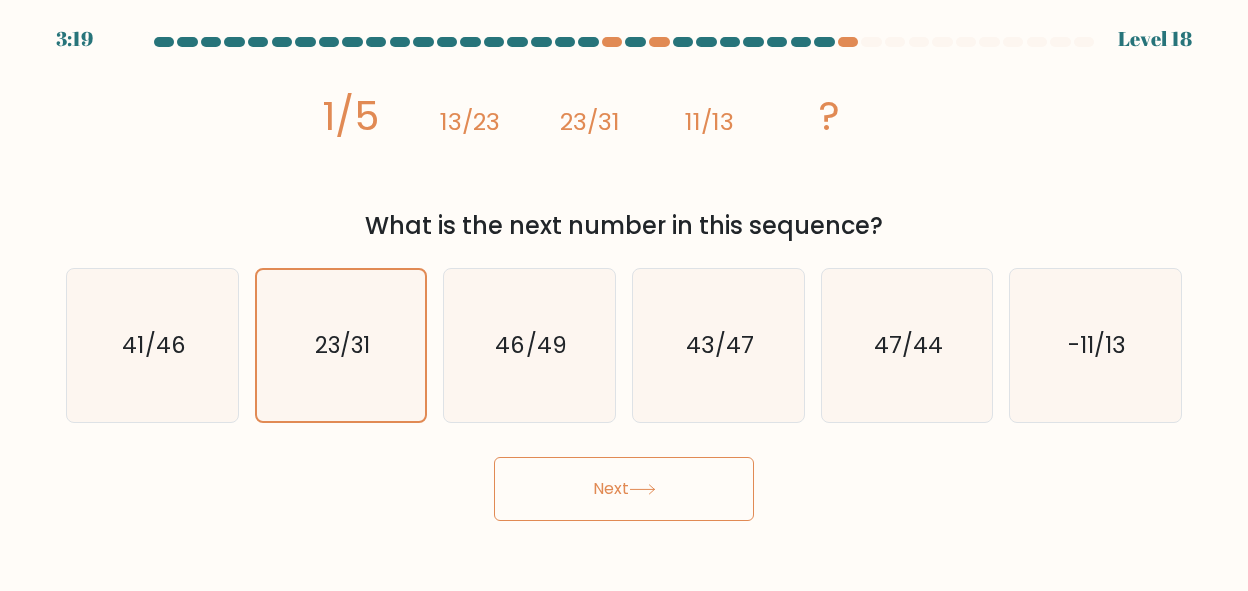 click on "Next" at bounding box center [624, 489] 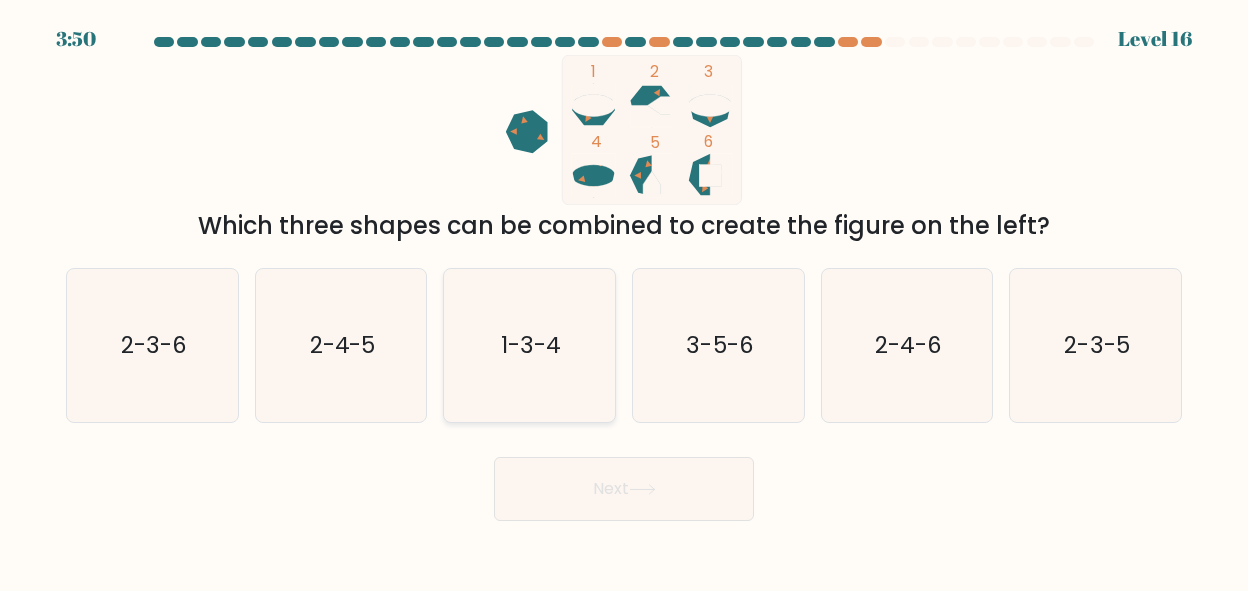 click on "1-3-4" 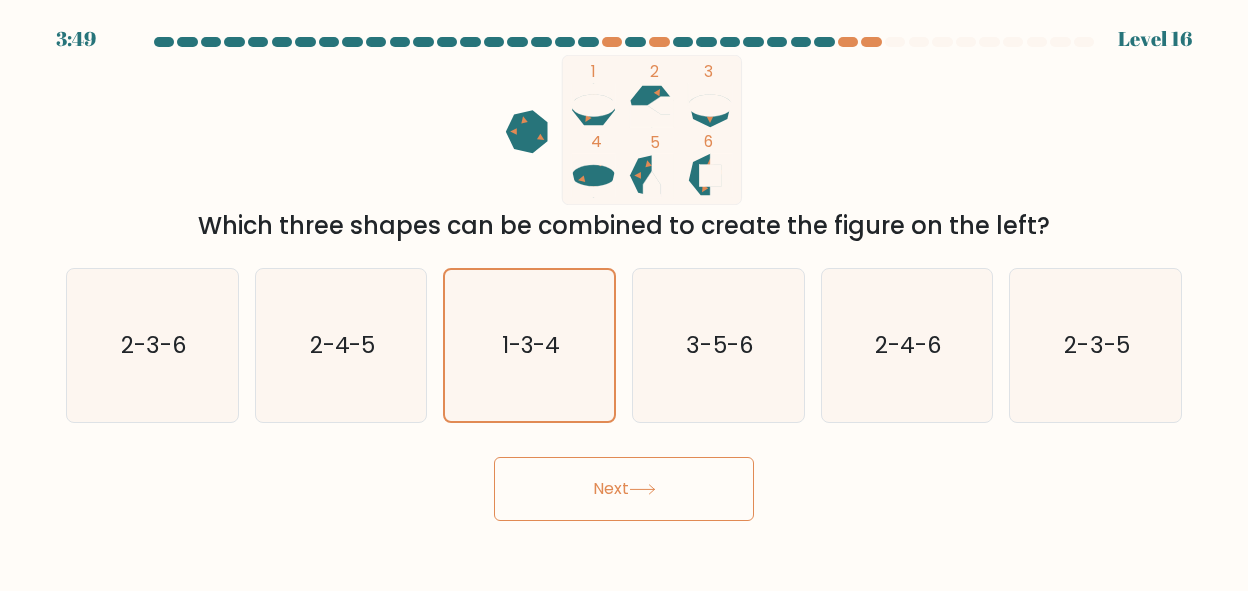 click on "Next" at bounding box center [624, 489] 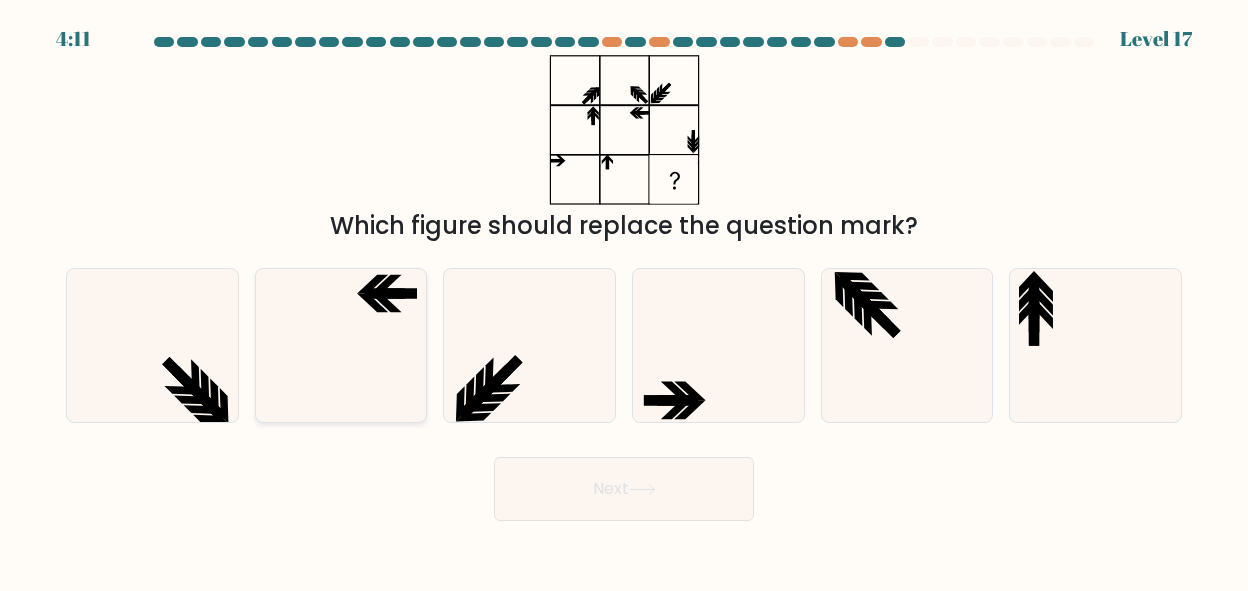 click 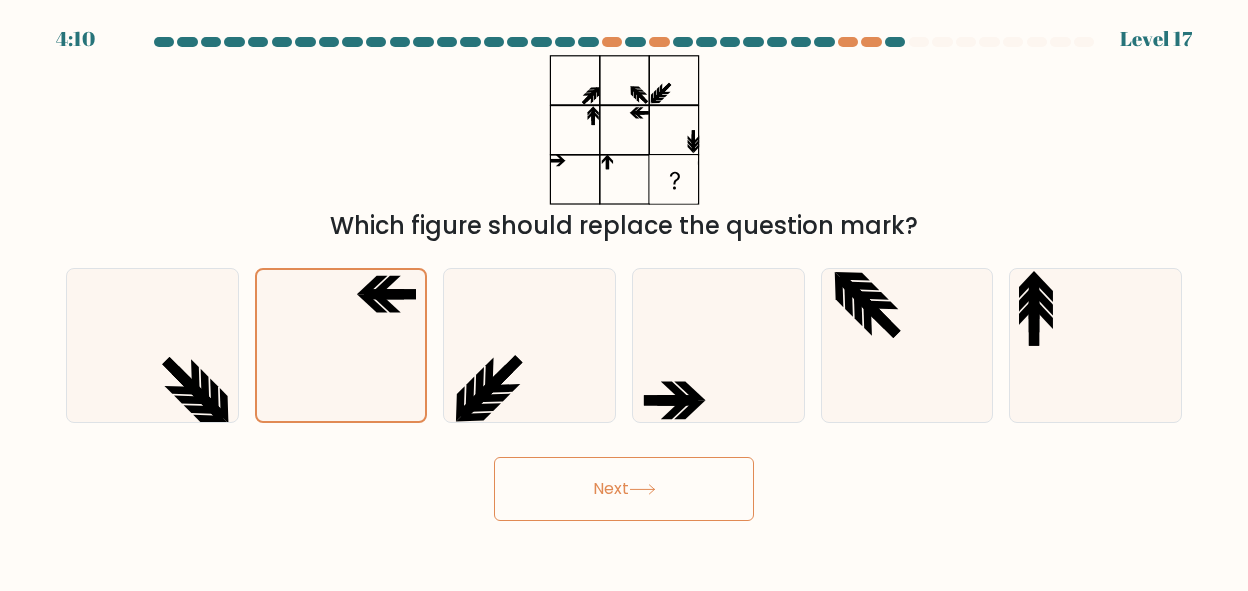click on "Next" at bounding box center (624, 489) 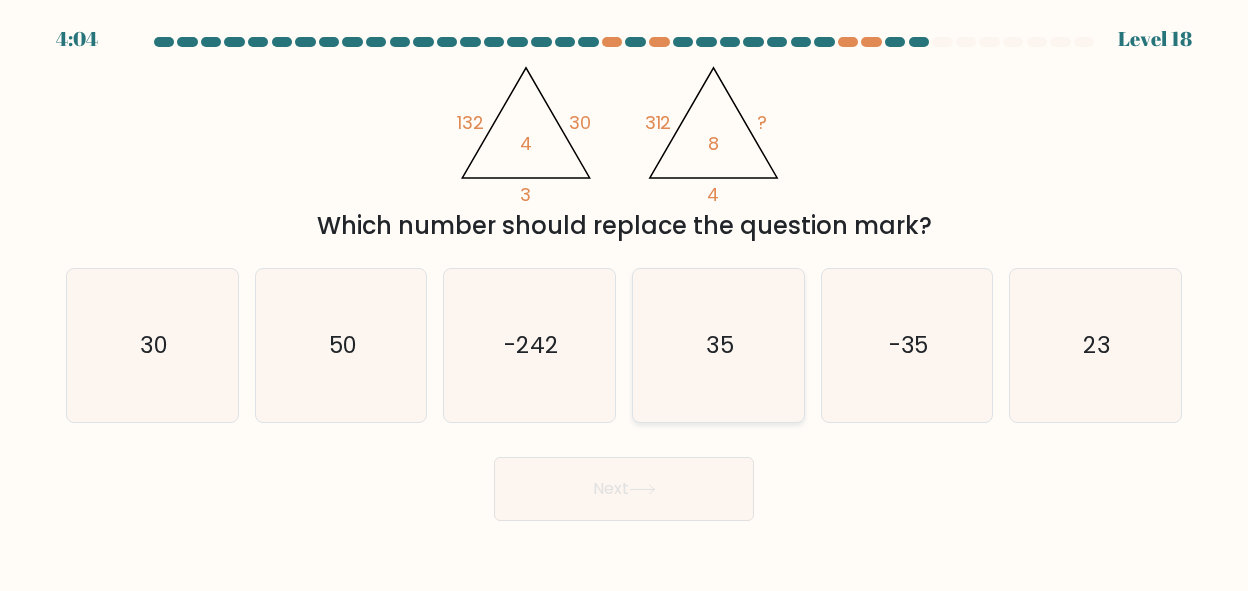 click on "35" 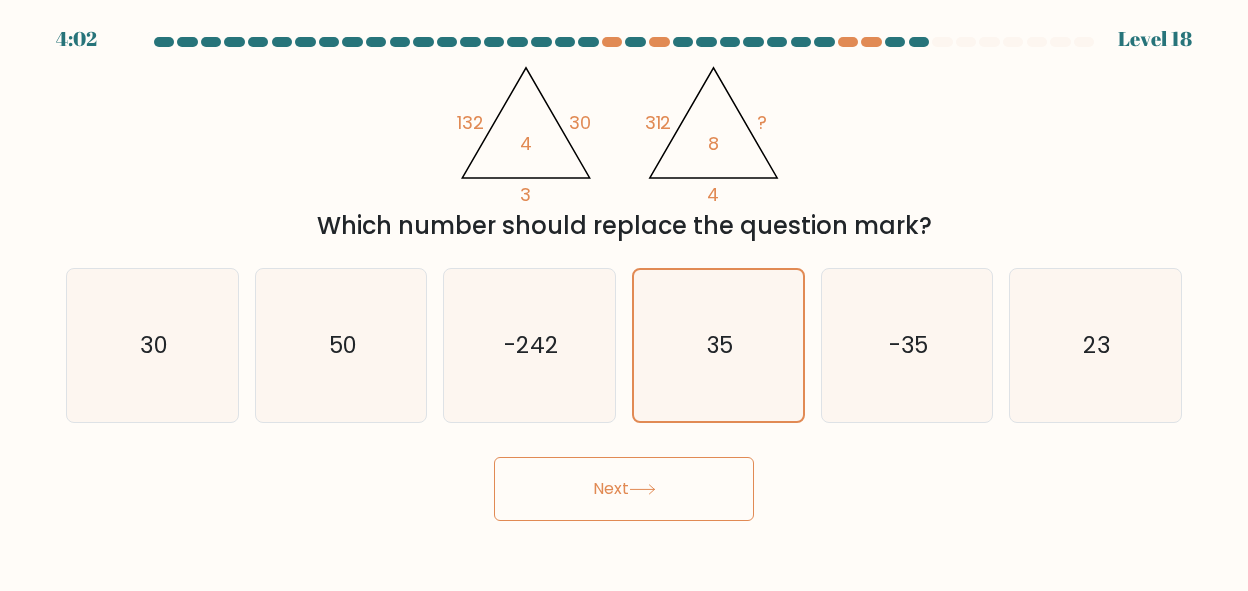 click on "Next" at bounding box center [624, 489] 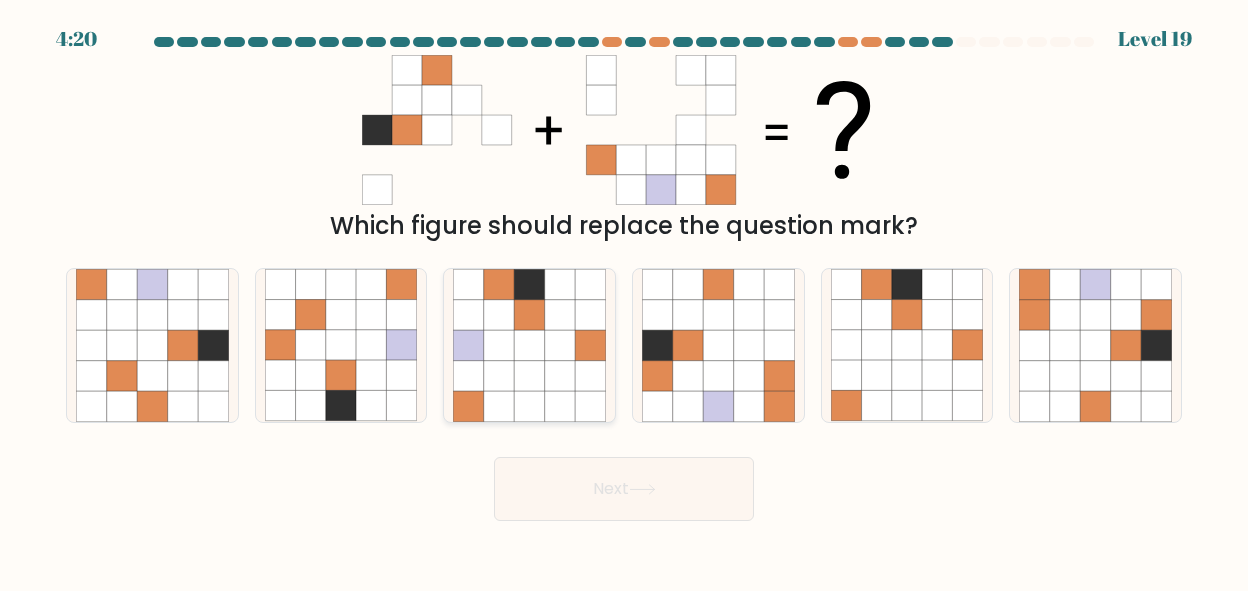 click 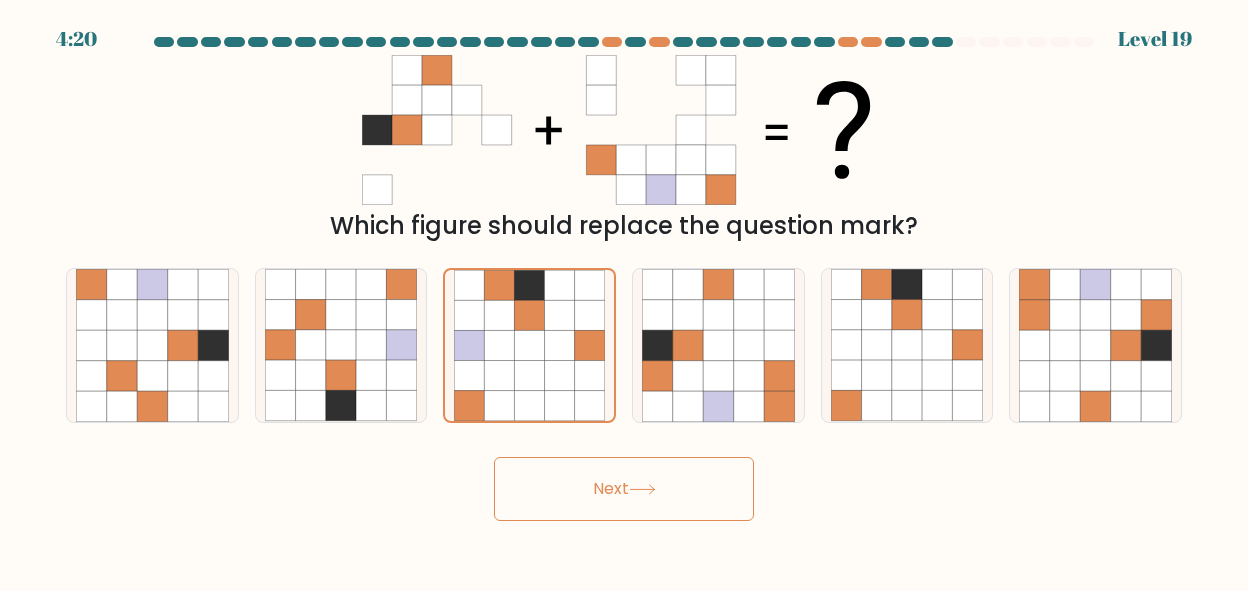 click on "Next" at bounding box center [624, 489] 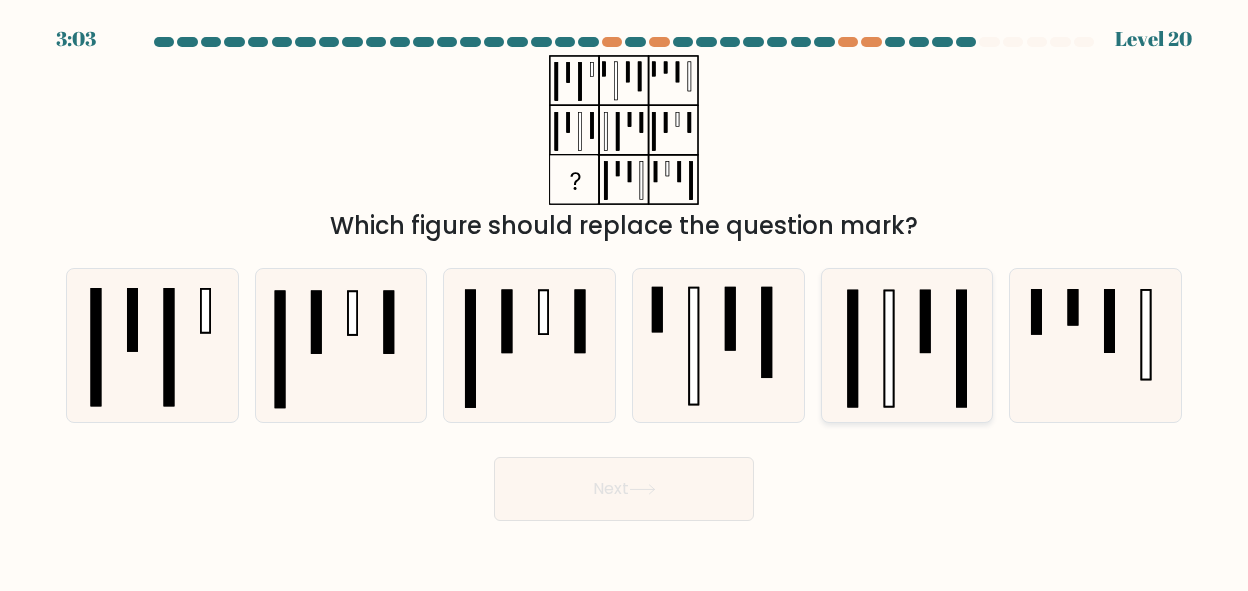 click 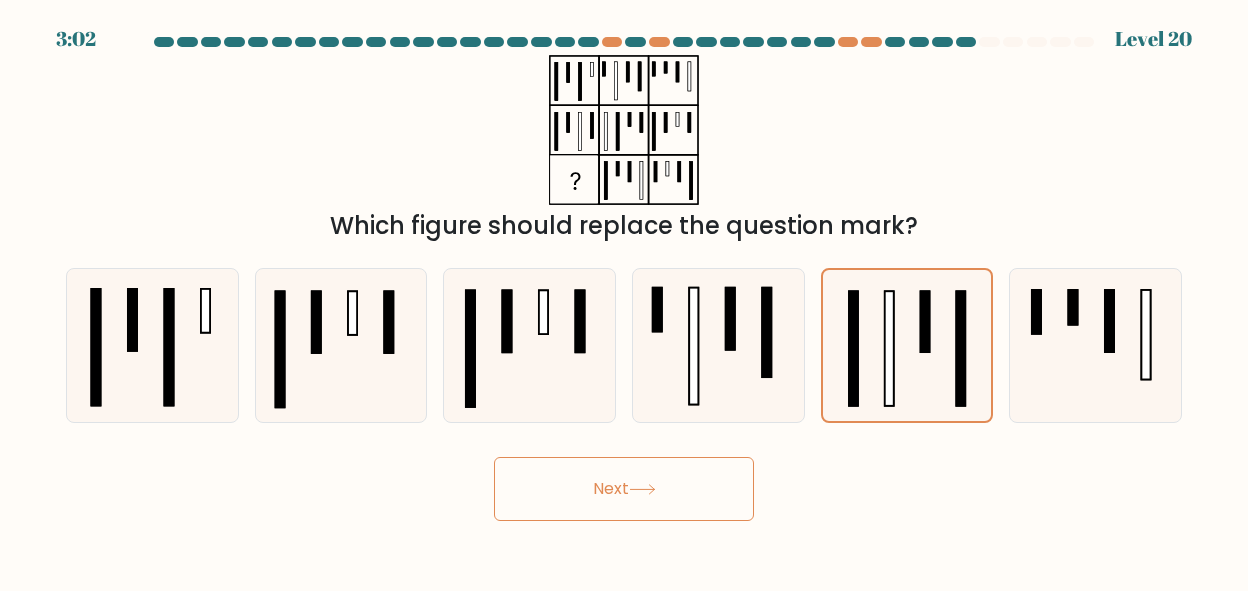click on "Next" at bounding box center [624, 489] 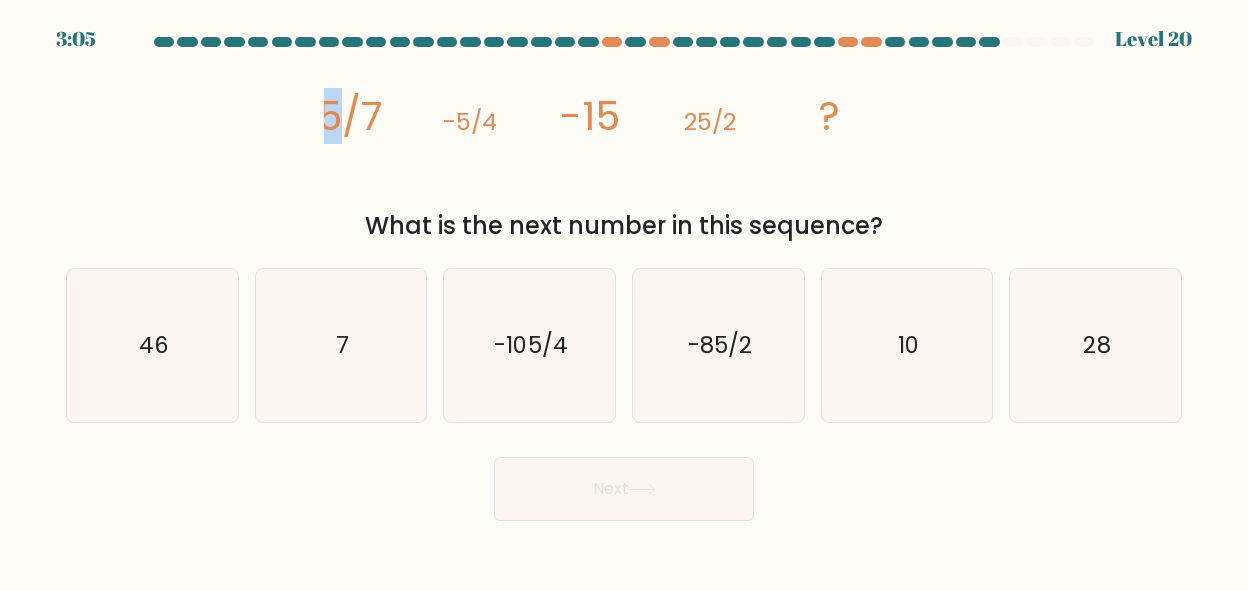 drag, startPoint x: 331, startPoint y: 118, endPoint x: 234, endPoint y: 122, distance: 97.082436 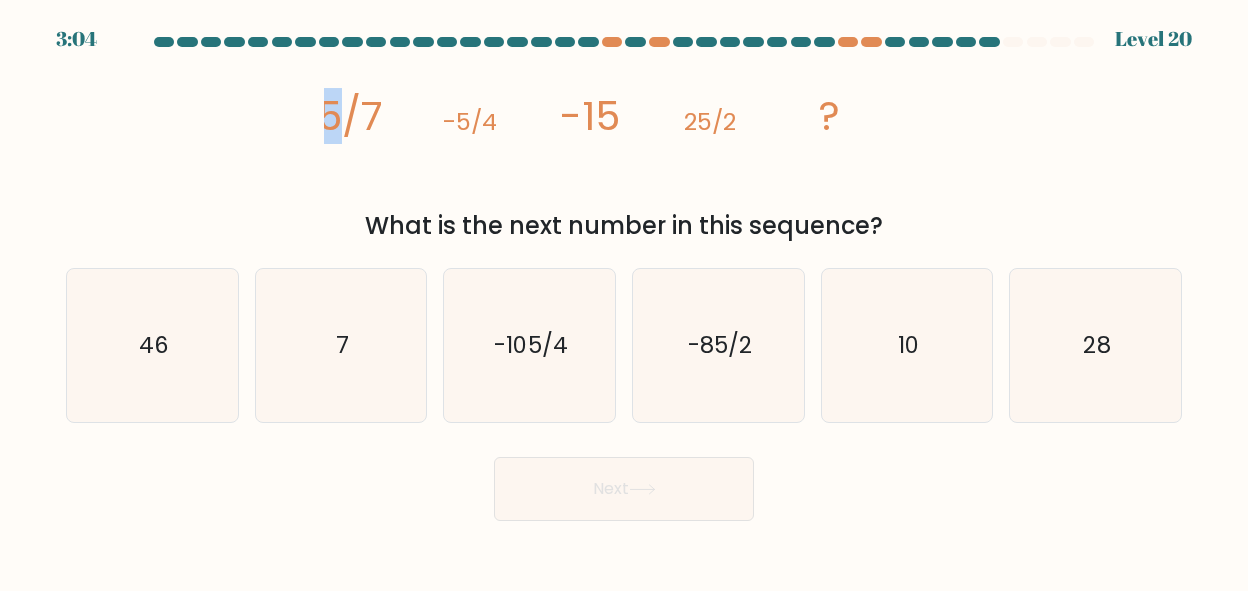 copy on "5" 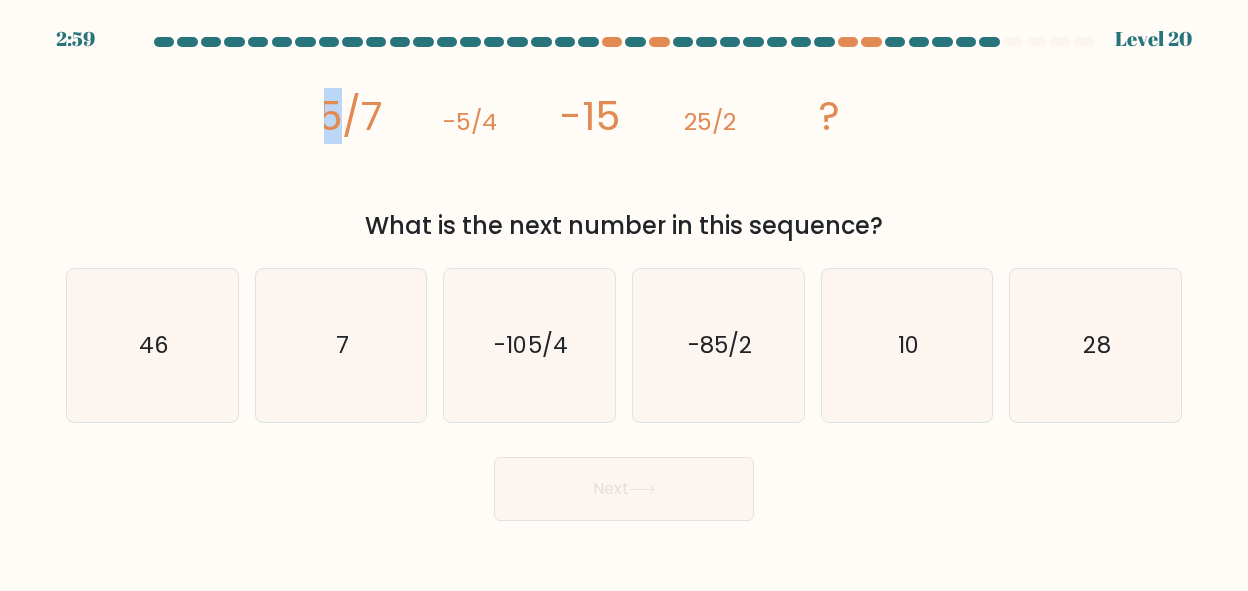 click on "image/svg+xml
5/7
-5/4
-15
25/2
?
What is the next number in this sequence?" at bounding box center (624, 149) 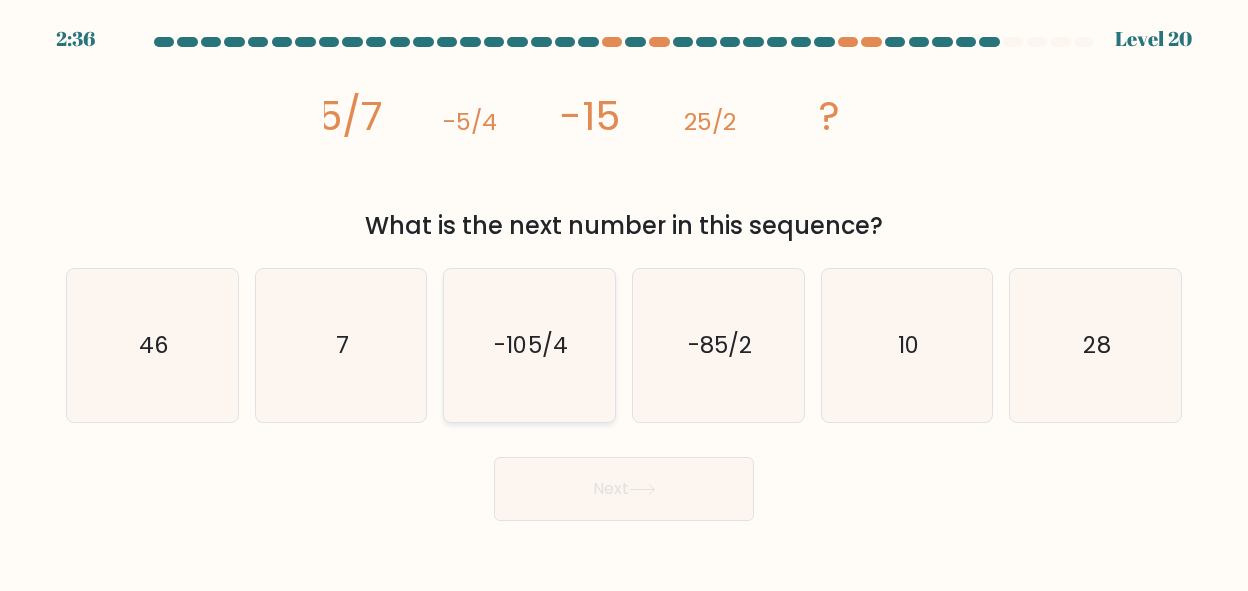 click on "-105/4" 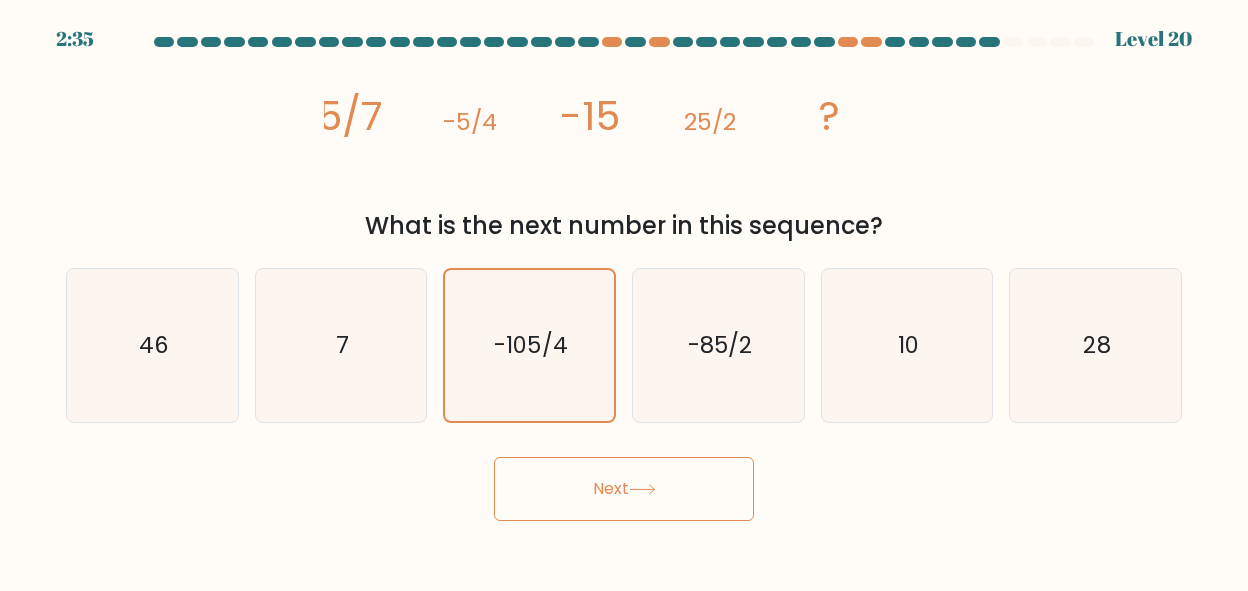 click on "Next" at bounding box center [624, 489] 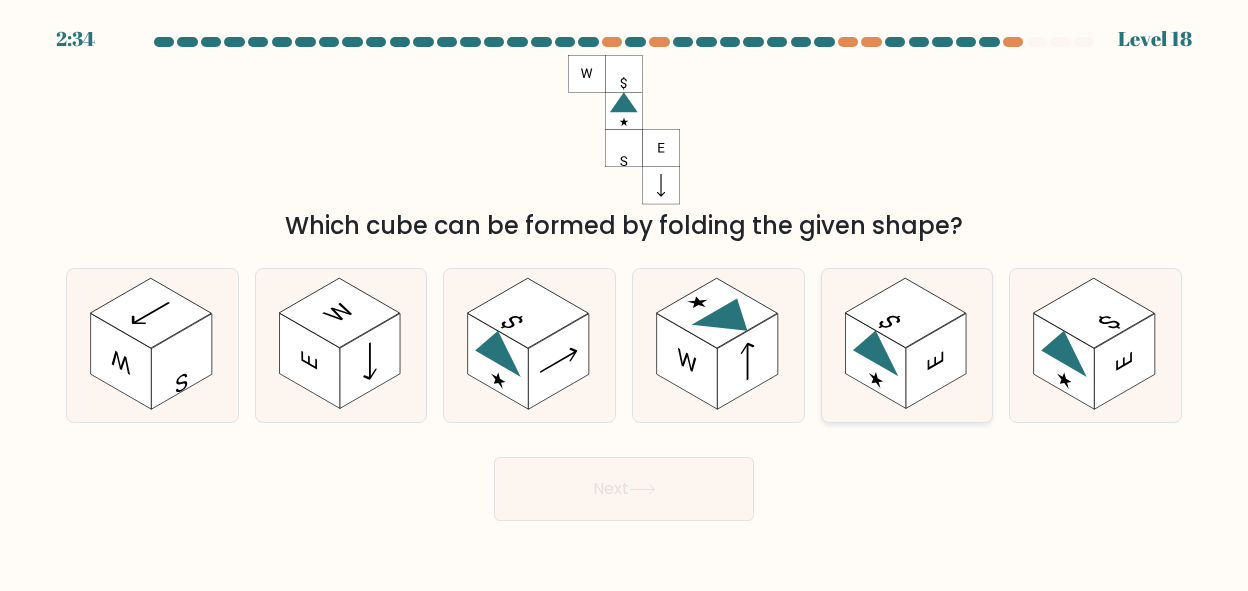 click 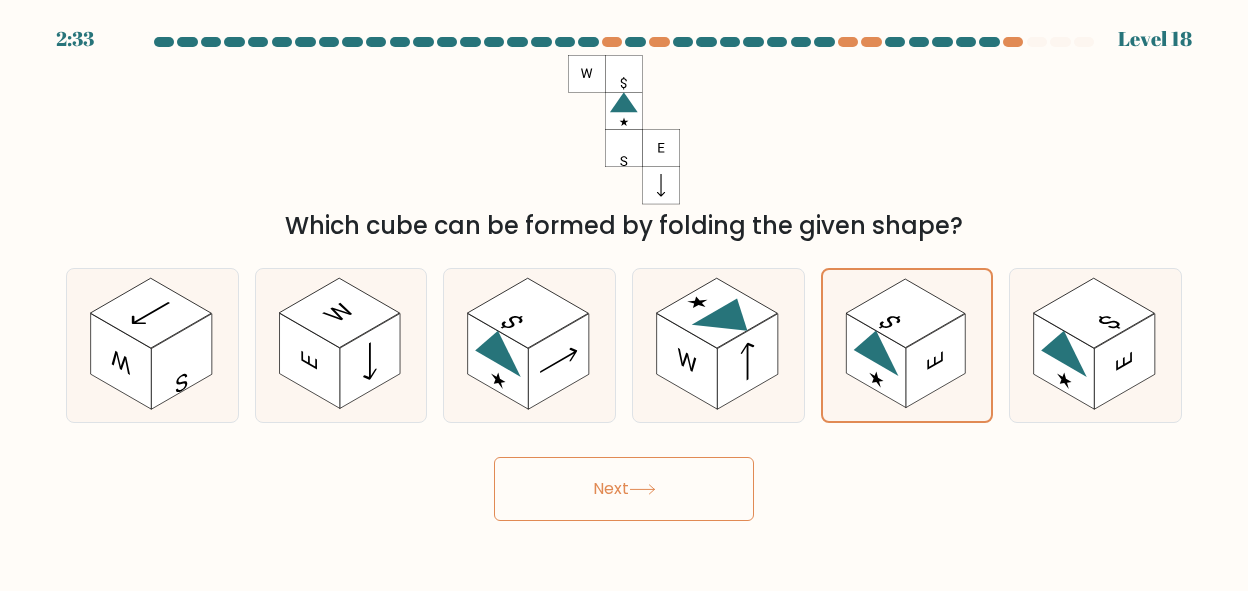 click on "Next" at bounding box center (624, 489) 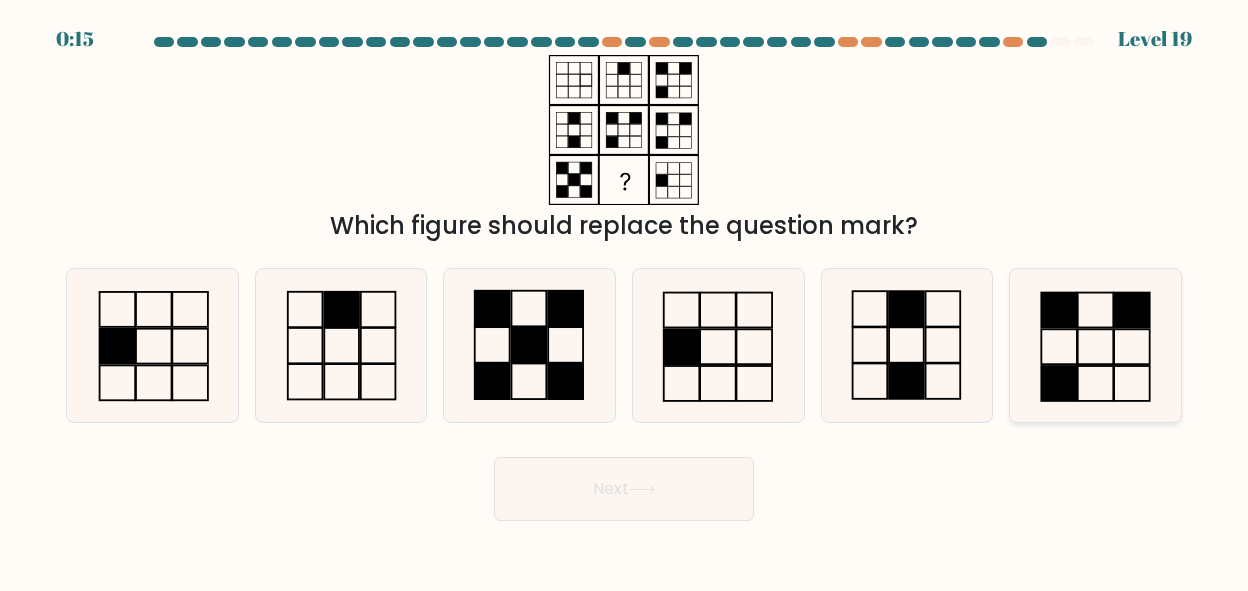 click 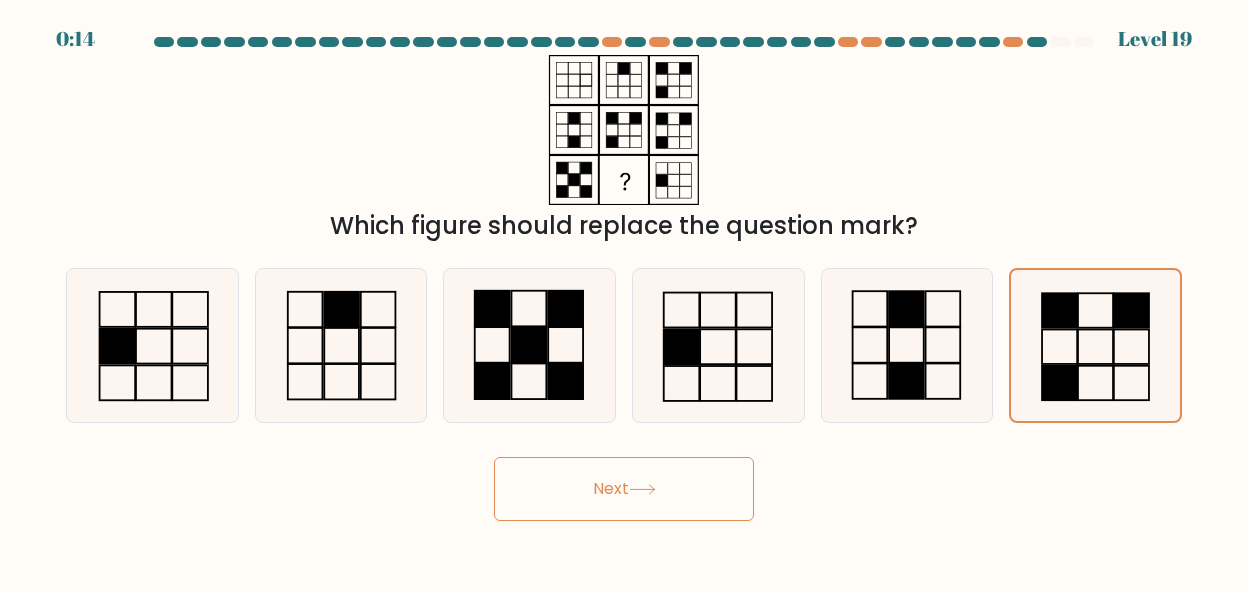 click on "Next" at bounding box center (624, 489) 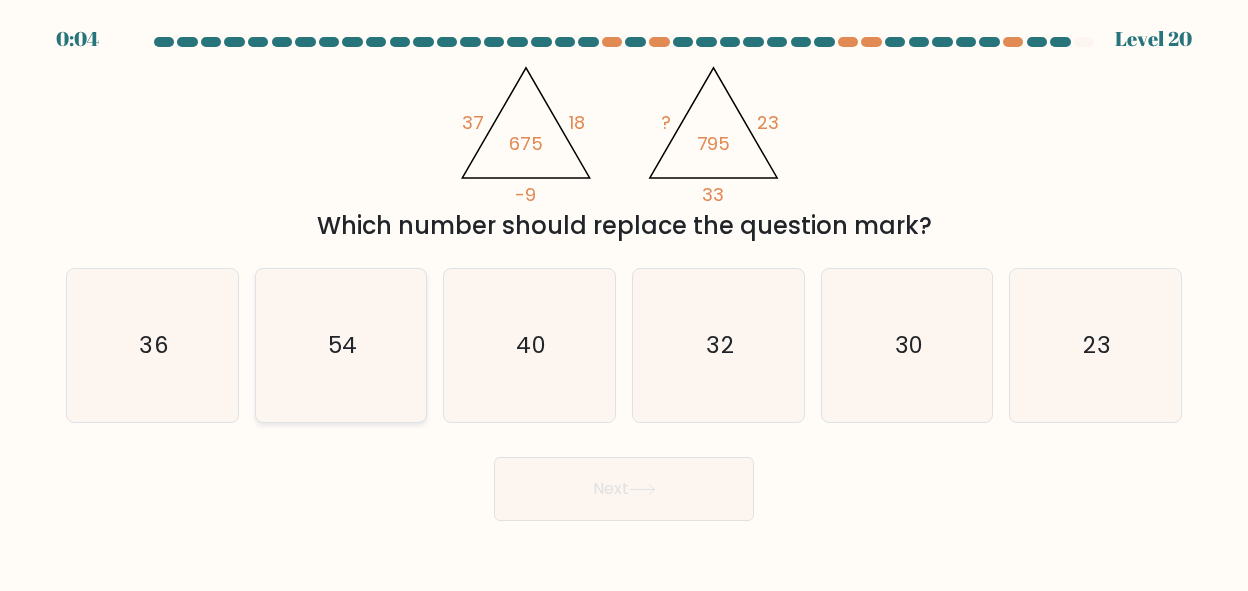 click on "54" 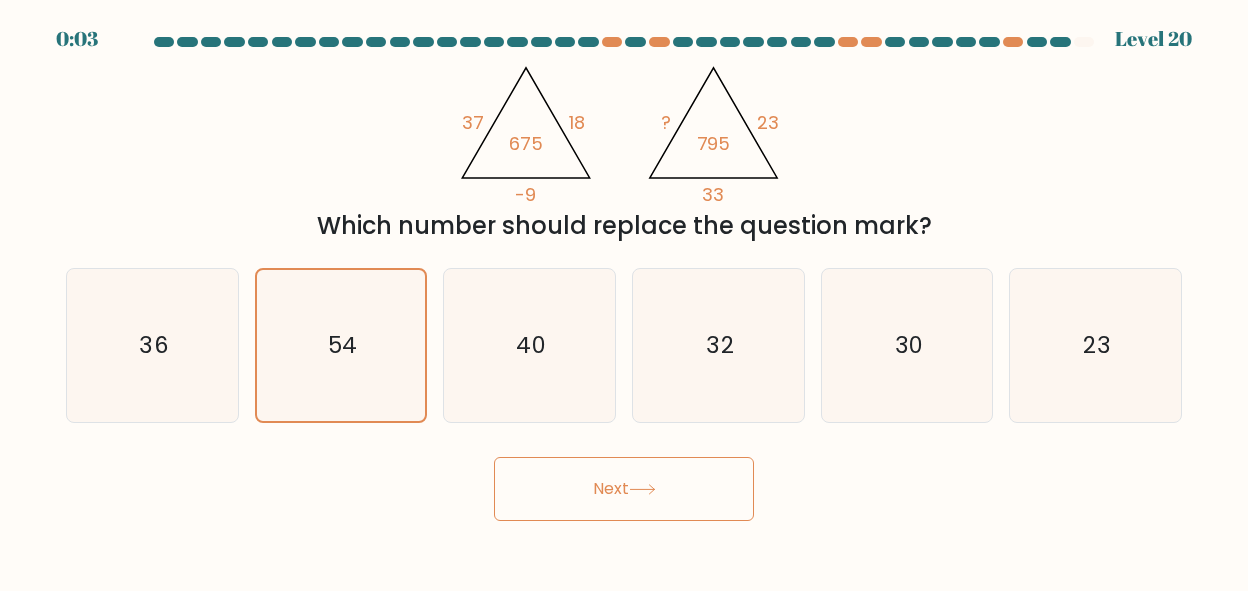 click on "Next" at bounding box center [624, 489] 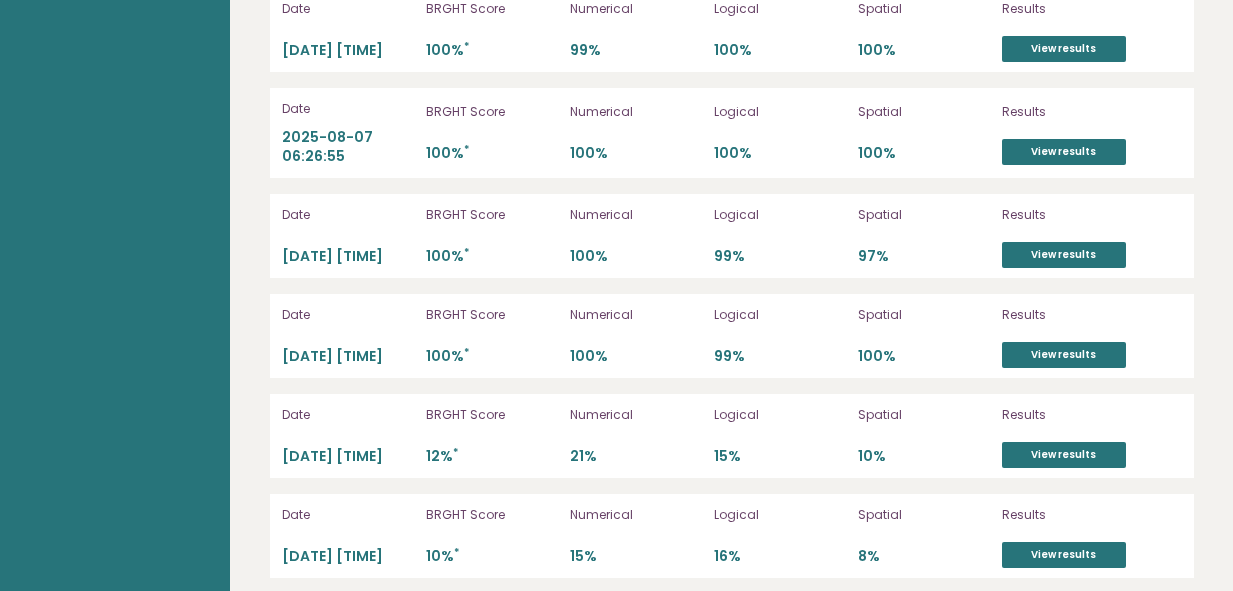 scroll, scrollTop: 5634, scrollLeft: 0, axis: vertical 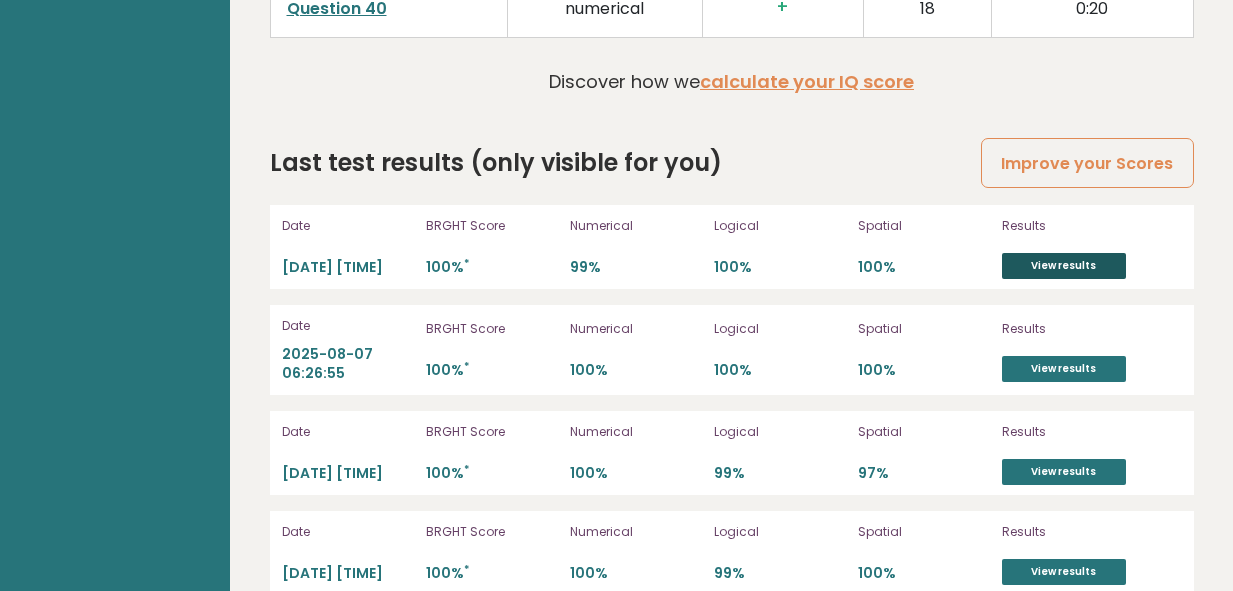 click on "View results" at bounding box center [1064, 266] 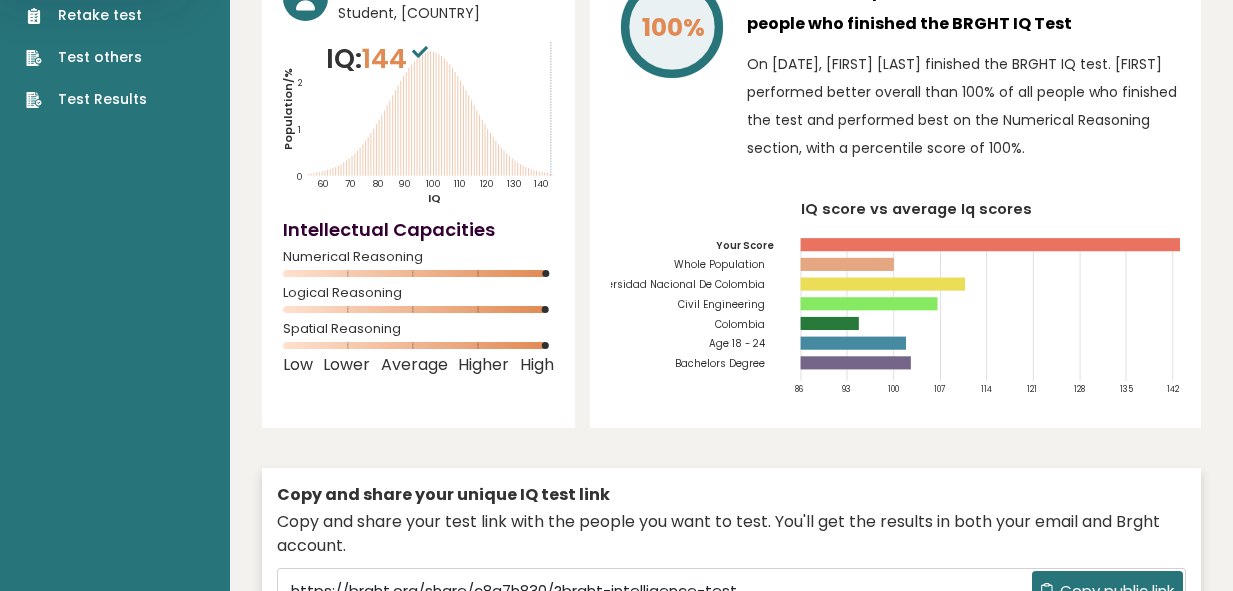 scroll, scrollTop: 0, scrollLeft: 0, axis: both 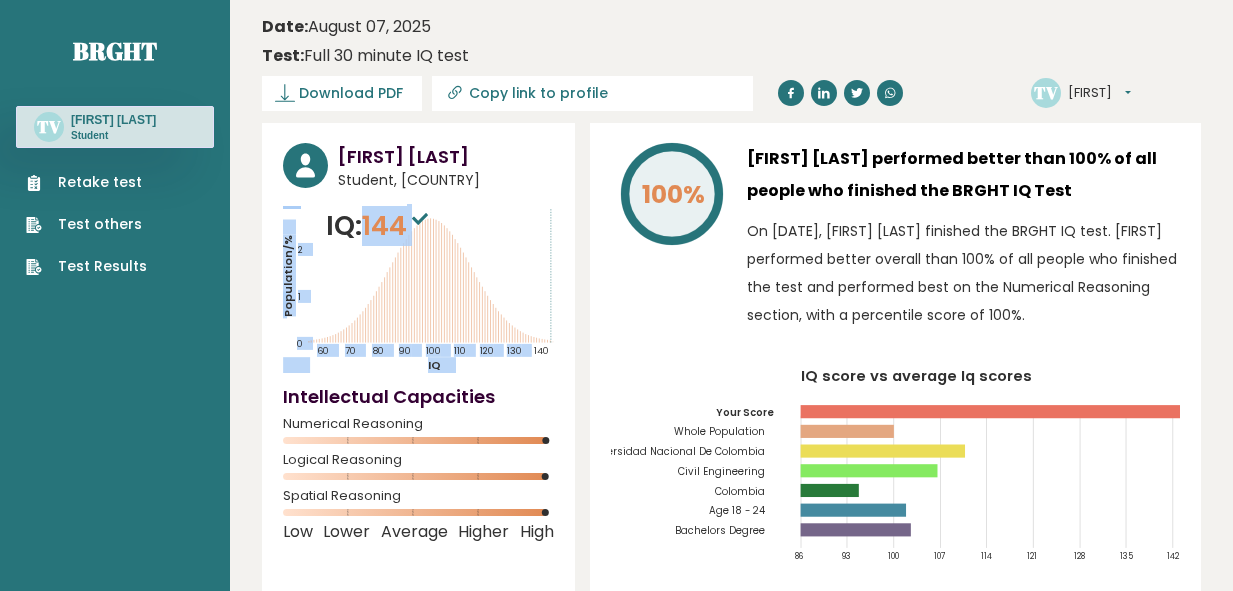 drag, startPoint x: 454, startPoint y: 292, endPoint x: 364, endPoint y: 228, distance: 110.4355 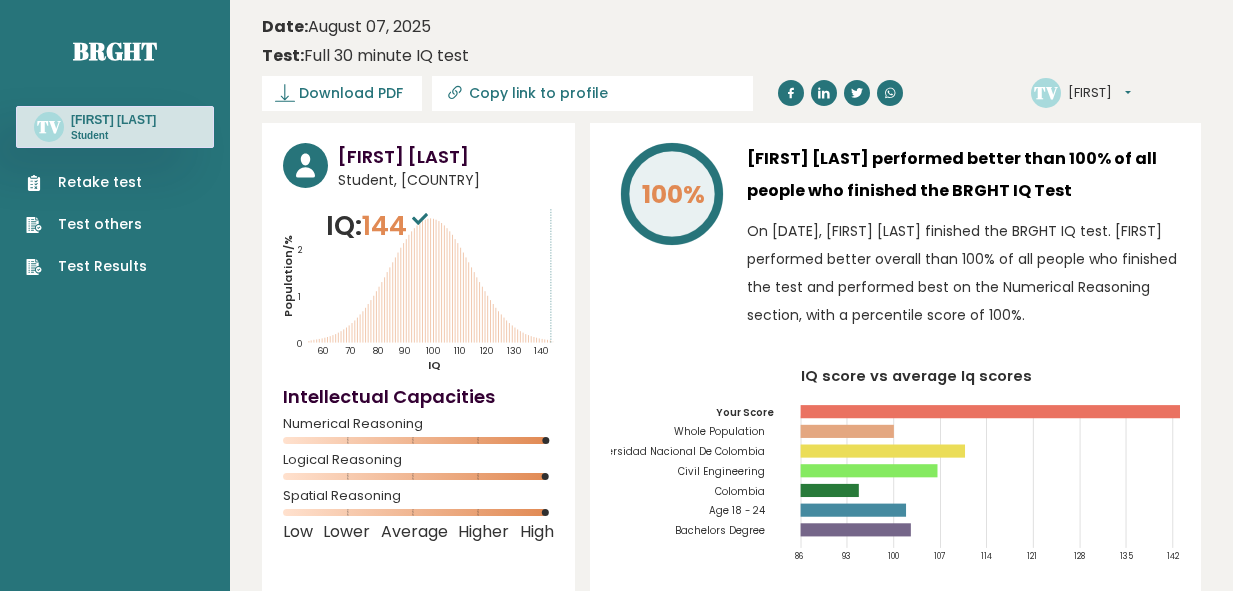 click on "144" at bounding box center [397, 225] 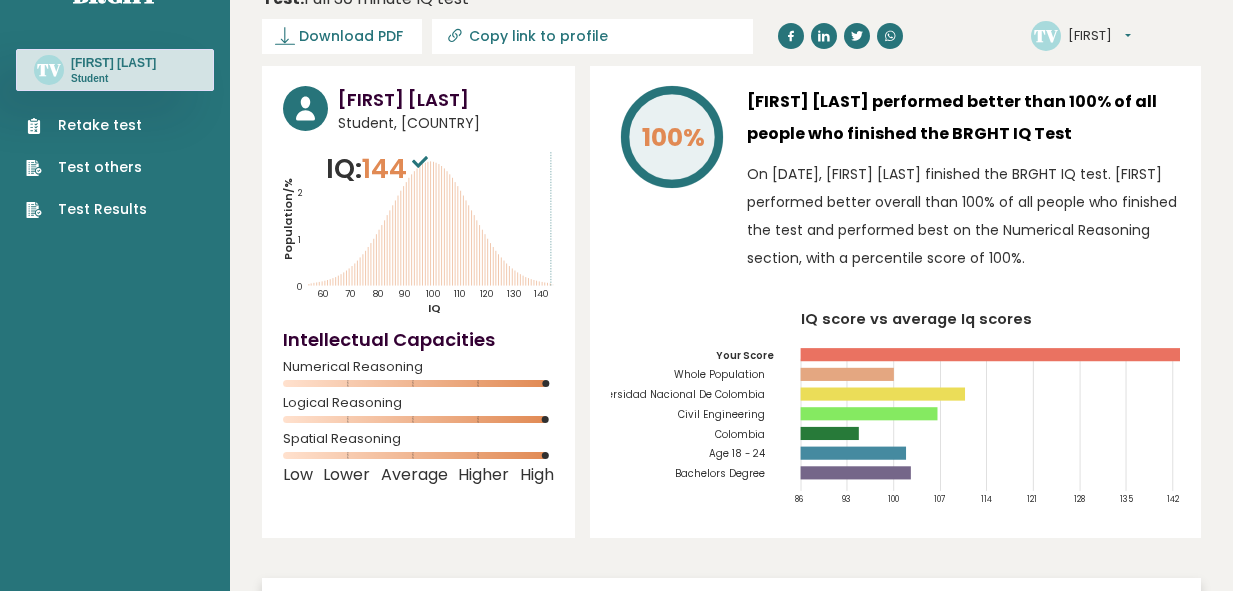 scroll, scrollTop: 0, scrollLeft: 0, axis: both 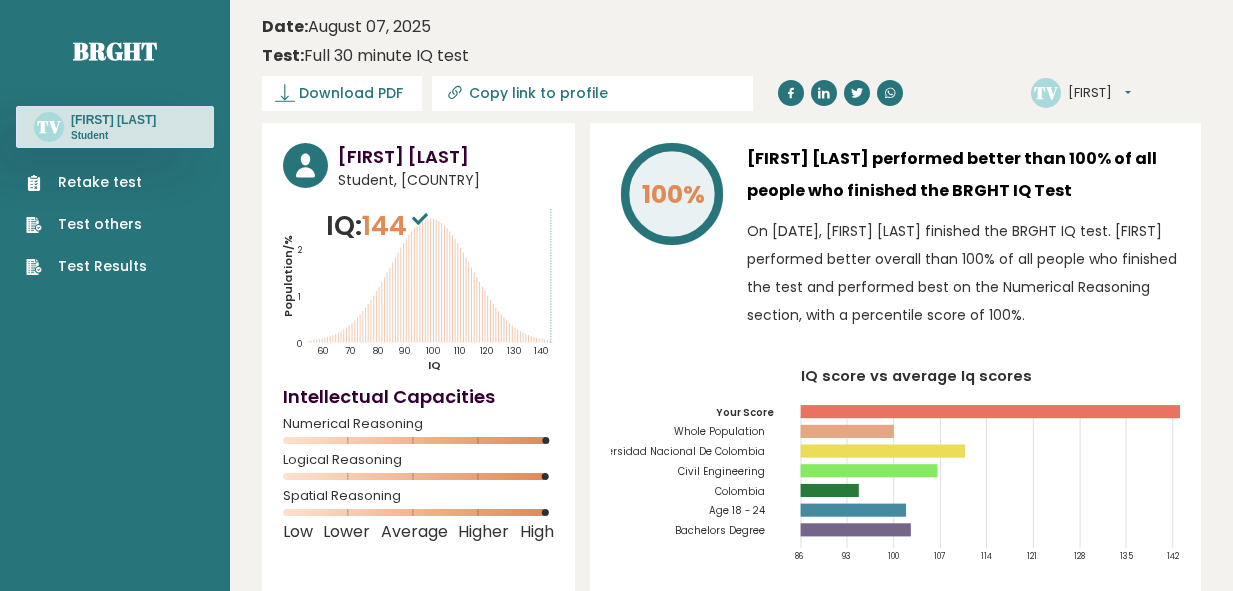 click on "Thomas Vargas" at bounding box center [113, 120] 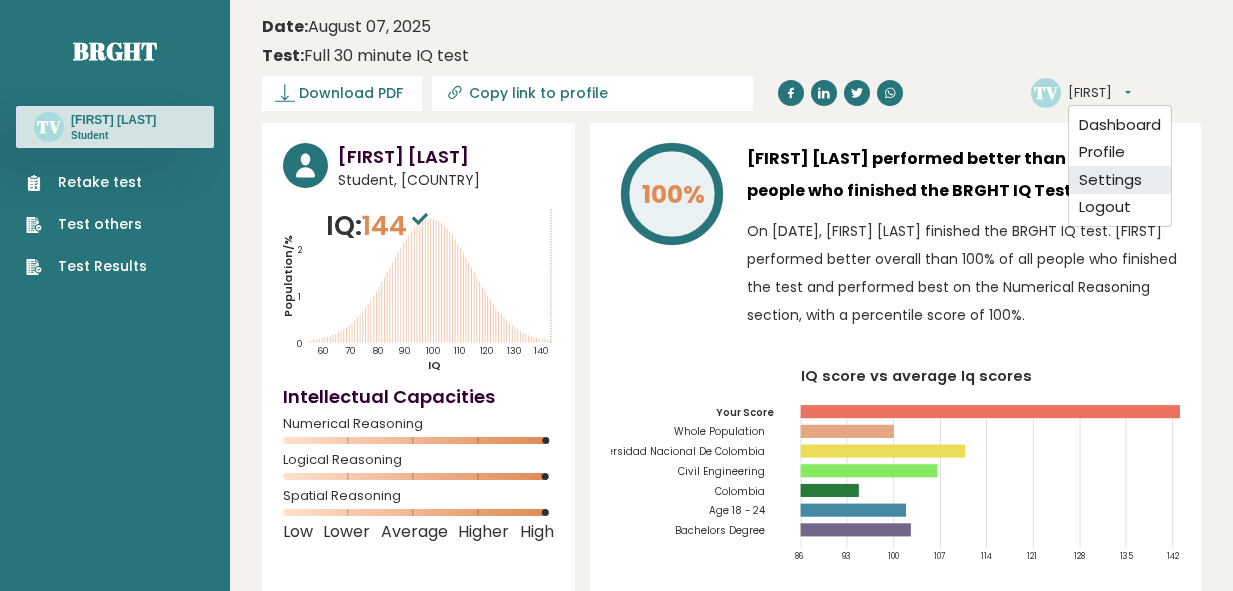 click on "Settings" at bounding box center [1120, 180] 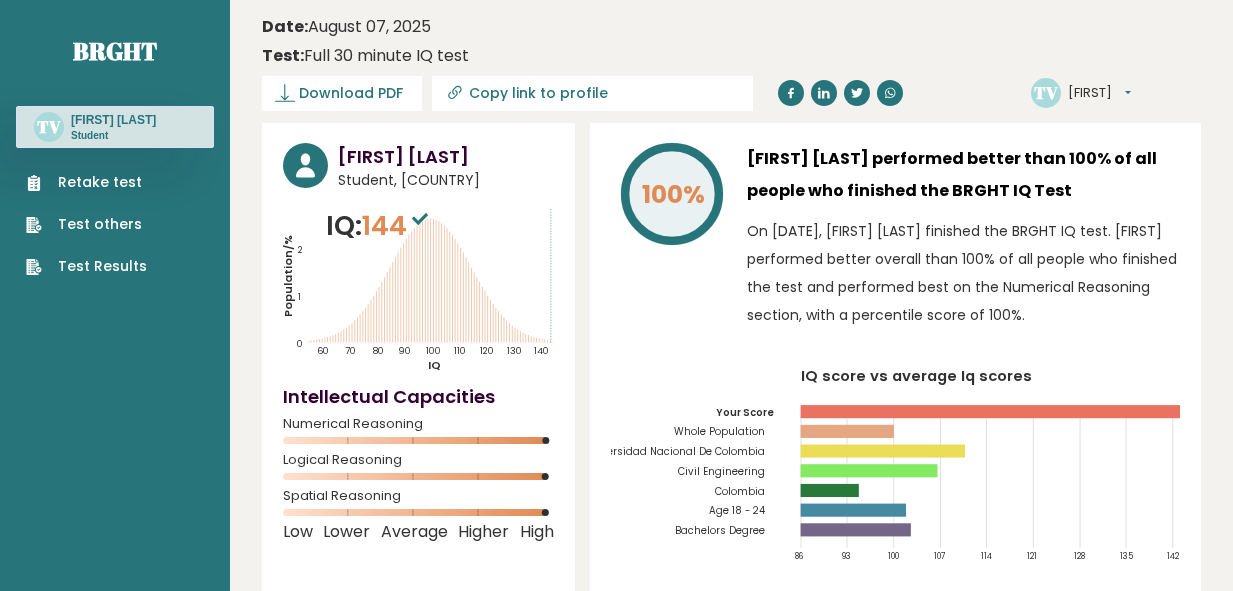 click on "Thomas" at bounding box center (1099, 93) 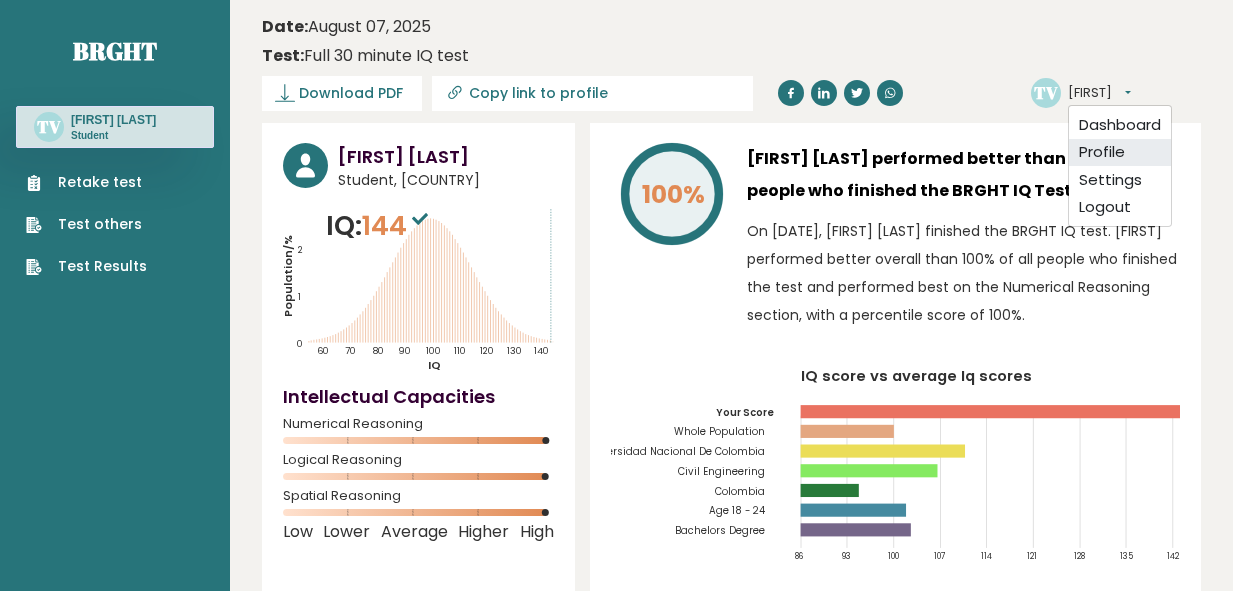 click on "Profile" at bounding box center [1120, 153] 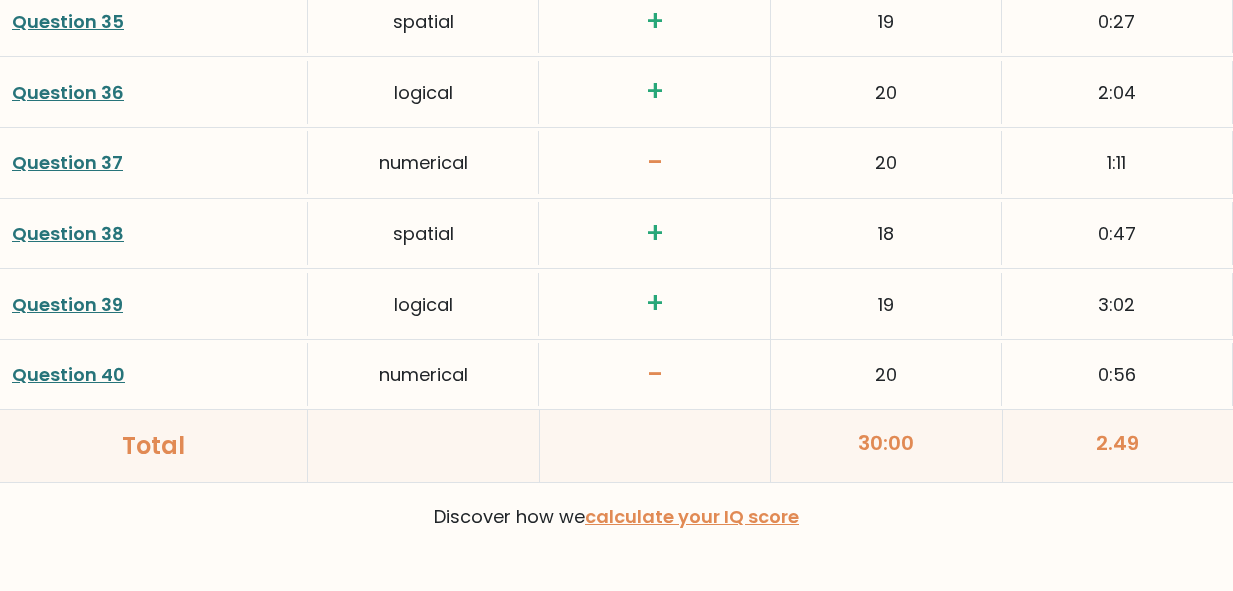 scroll, scrollTop: 5309, scrollLeft: 0, axis: vertical 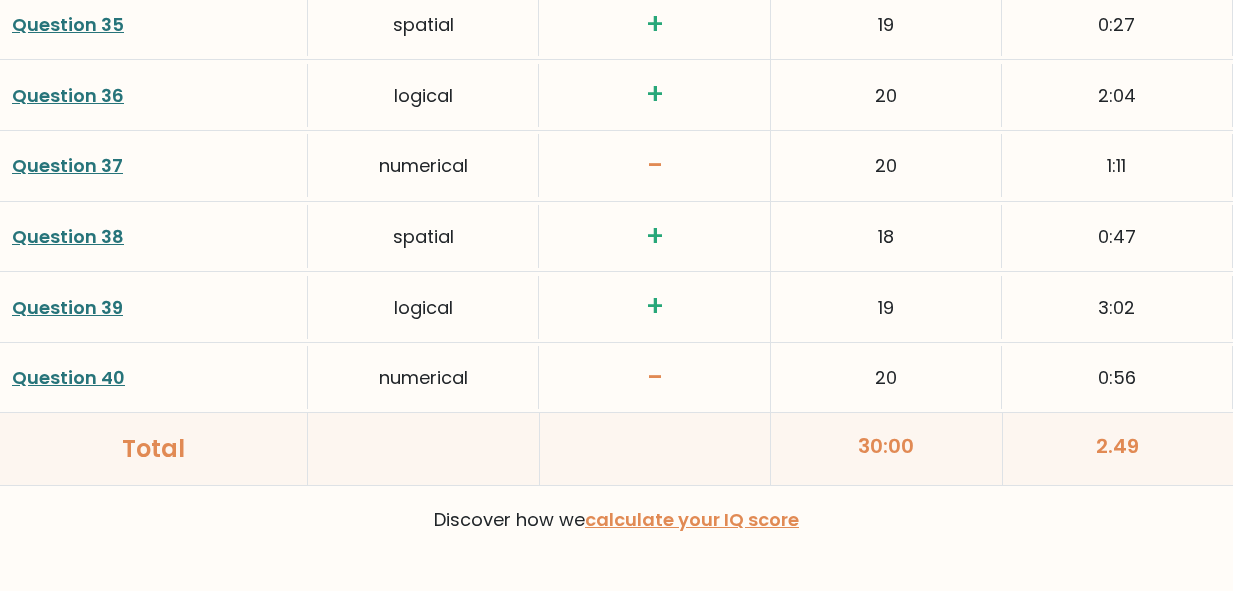 click on "Question 40" at bounding box center (68, 377) 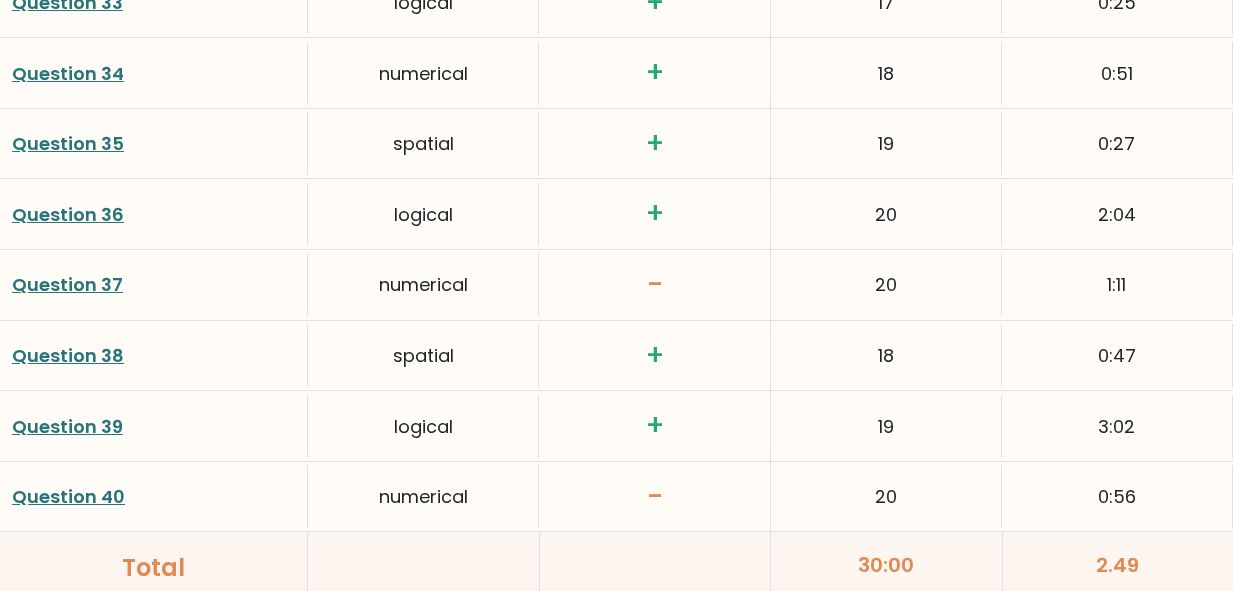 scroll, scrollTop: 5184, scrollLeft: 0, axis: vertical 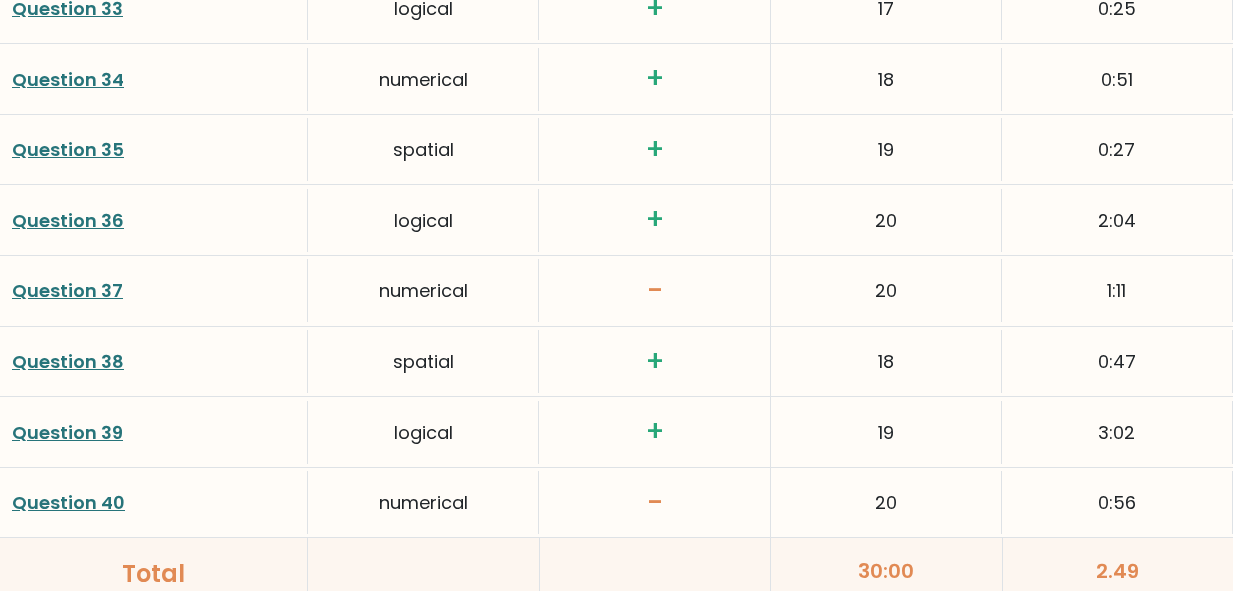 click on "Question 37" at bounding box center [67, 290] 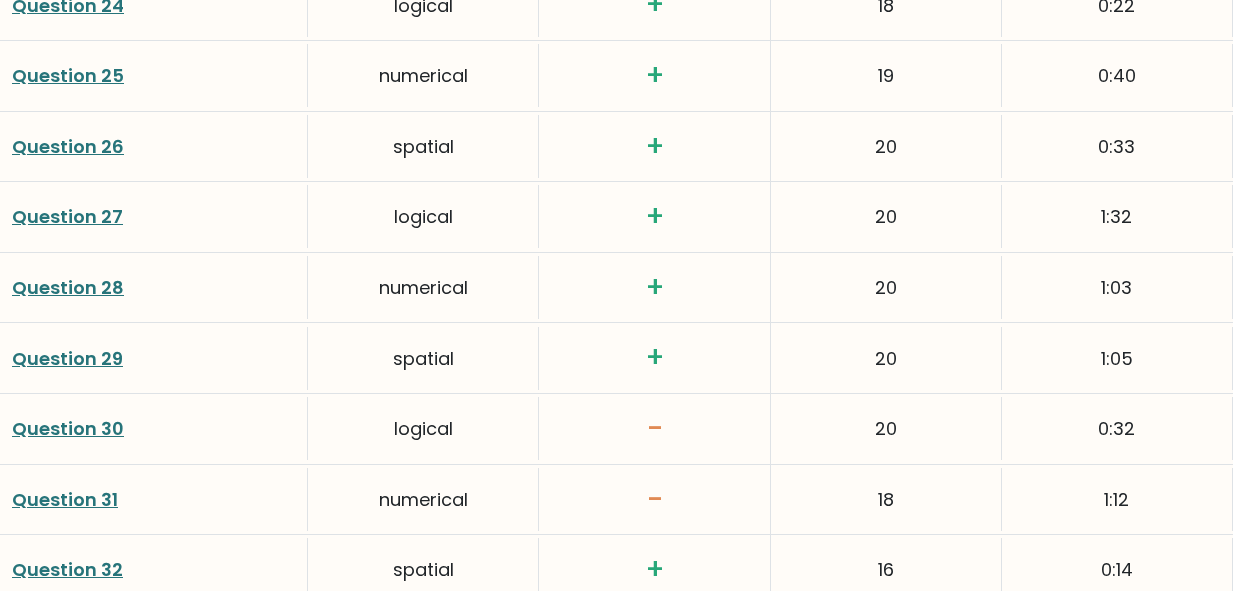 scroll, scrollTop: 4551, scrollLeft: 0, axis: vertical 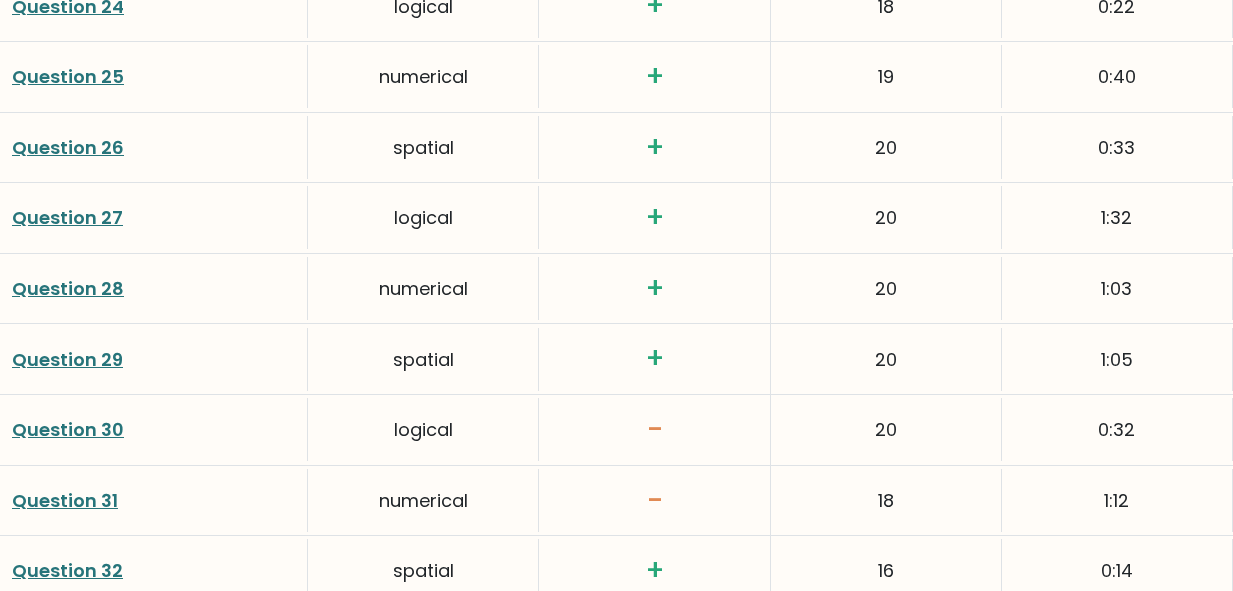 click on "Question 31" at bounding box center (65, 500) 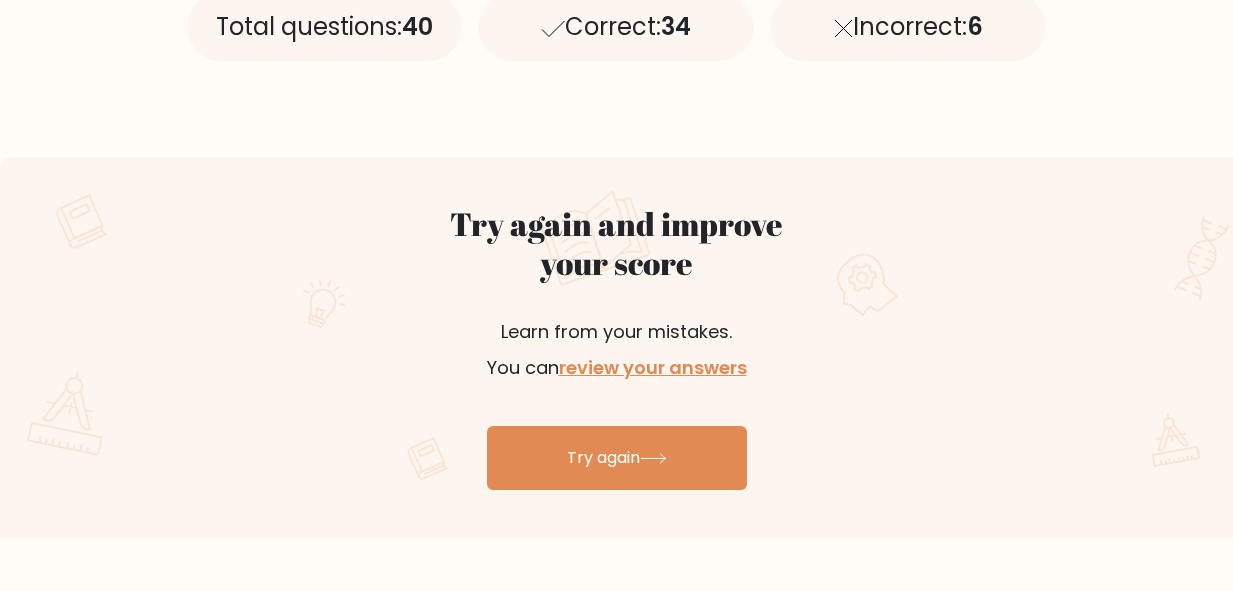 scroll, scrollTop: 0, scrollLeft: 0, axis: both 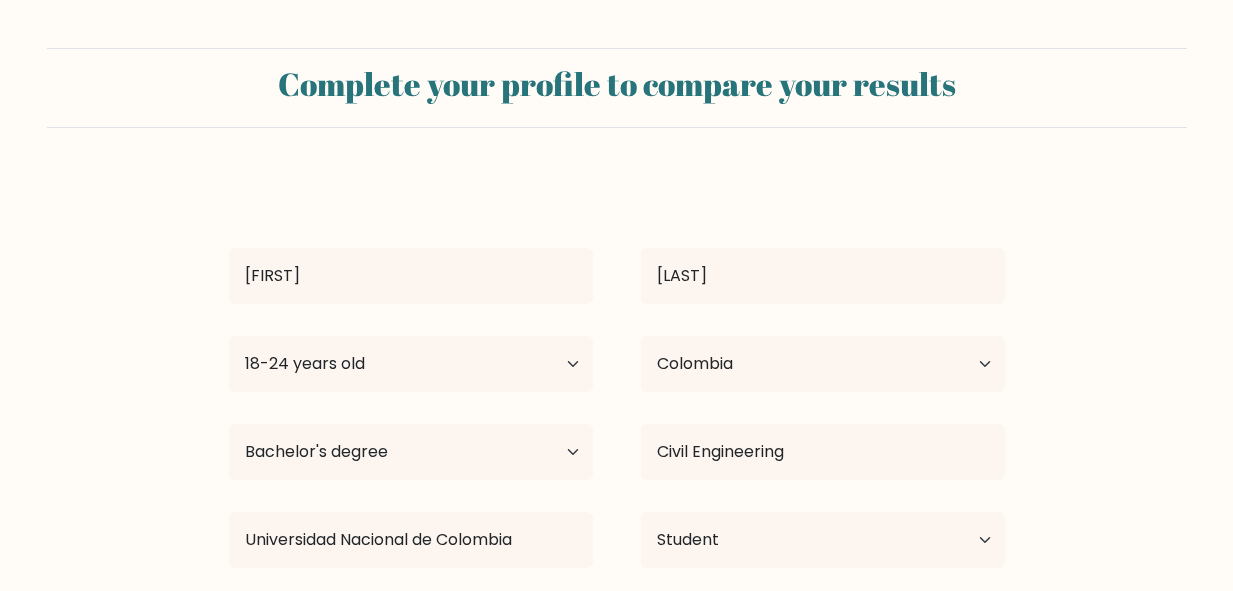 select on "18_24" 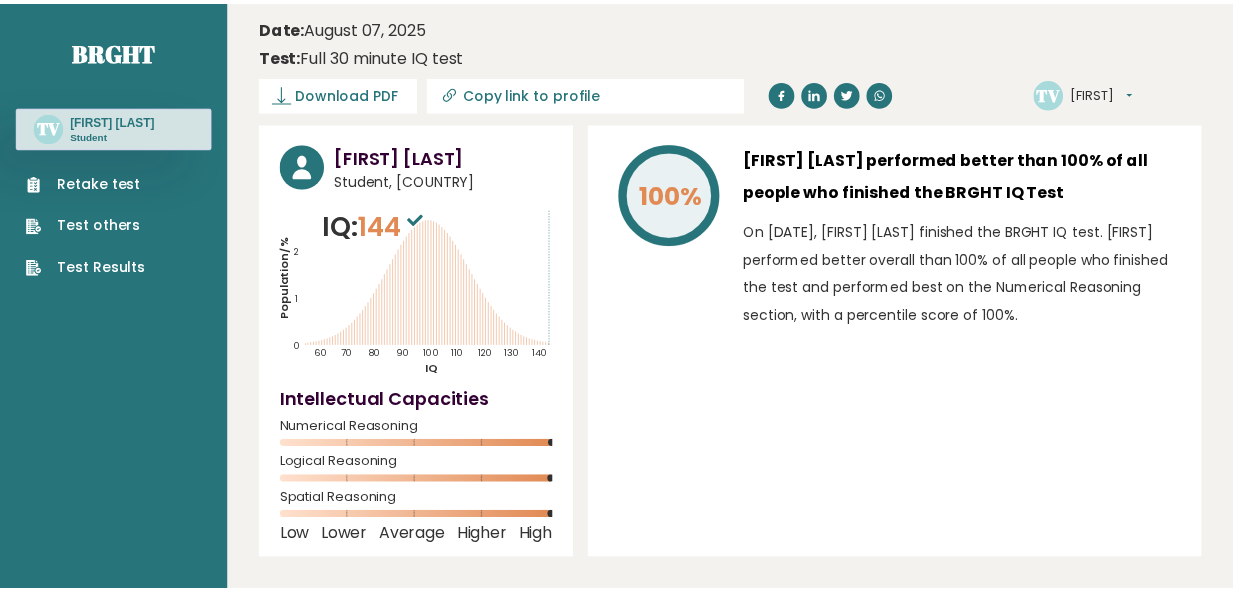 scroll, scrollTop: 0, scrollLeft: 0, axis: both 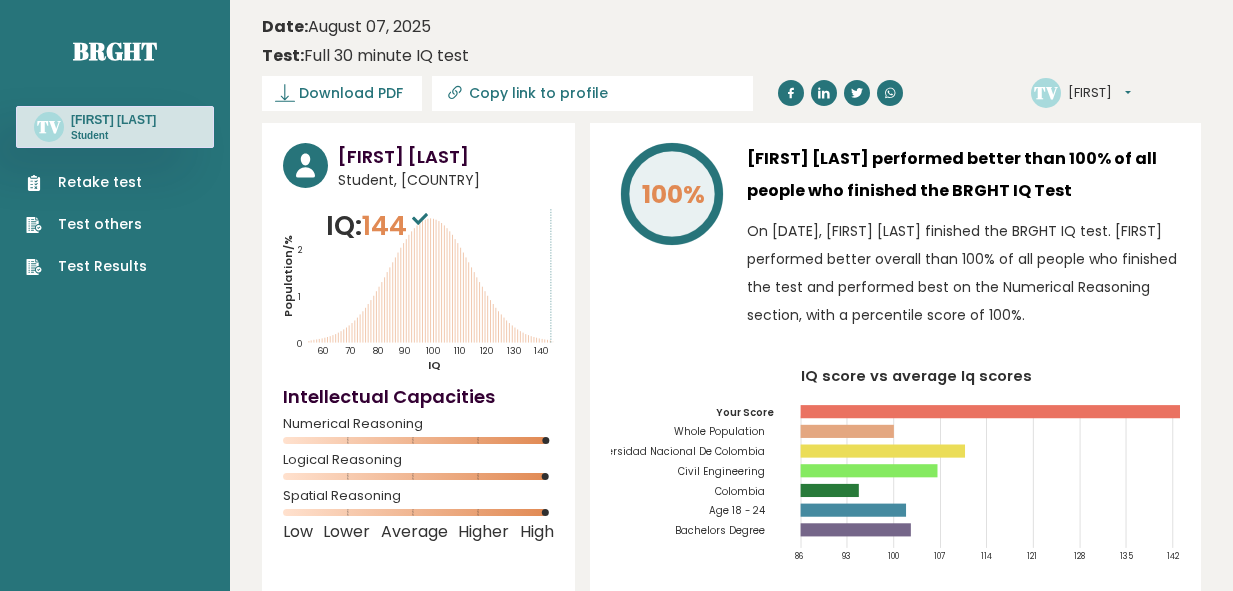 click on "[FIRST]" at bounding box center (1099, 93) 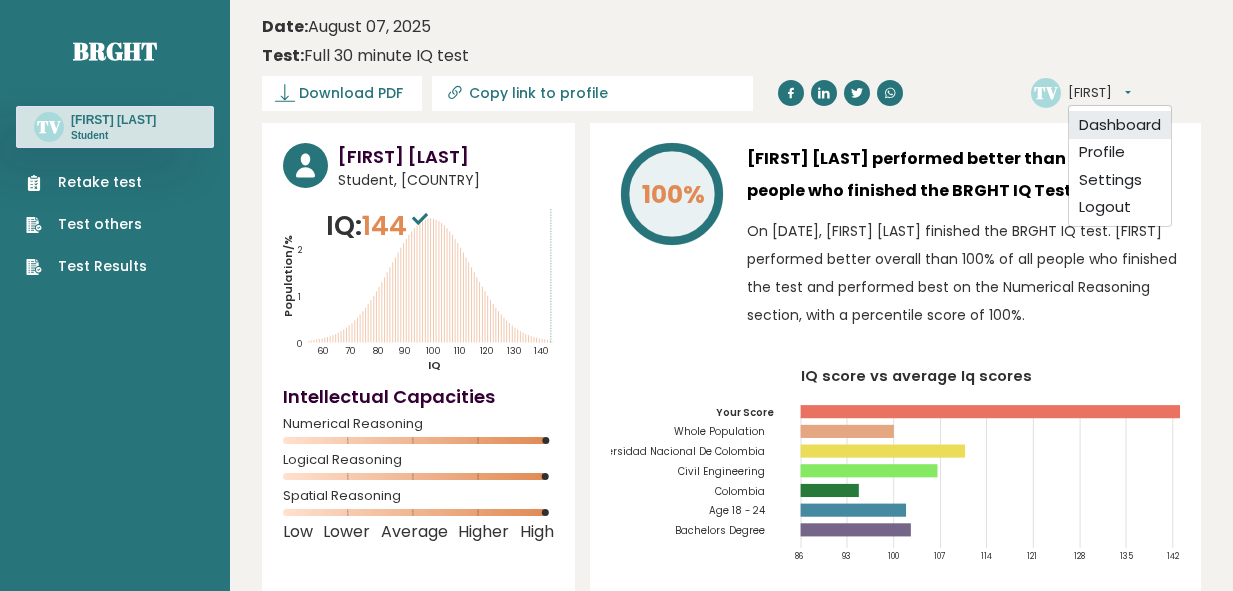 click on "Dashboard" at bounding box center (1120, 125) 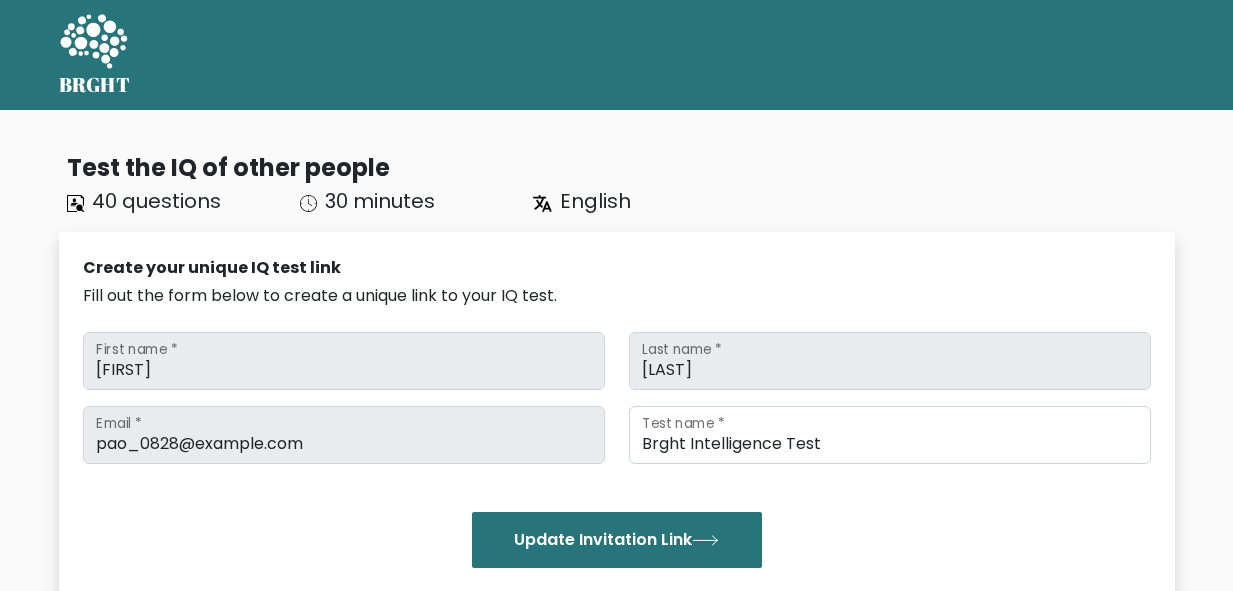 scroll, scrollTop: 0, scrollLeft: 0, axis: both 